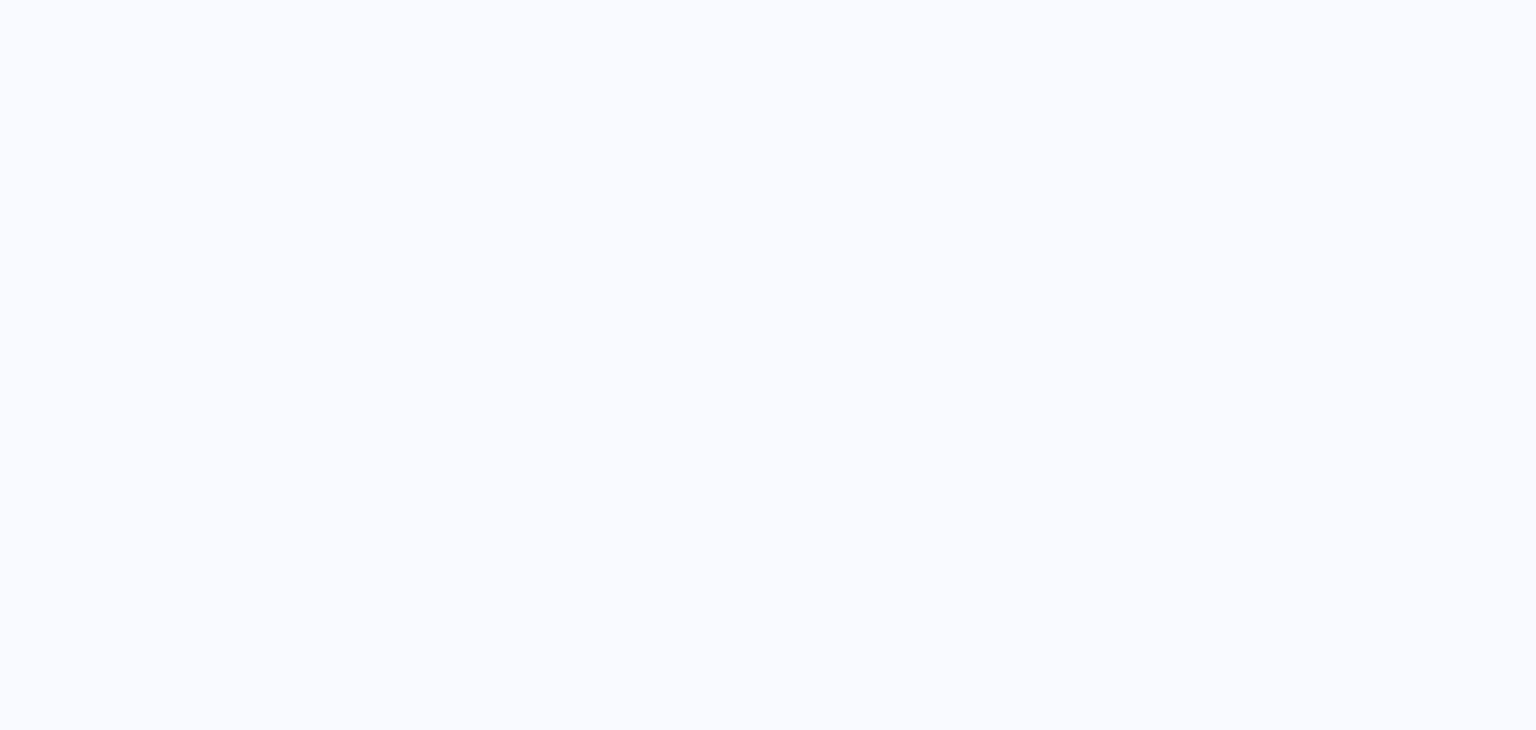 scroll, scrollTop: 0, scrollLeft: 0, axis: both 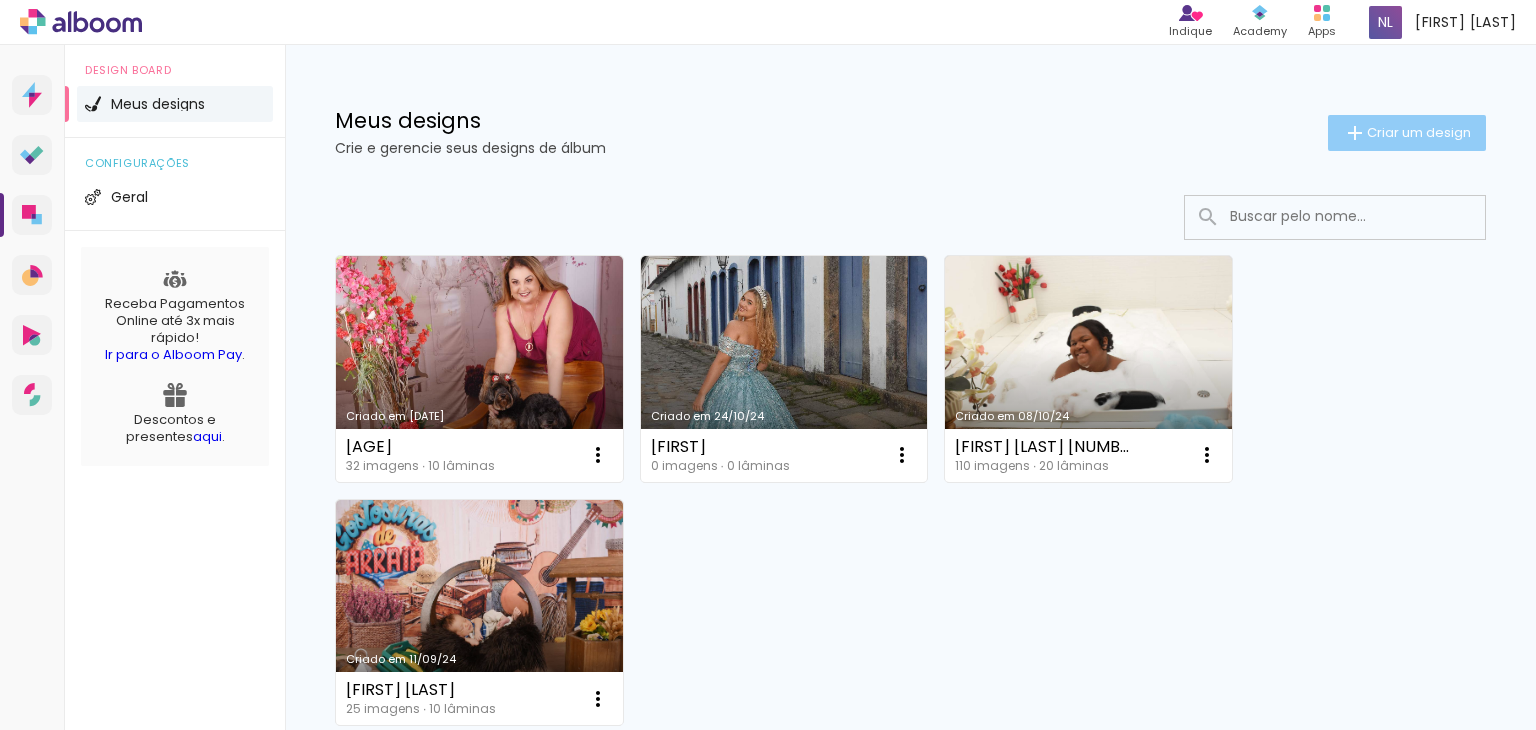 click on "Criar um design" 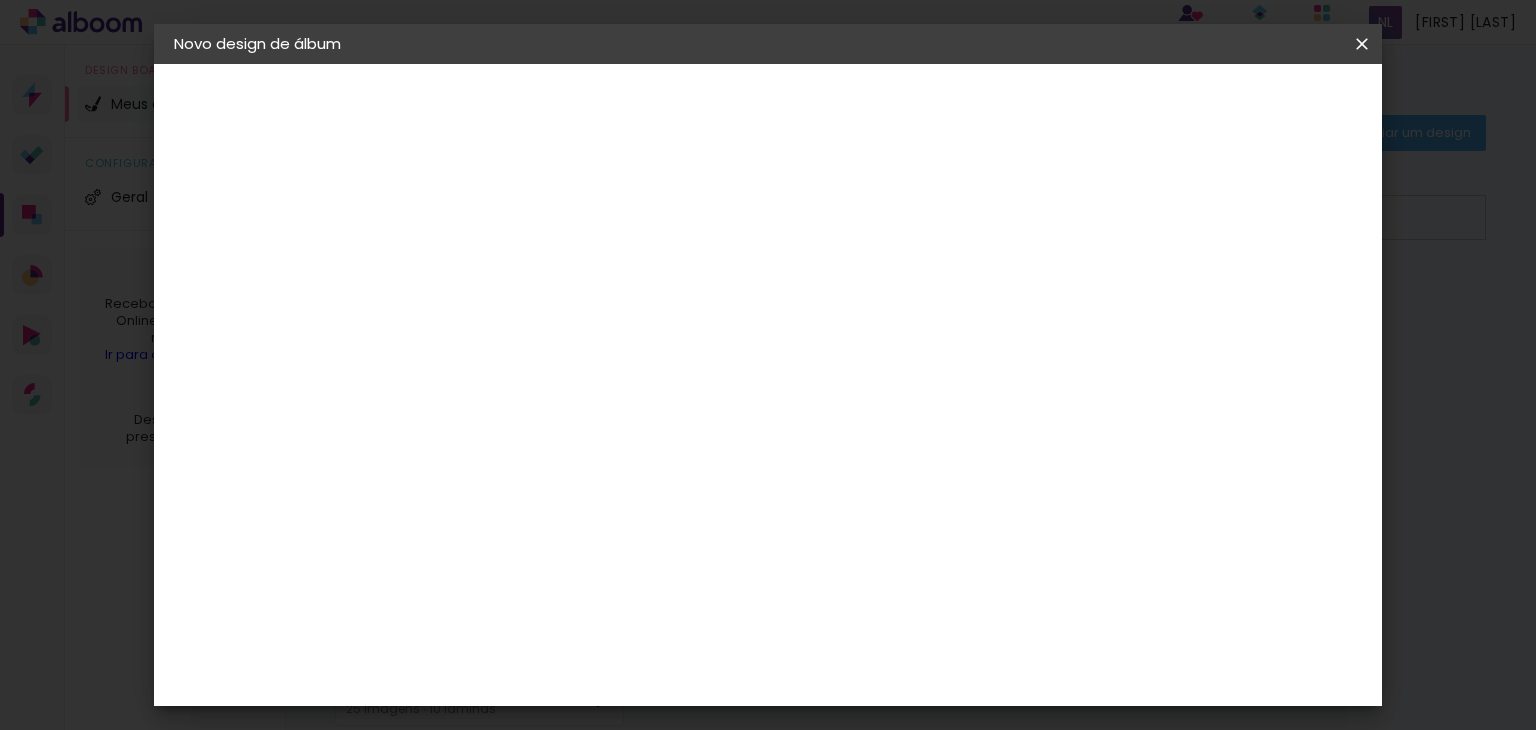 click at bounding box center [501, 268] 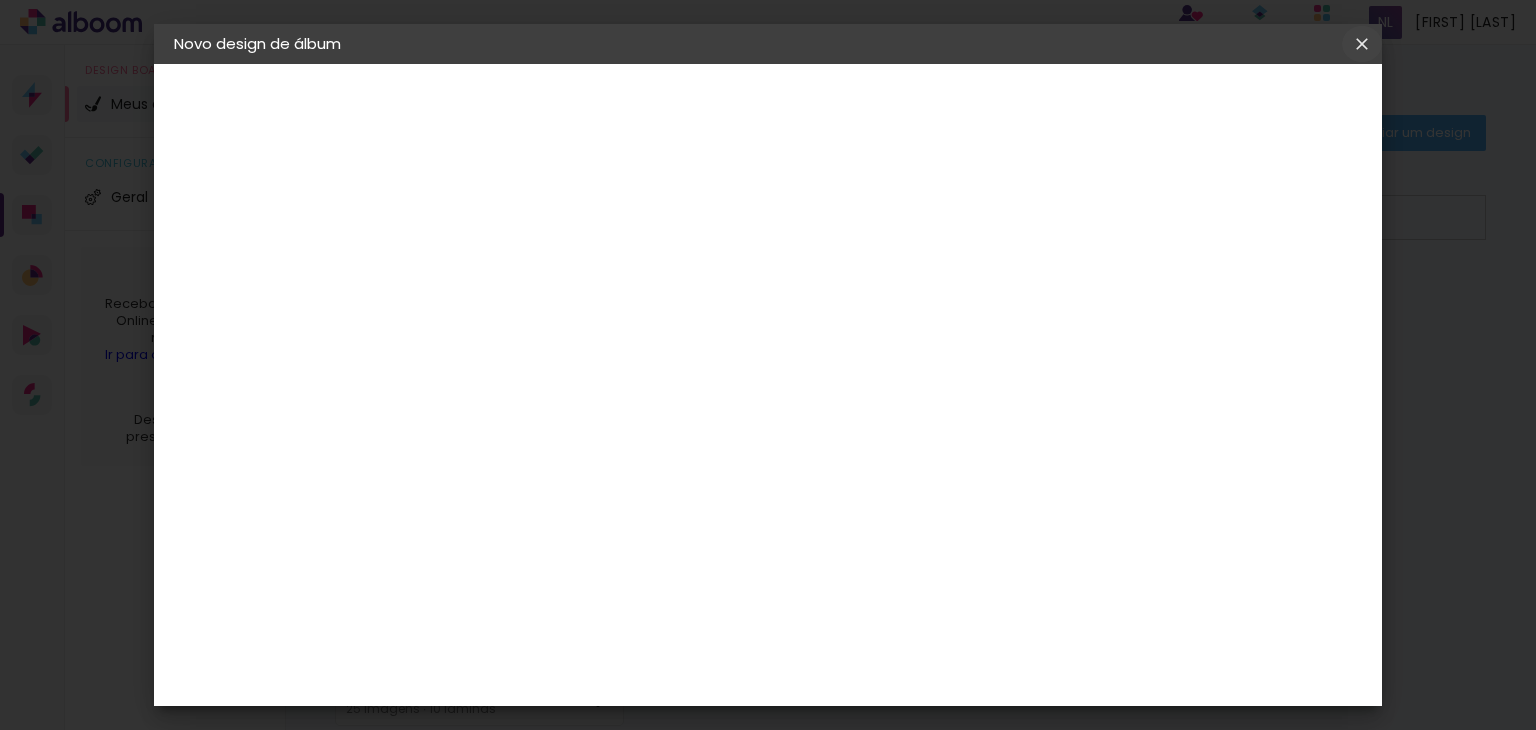 click at bounding box center (0, 0) 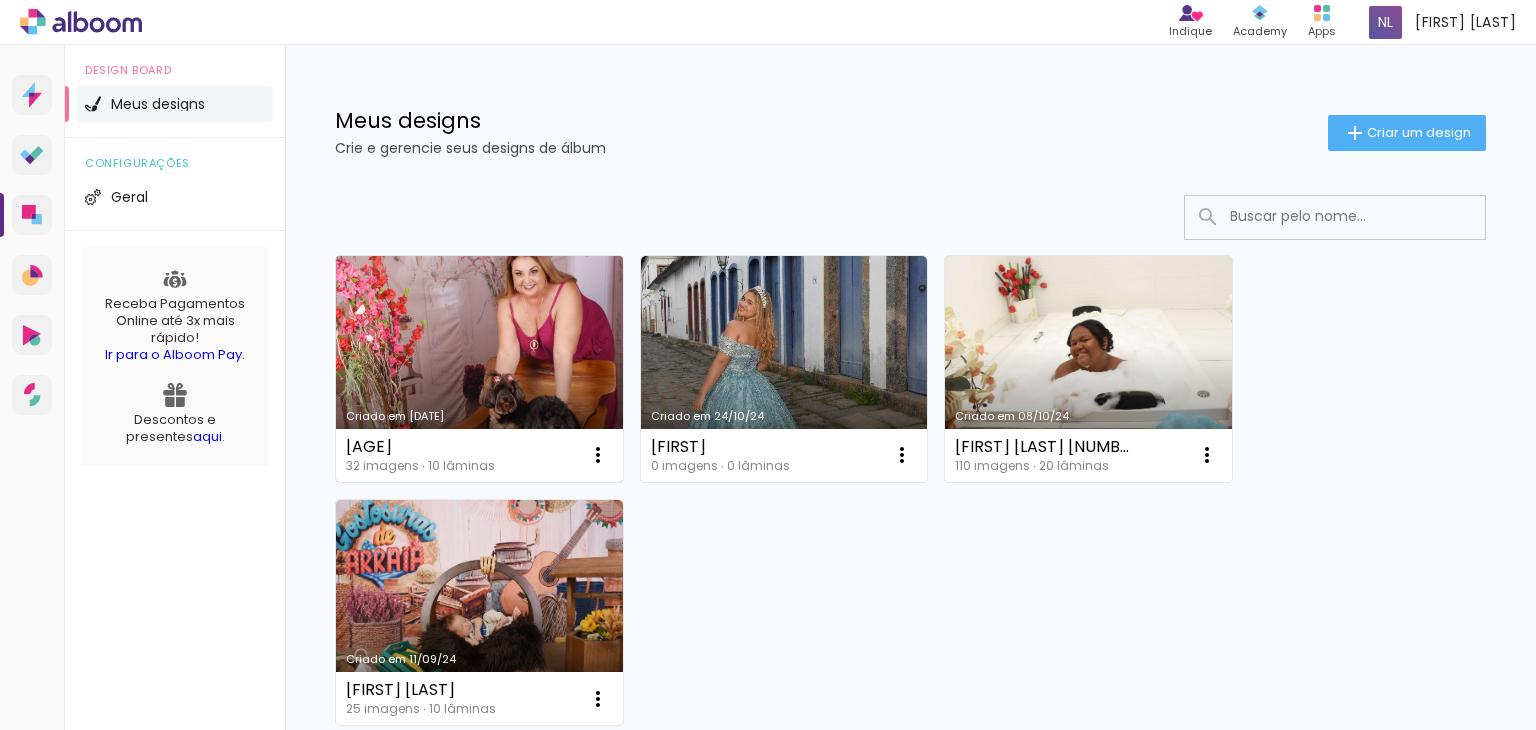 click on "Criado em [DATE]" at bounding box center (479, 369) 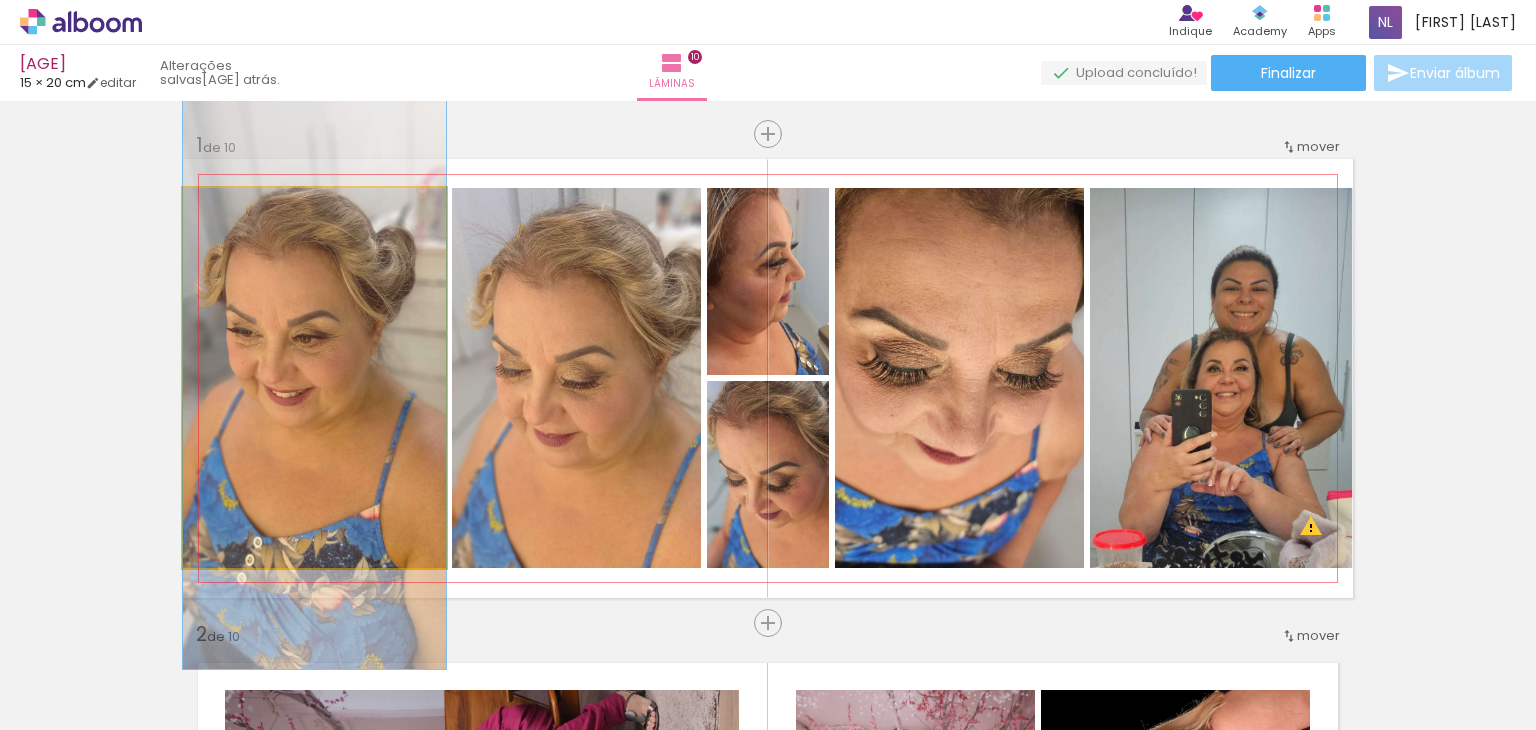 click 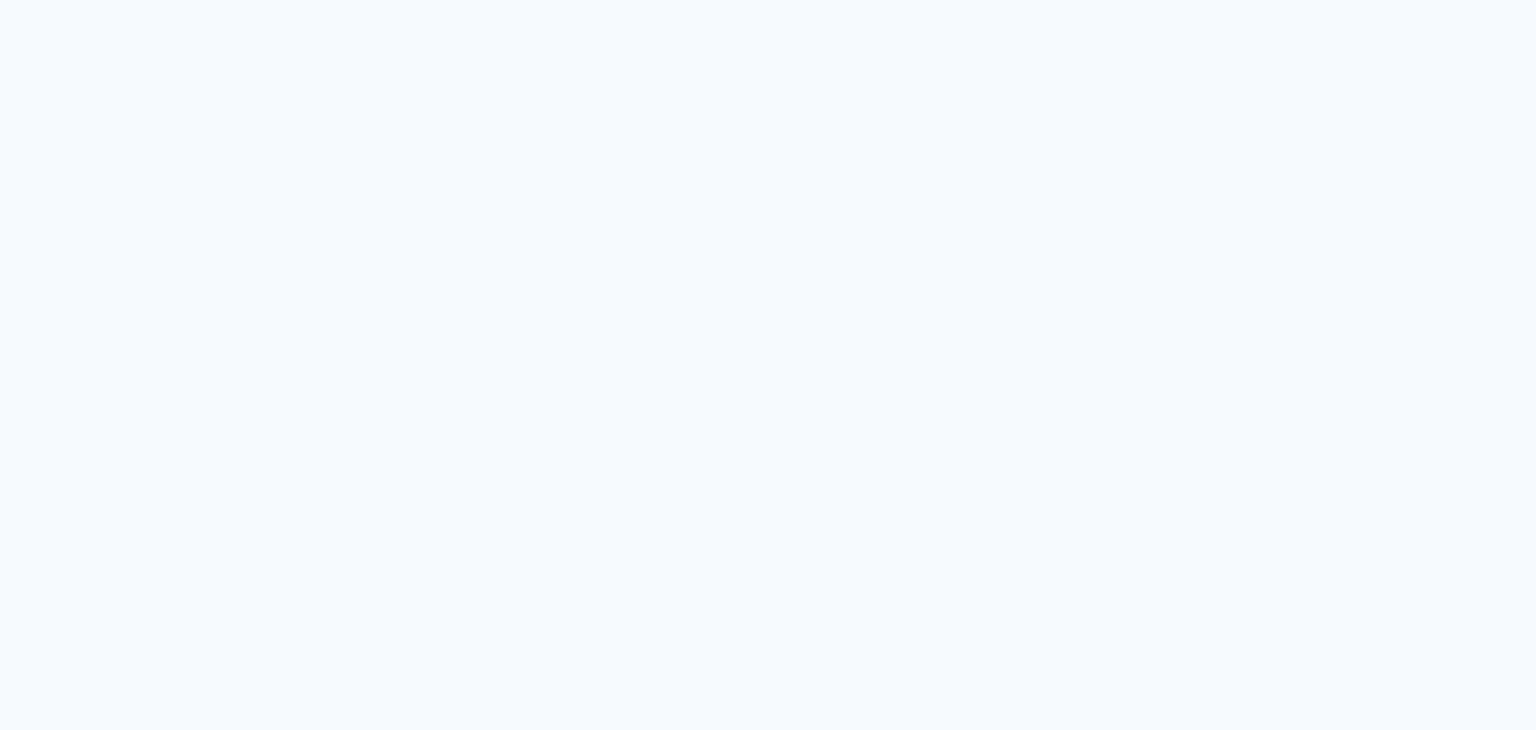 scroll, scrollTop: 0, scrollLeft: 0, axis: both 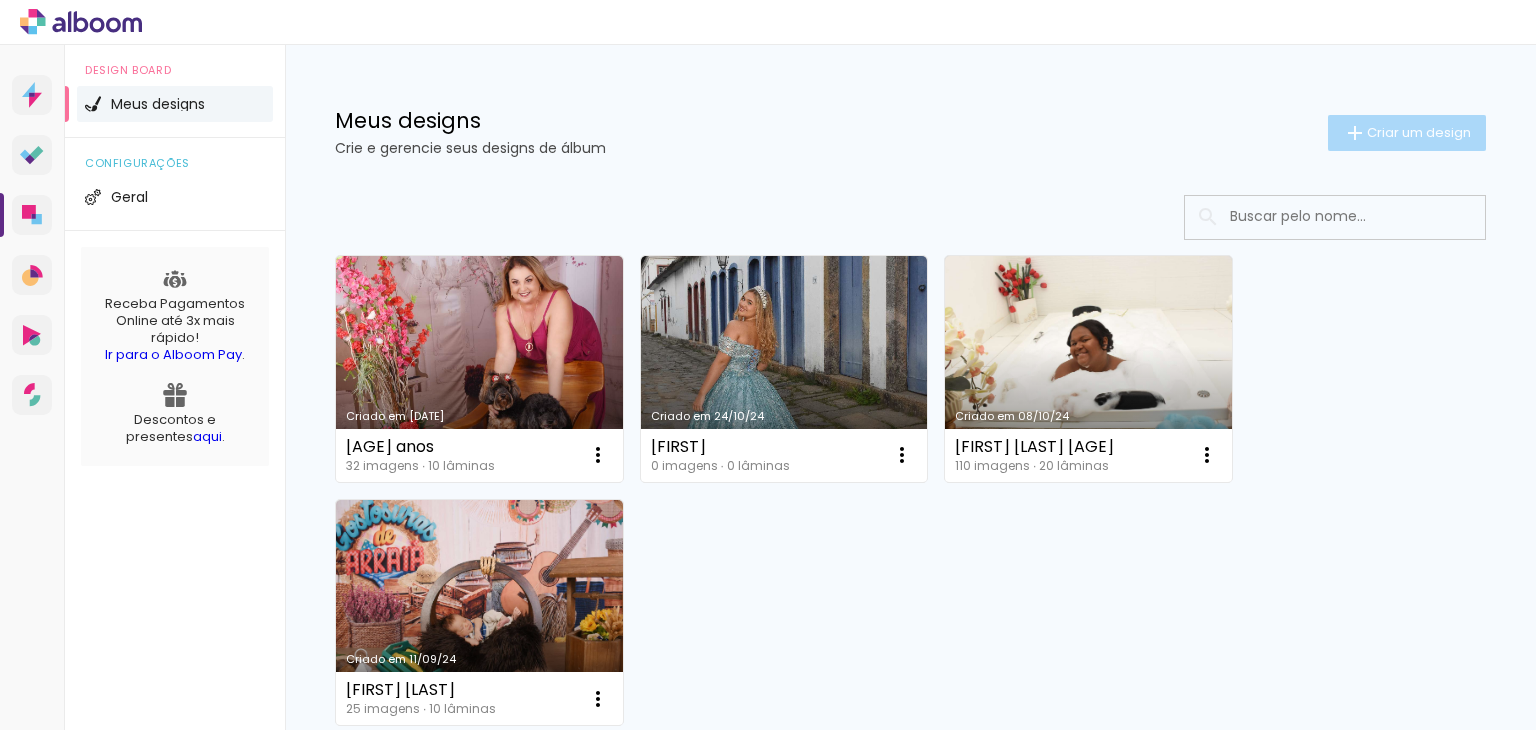 click on "Criar um design" 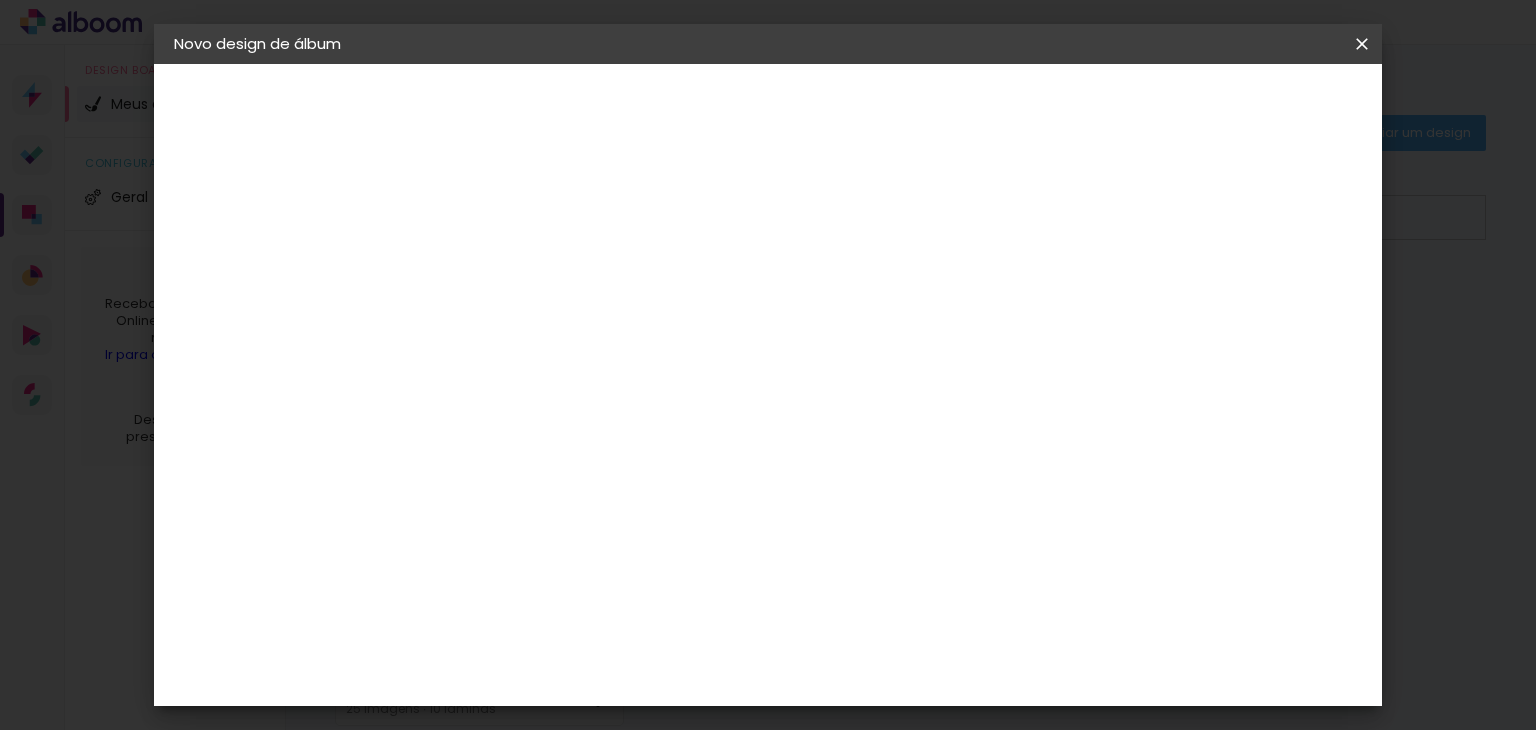 click at bounding box center (501, 268) 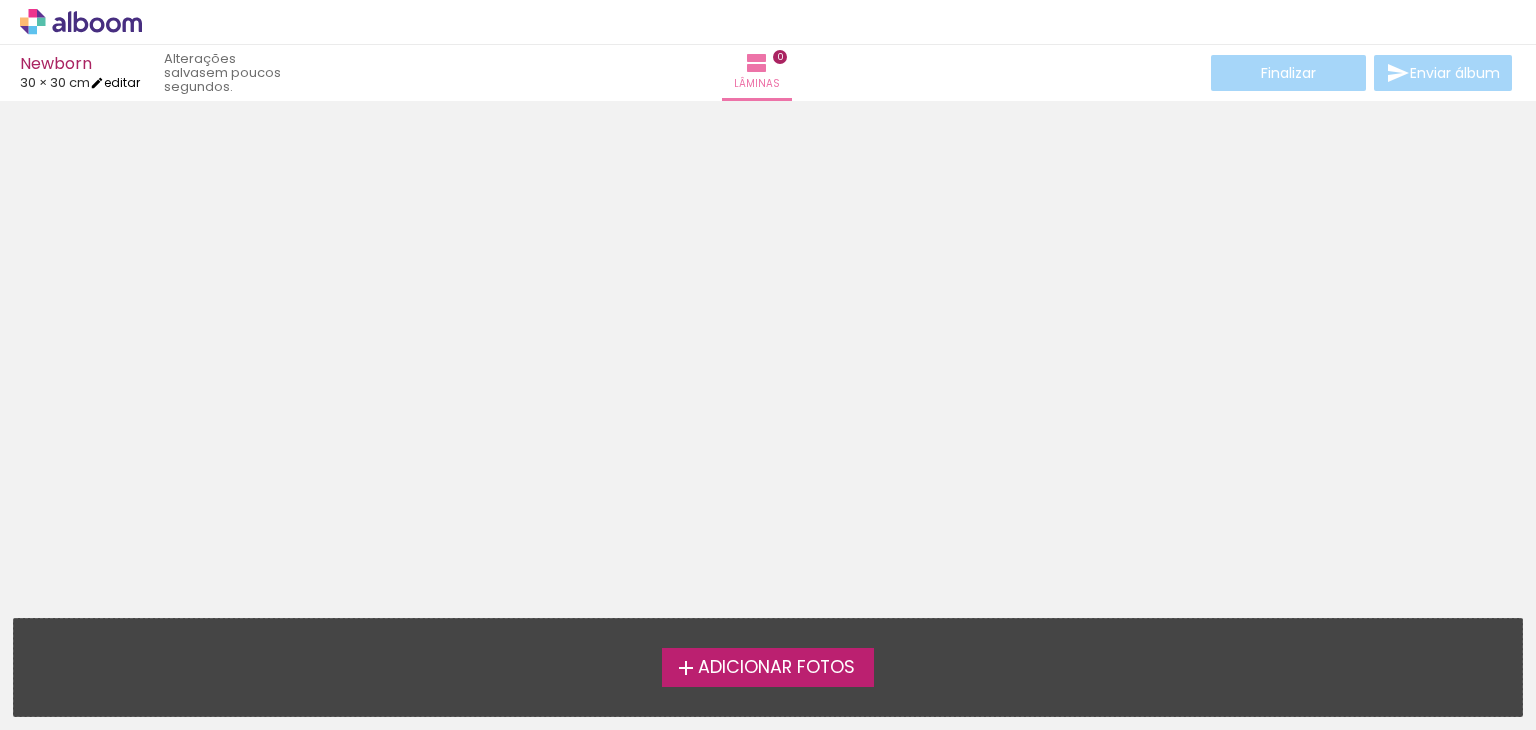 click at bounding box center (97, 83) 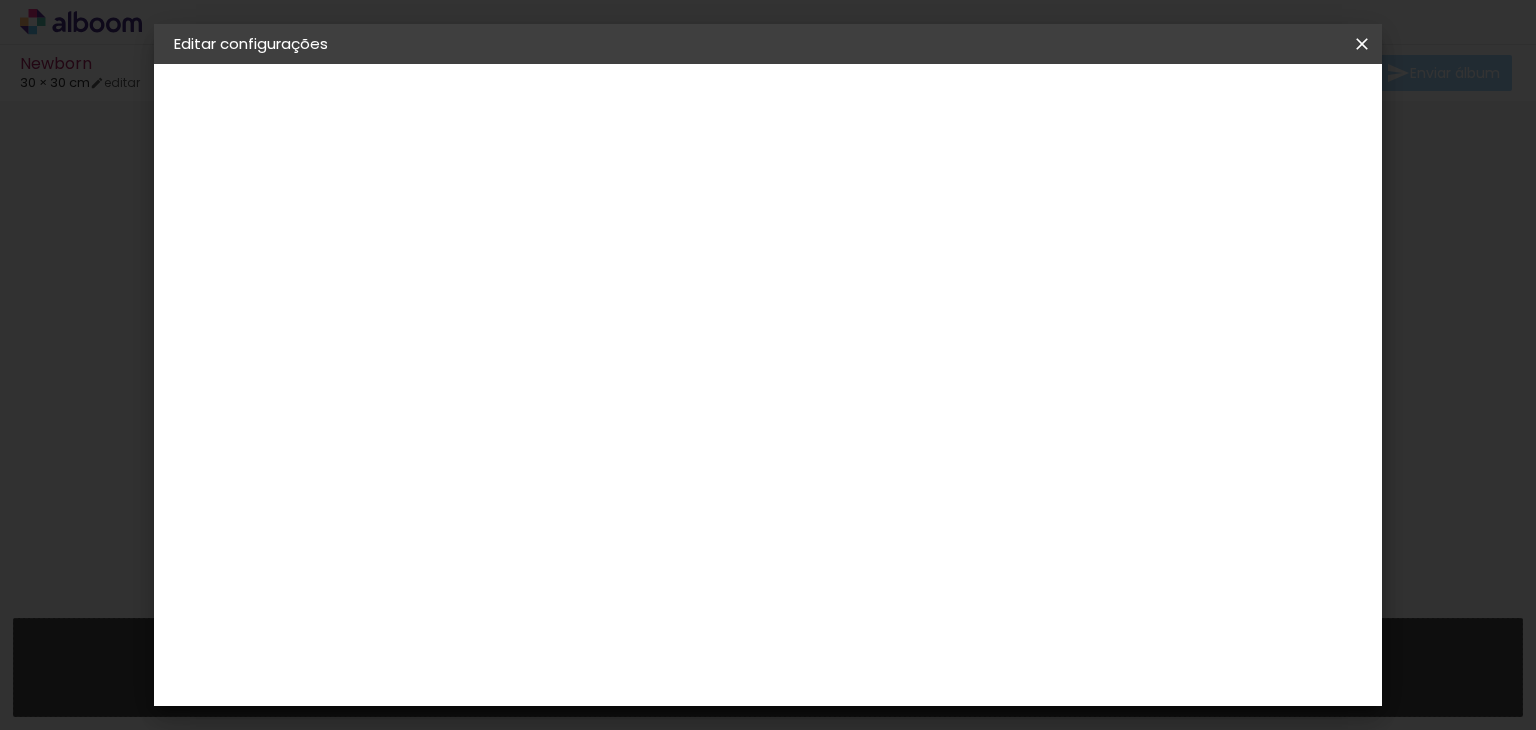 click on "30" at bounding box center (754, 313) 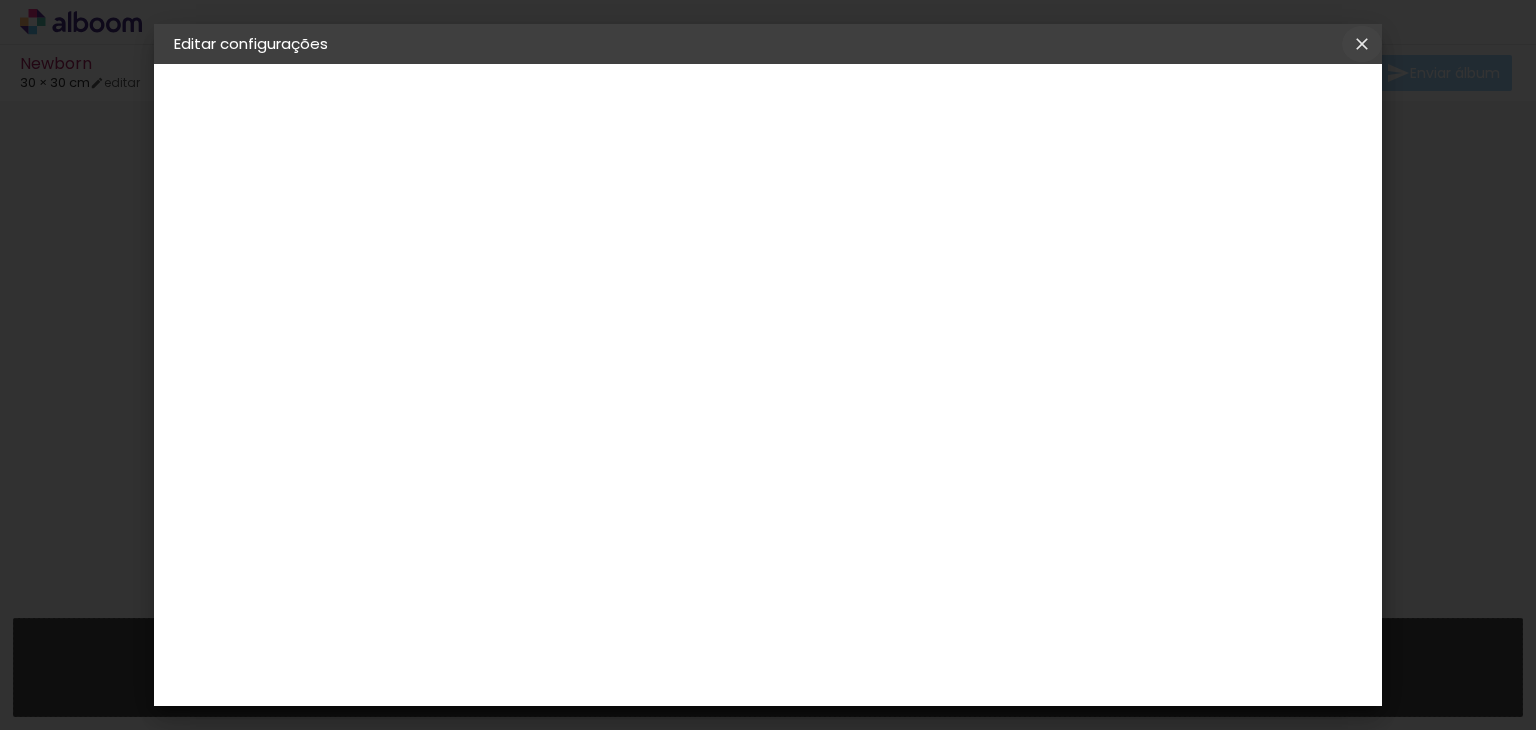 click at bounding box center (1362, 44) 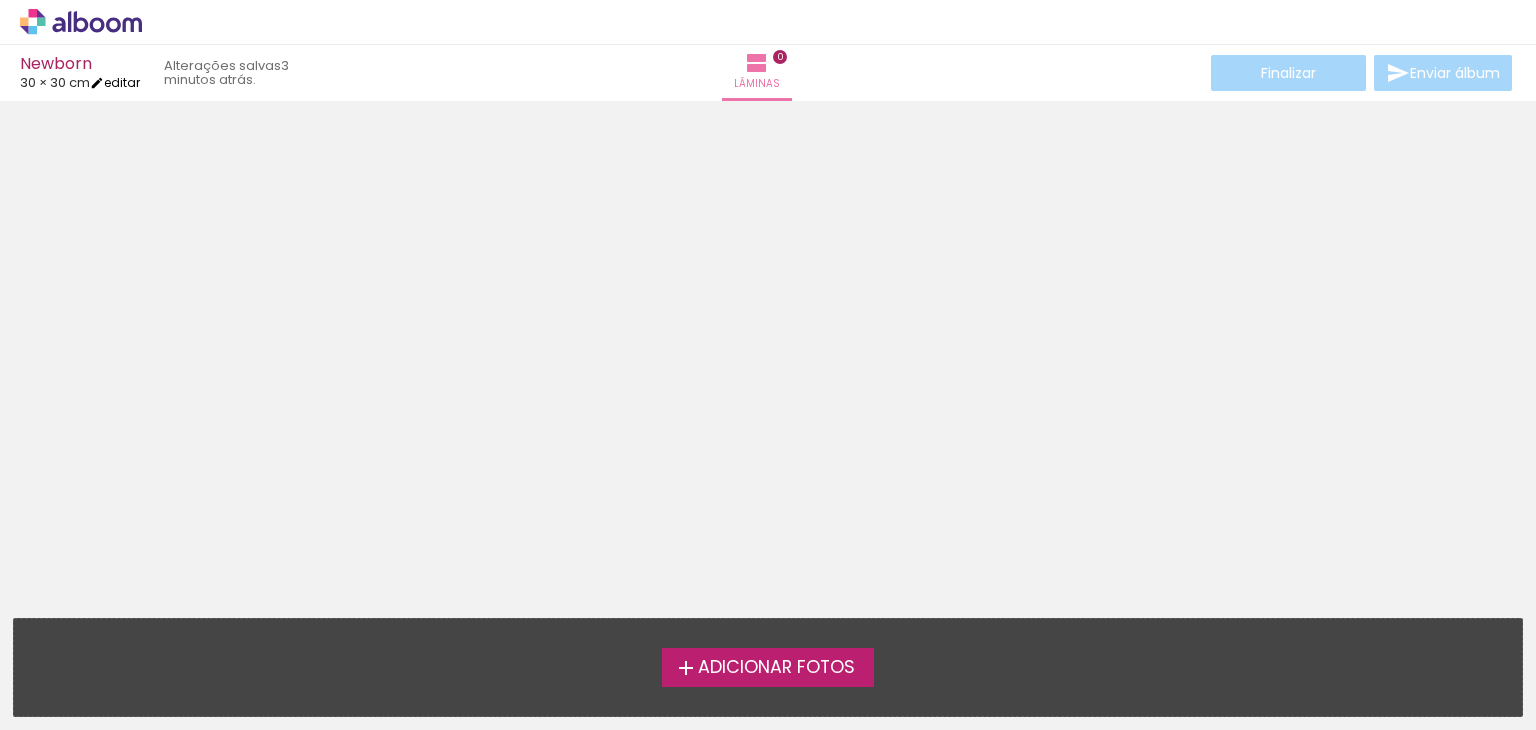 click at bounding box center (97, 83) 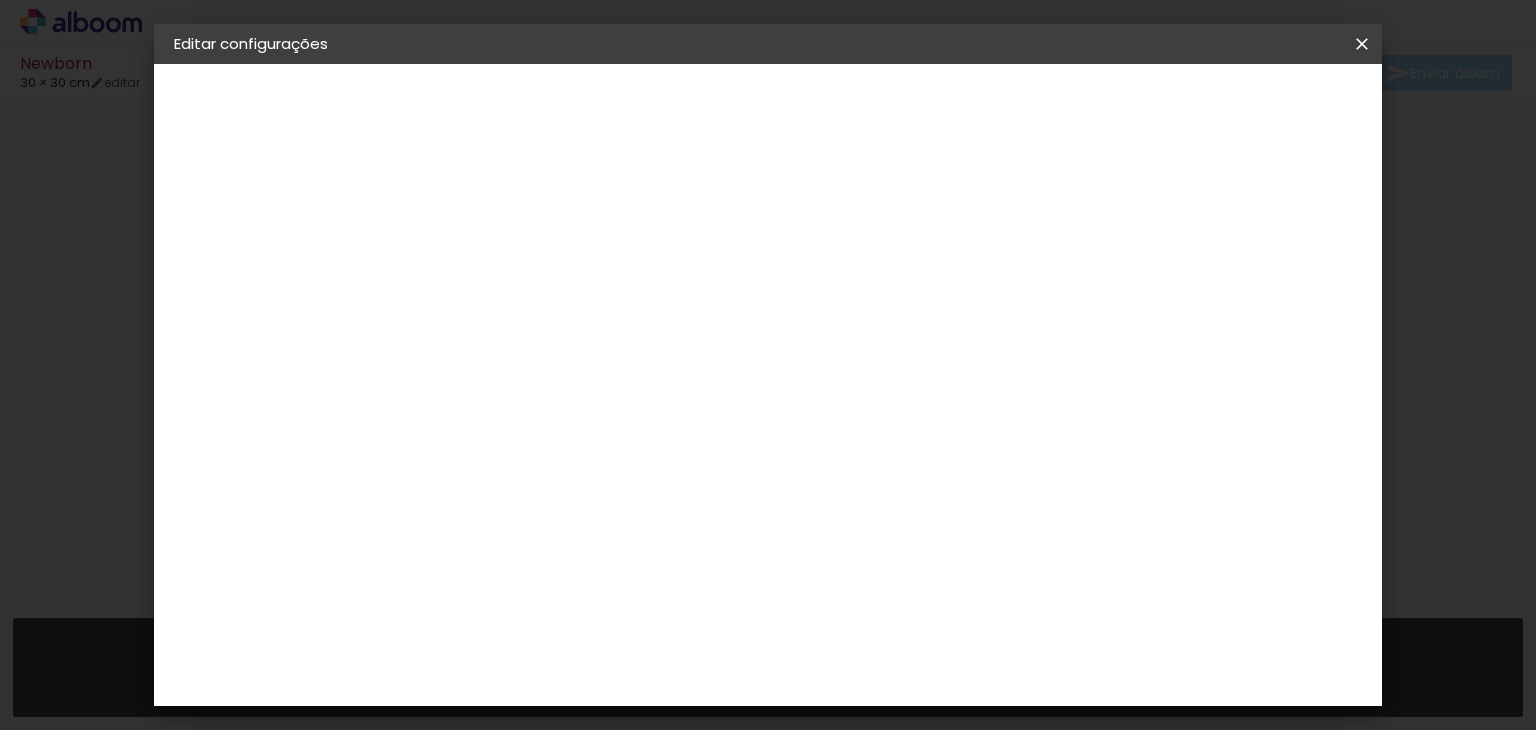 drag, startPoint x: 543, startPoint y: 493, endPoint x: 629, endPoint y: 501, distance: 86.37129 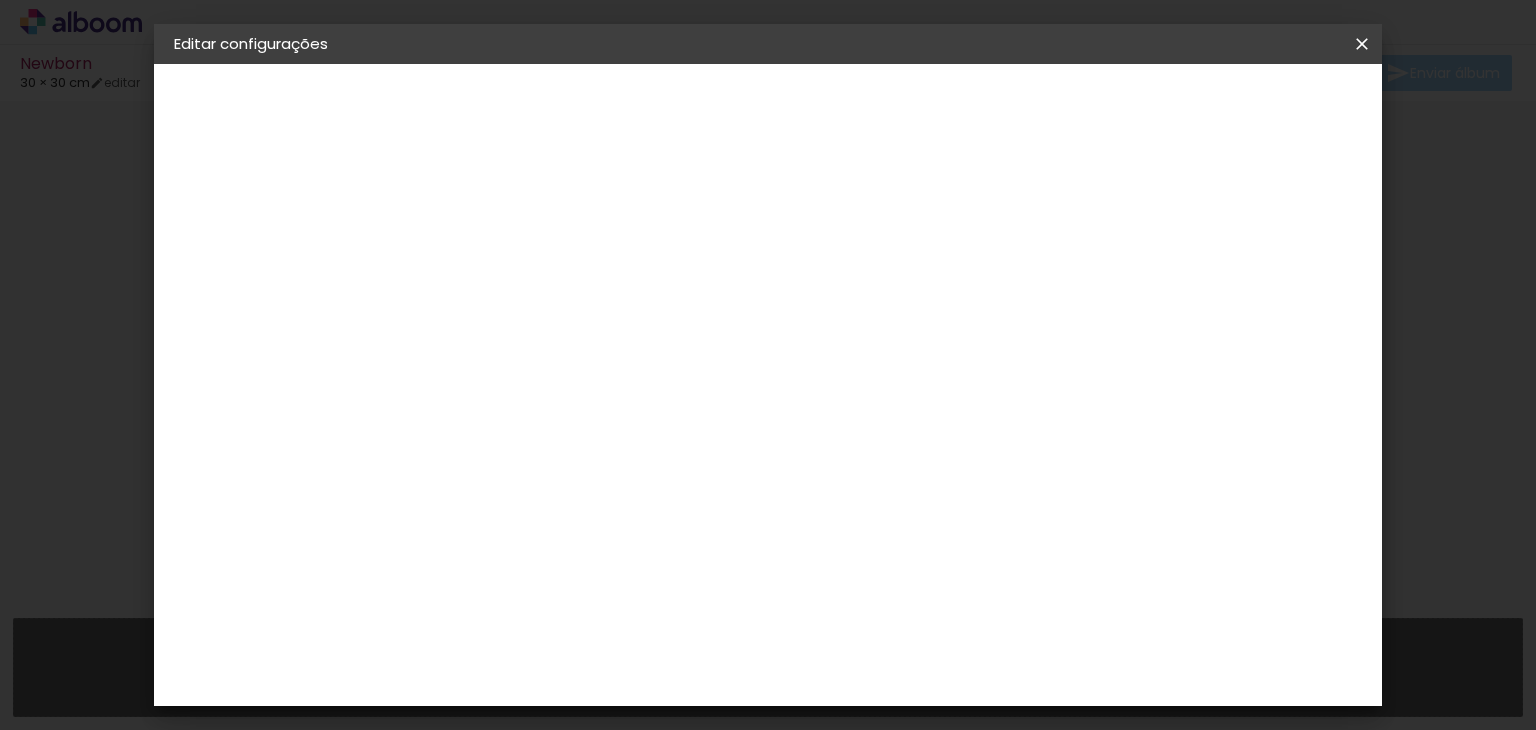 type on "20" 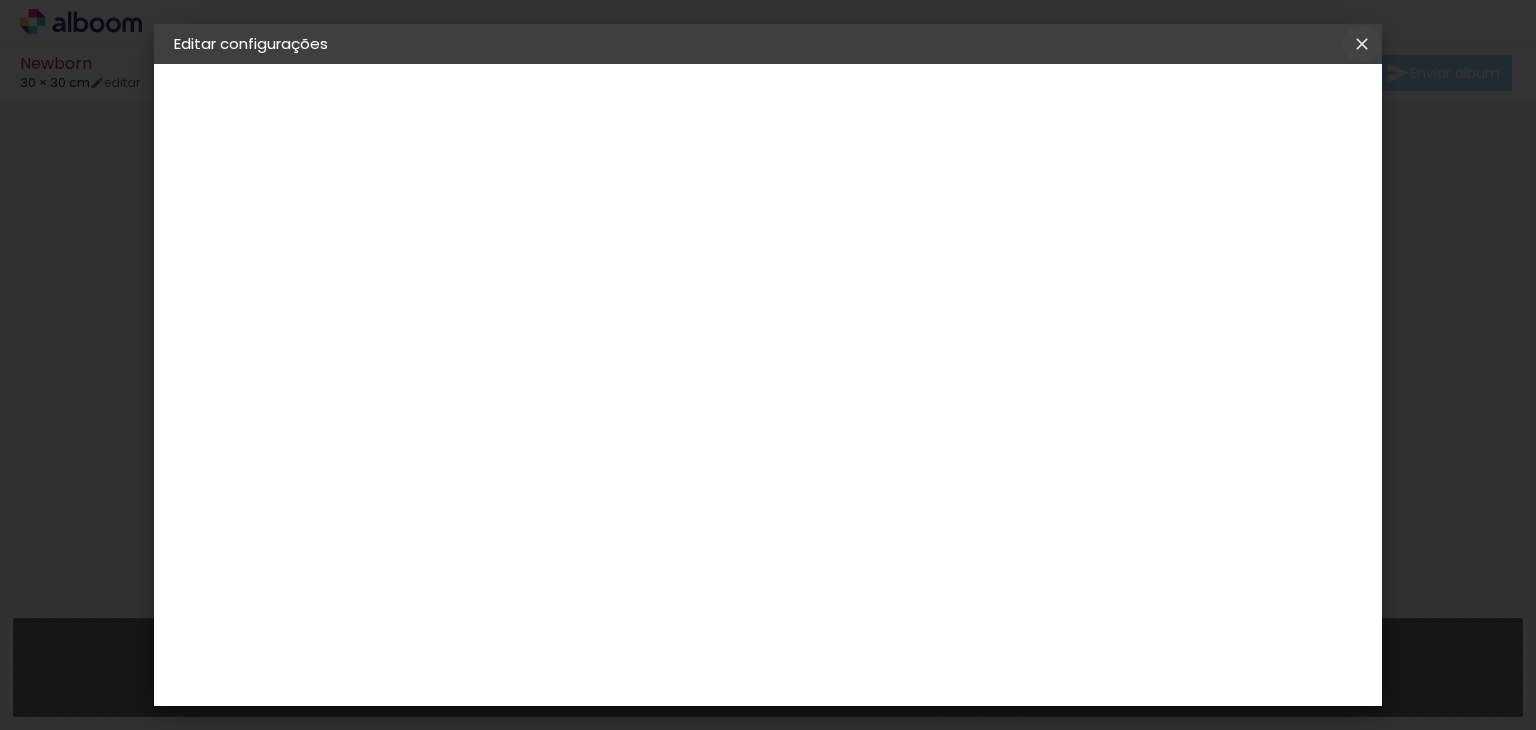 click at bounding box center (1362, 44) 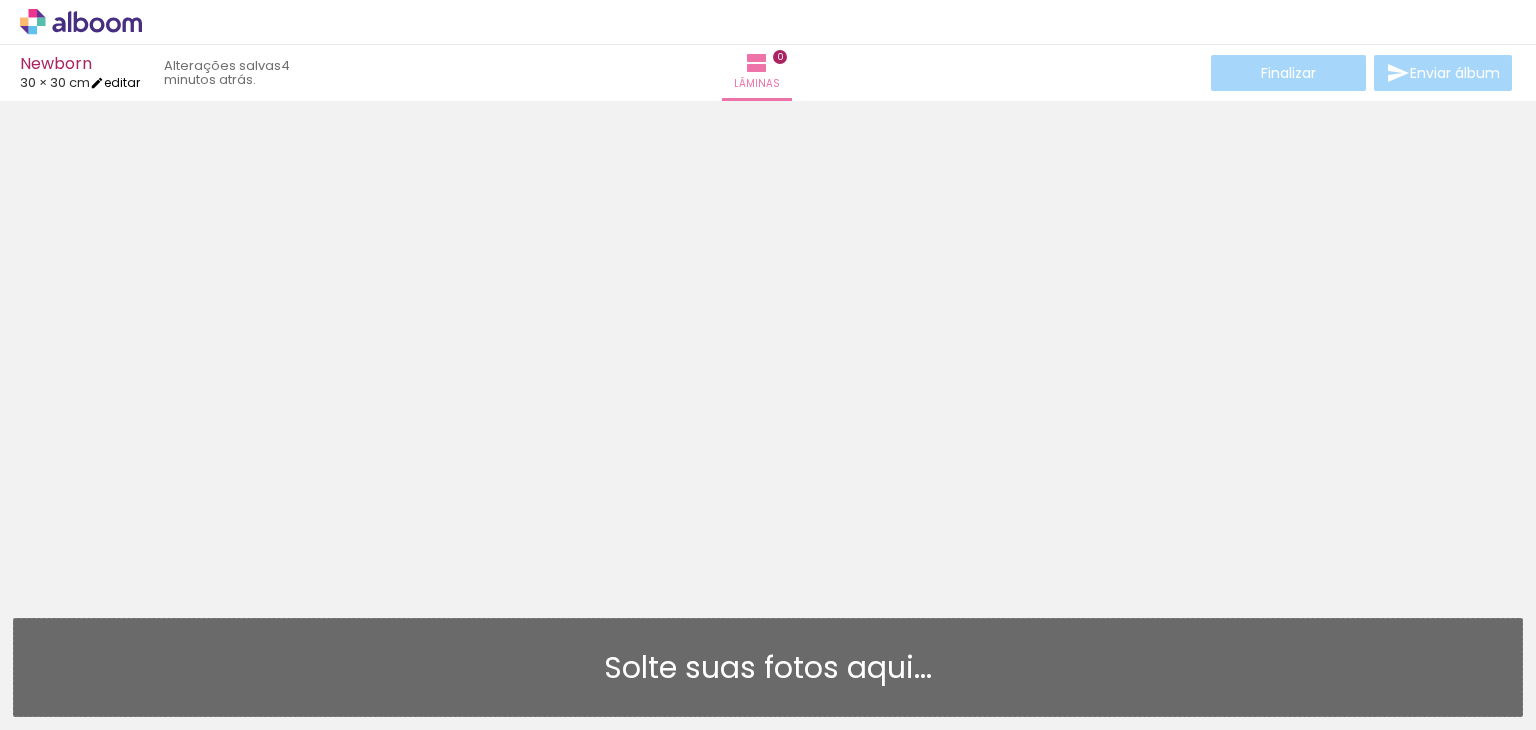 click on "editar" at bounding box center [115, 82] 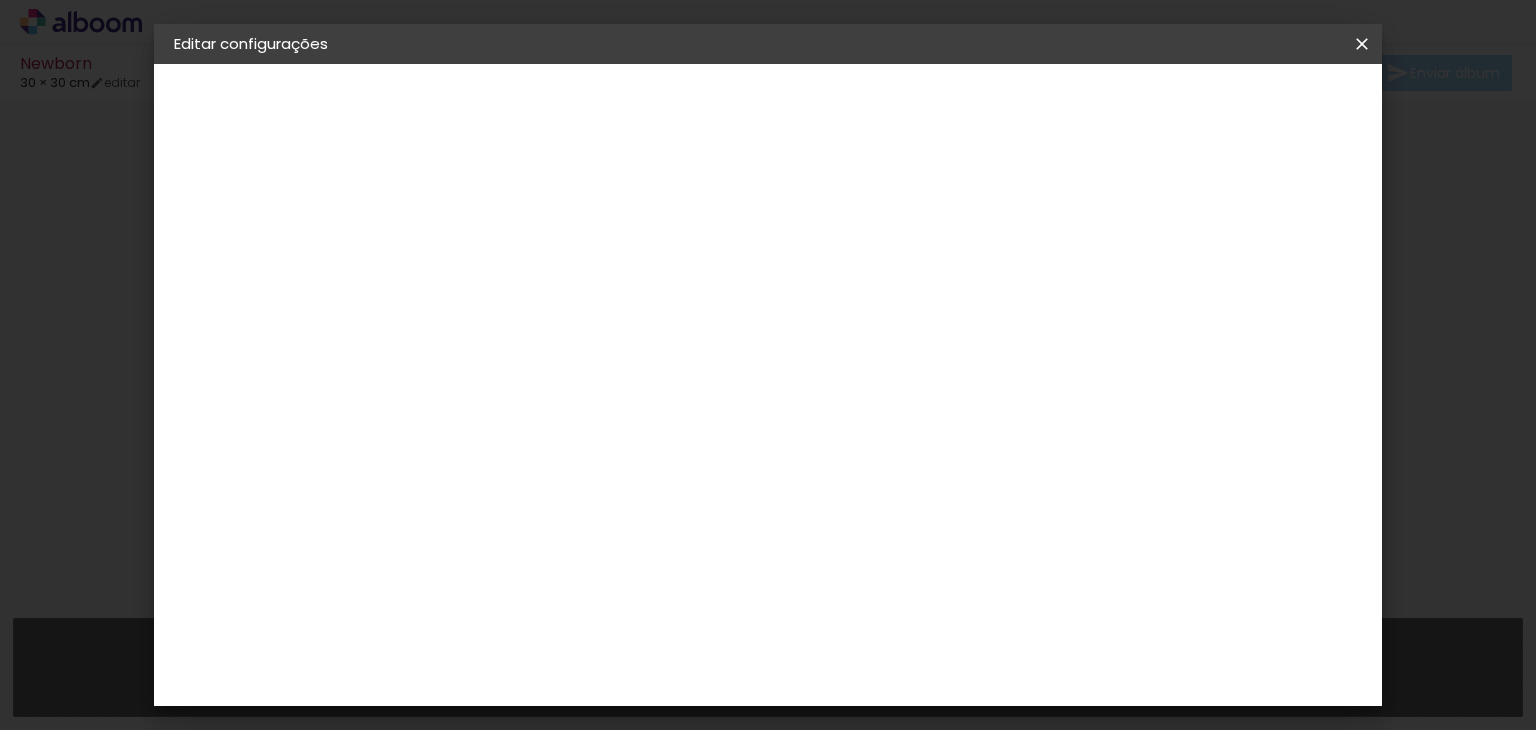 click on "2. Especificações" at bounding box center (283, 205) 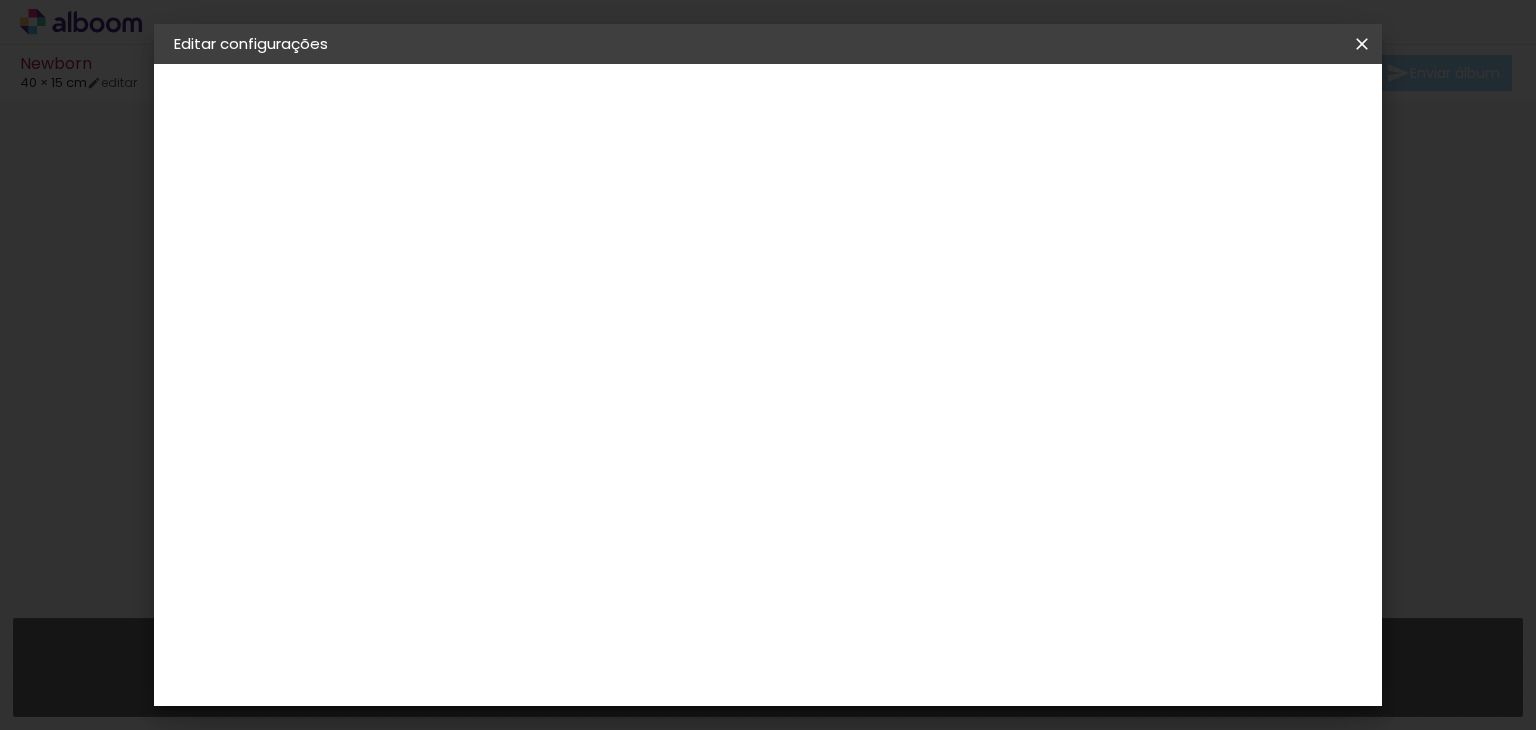 click on "Salvar configurações" at bounding box center (1163, 106) 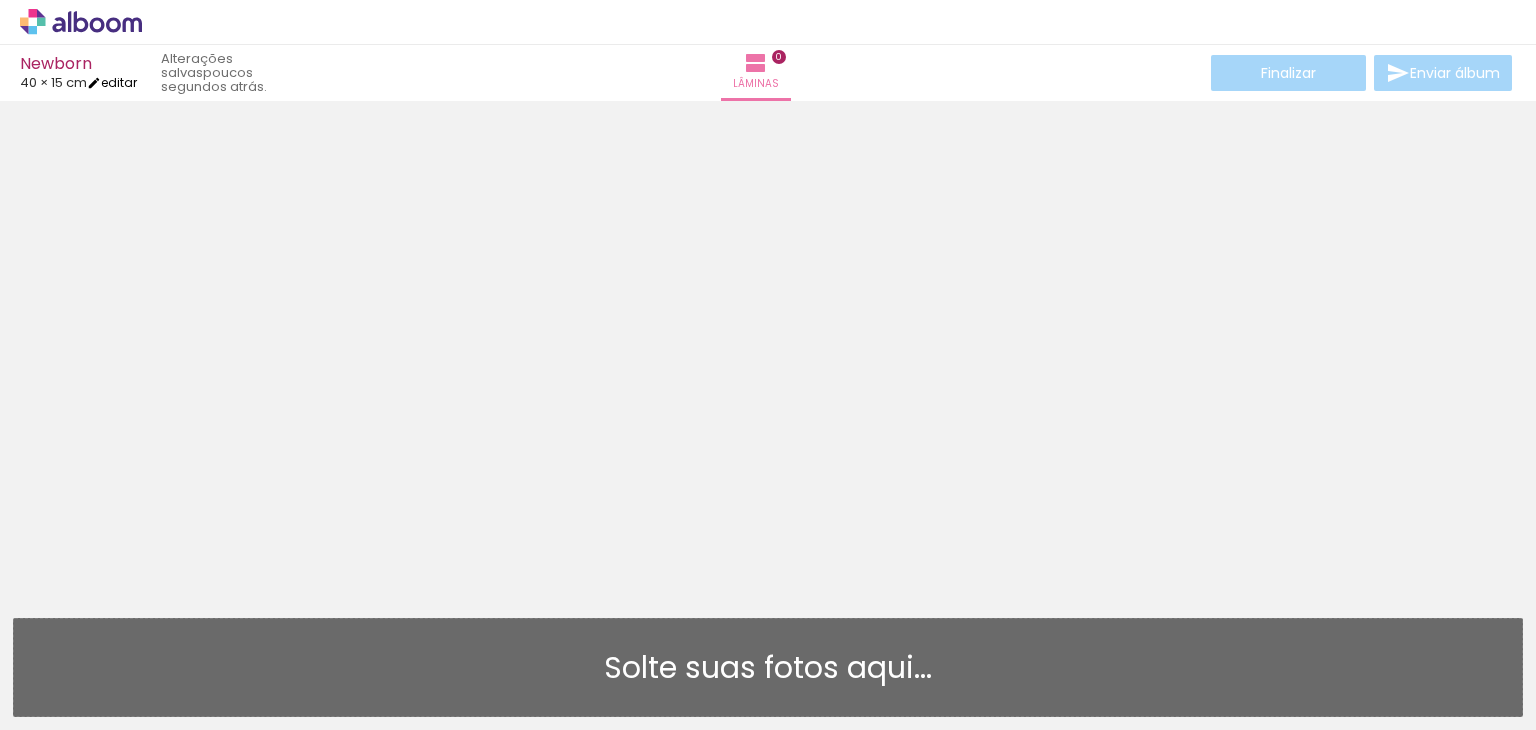 click on "editar" at bounding box center (112, 82) 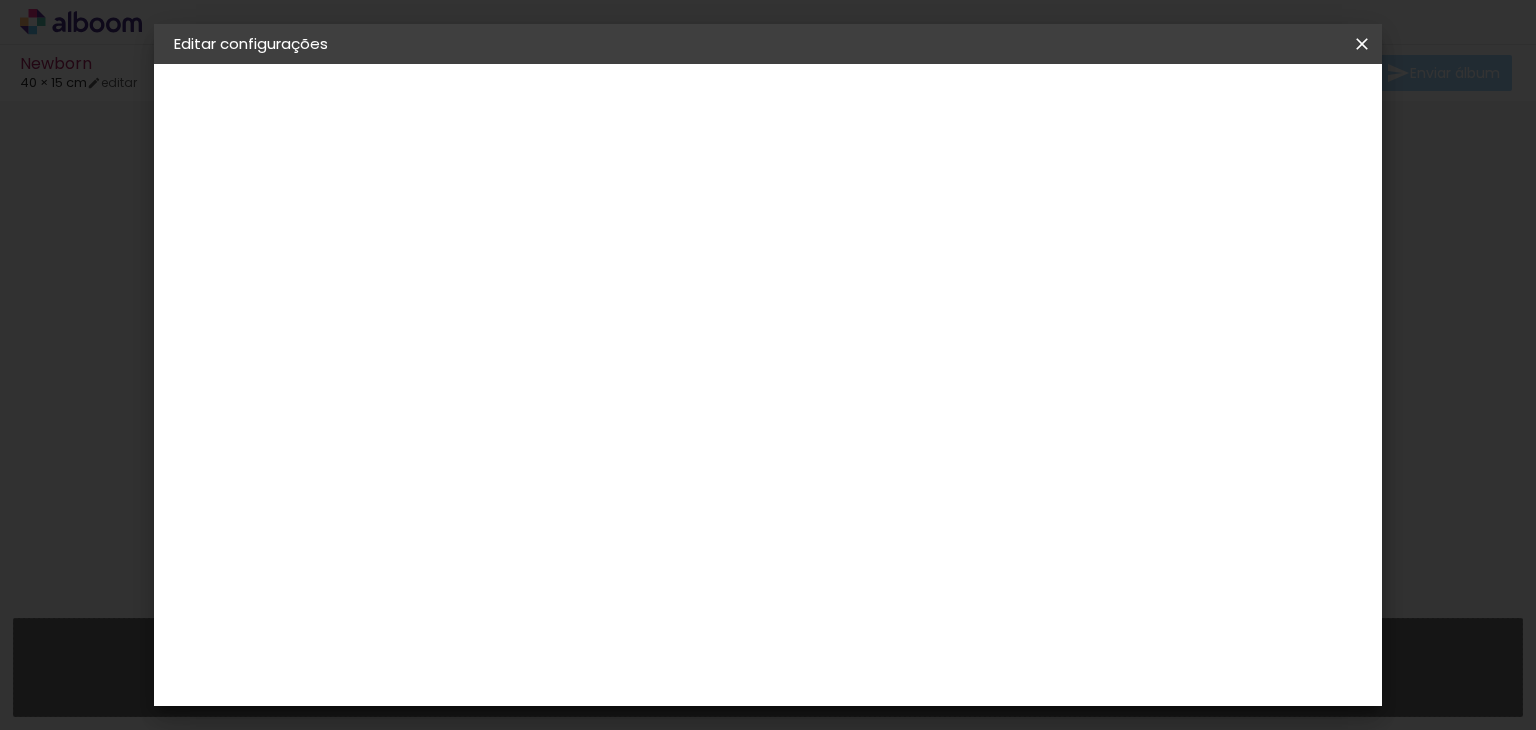 scroll, scrollTop: 224, scrollLeft: 0, axis: vertical 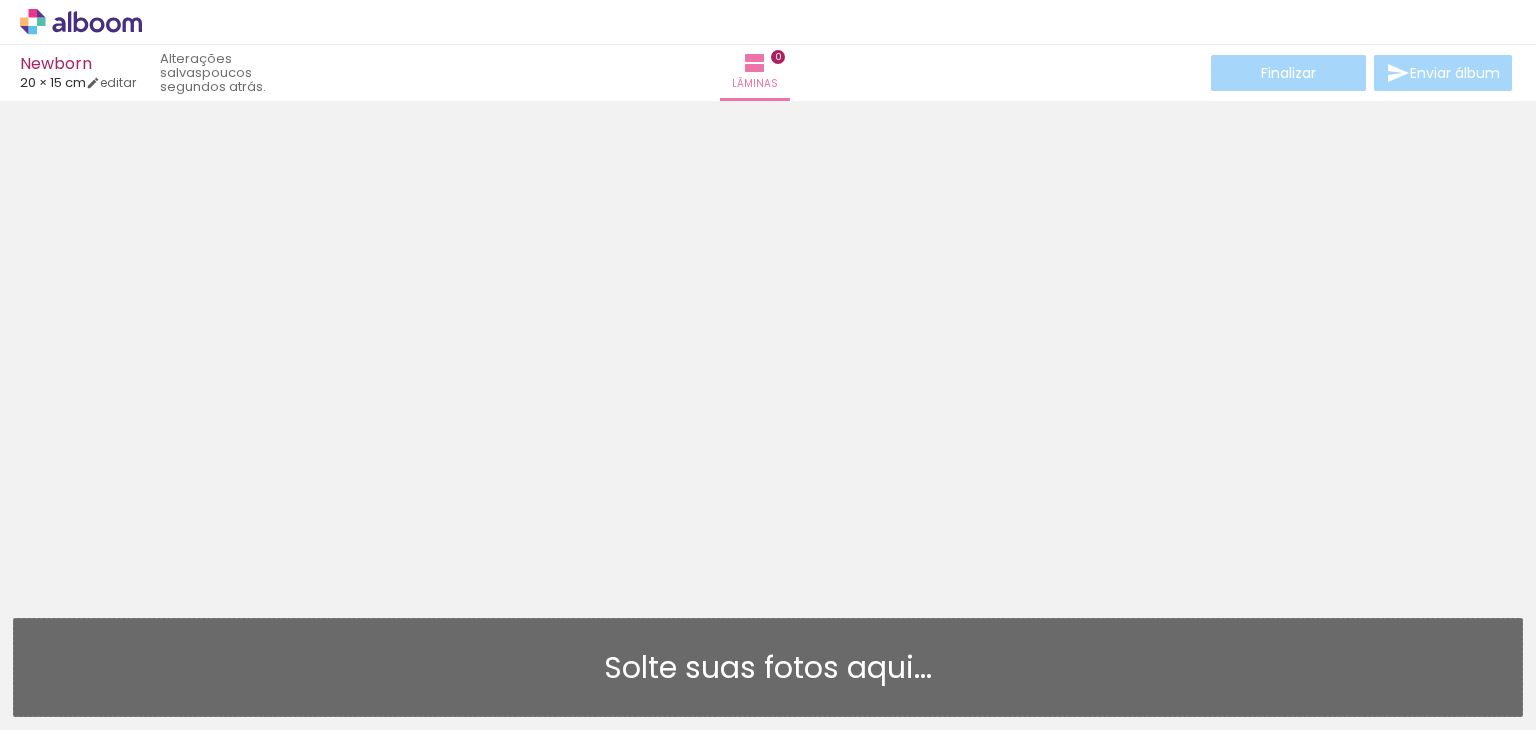 click on "Solte suas fotos aqui..." at bounding box center [768, 668] 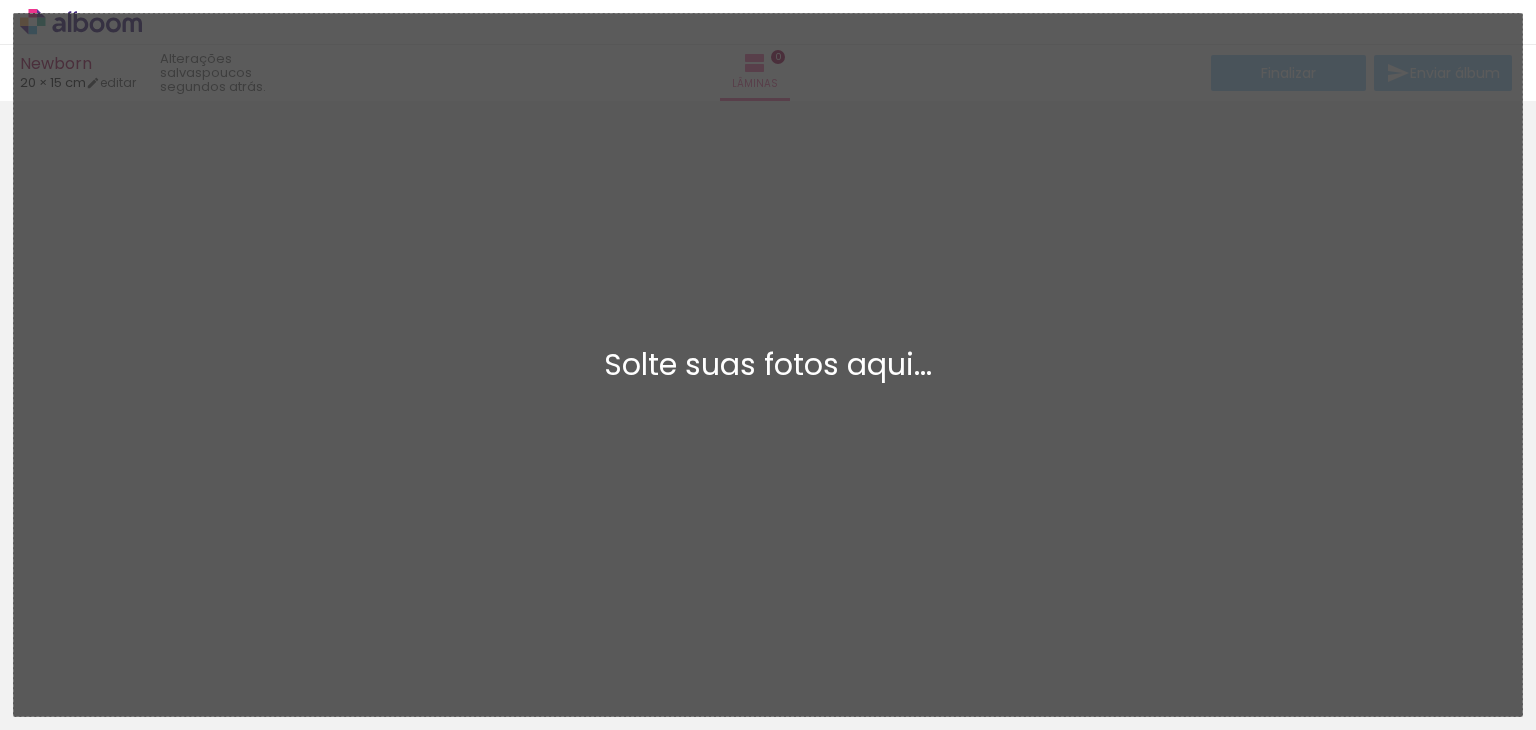 click on "Adicionar Fotos Solte suas fotos aqui..." at bounding box center (768, 365) 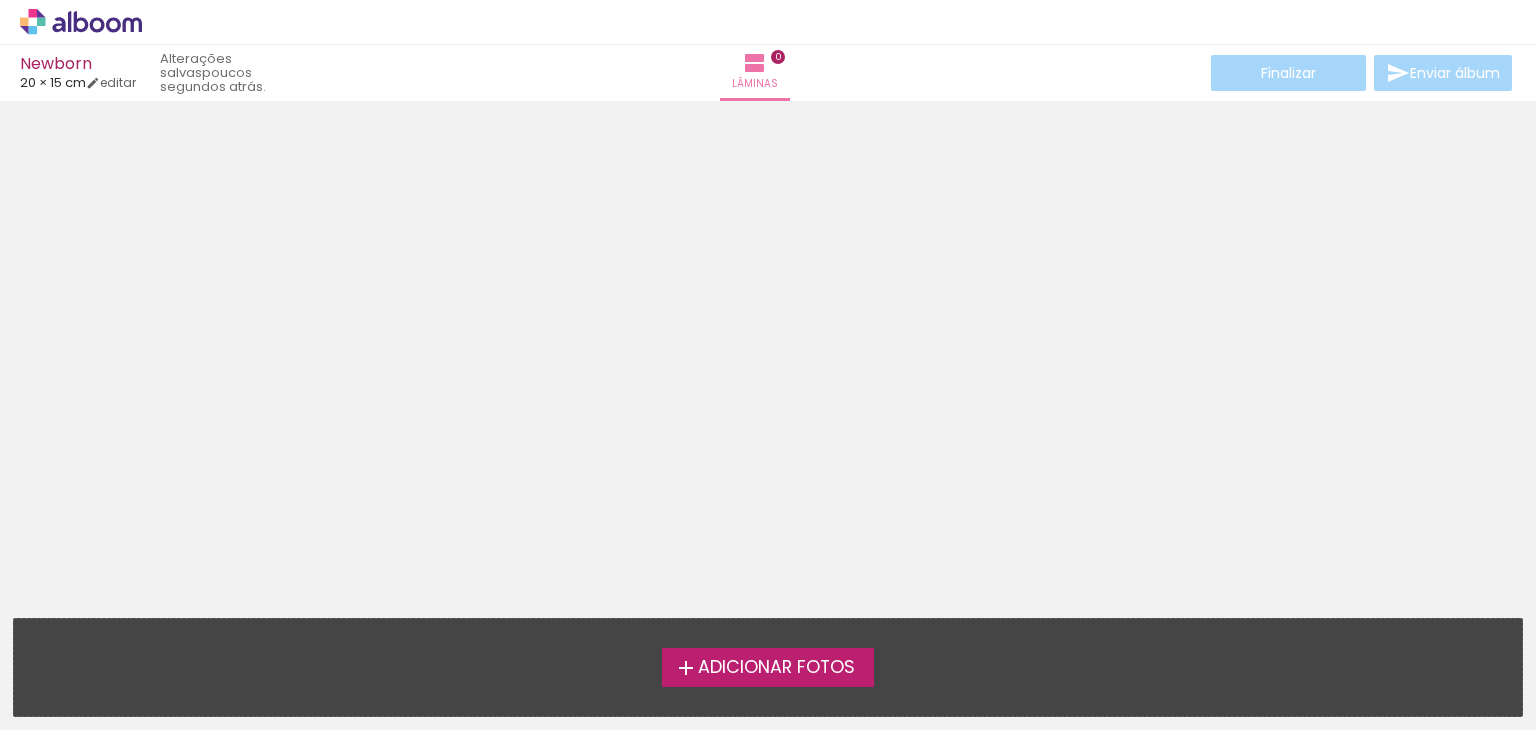 click on "Adicionar Fotos" at bounding box center (776, 668) 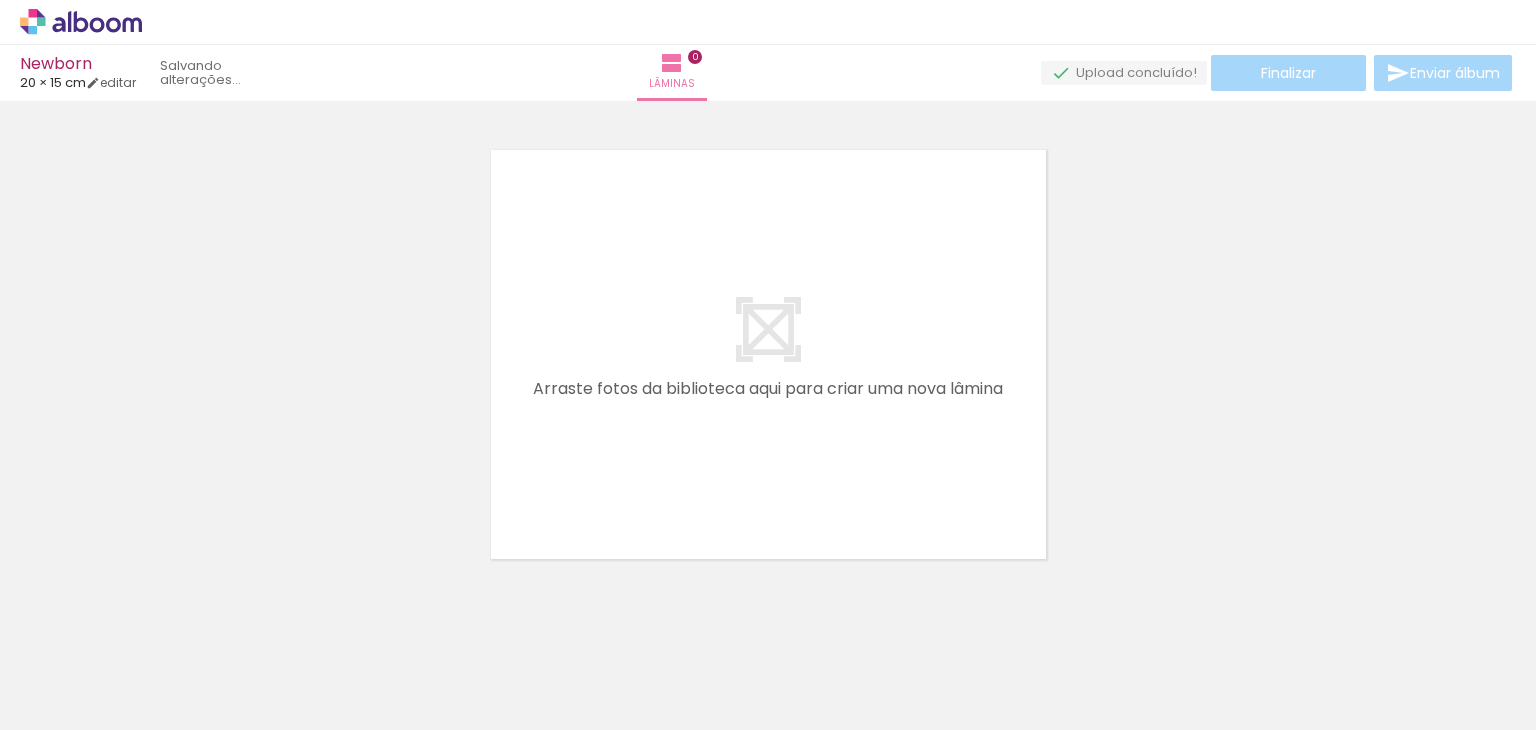 scroll, scrollTop: 25, scrollLeft: 0, axis: vertical 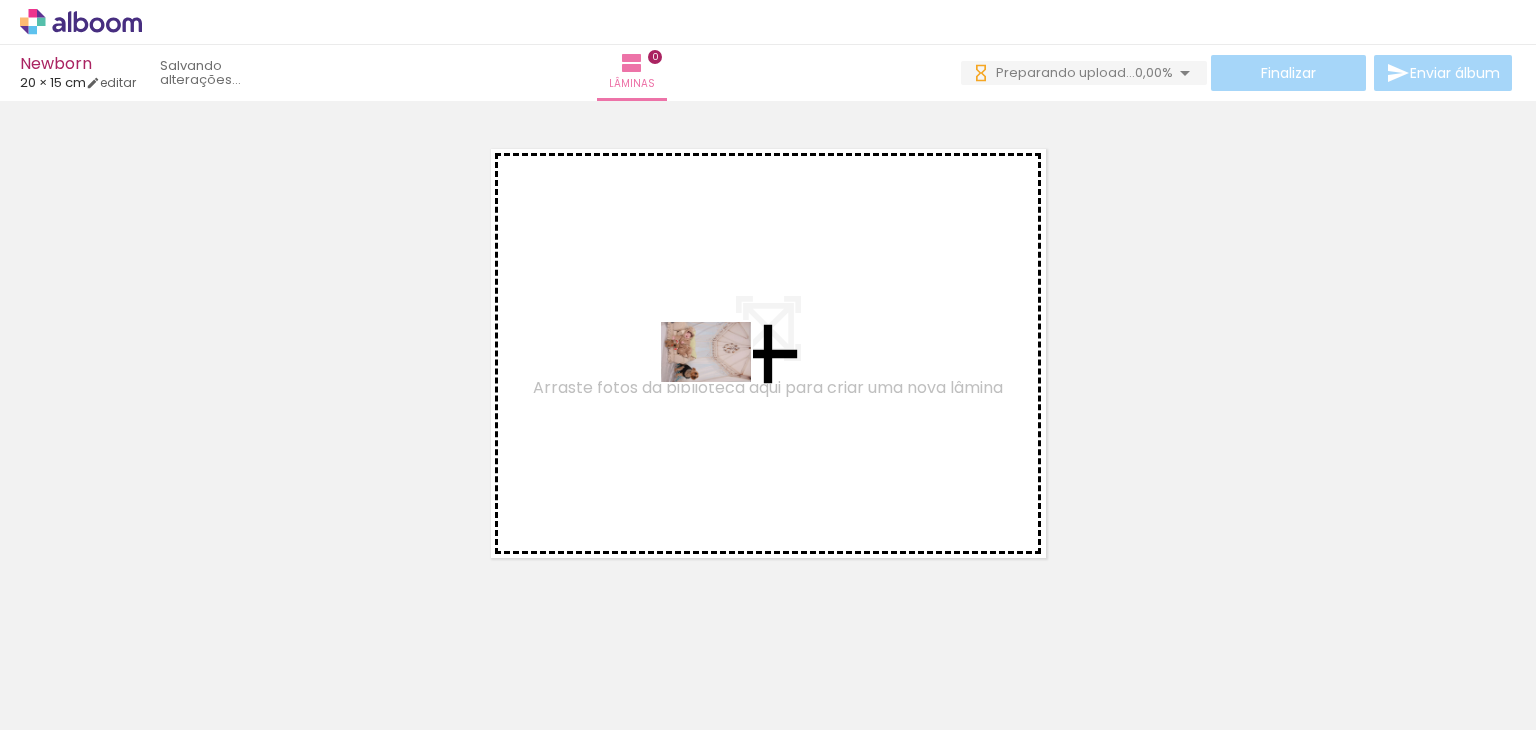 drag, startPoint x: 206, startPoint y: 674, endPoint x: 721, endPoint y: 382, distance: 592.0211 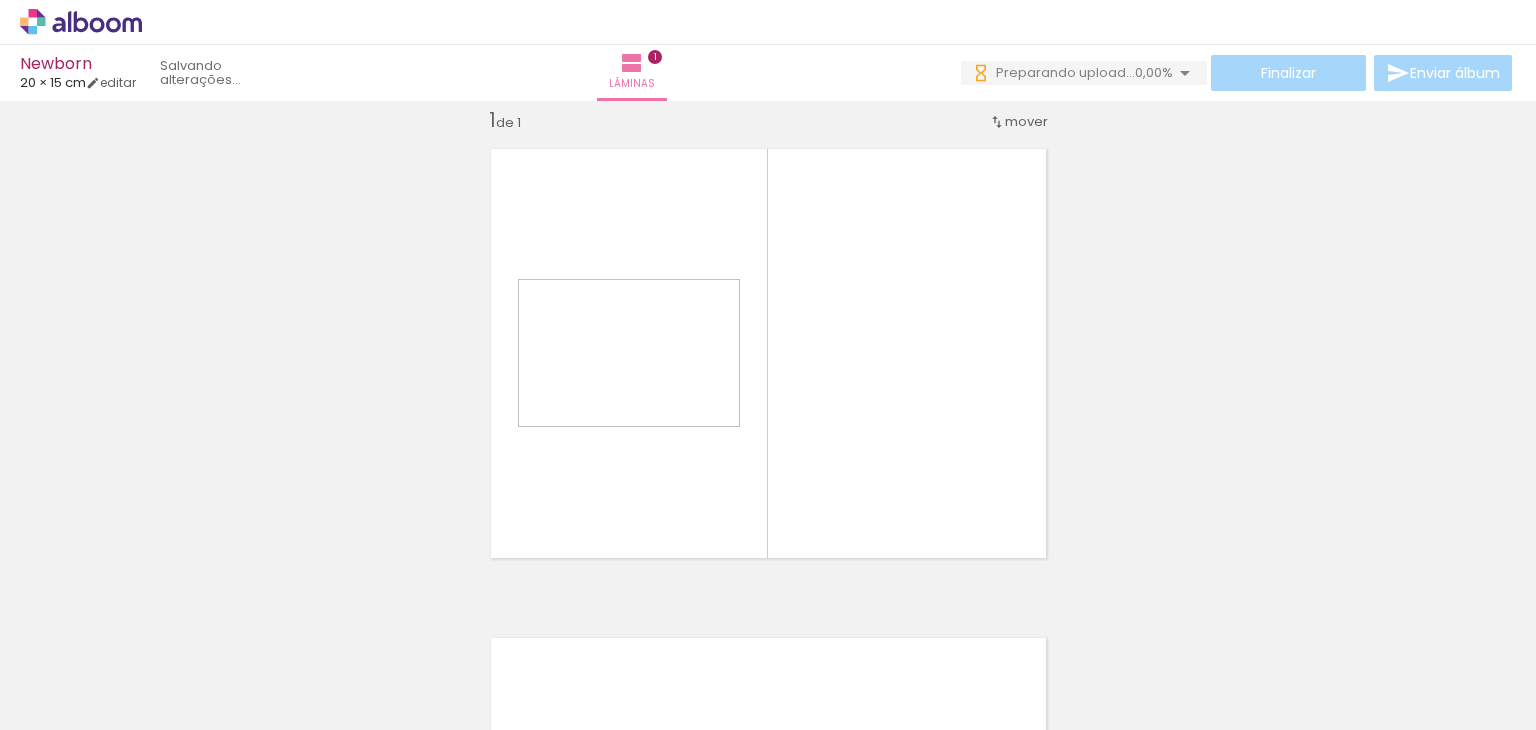 scroll, scrollTop: 25, scrollLeft: 0, axis: vertical 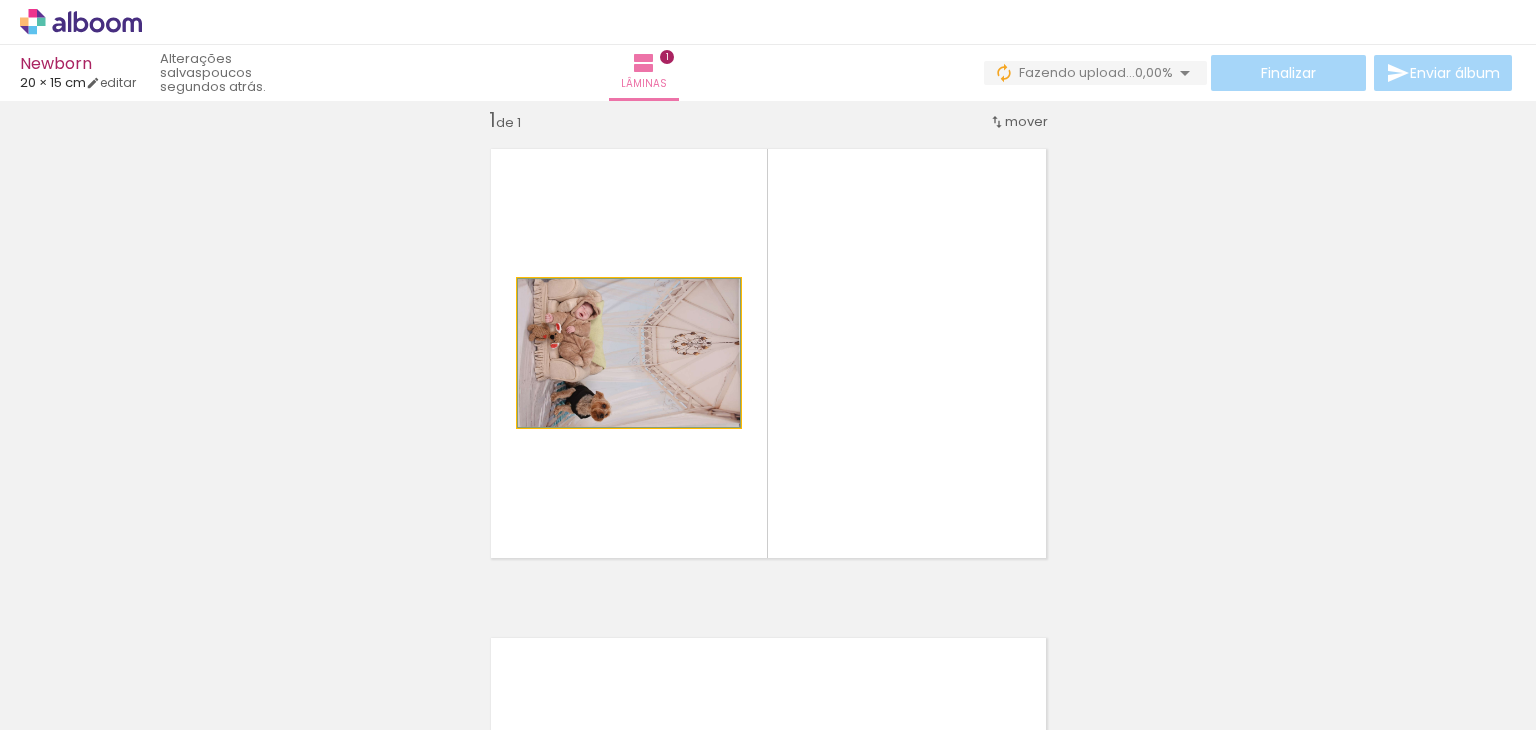 click 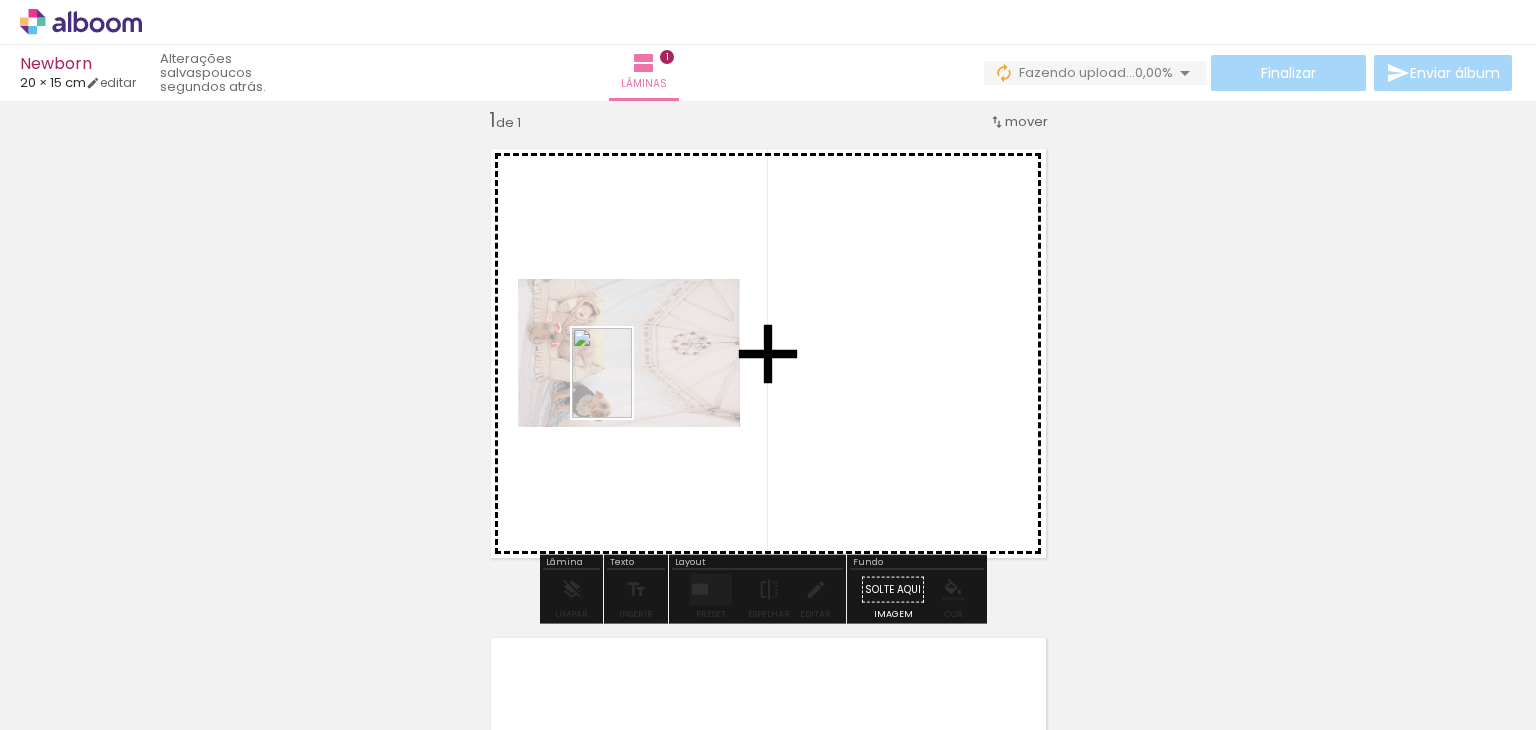 drag, startPoint x: 333, startPoint y: 673, endPoint x: 632, endPoint y: 388, distance: 413.069 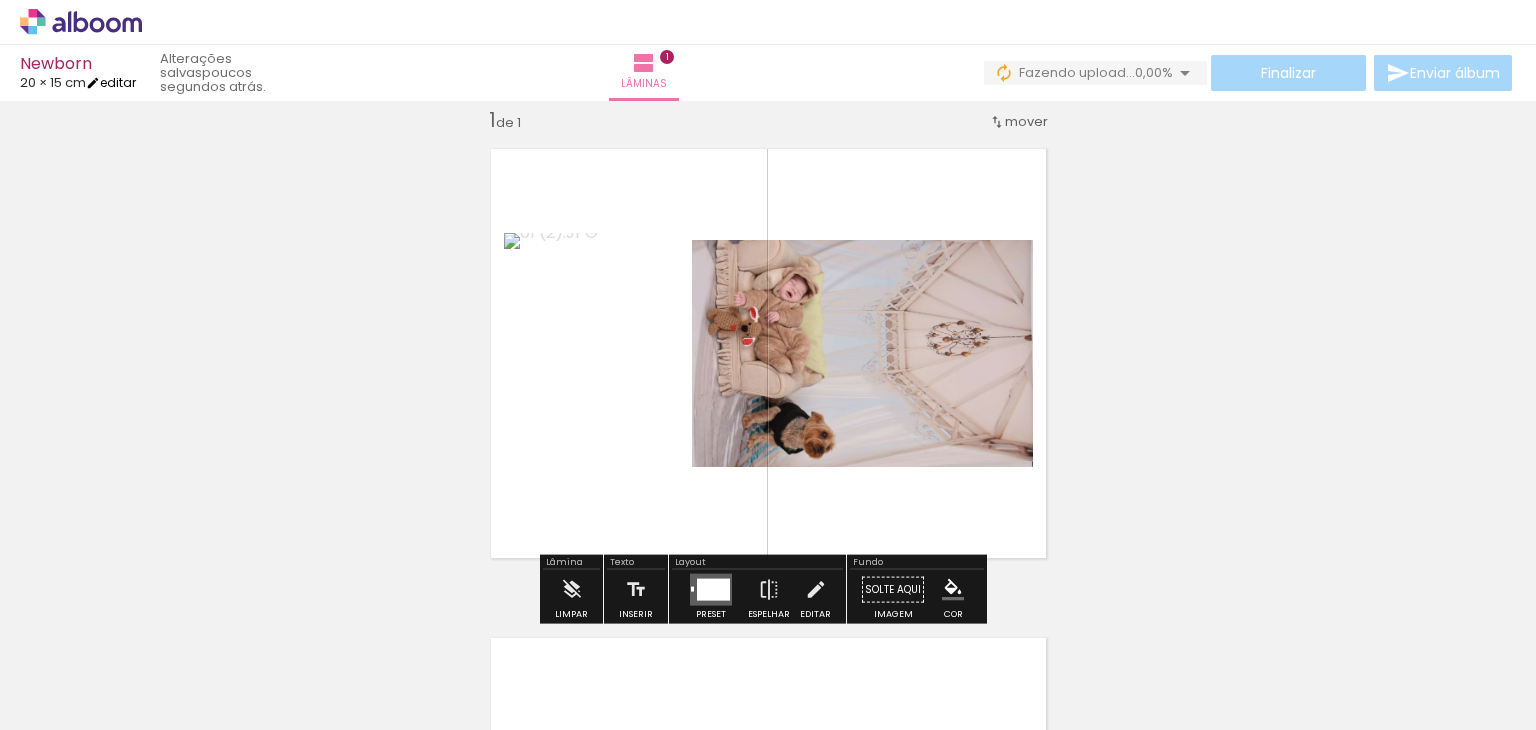 click at bounding box center [93, 83] 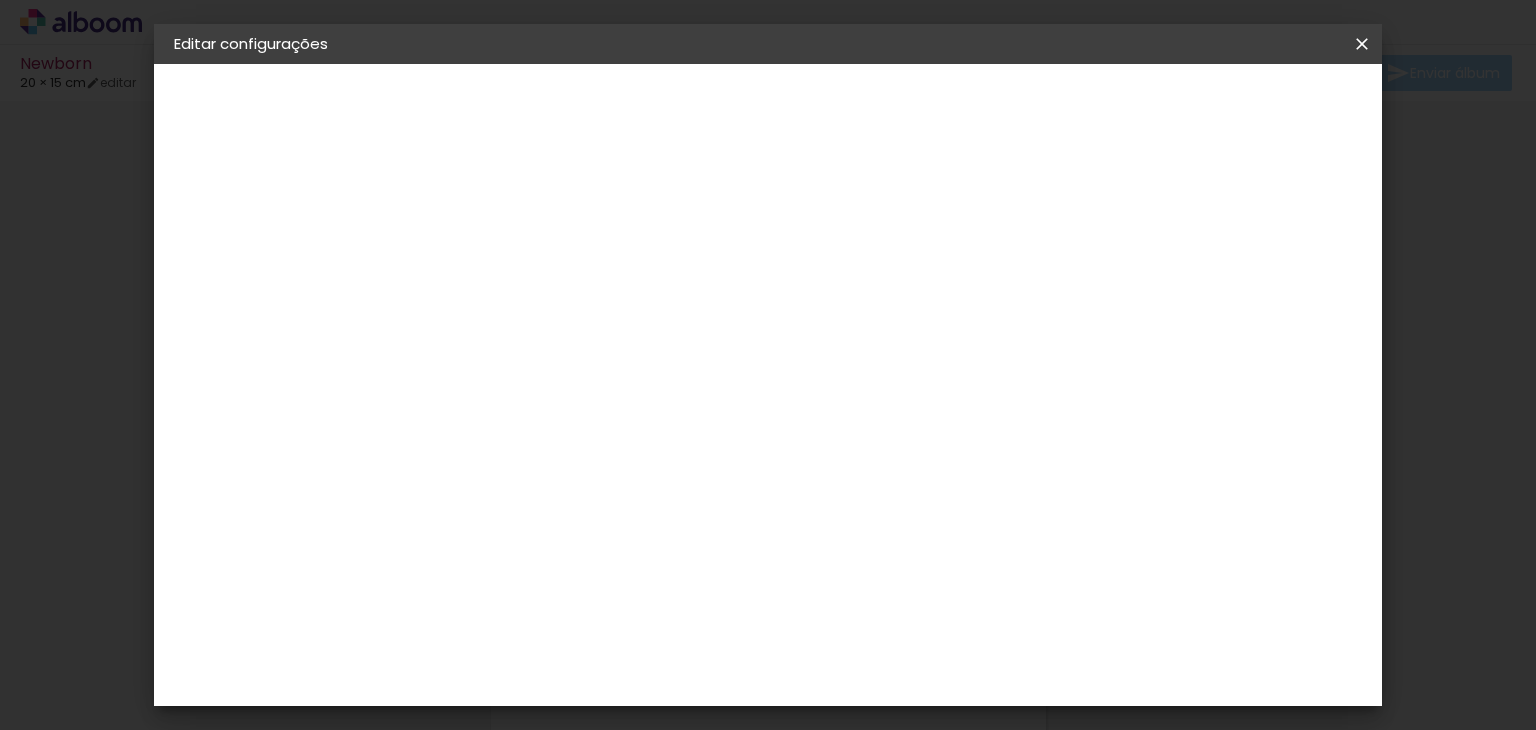 drag, startPoint x: 879, startPoint y: 690, endPoint x: 906, endPoint y: 688, distance: 27.073973 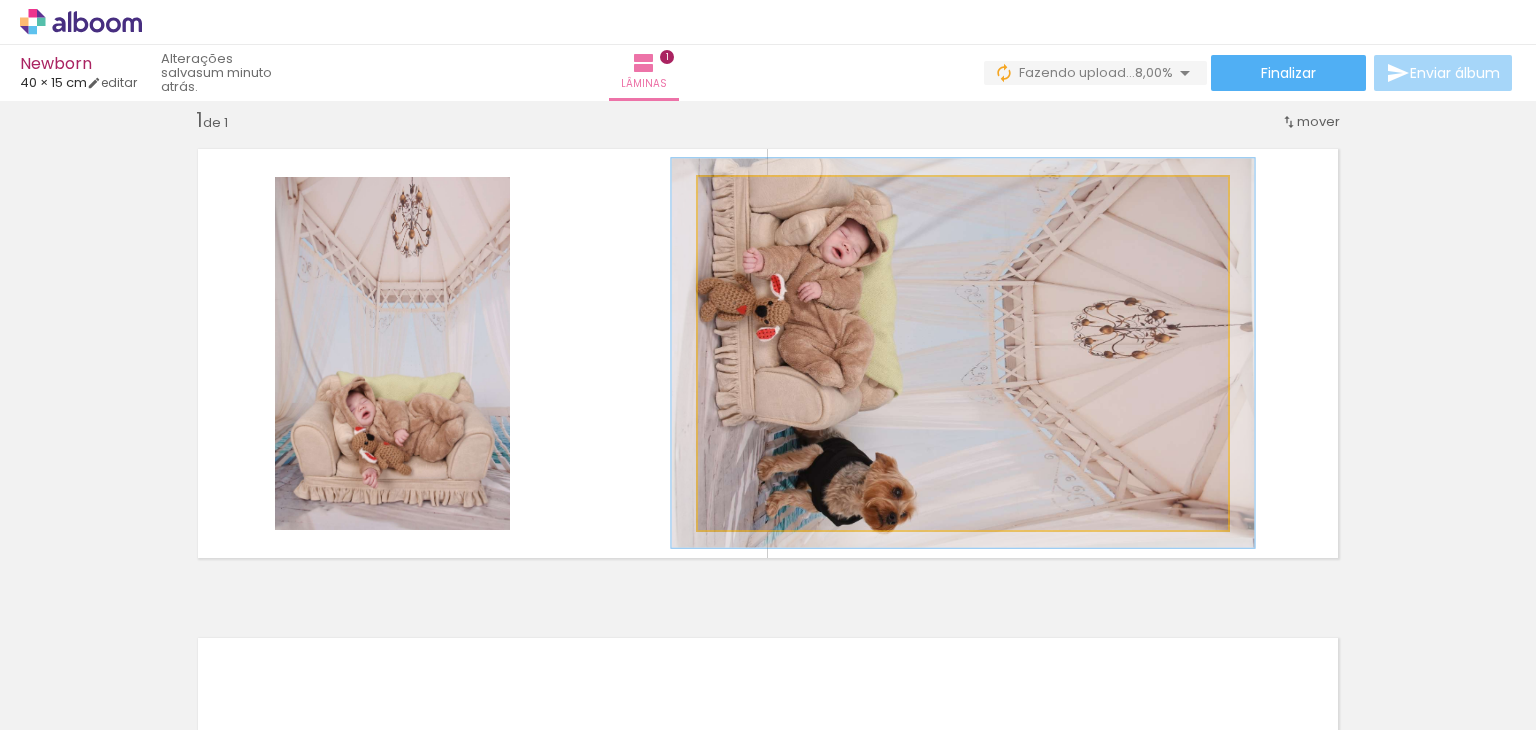 click at bounding box center (752, 198) 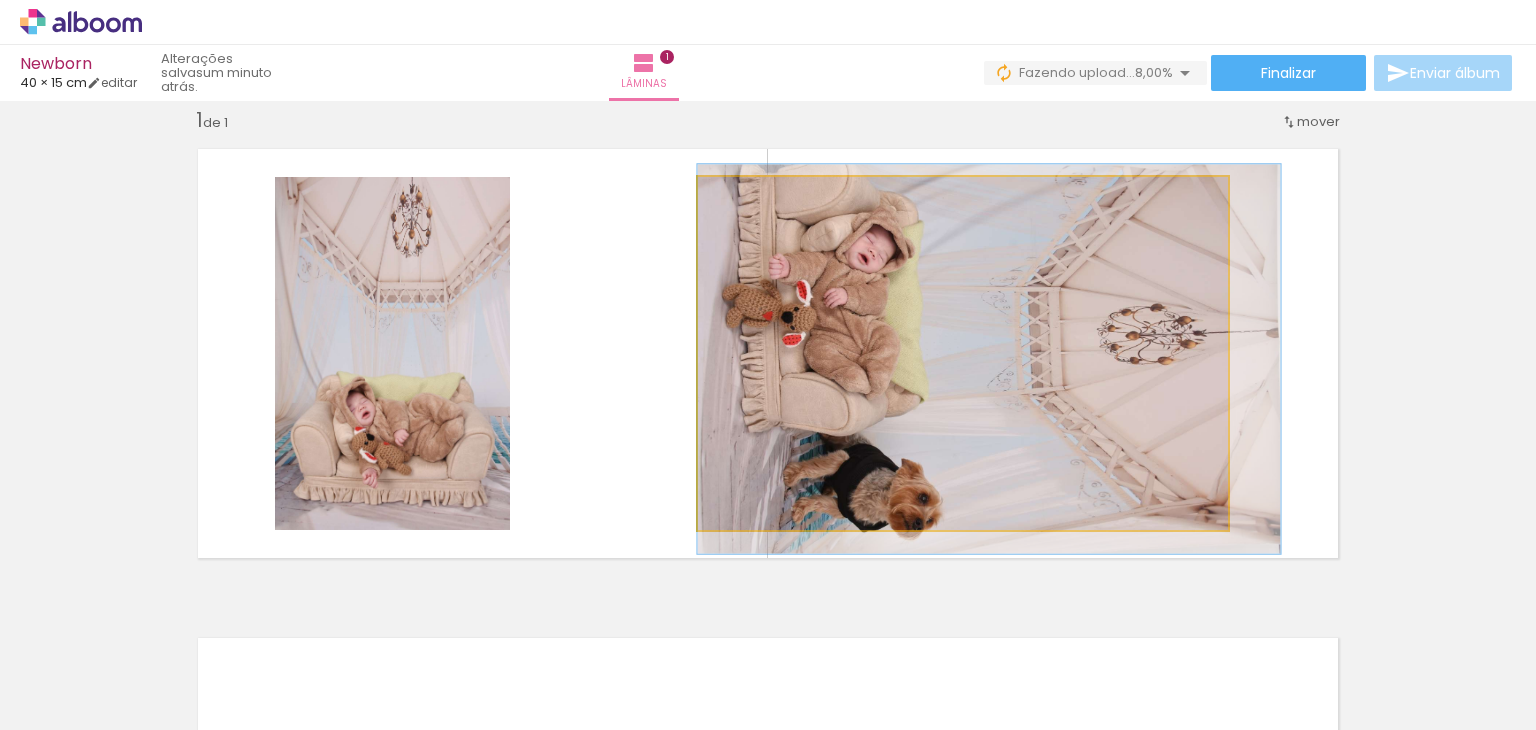 drag, startPoint x: 850, startPoint y: 255, endPoint x: 911, endPoint y: 261, distance: 61.294373 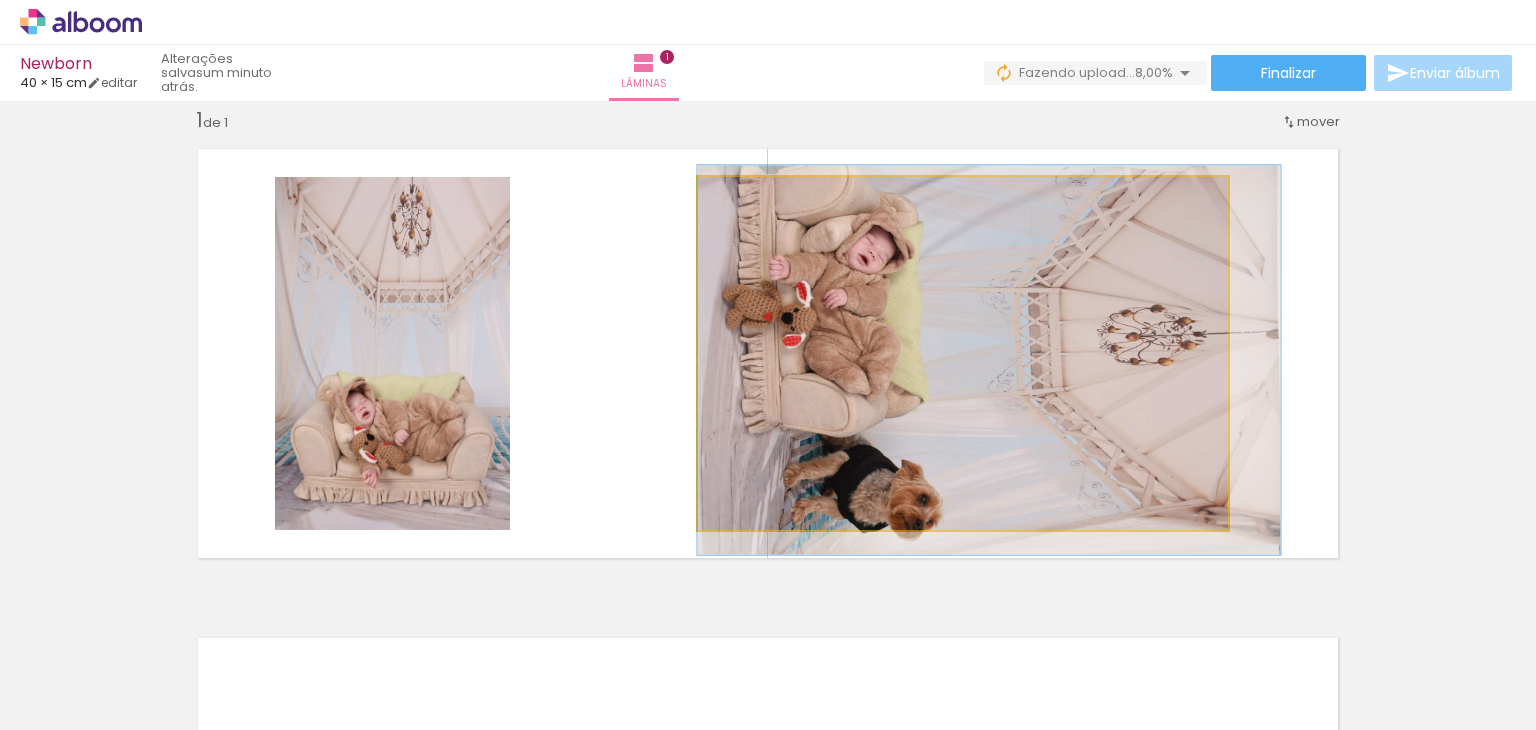 drag, startPoint x: 932, startPoint y: 324, endPoint x: 1013, endPoint y: 325, distance: 81.00617 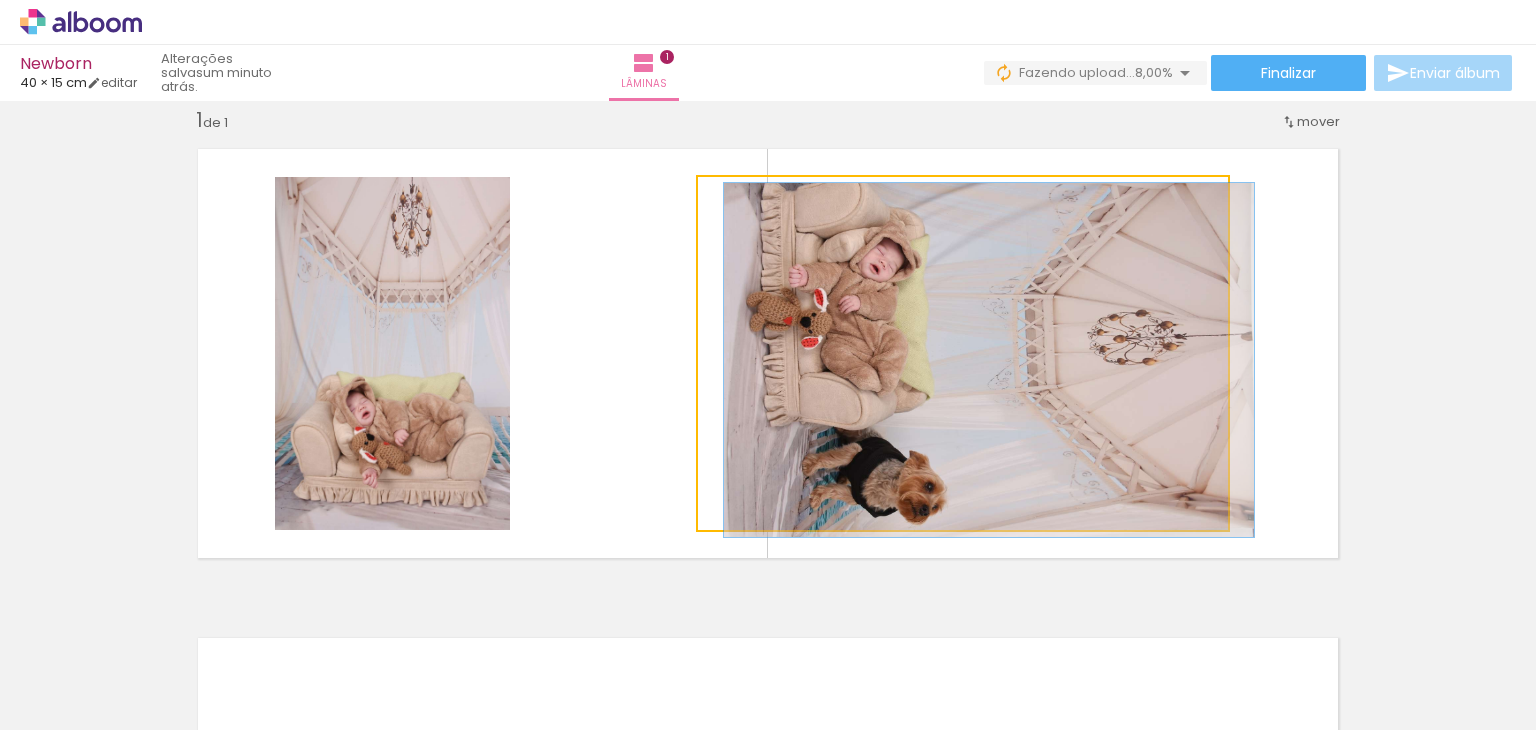 drag, startPoint x: 750, startPoint y: 200, endPoint x: 722, endPoint y: 198, distance: 28.071337 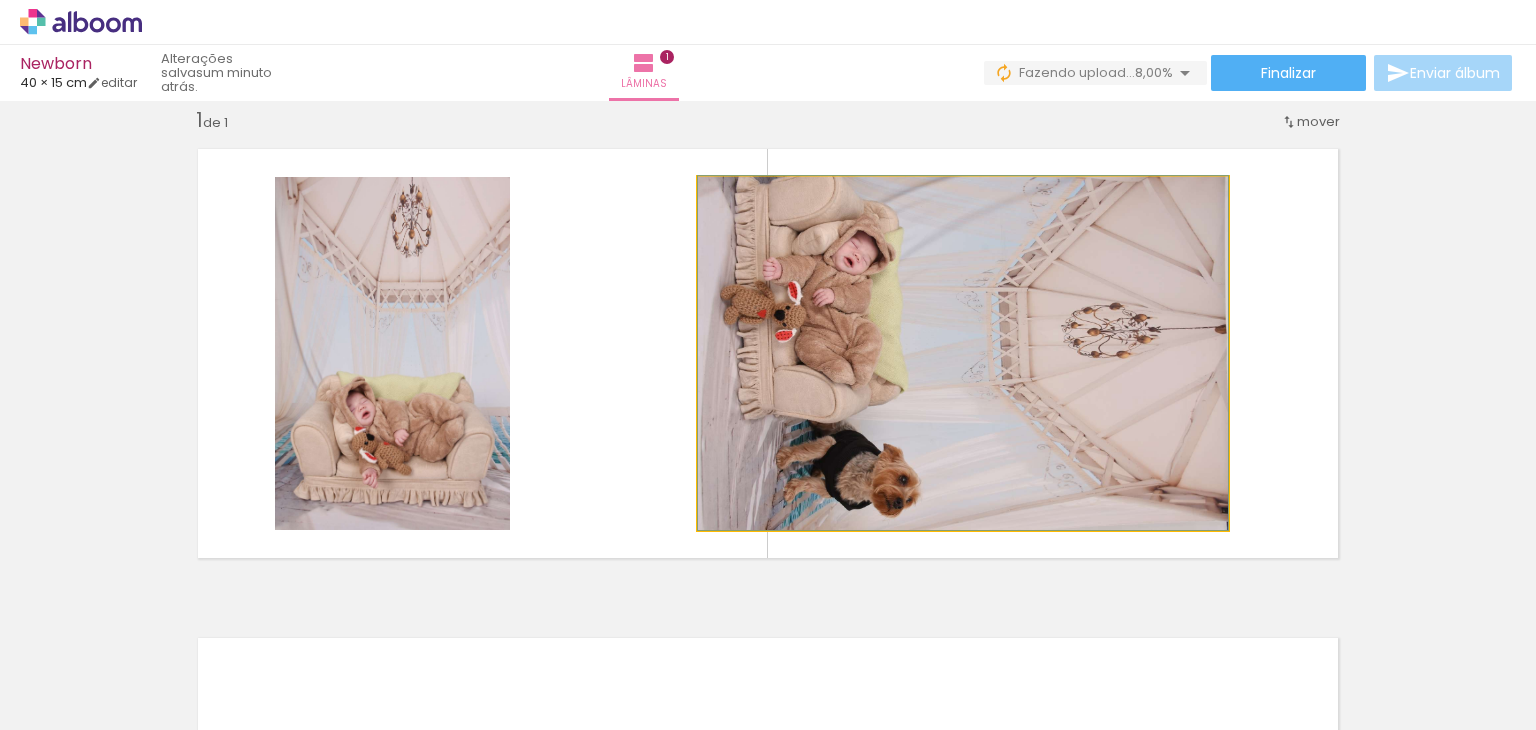 drag, startPoint x: 964, startPoint y: 364, endPoint x: 1025, endPoint y: 334, distance: 67.977936 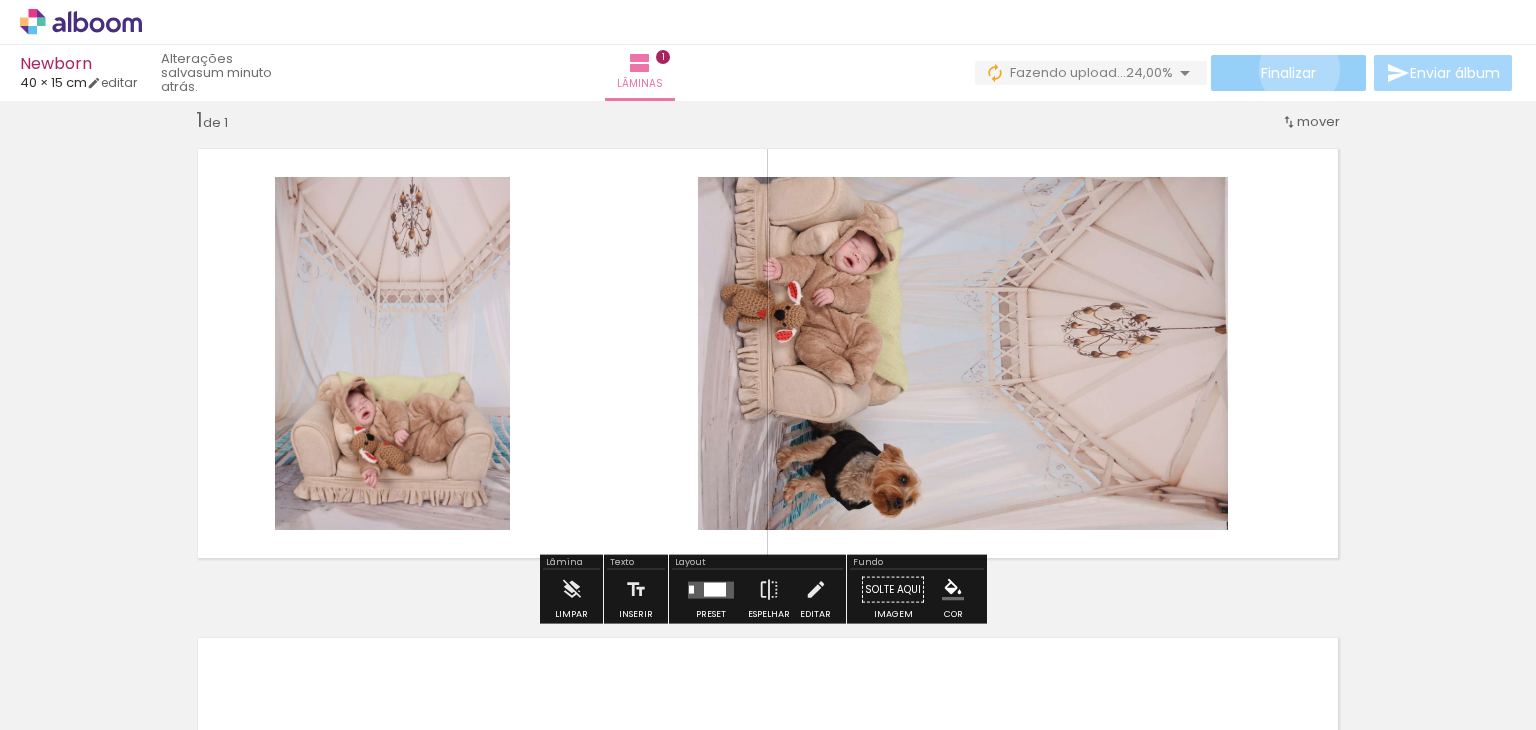 click on "Finalizar" 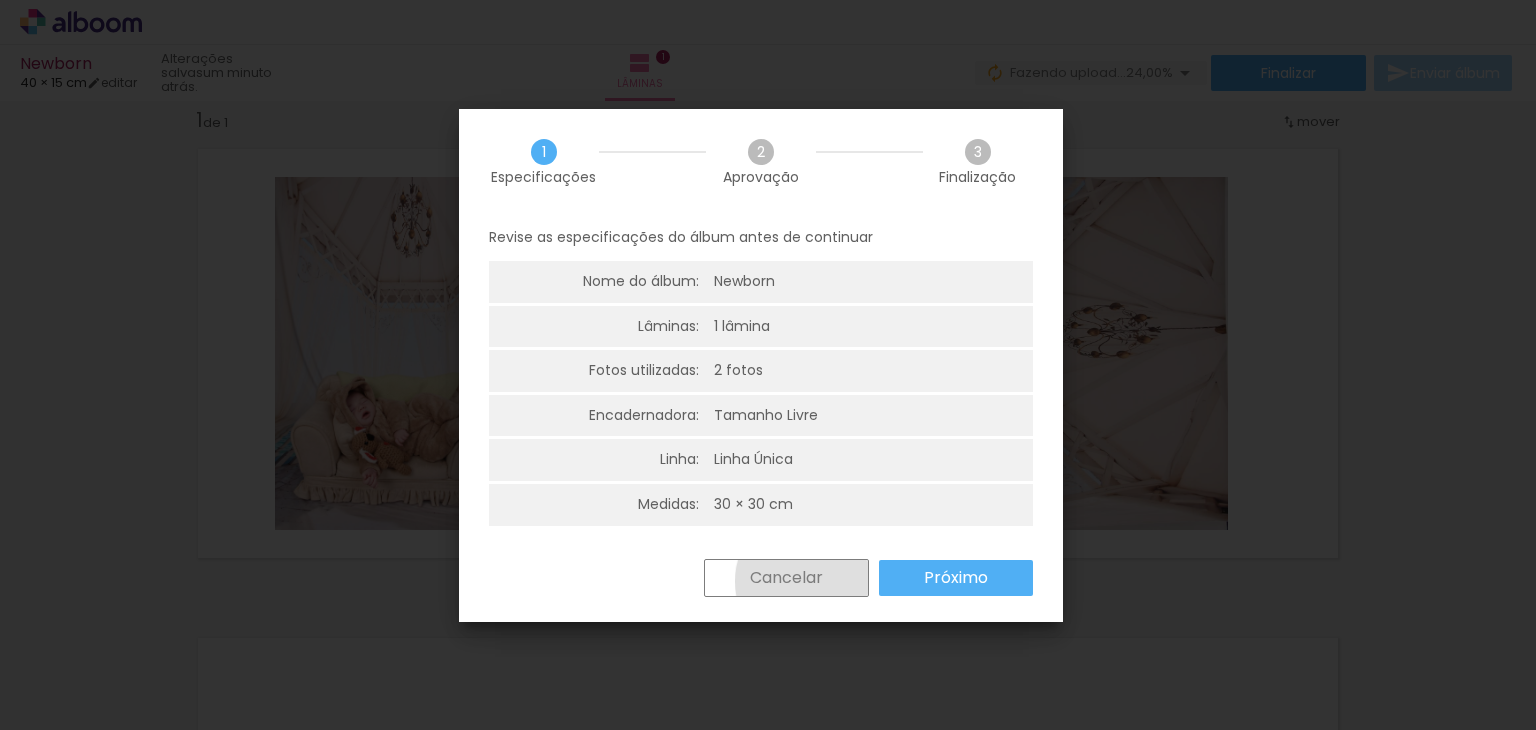 click on "Cancelar" at bounding box center (0, 0) 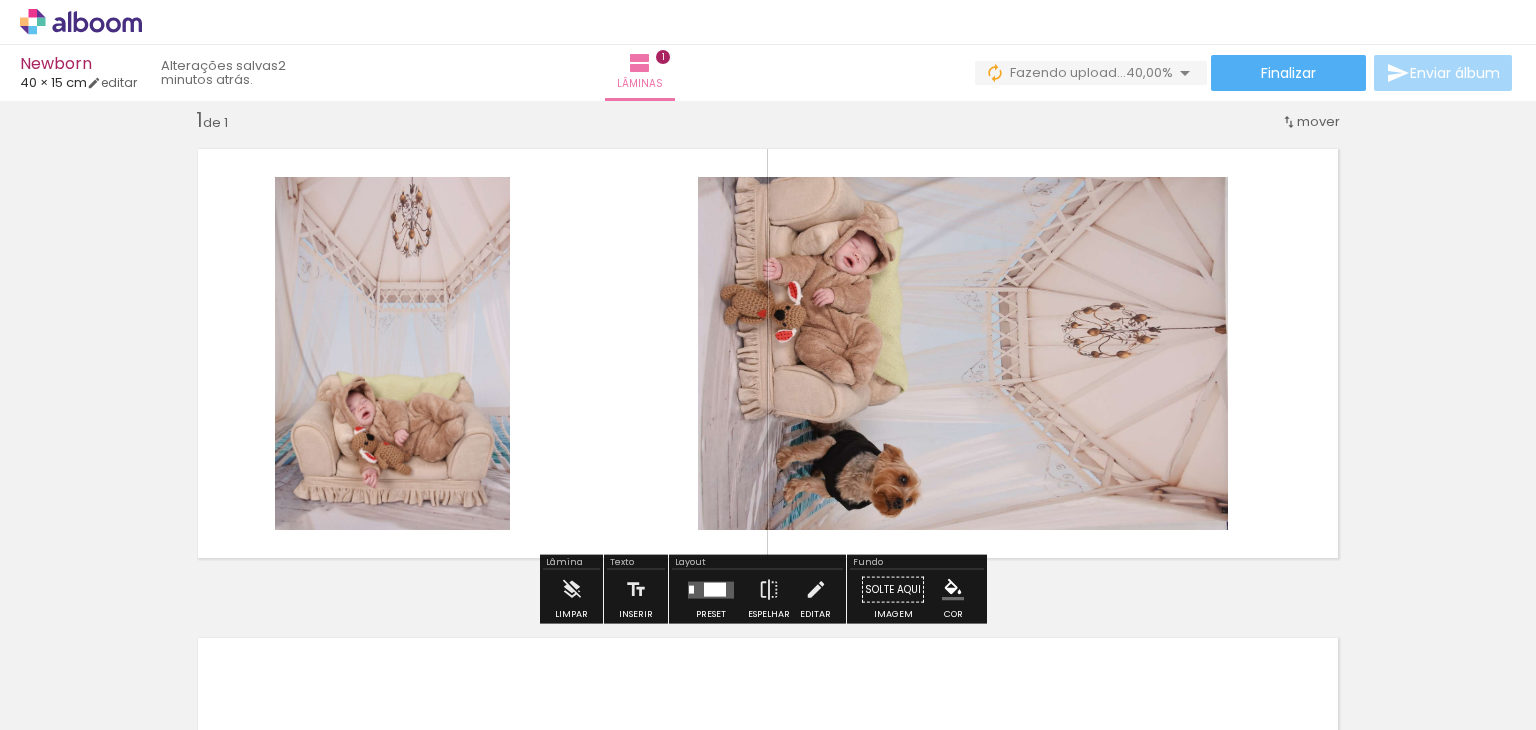 click on "mover" at bounding box center [1318, 121] 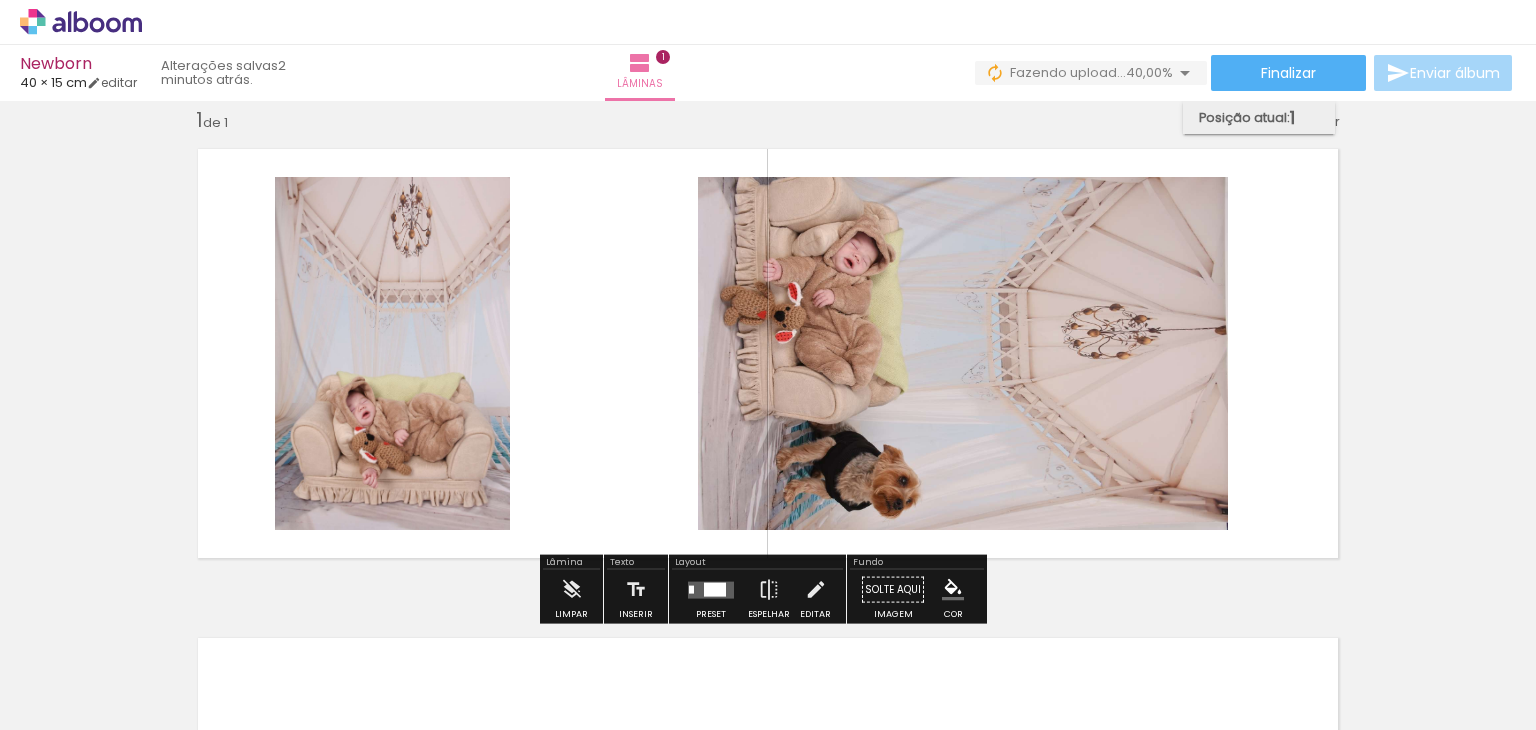 click on "Posição atual:" at bounding box center [1244, 117] 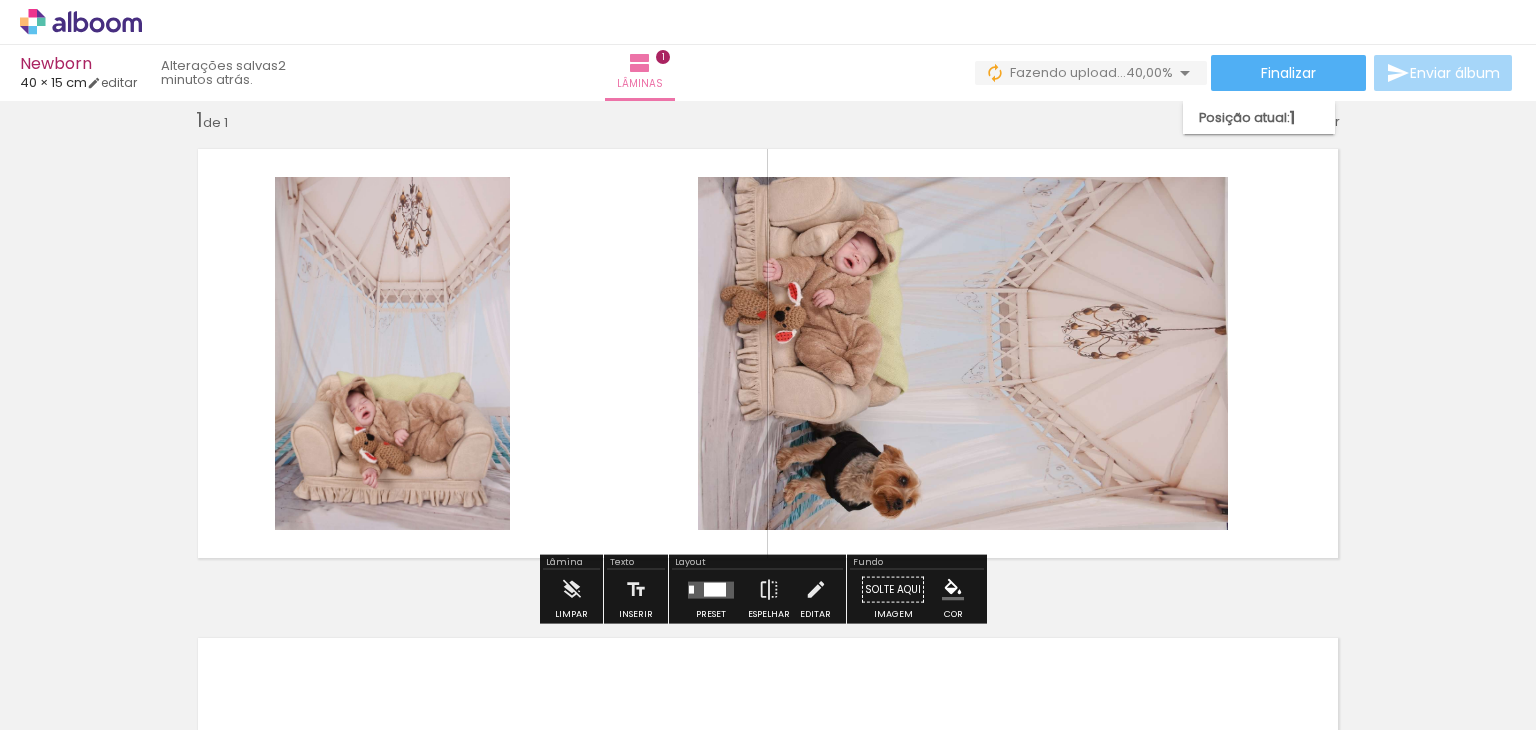 click on "Inserir lâmina 1  de 1" at bounding box center (768, 572) 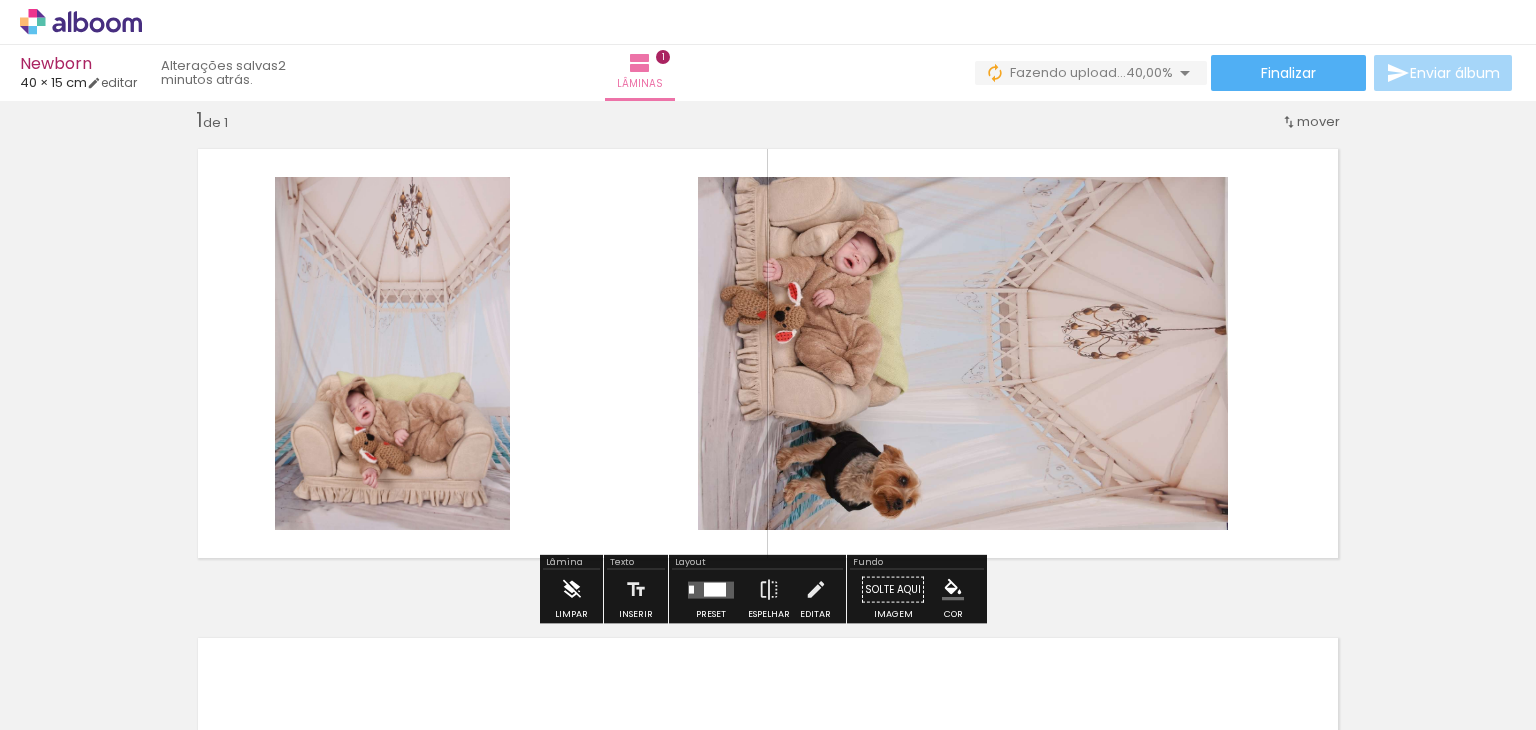 click at bounding box center (572, 590) 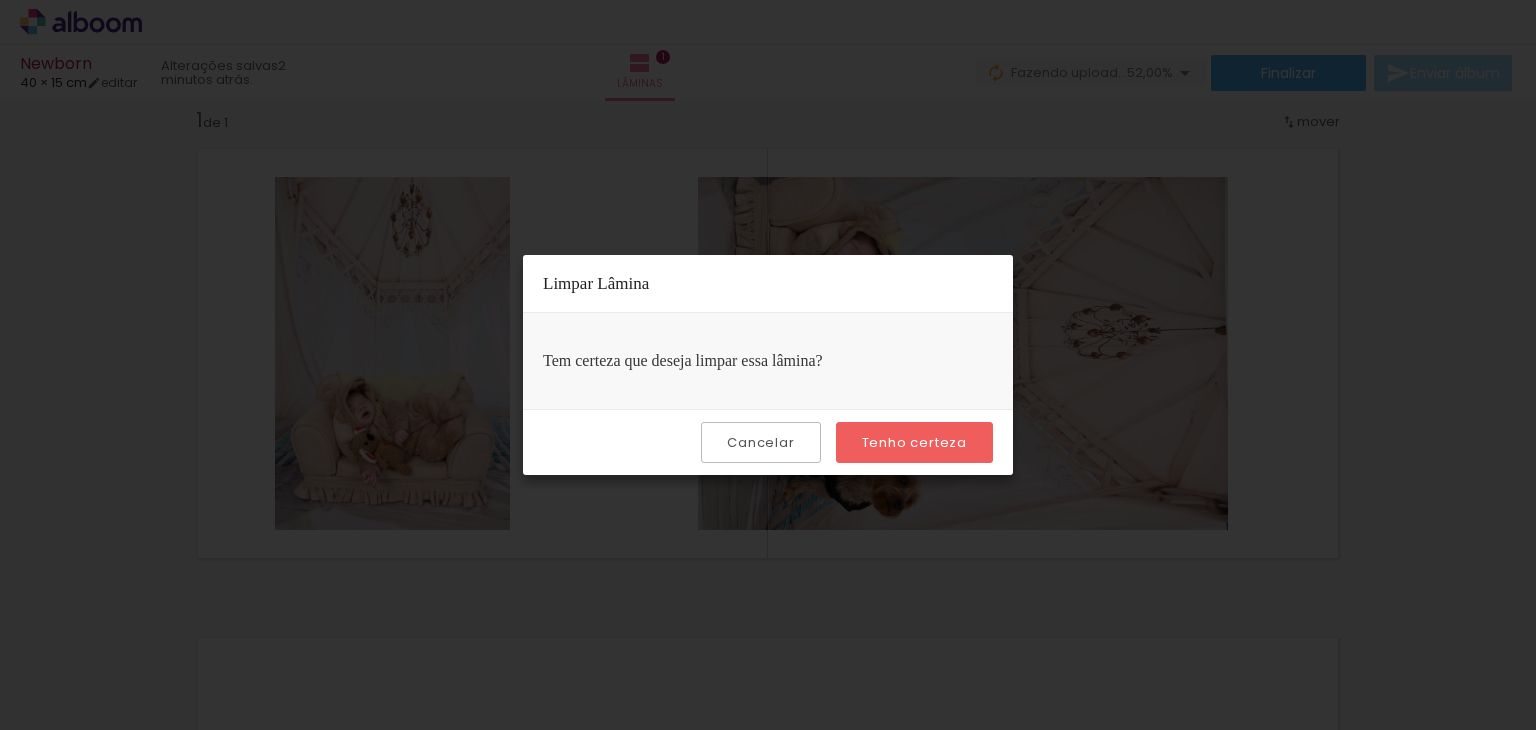 click on "Cancelar" at bounding box center [0, 0] 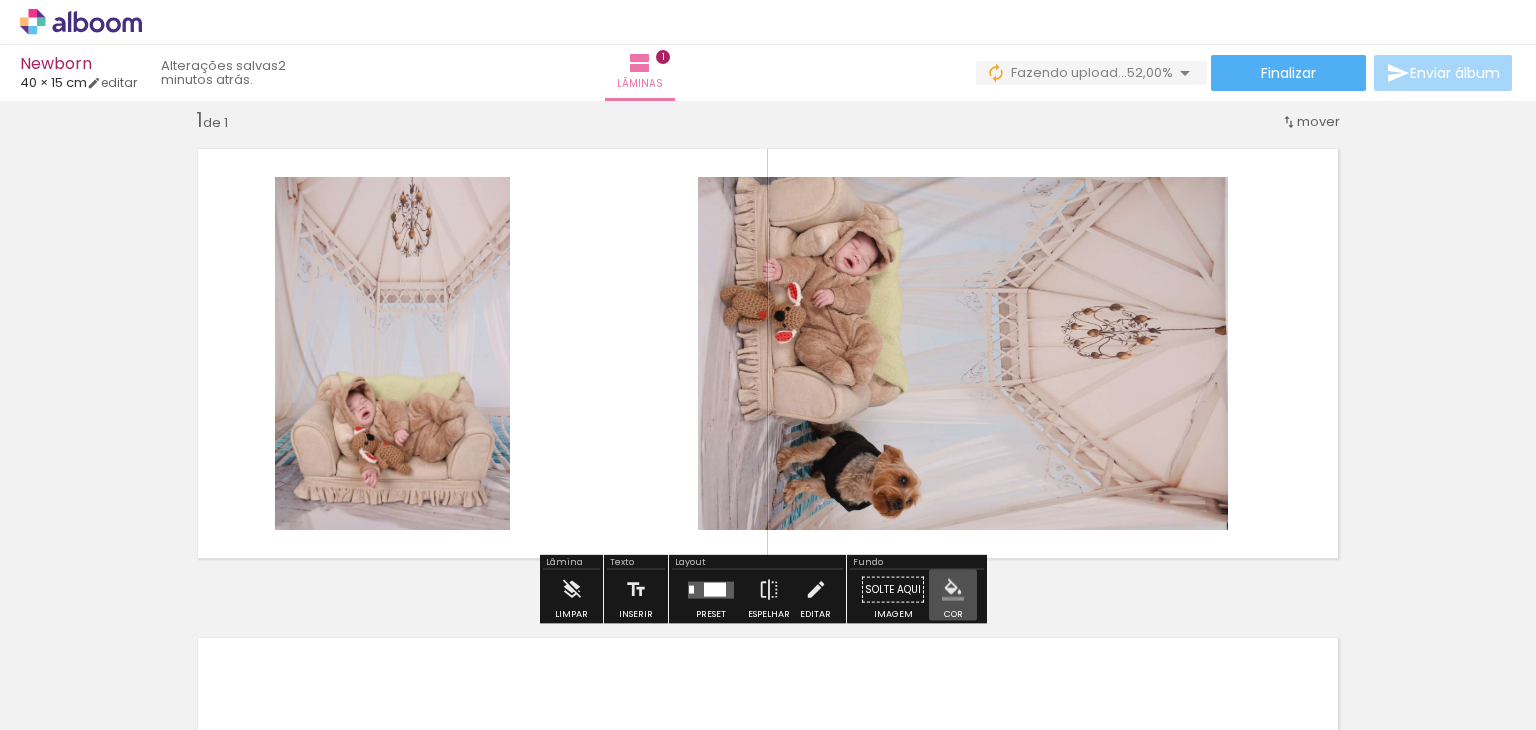 click at bounding box center [953, 590] 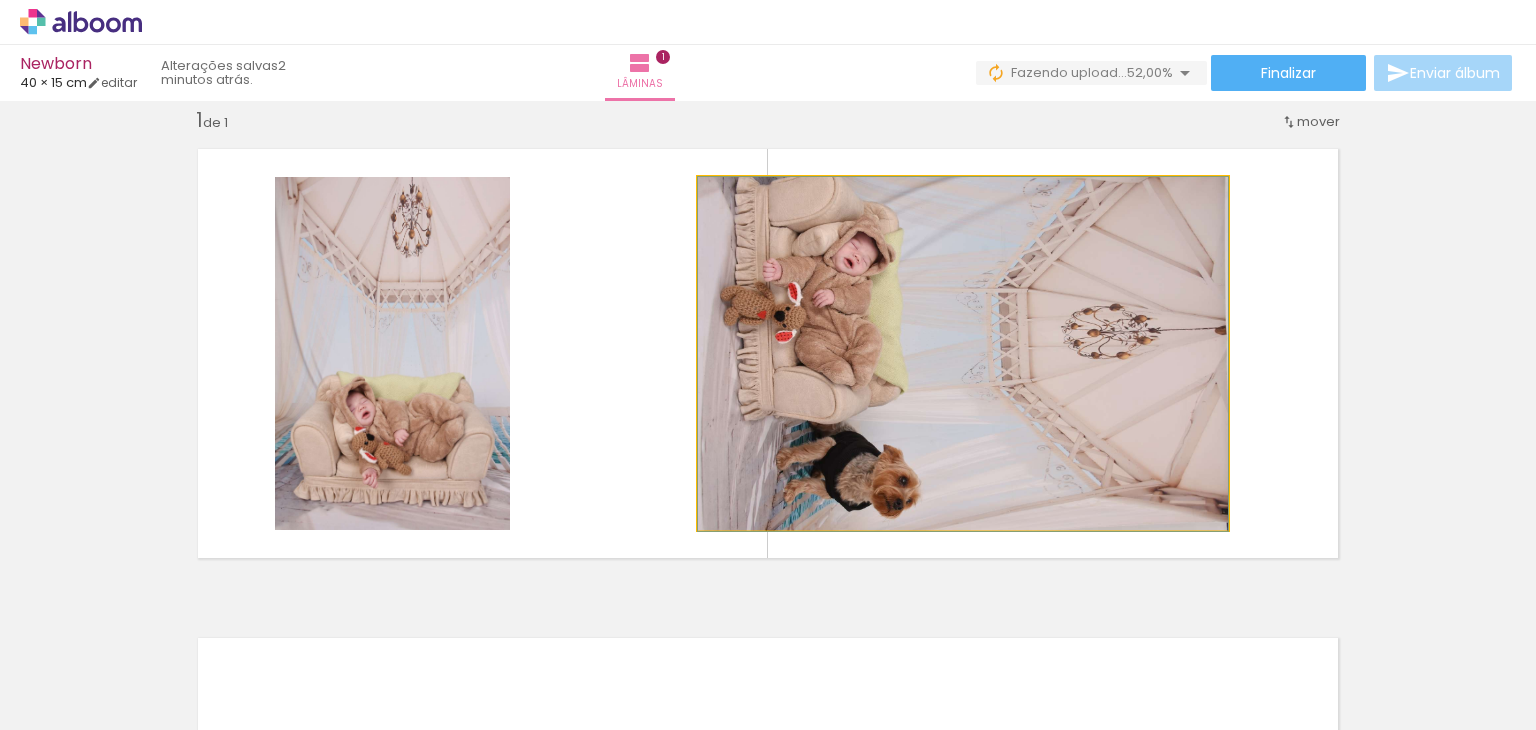 click 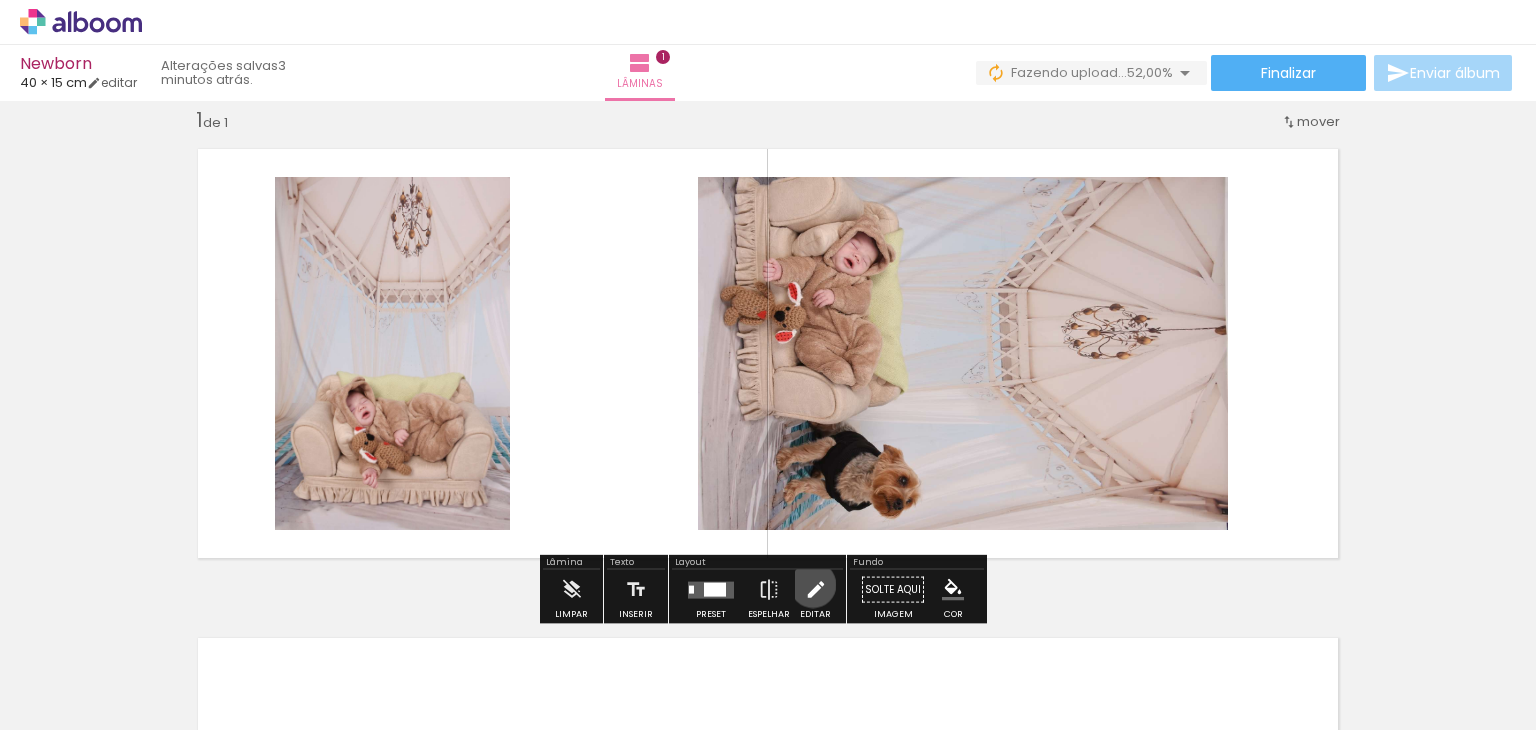 click at bounding box center (816, 590) 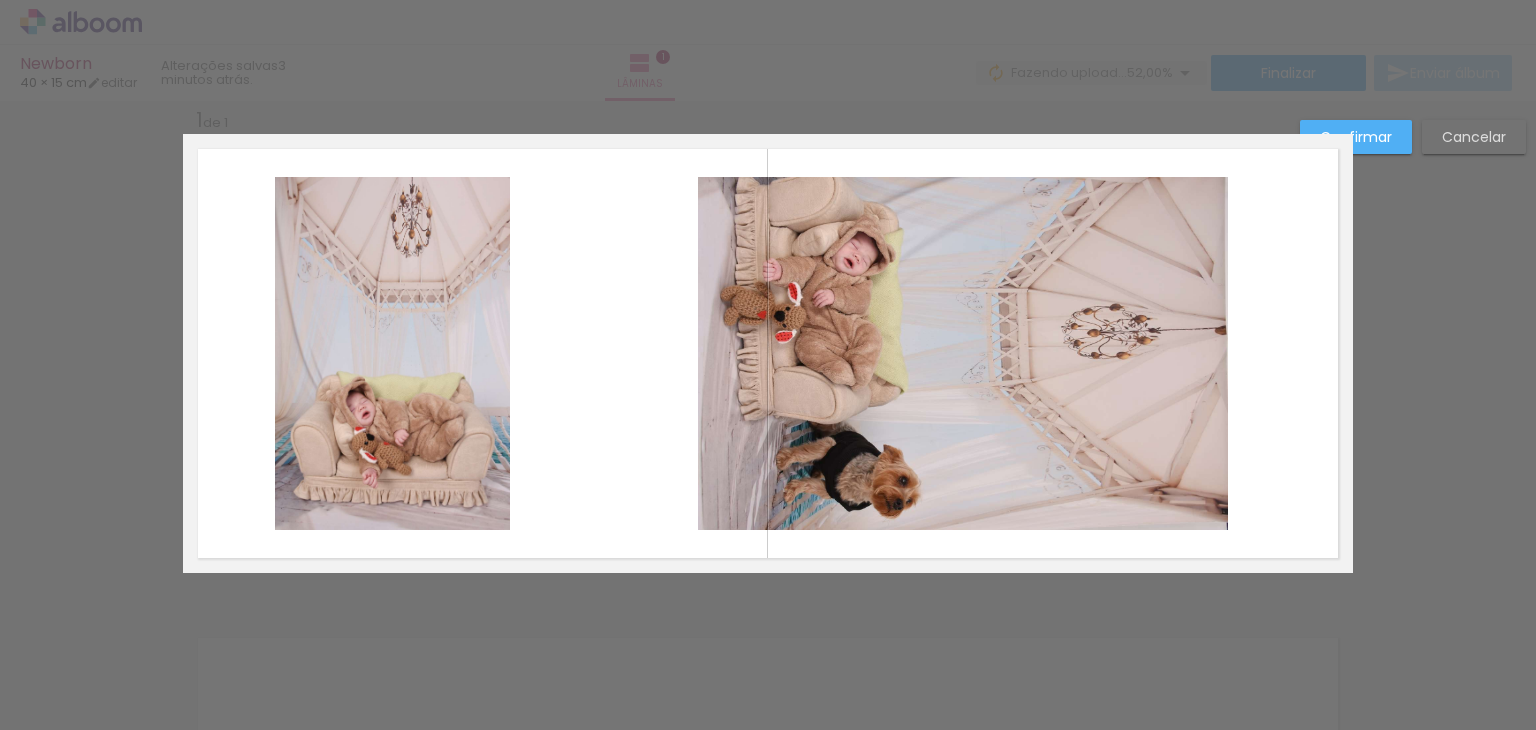 click on "Confirmar Cancelar" at bounding box center [768, 589] 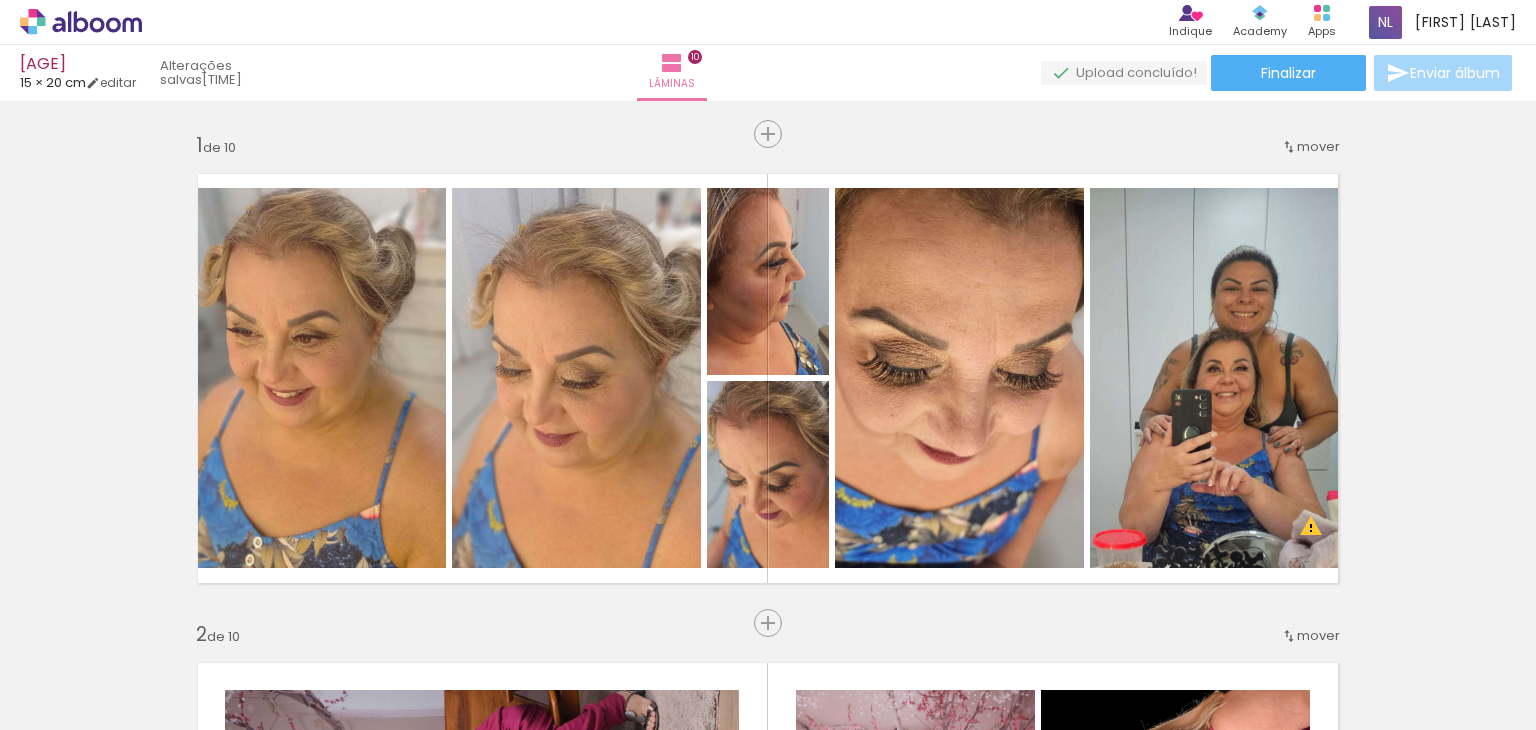 scroll, scrollTop: 0, scrollLeft: 0, axis: both 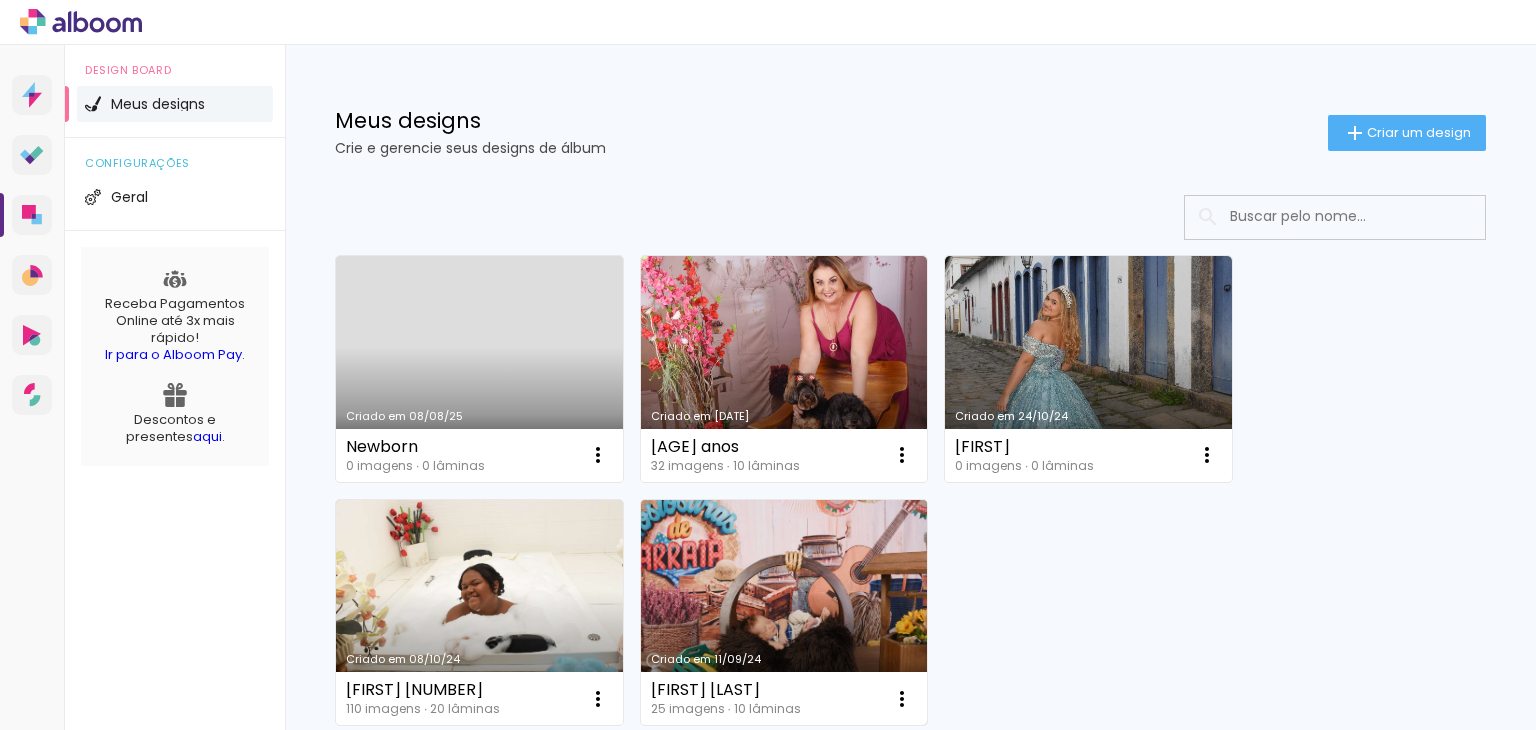click on "Criado em 11/09/24" at bounding box center [784, 613] 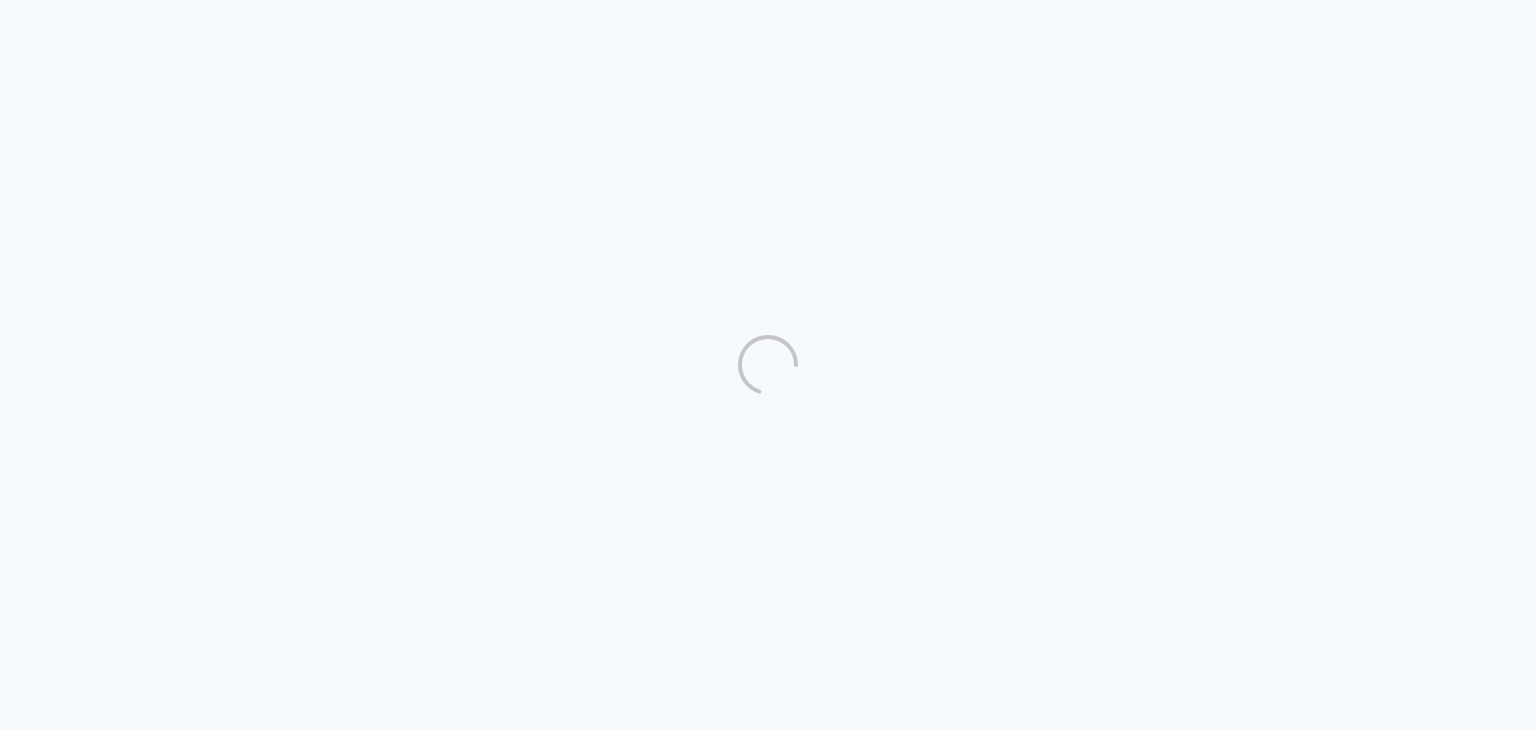 scroll, scrollTop: 0, scrollLeft: 0, axis: both 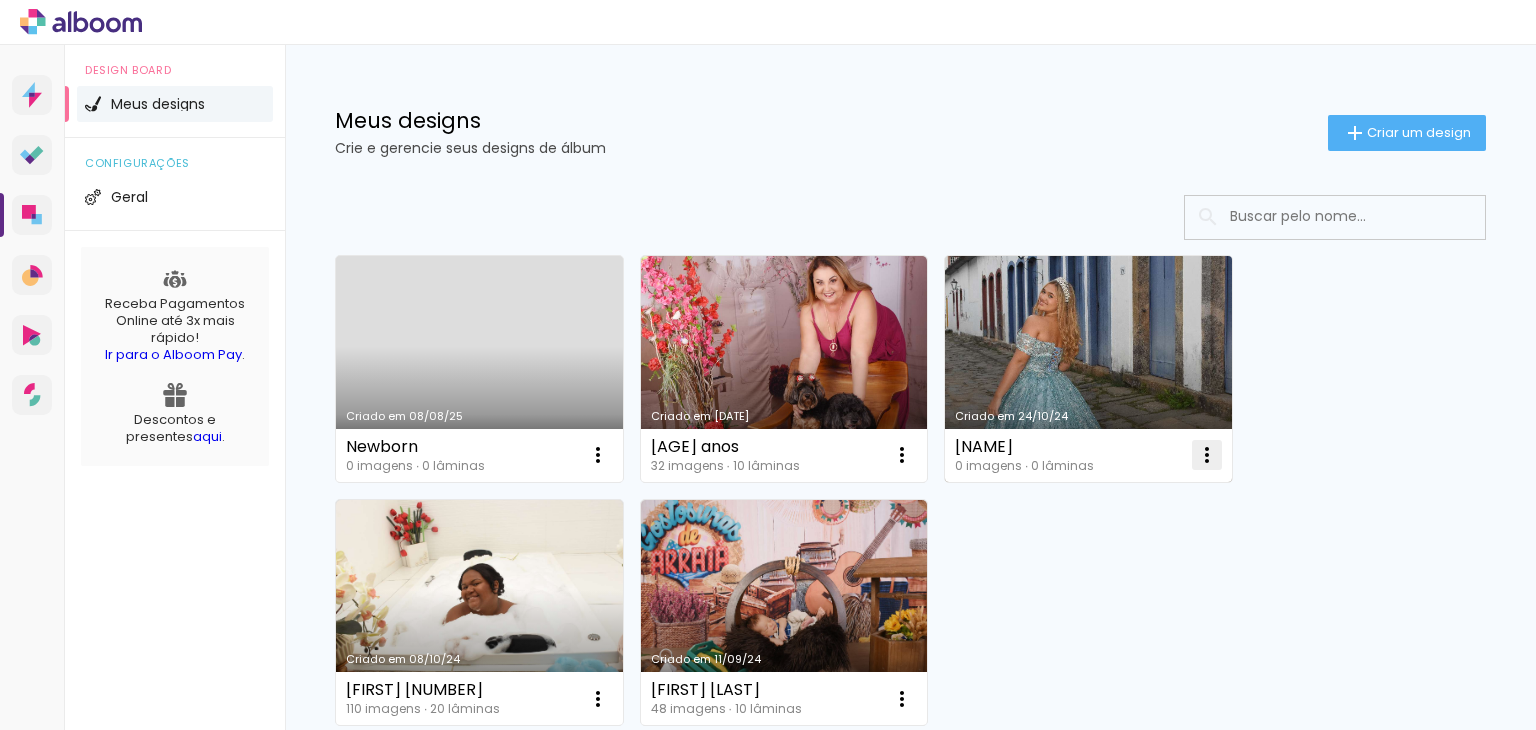 click at bounding box center [598, 455] 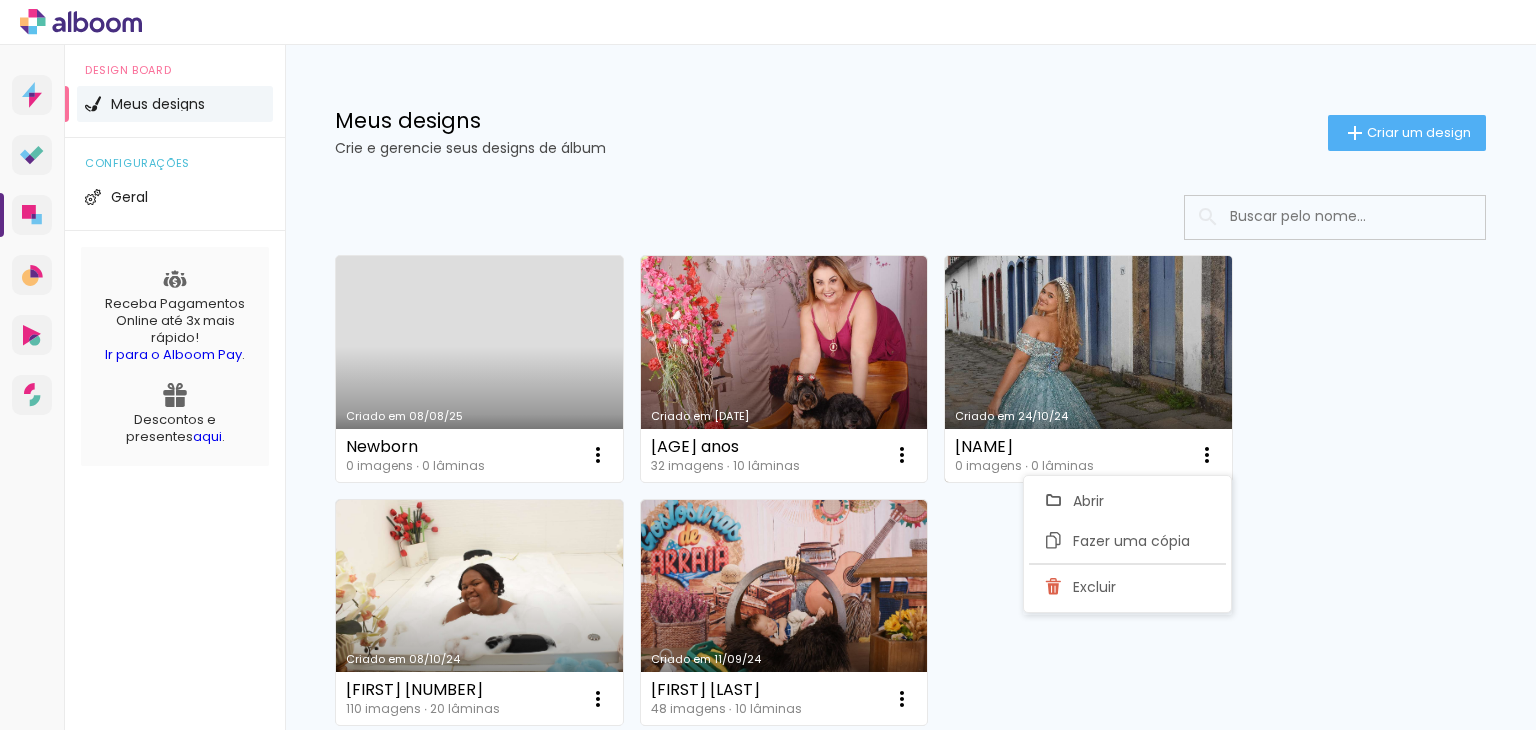 click on "Criado em 24/10/24" at bounding box center [1088, 369] 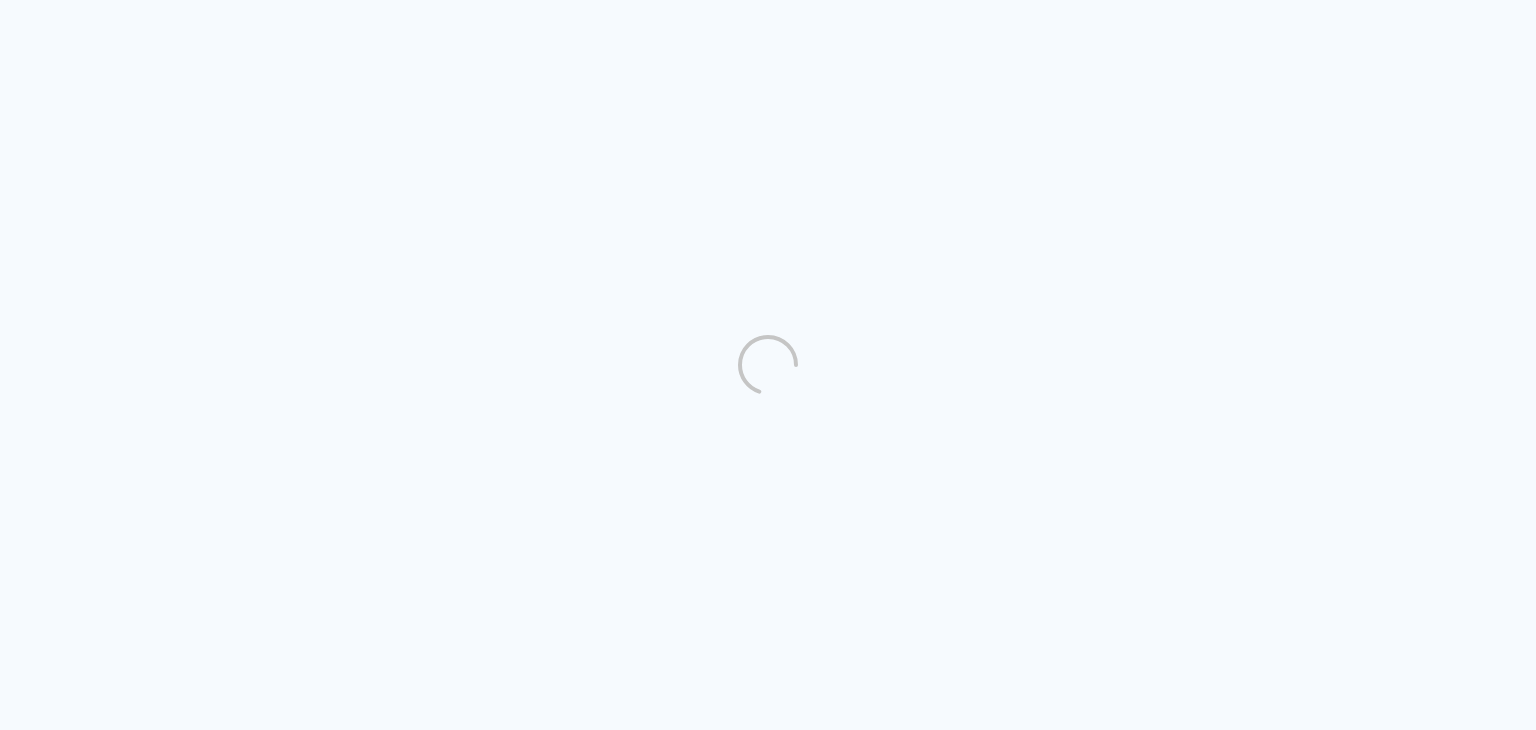scroll, scrollTop: 0, scrollLeft: 0, axis: both 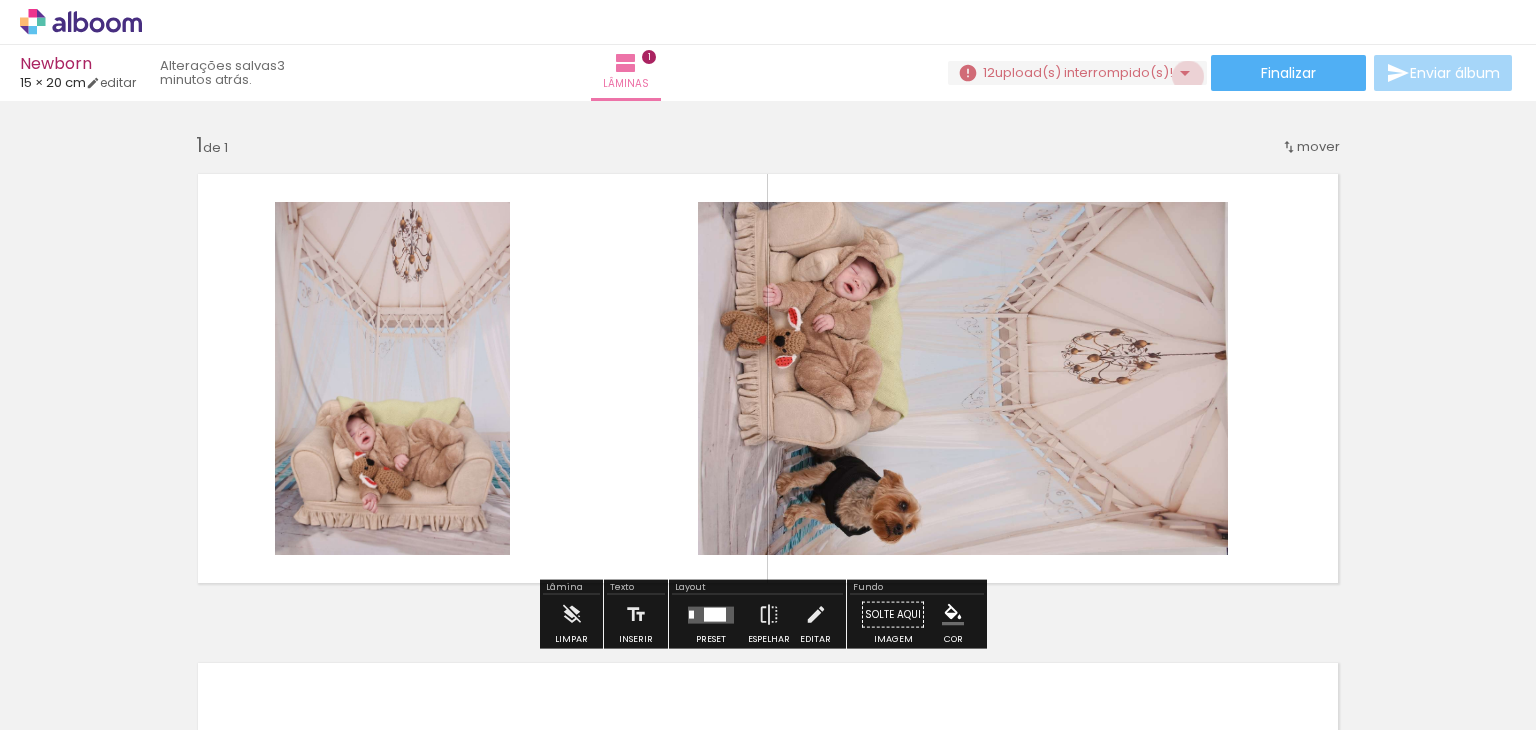 click at bounding box center [1185, 73] 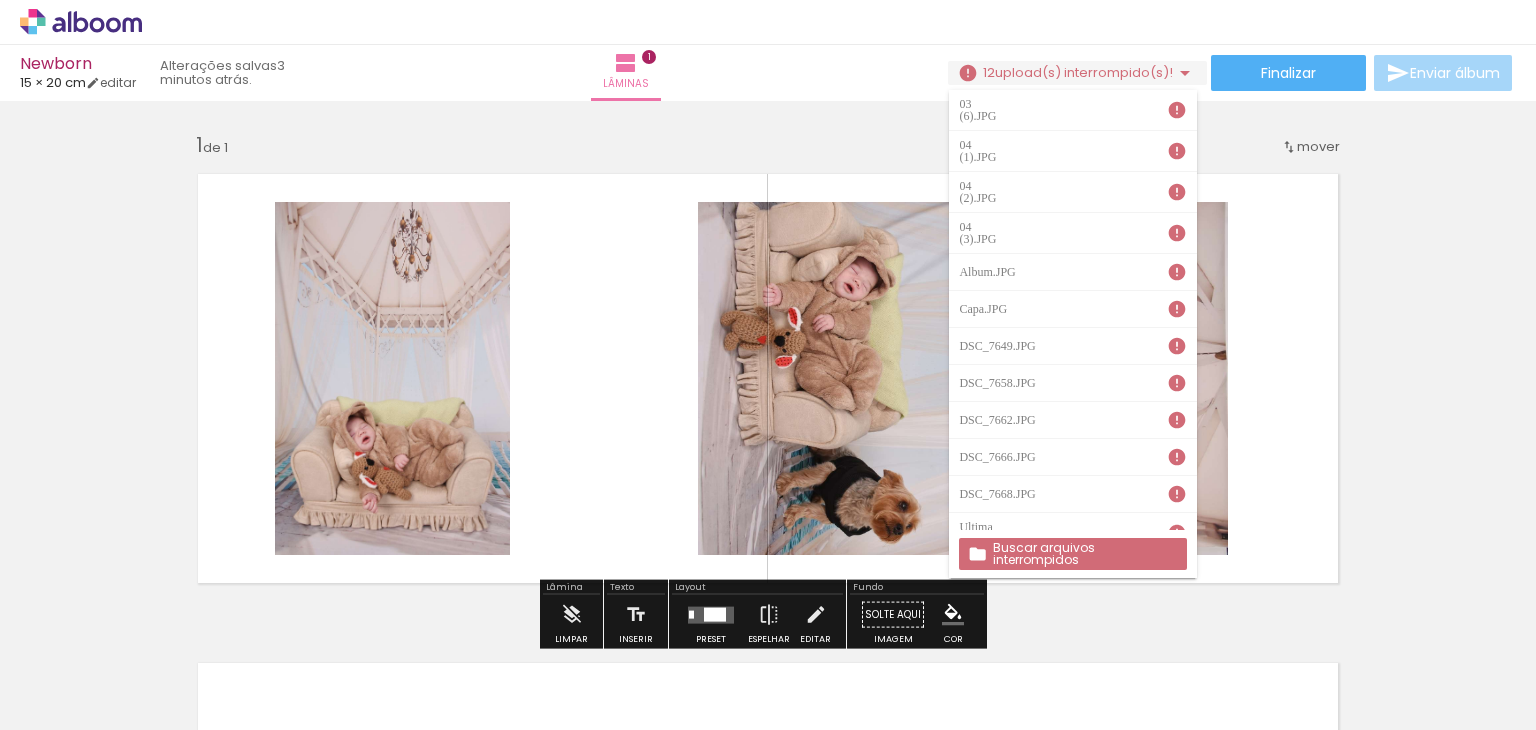 click on "Inserir lâmina 1  de 1" at bounding box center (768, 597) 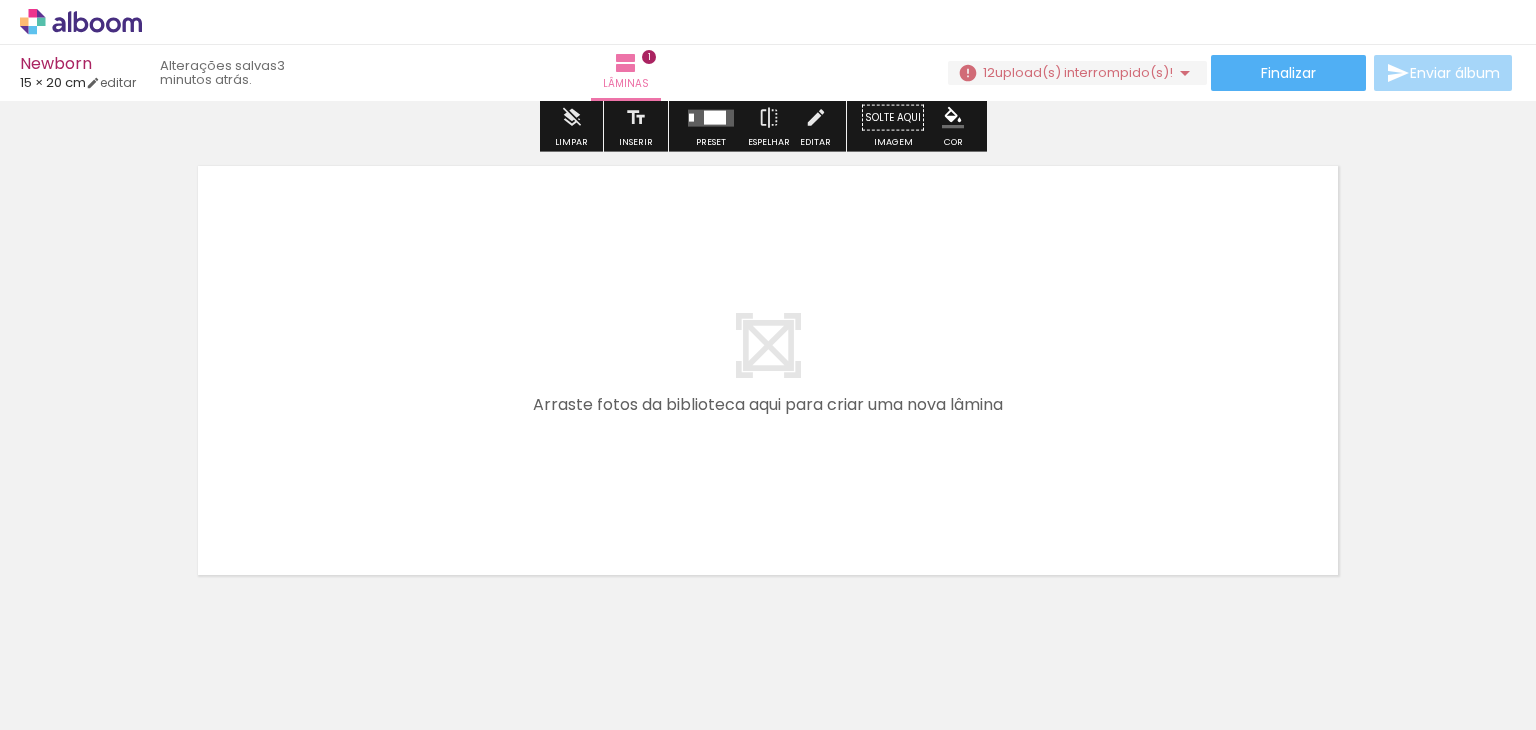 scroll, scrollTop: 500, scrollLeft: 0, axis: vertical 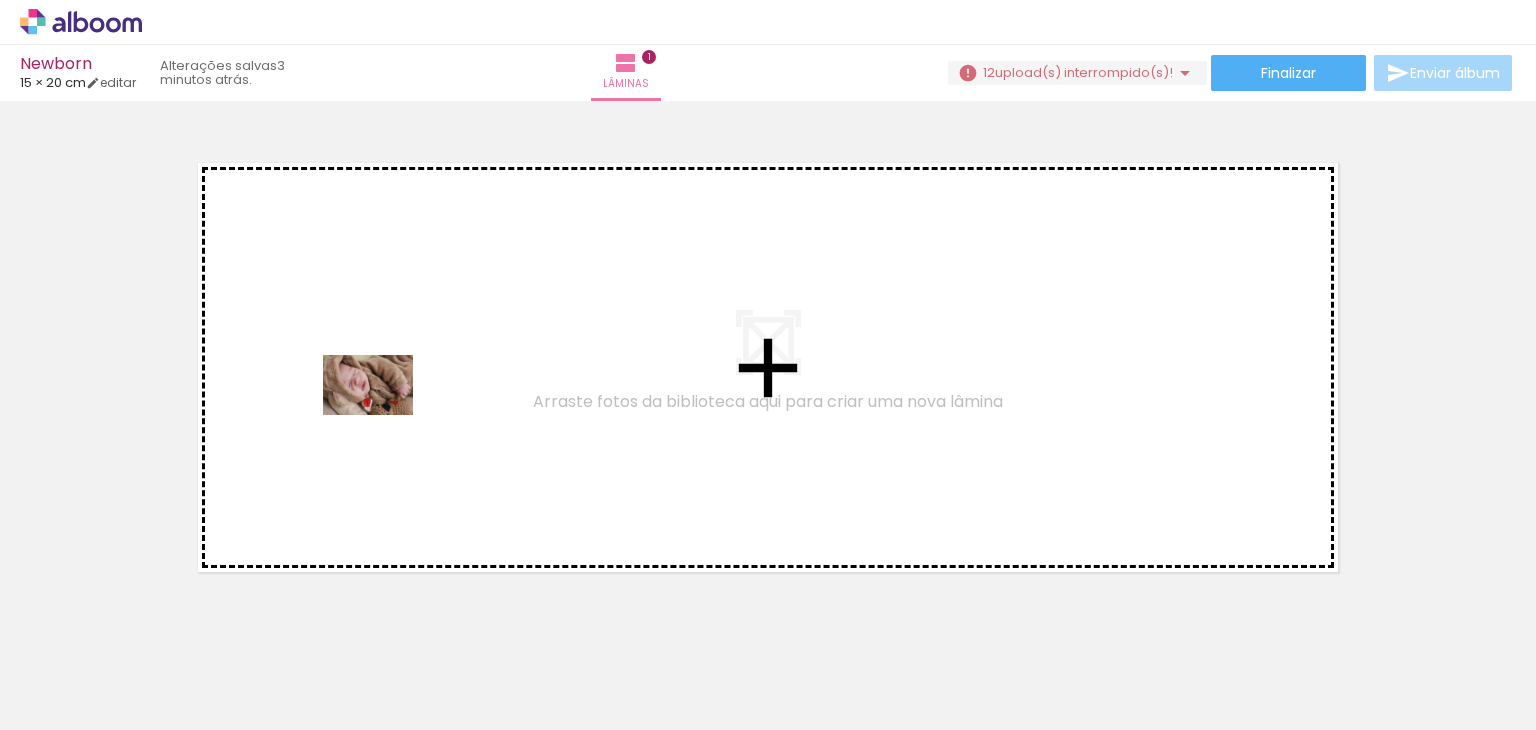 drag, startPoint x: 430, startPoint y: 676, endPoint x: 383, endPoint y: 415, distance: 265.19803 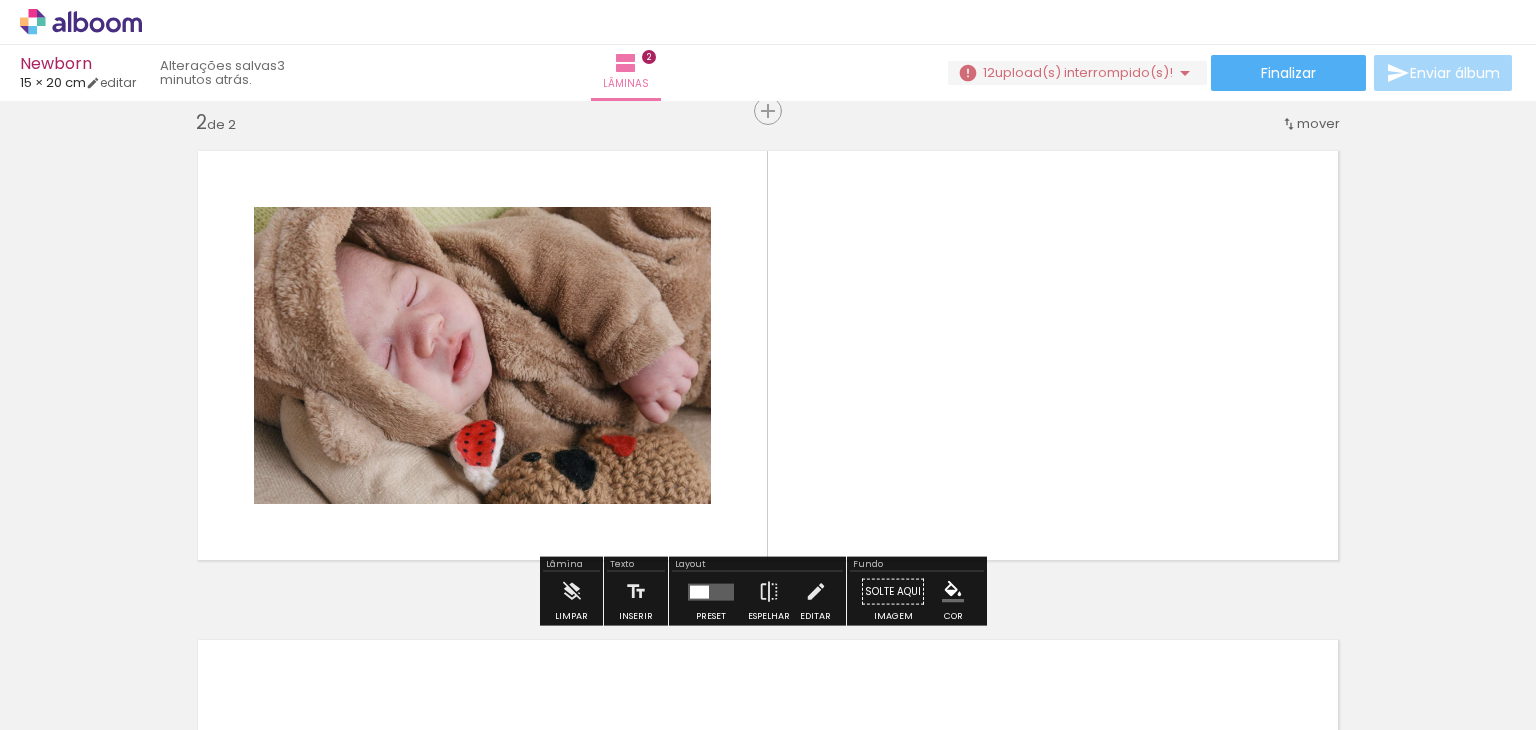 scroll, scrollTop: 514, scrollLeft: 0, axis: vertical 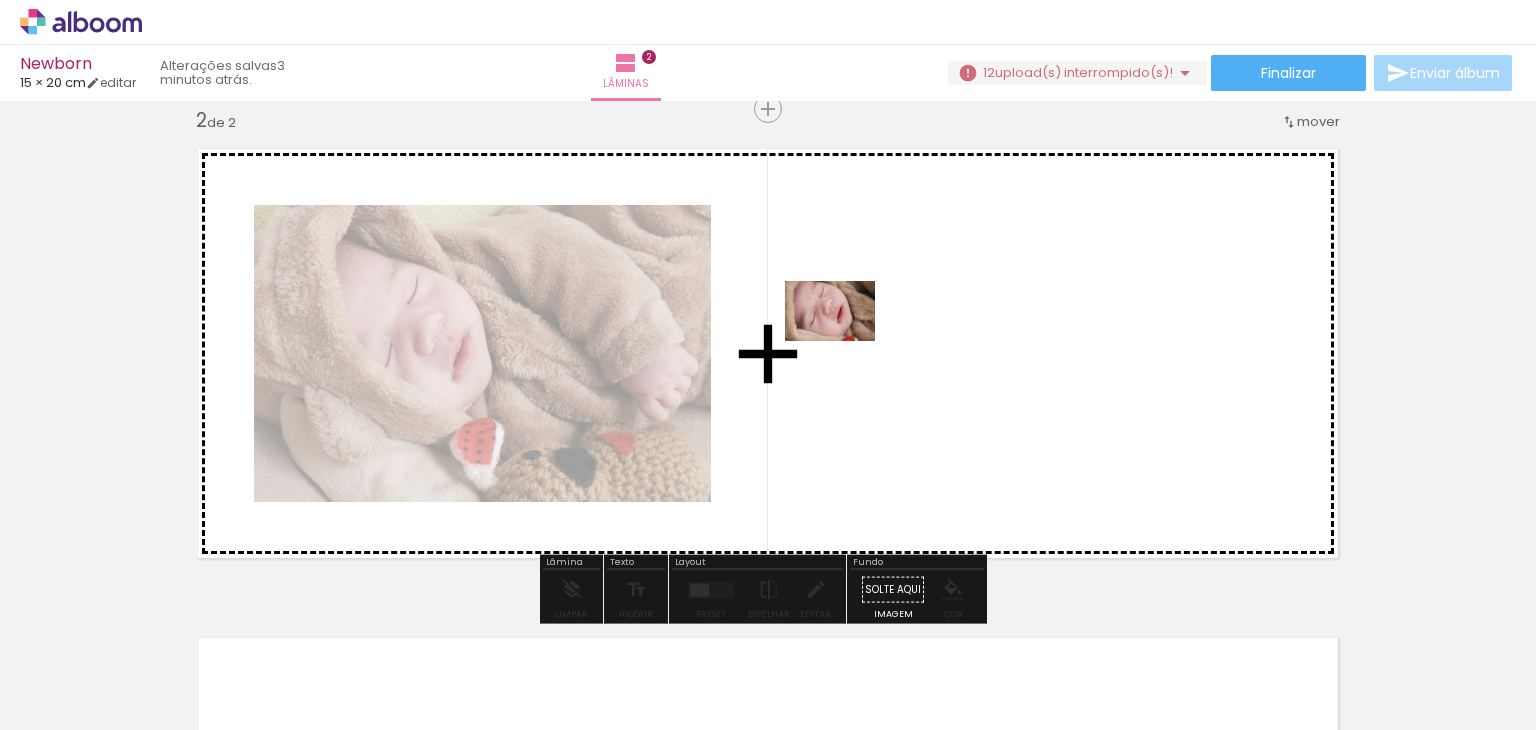drag, startPoint x: 532, startPoint y: 669, endPoint x: 868, endPoint y: 336, distance: 473.0592 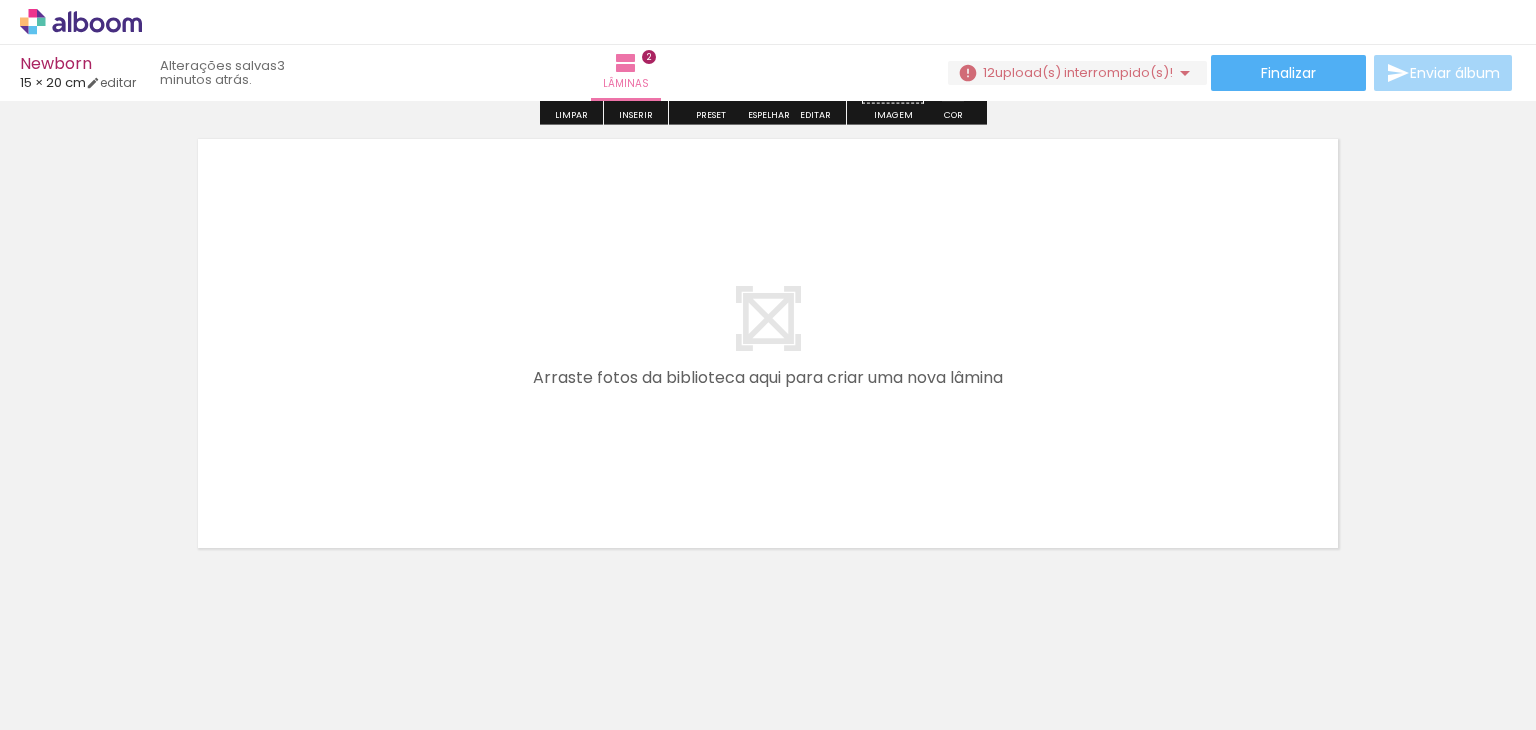 scroll, scrollTop: 1041, scrollLeft: 0, axis: vertical 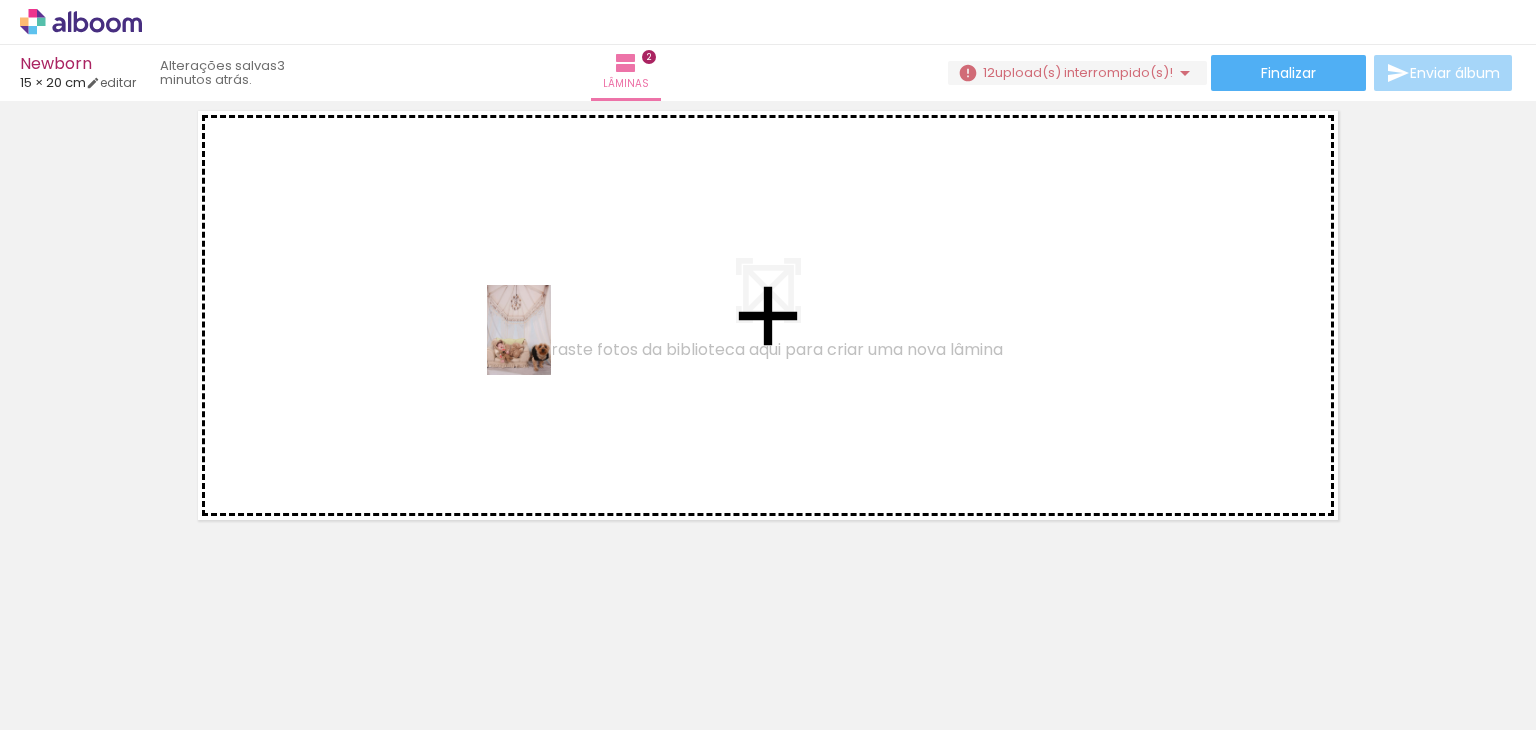 drag, startPoint x: 666, startPoint y: 675, endPoint x: 547, endPoint y: 345, distance: 350.8005 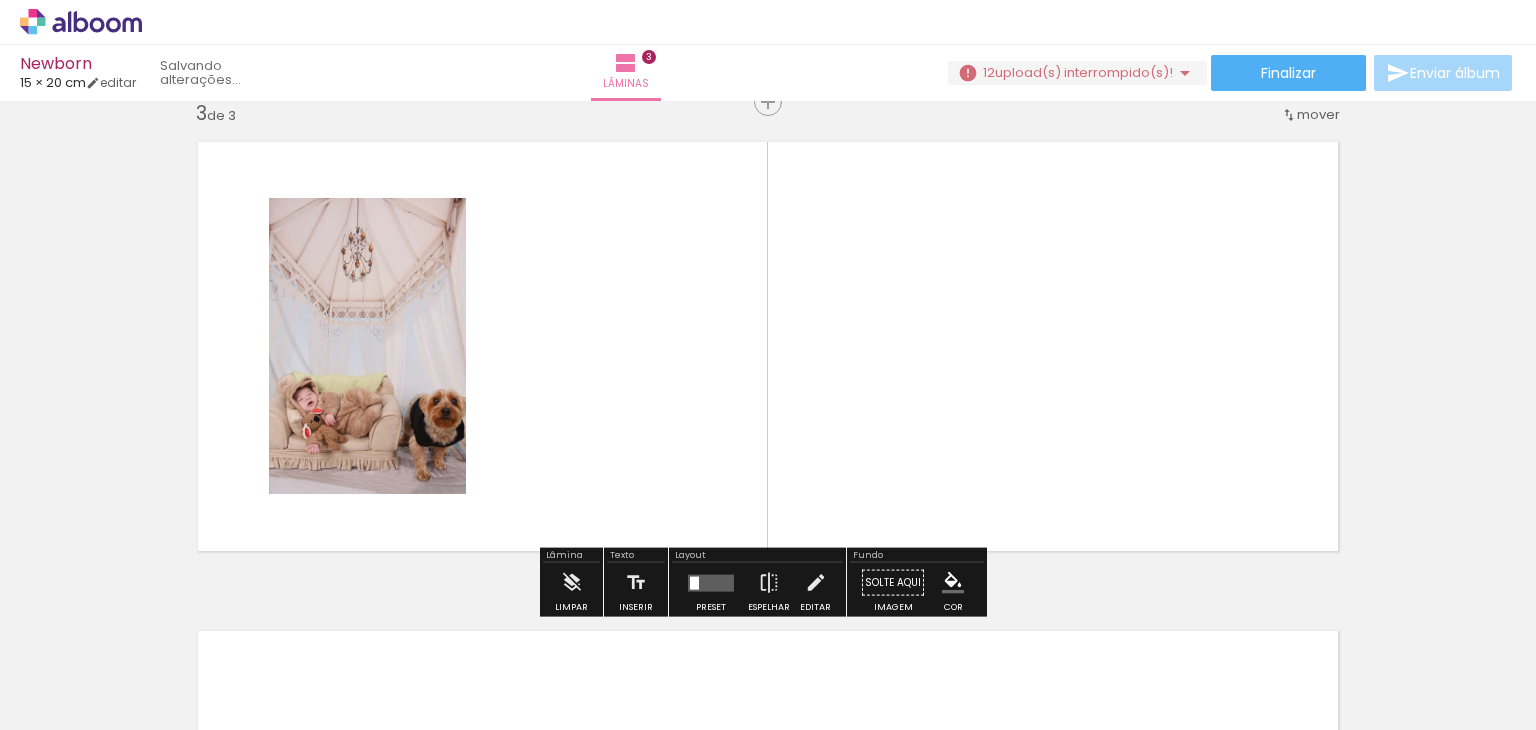 scroll, scrollTop: 1004, scrollLeft: 0, axis: vertical 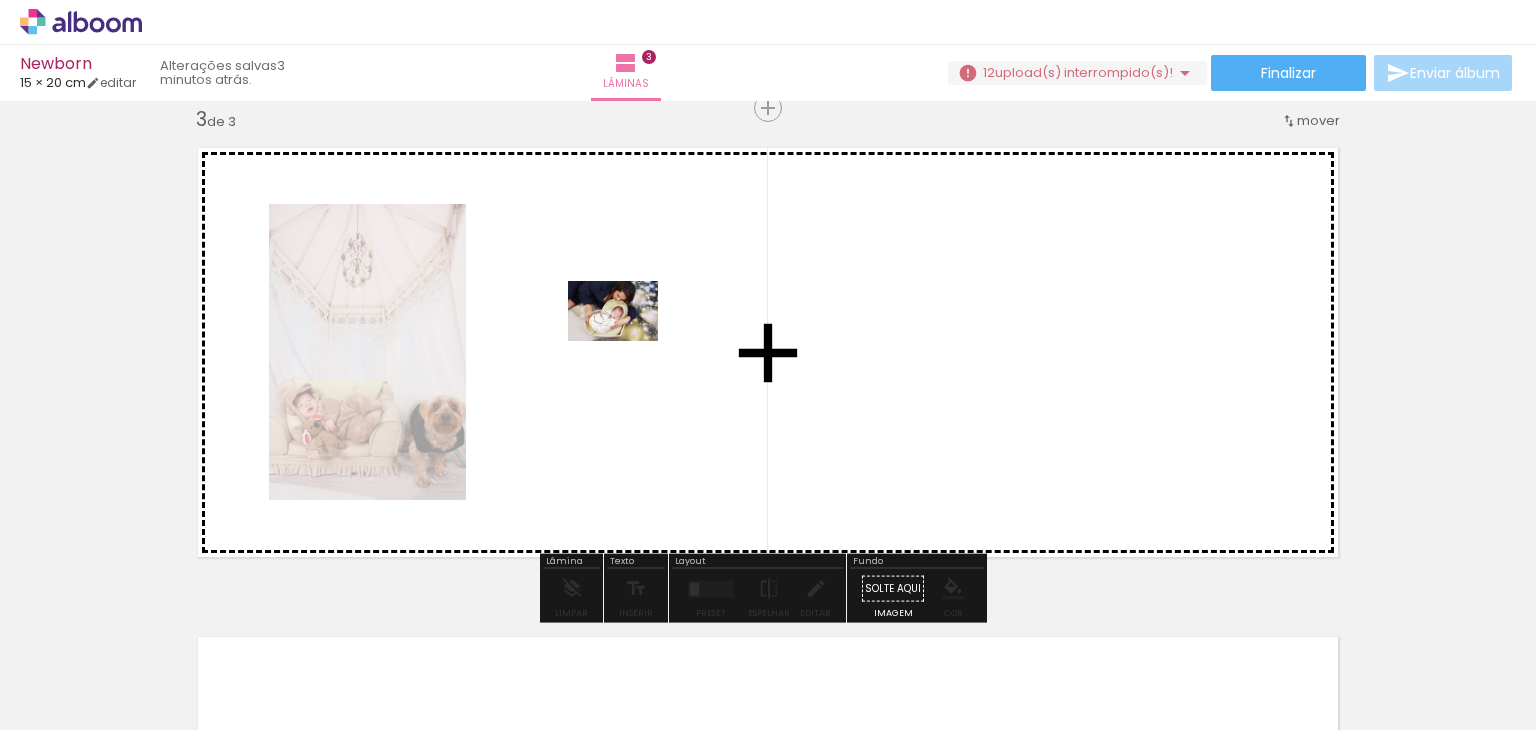 drag, startPoint x: 780, startPoint y: 685, endPoint x: 627, endPoint y: 341, distance: 376.4904 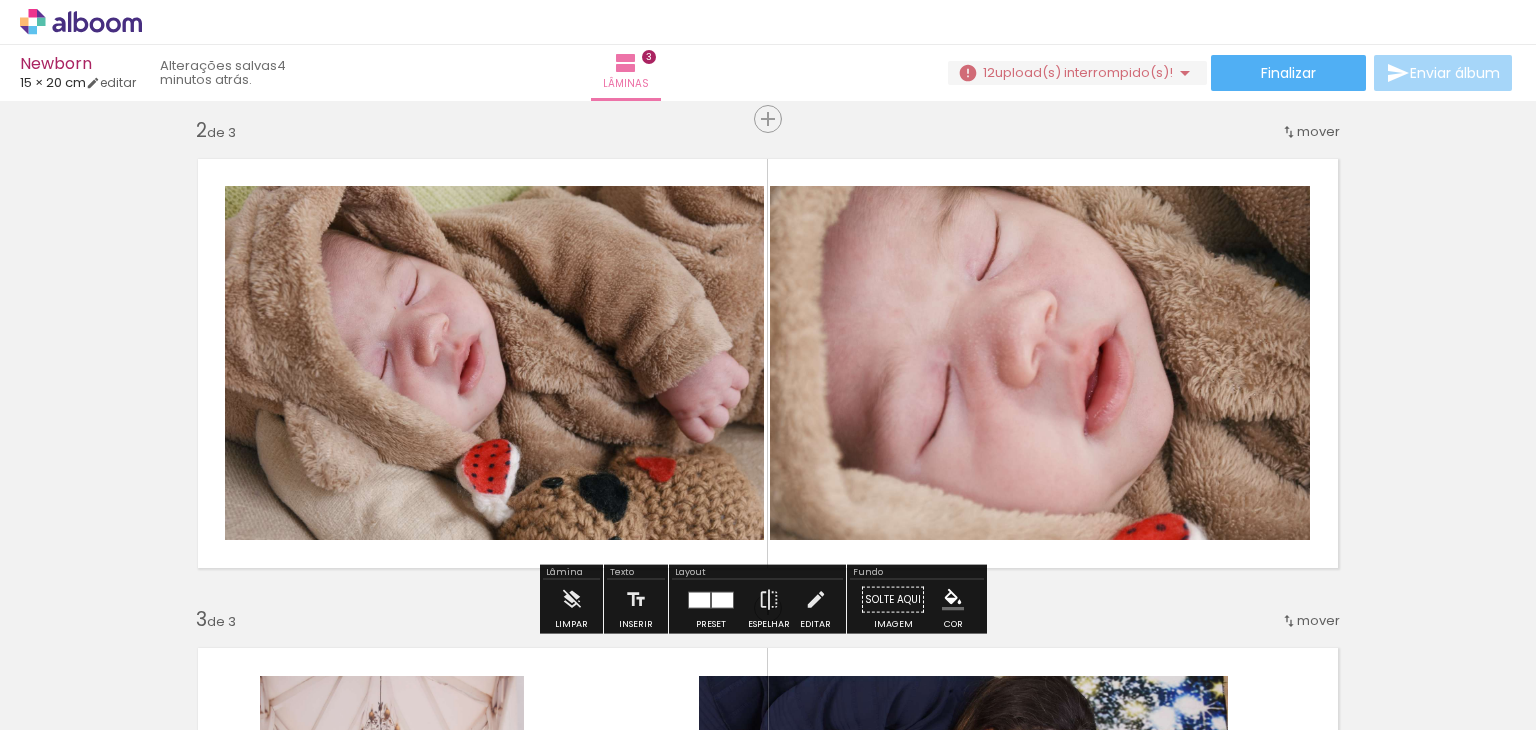 scroll, scrollTop: 404, scrollLeft: 0, axis: vertical 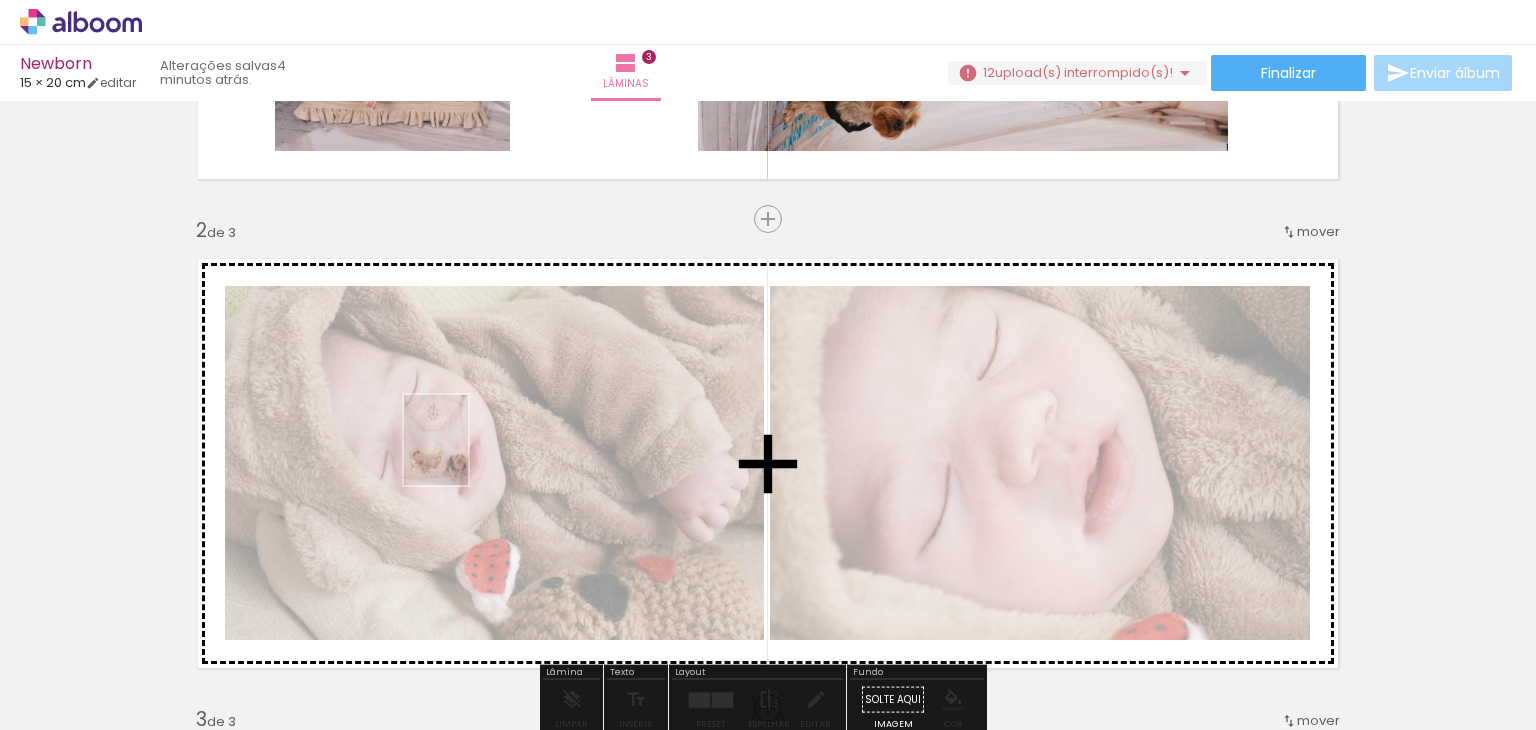 drag, startPoint x: 648, startPoint y: 663, endPoint x: 464, endPoint y: 455, distance: 277.70486 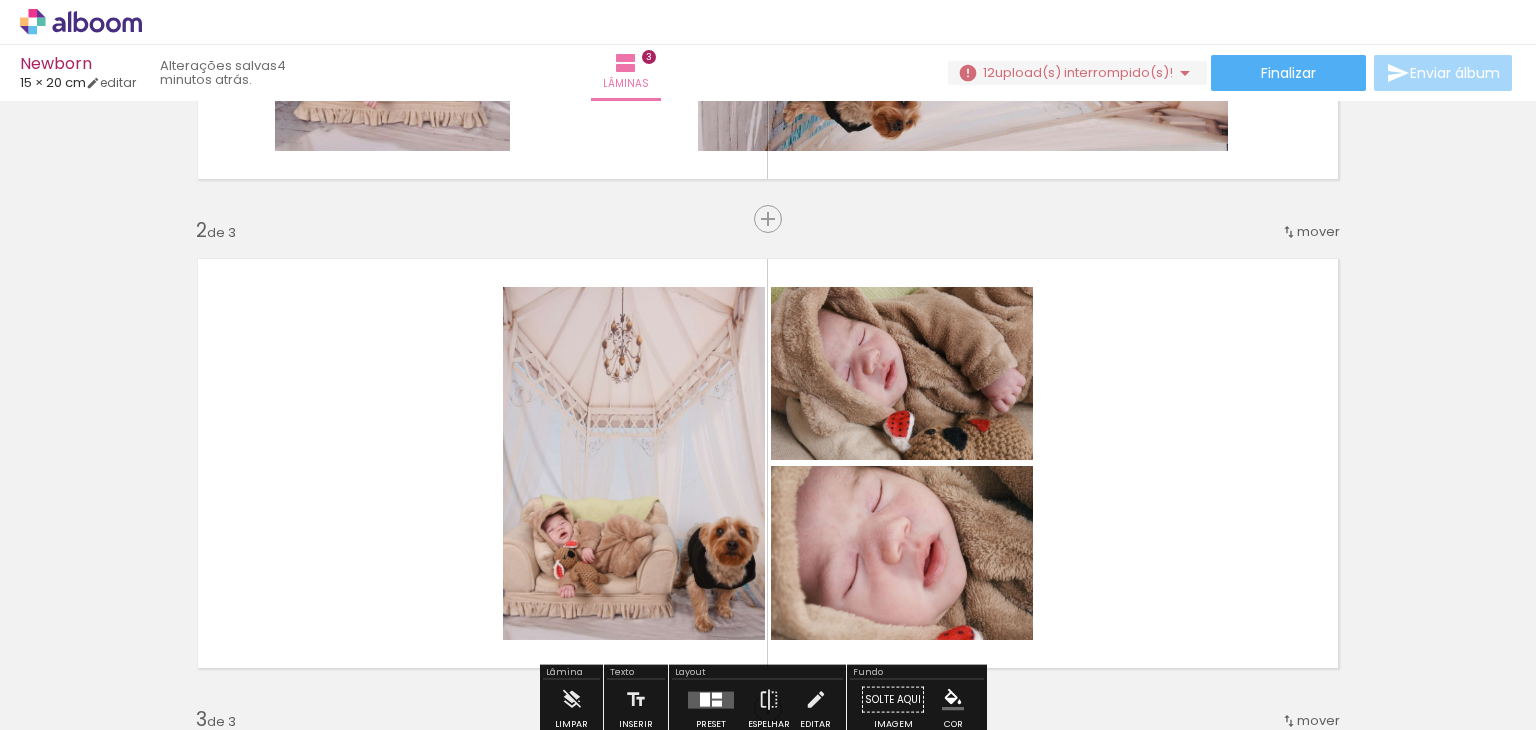 click at bounding box center (200, 662) 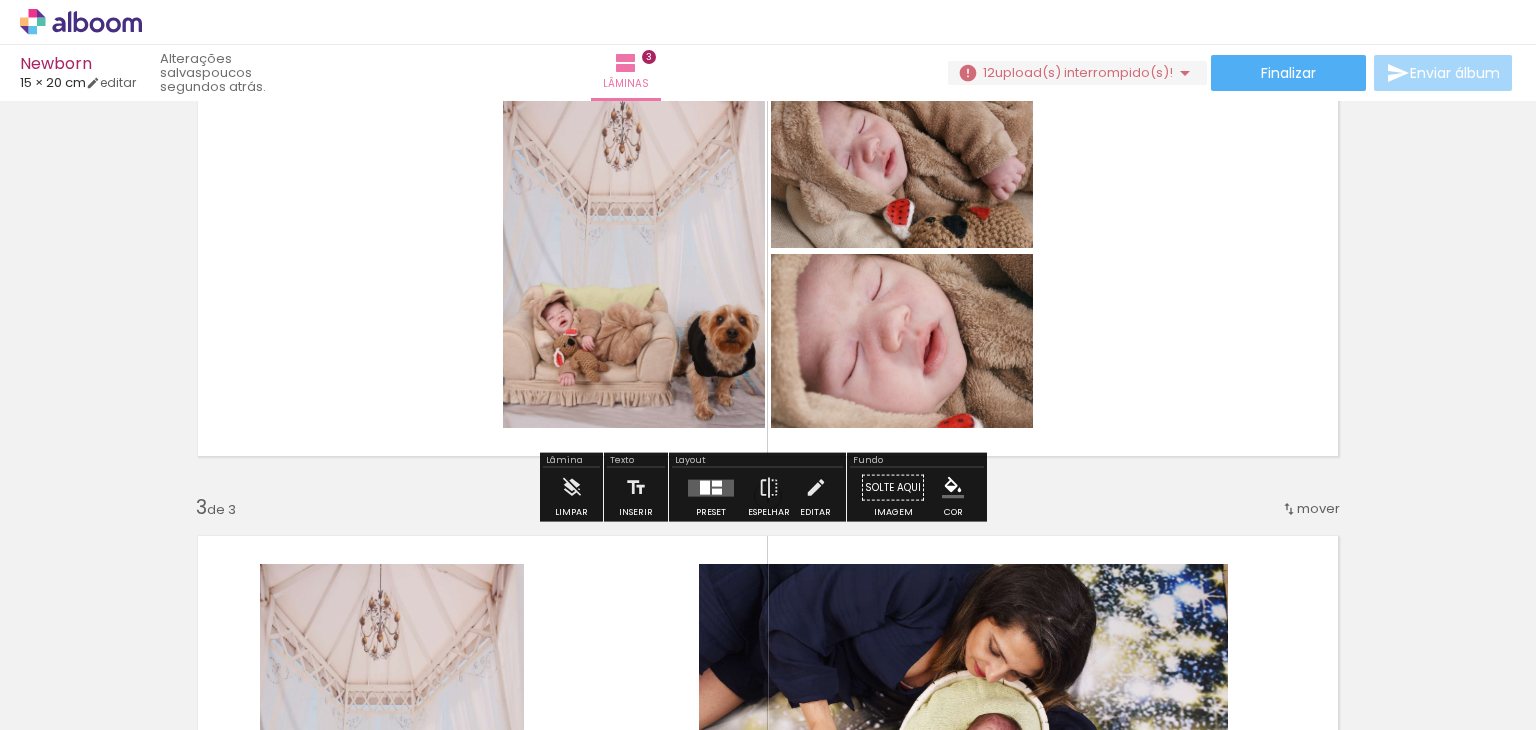 scroll, scrollTop: 604, scrollLeft: 0, axis: vertical 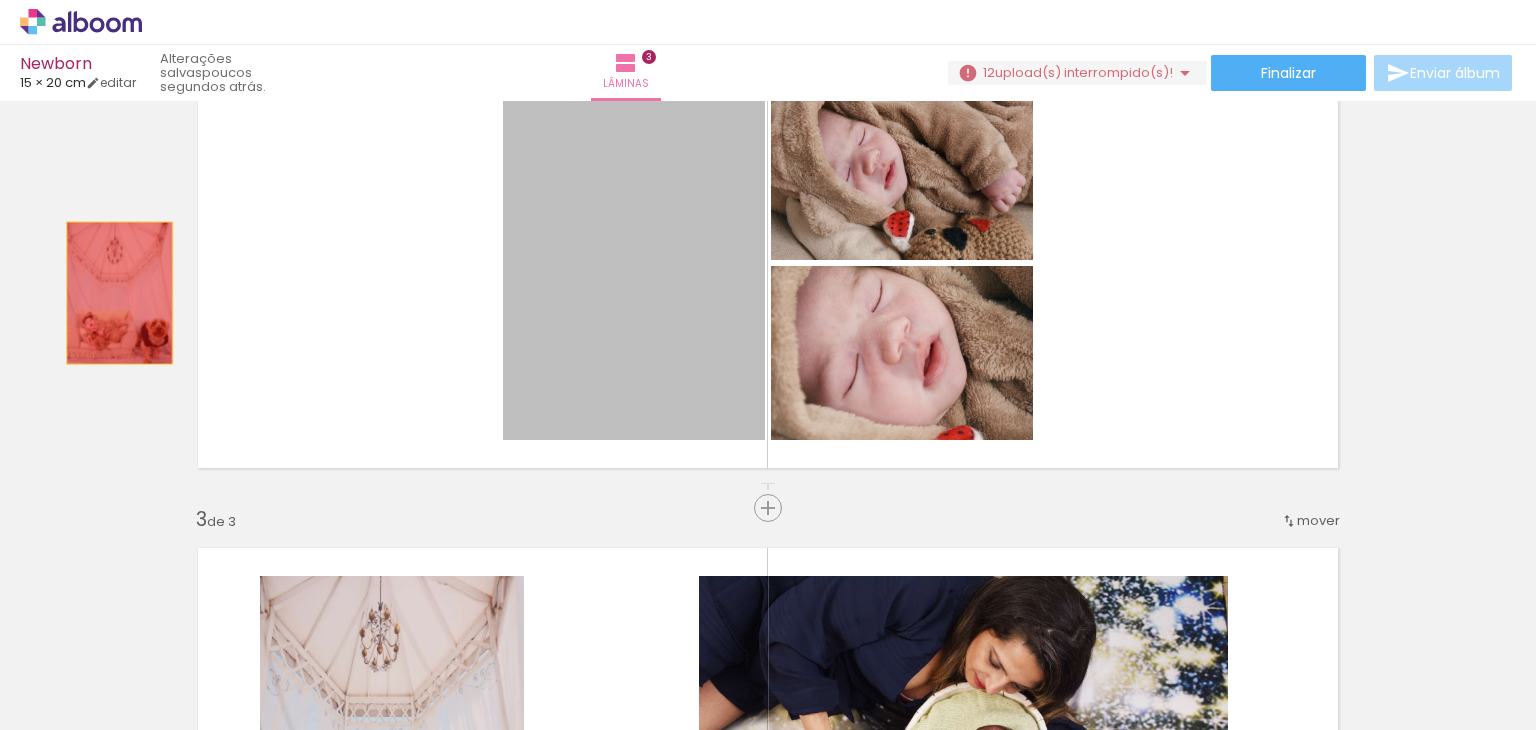 drag, startPoint x: 592, startPoint y: 252, endPoint x: 99, endPoint y: 276, distance: 493.58383 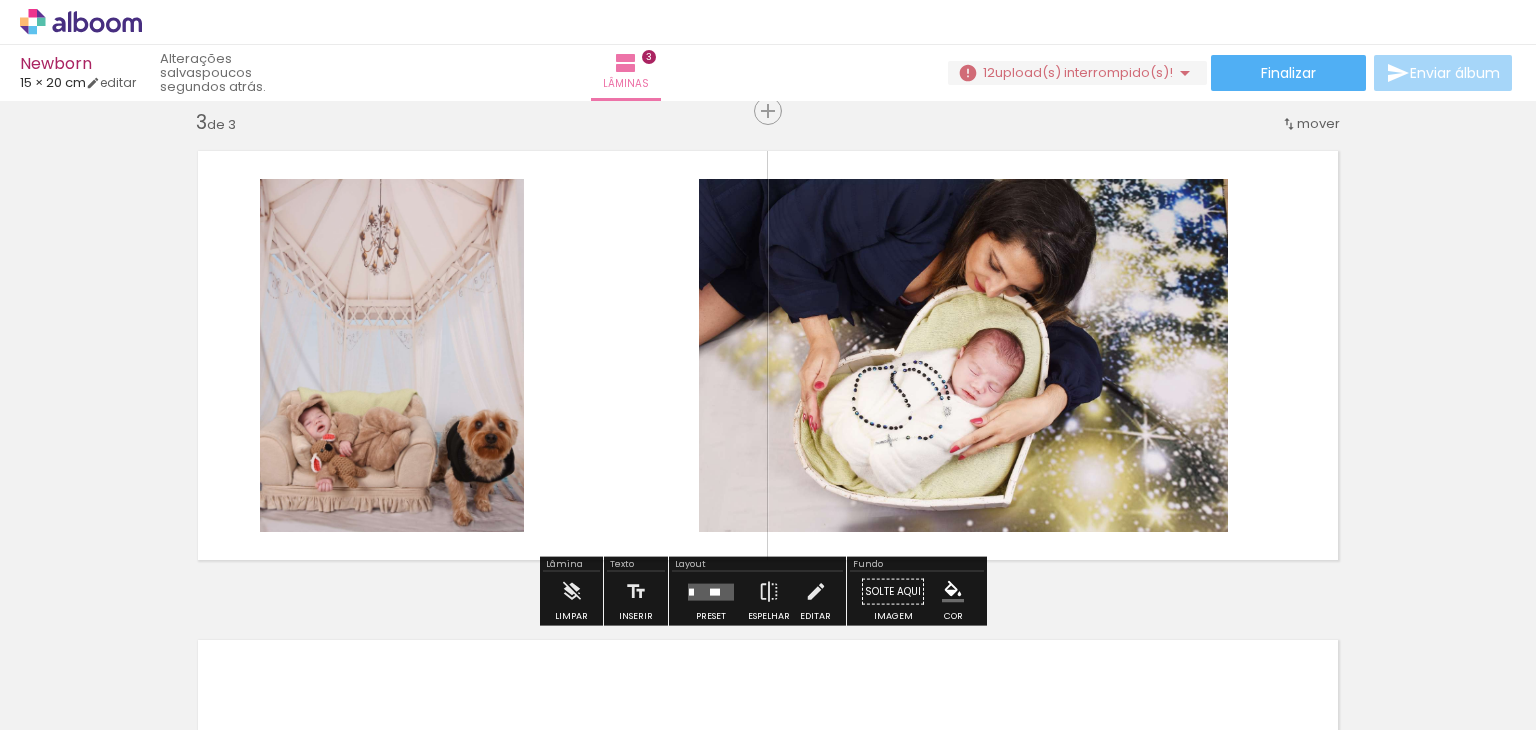 scroll, scrollTop: 1004, scrollLeft: 0, axis: vertical 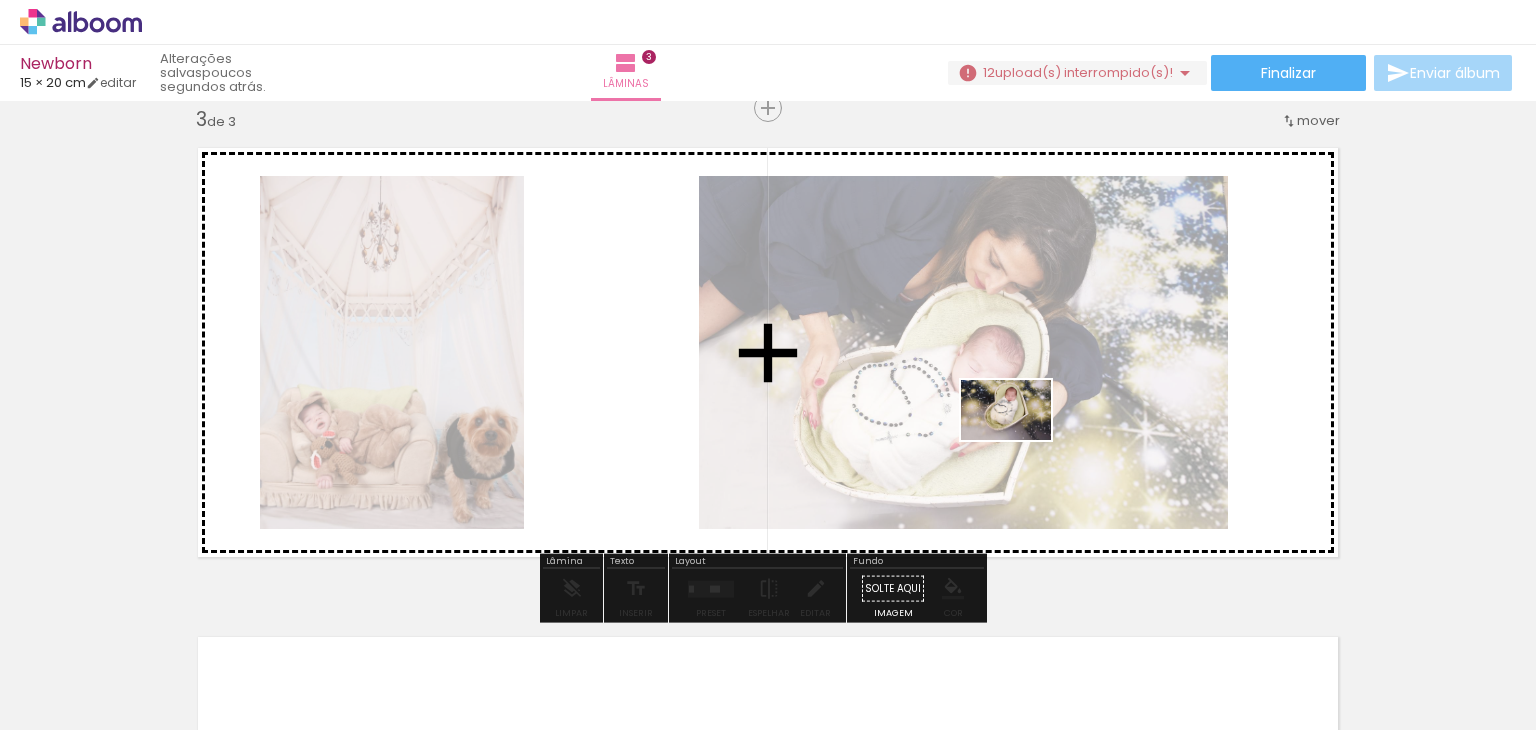 drag, startPoint x: 994, startPoint y: 677, endPoint x: 1021, endPoint y: 440, distance: 238.53302 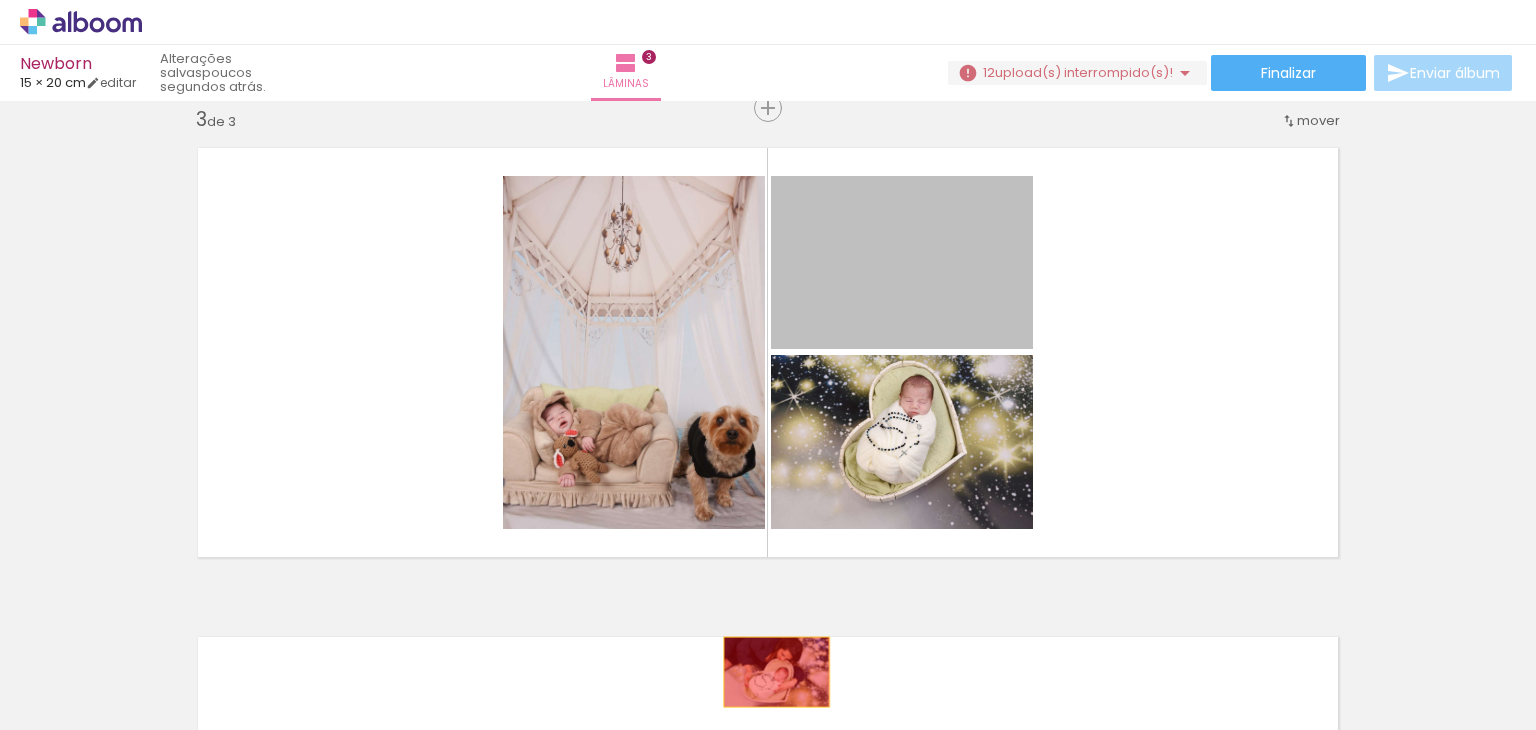 drag, startPoint x: 947, startPoint y: 277, endPoint x: 769, endPoint y: 672, distance: 433.25397 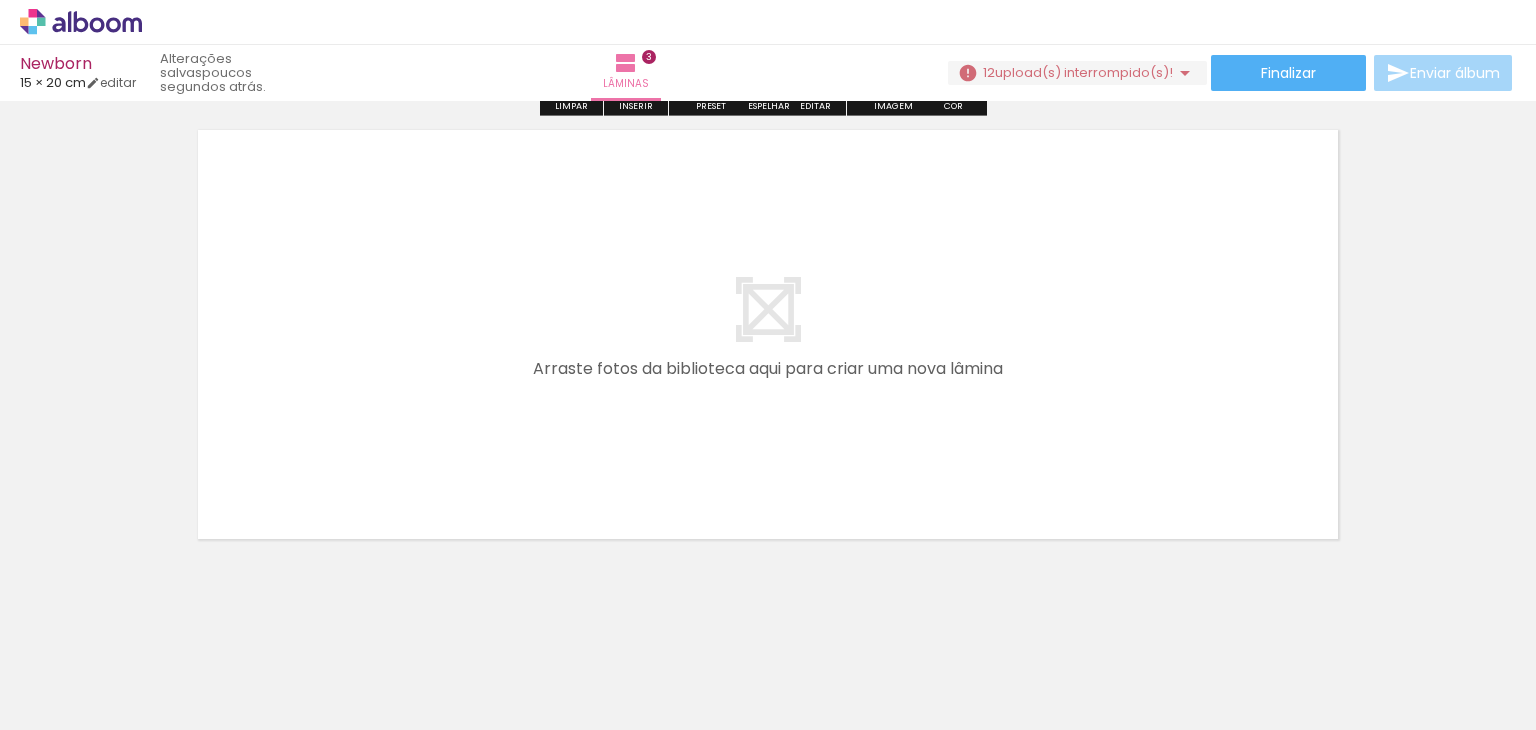 scroll, scrollTop: 1530, scrollLeft: 0, axis: vertical 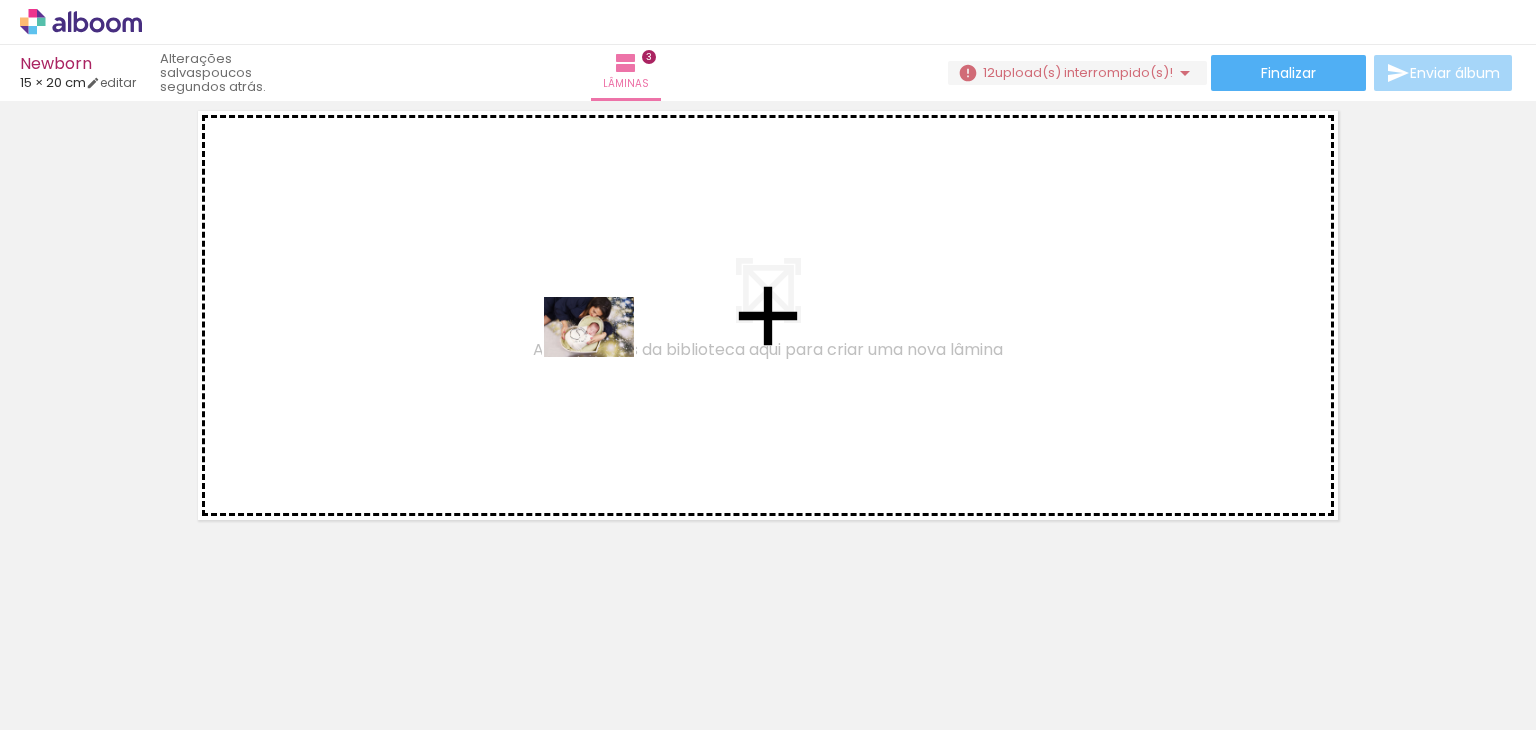 drag, startPoint x: 760, startPoint y: 674, endPoint x: 604, endPoint y: 357, distance: 353.30582 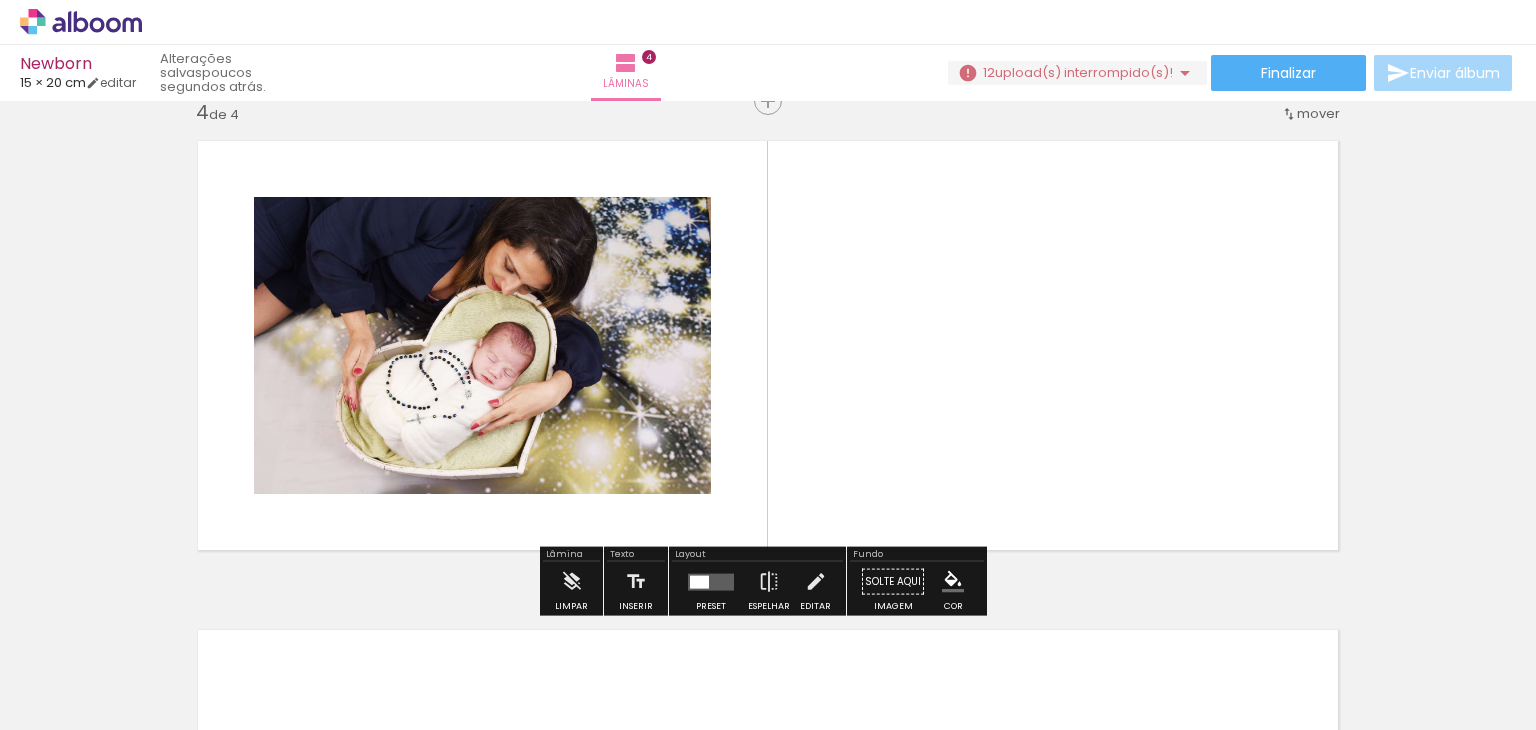 scroll, scrollTop: 1492, scrollLeft: 0, axis: vertical 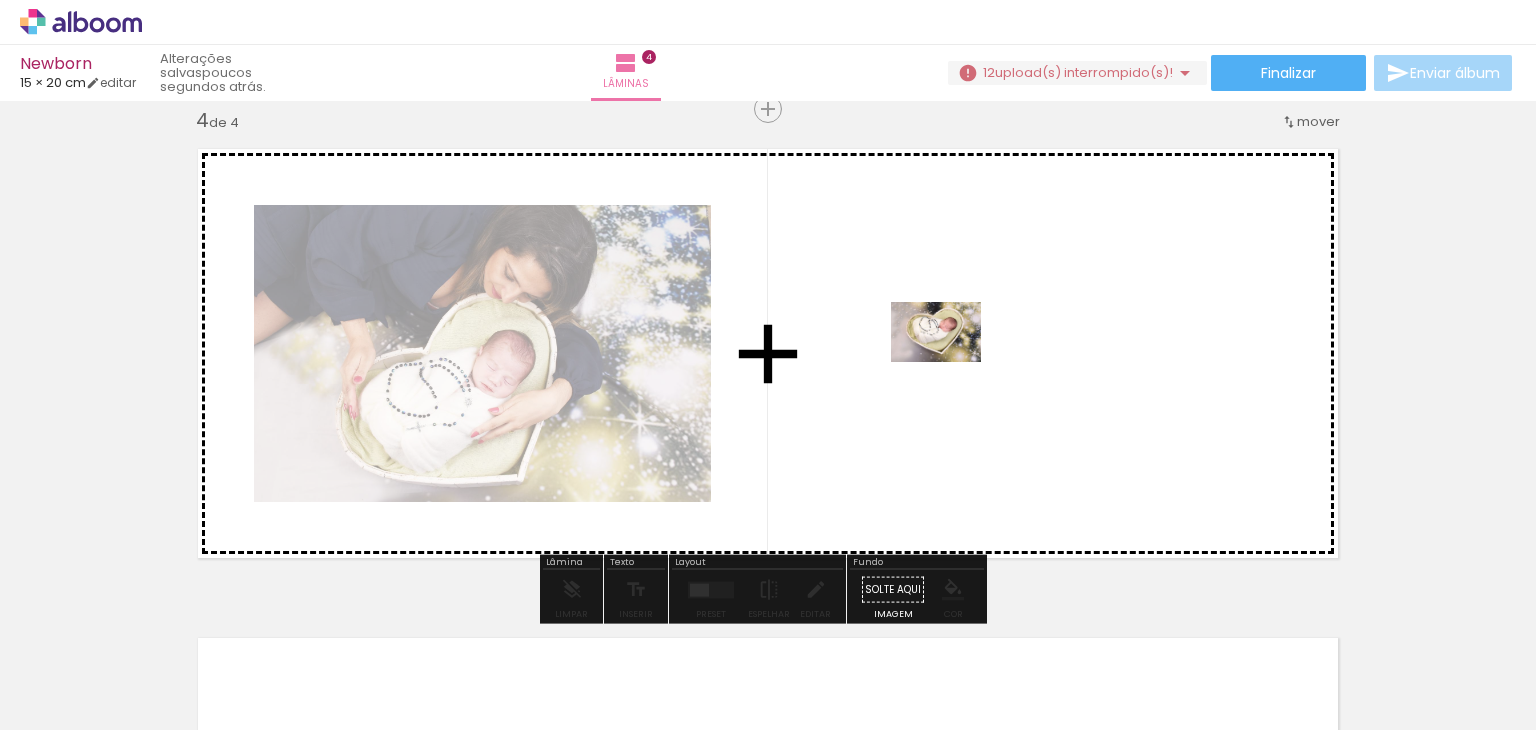 drag, startPoint x: 895, startPoint y: 681, endPoint x: 948, endPoint y: 379, distance: 306.6154 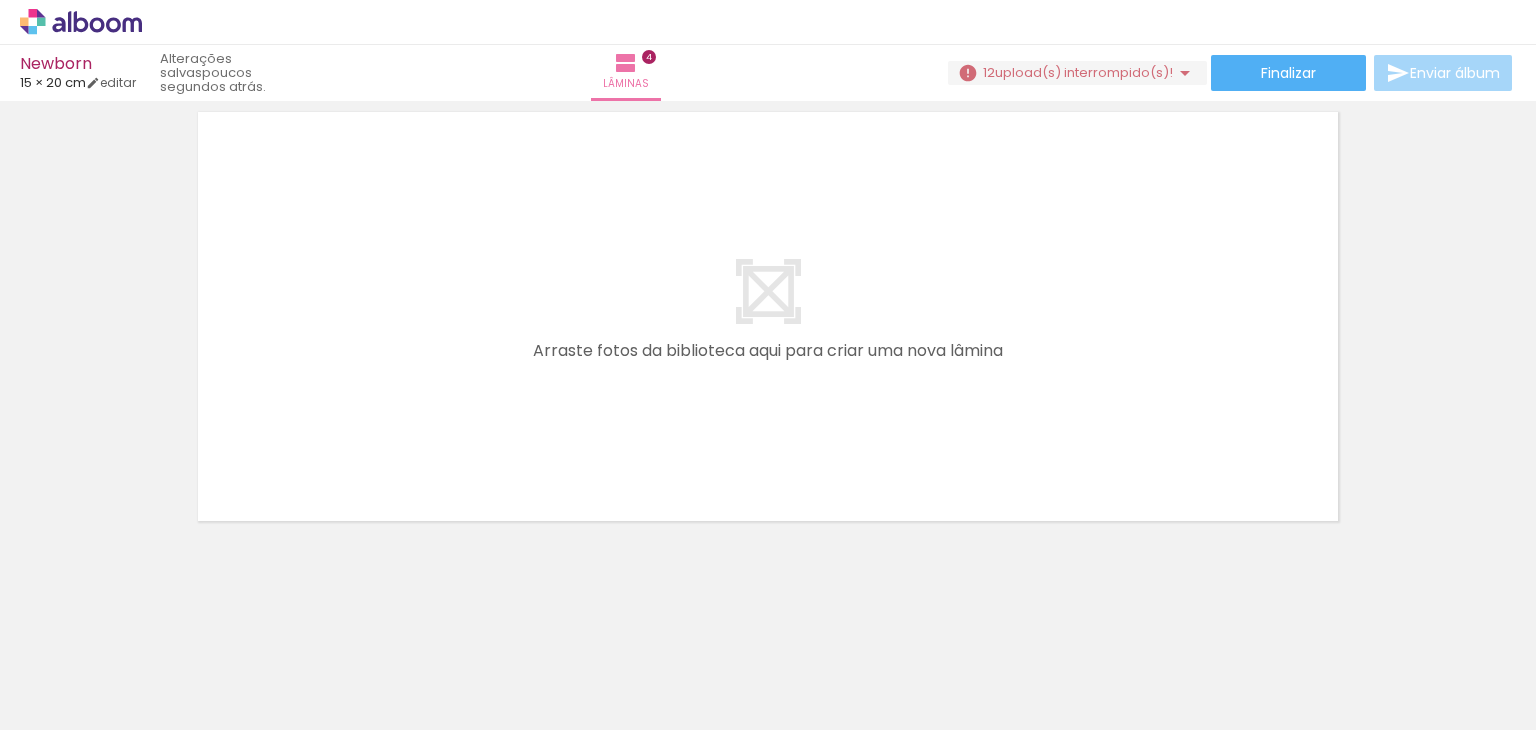 scroll, scrollTop: 2019, scrollLeft: 0, axis: vertical 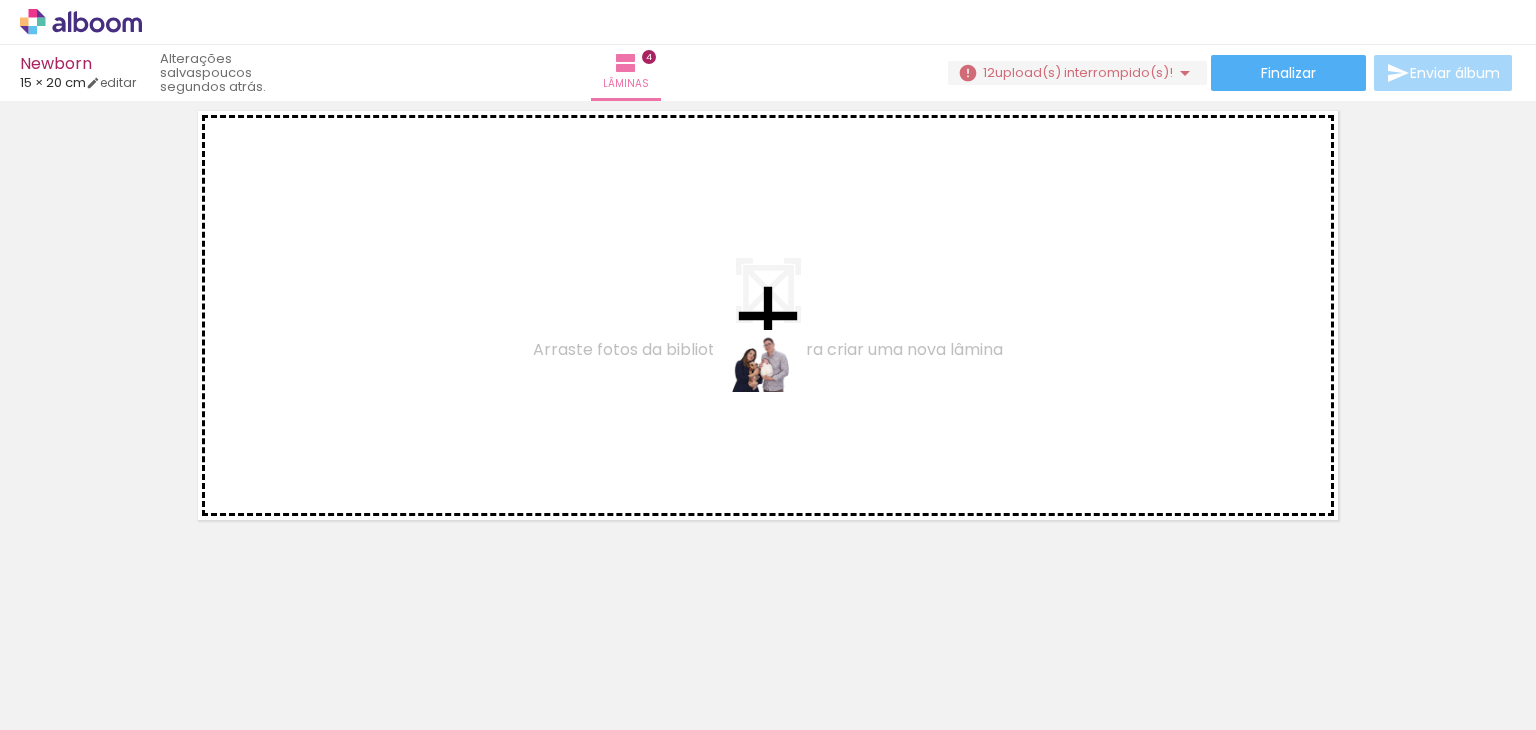 drag, startPoint x: 1111, startPoint y: 672, endPoint x: 776, endPoint y: 389, distance: 438.5362 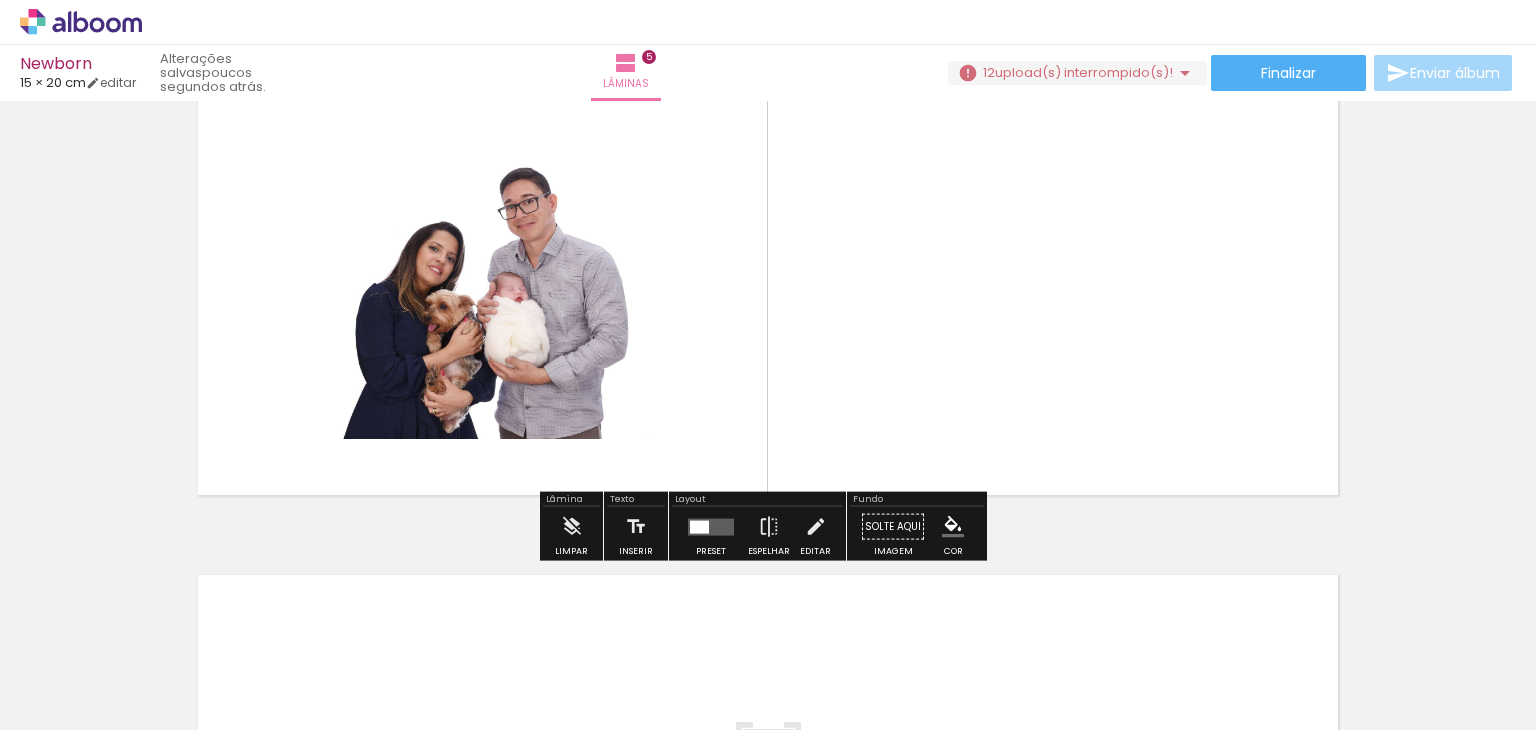 scroll, scrollTop: 1981, scrollLeft: 0, axis: vertical 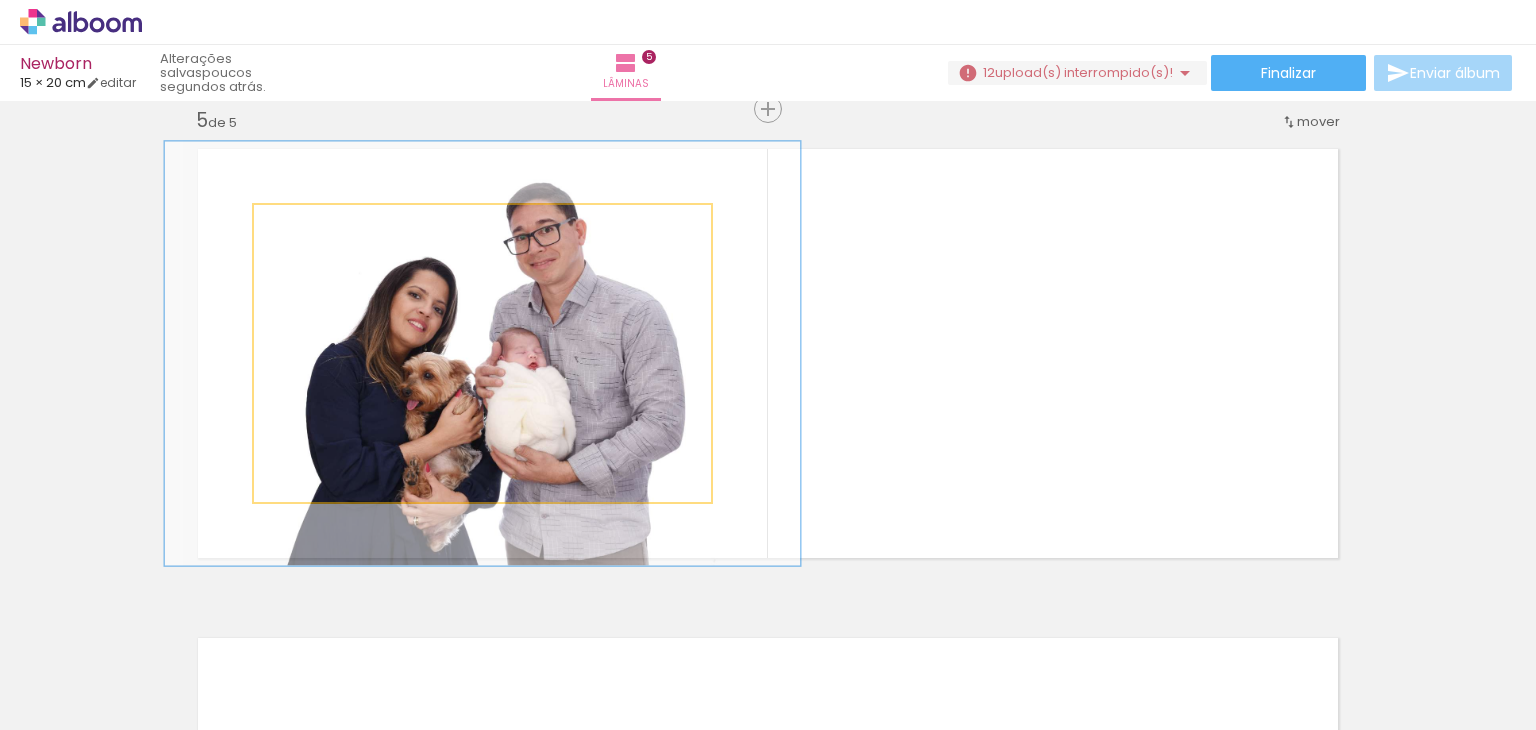drag, startPoint x: 296, startPoint y: 228, endPoint x: 323, endPoint y: 229, distance: 27.018513 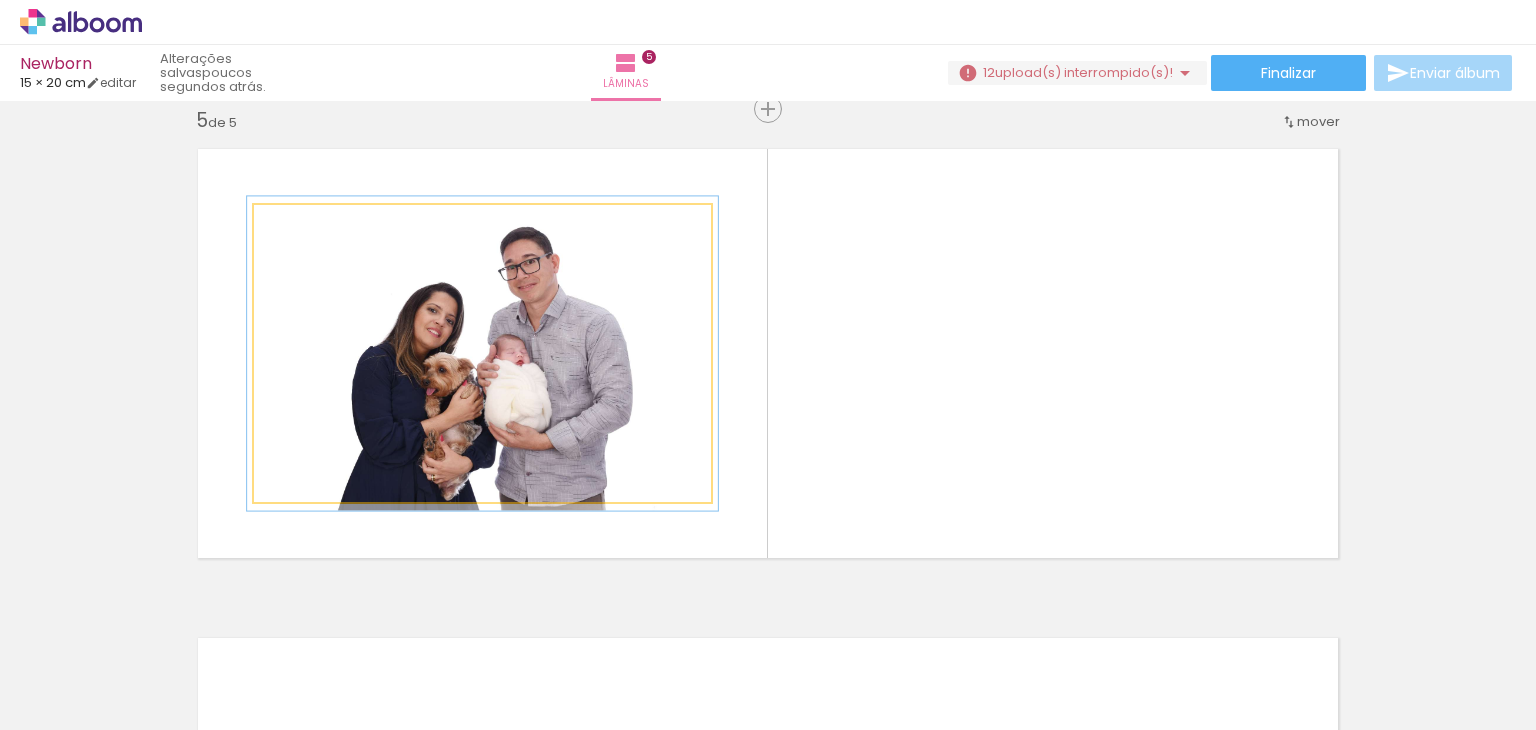 drag, startPoint x: 322, startPoint y: 221, endPoint x: 294, endPoint y: 226, distance: 28.442924 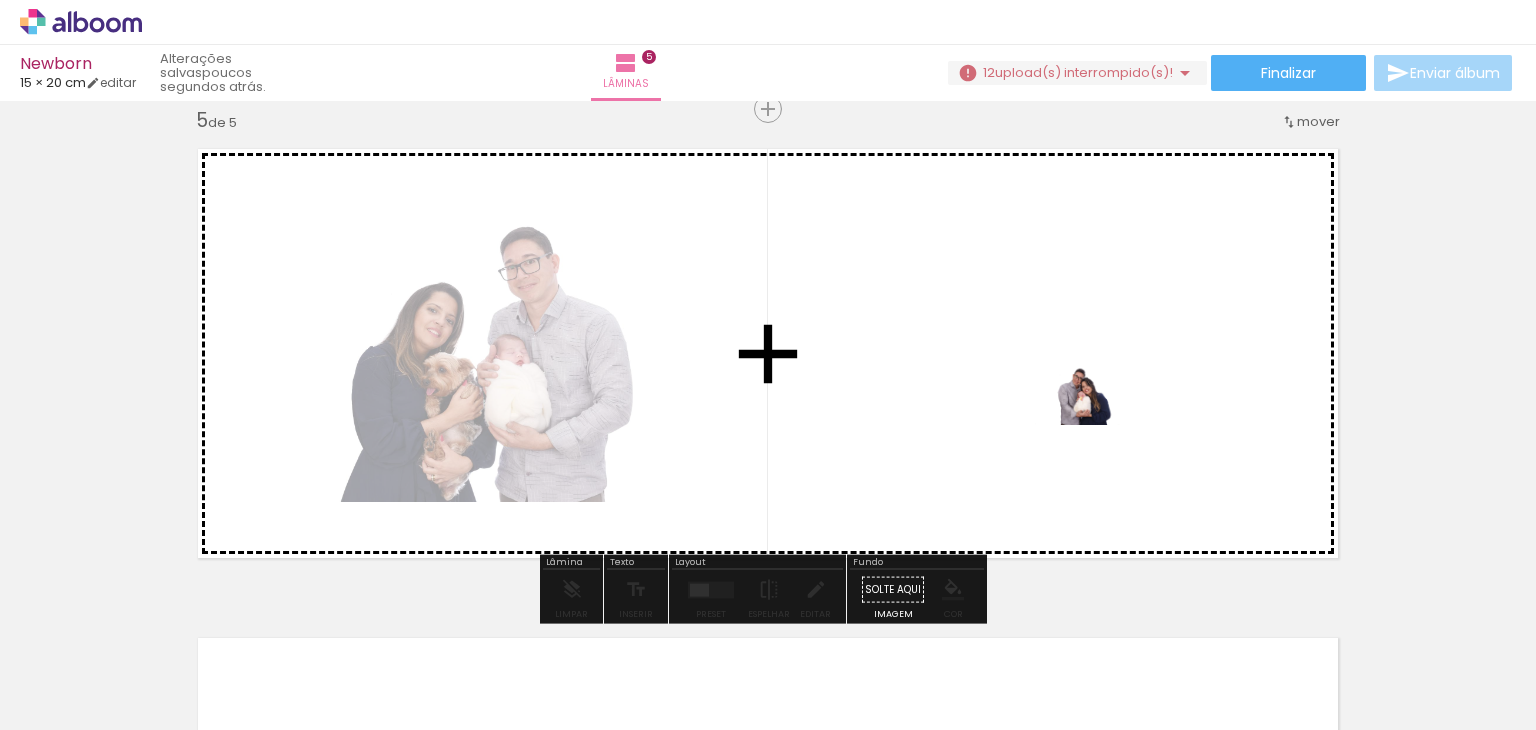 drag, startPoint x: 1223, startPoint y: 679, endPoint x: 1093, endPoint y: 426, distance: 284.44507 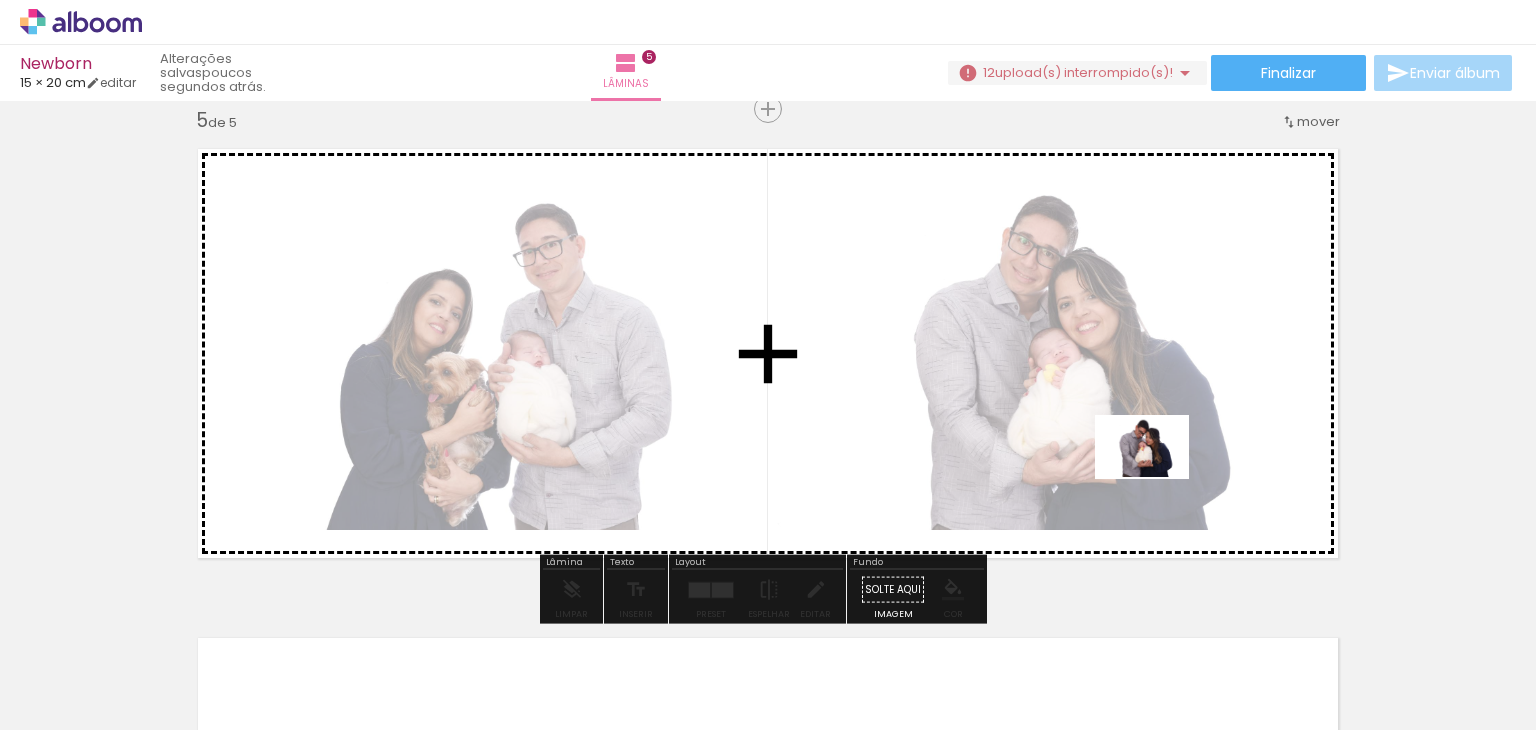 drag, startPoint x: 1326, startPoint y: 677, endPoint x: 1137, endPoint y: 464, distance: 284.76306 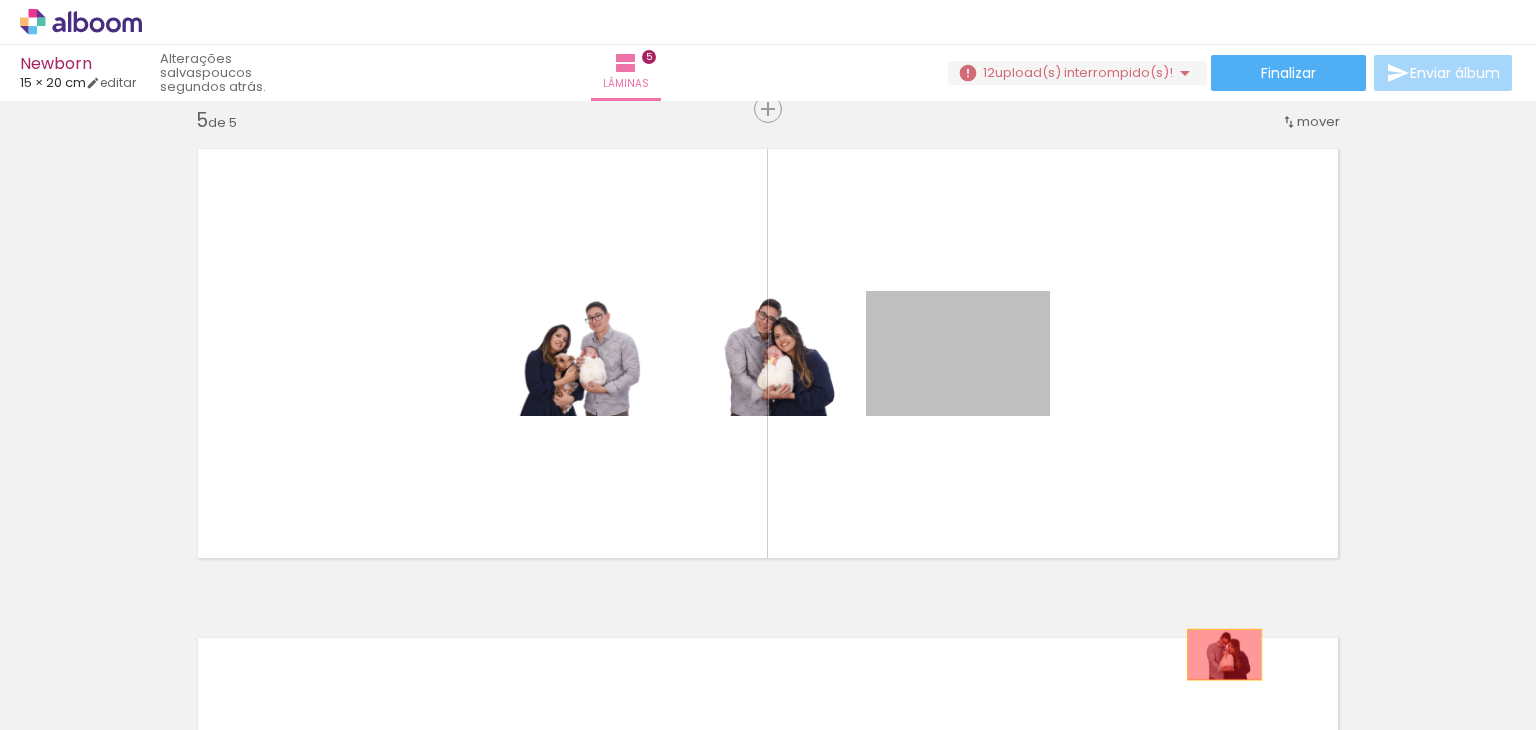 drag, startPoint x: 957, startPoint y: 361, endPoint x: 1217, endPoint y: 654, distance: 391.72568 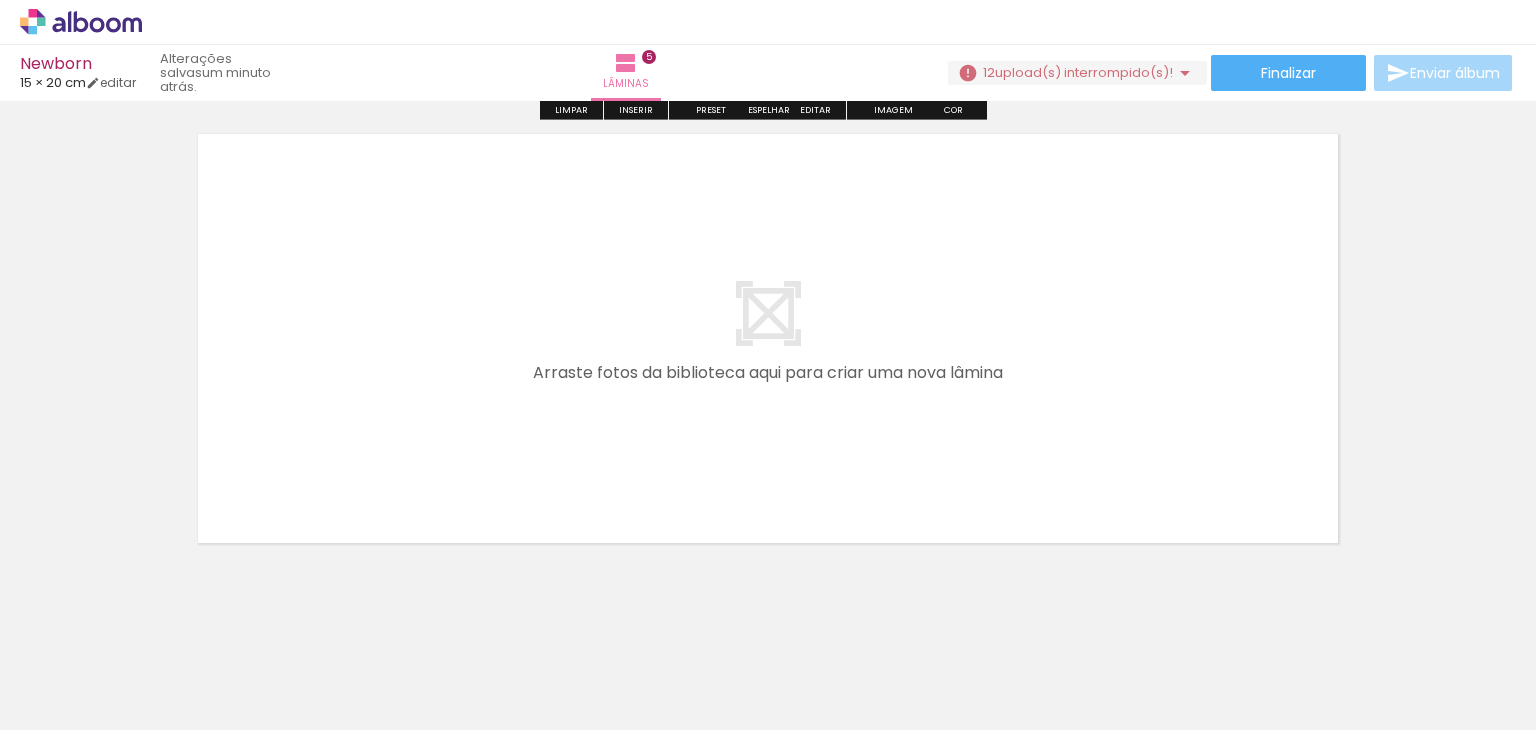 scroll, scrollTop: 2508, scrollLeft: 0, axis: vertical 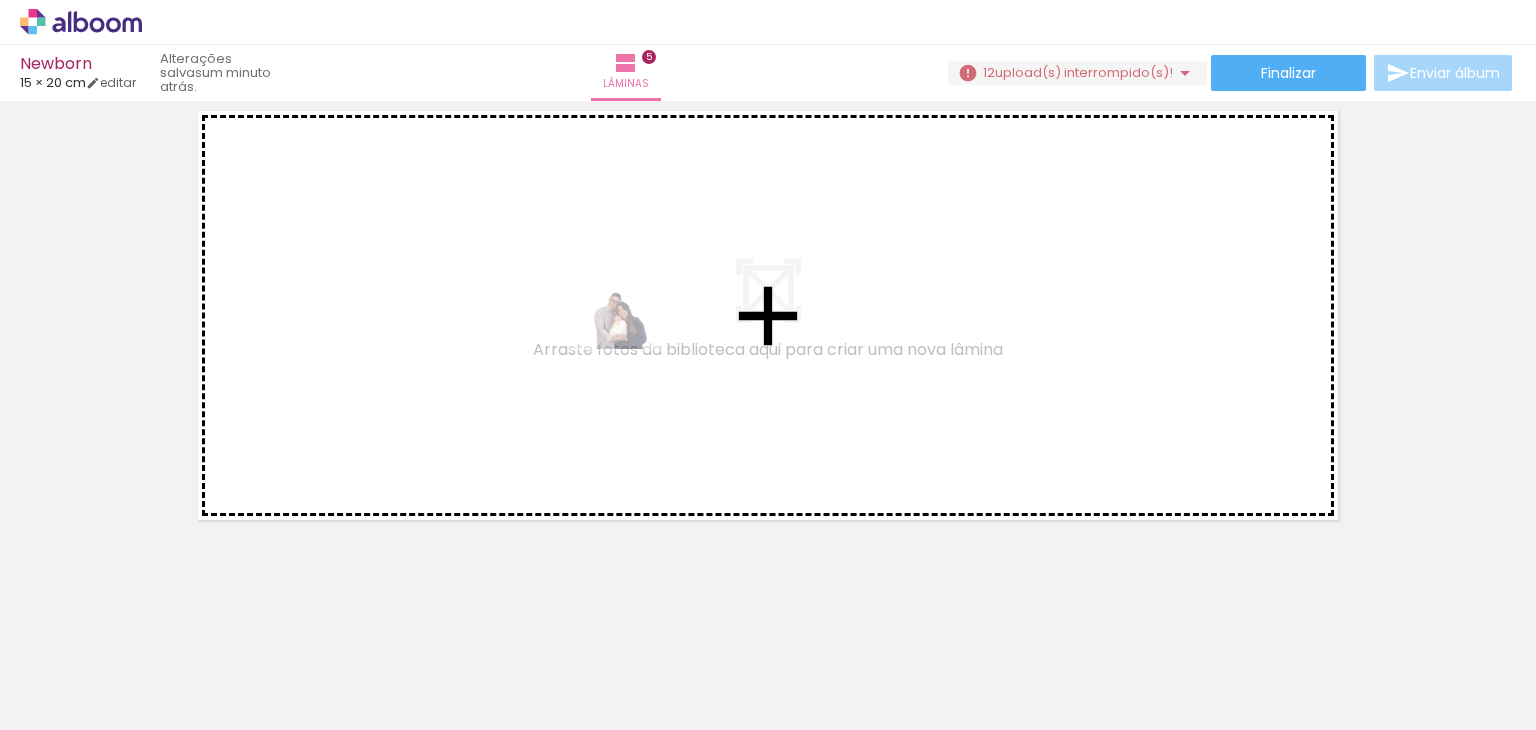 drag, startPoint x: 1210, startPoint y: 673, endPoint x: 621, endPoint y: 342, distance: 675.6345 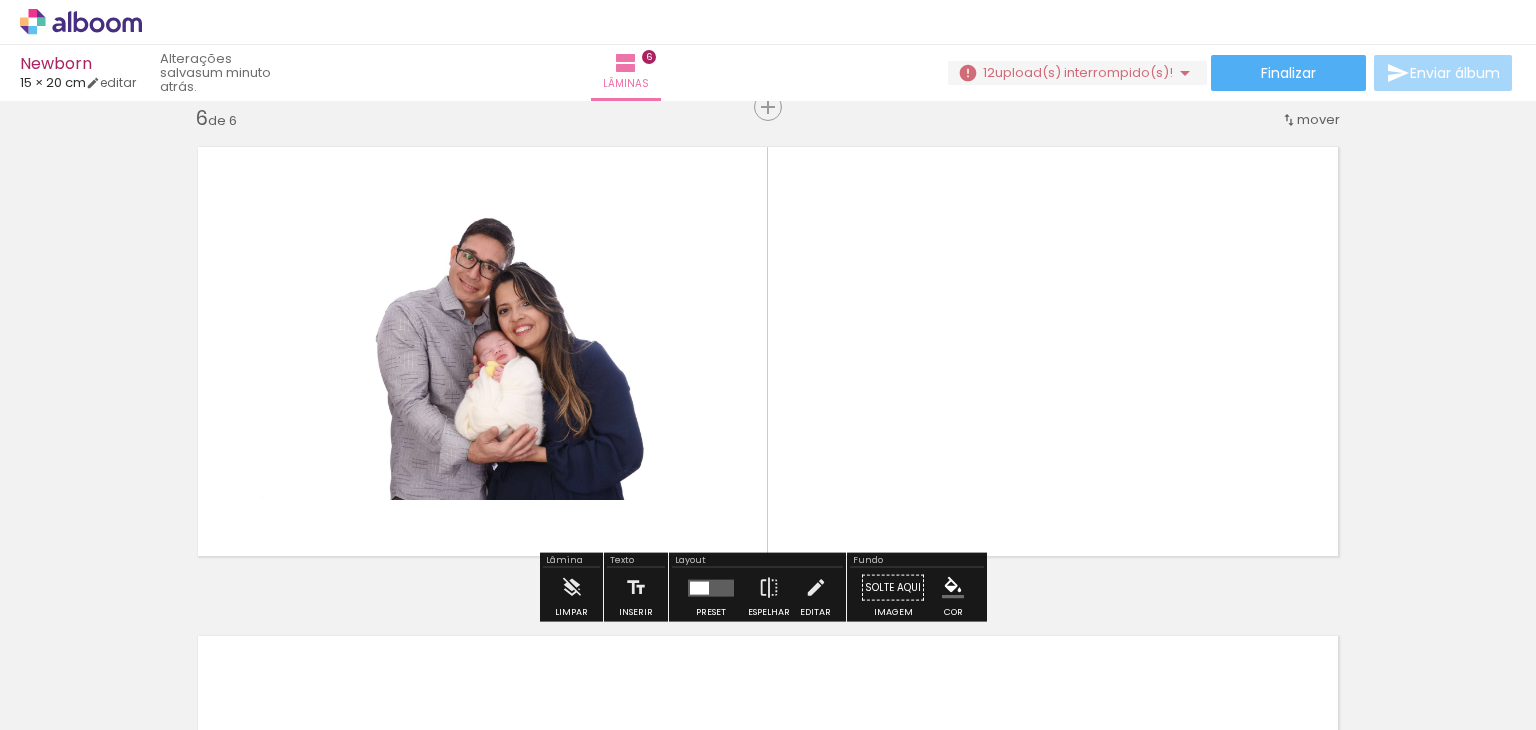 scroll, scrollTop: 2470, scrollLeft: 0, axis: vertical 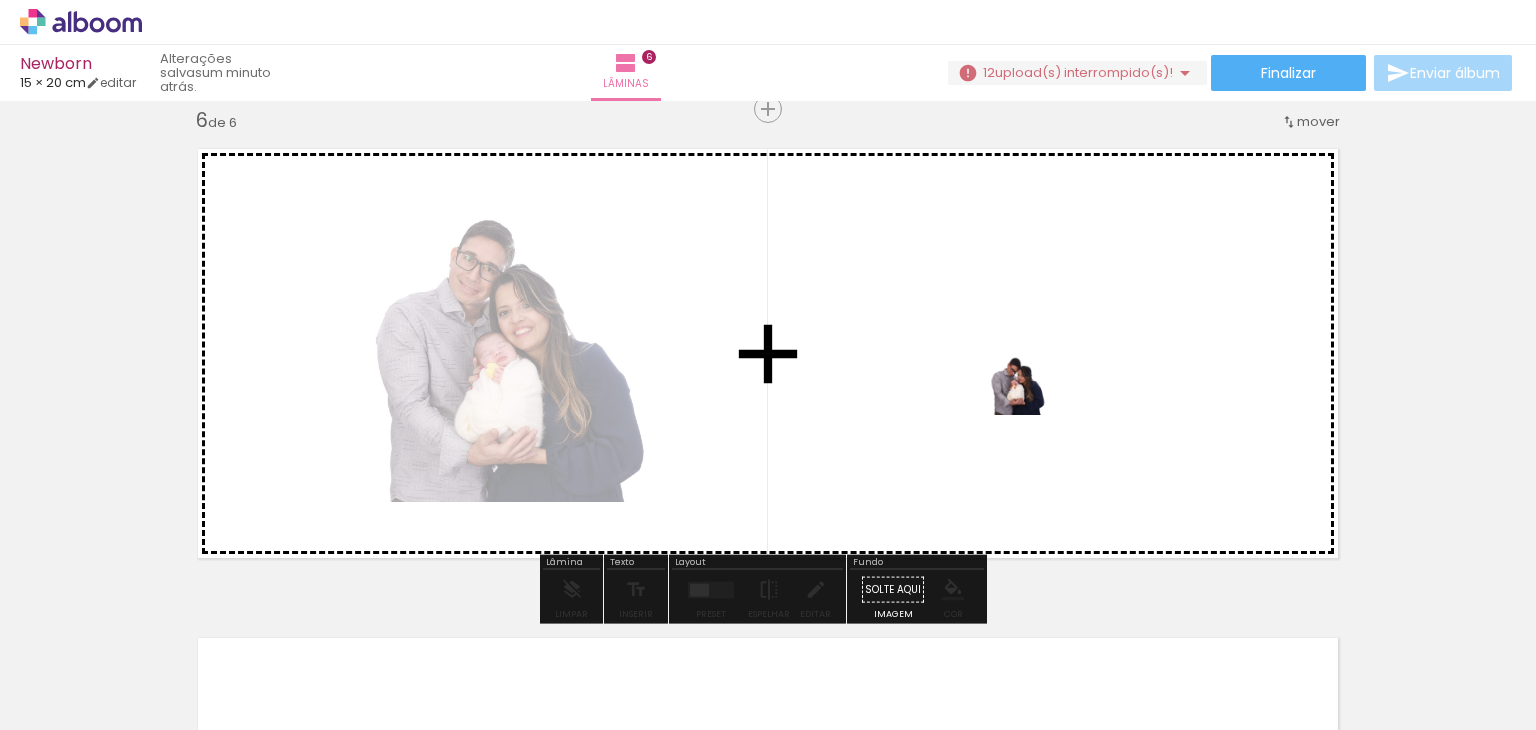 drag, startPoint x: 1322, startPoint y: 671, endPoint x: 1029, endPoint y: 415, distance: 389.08224 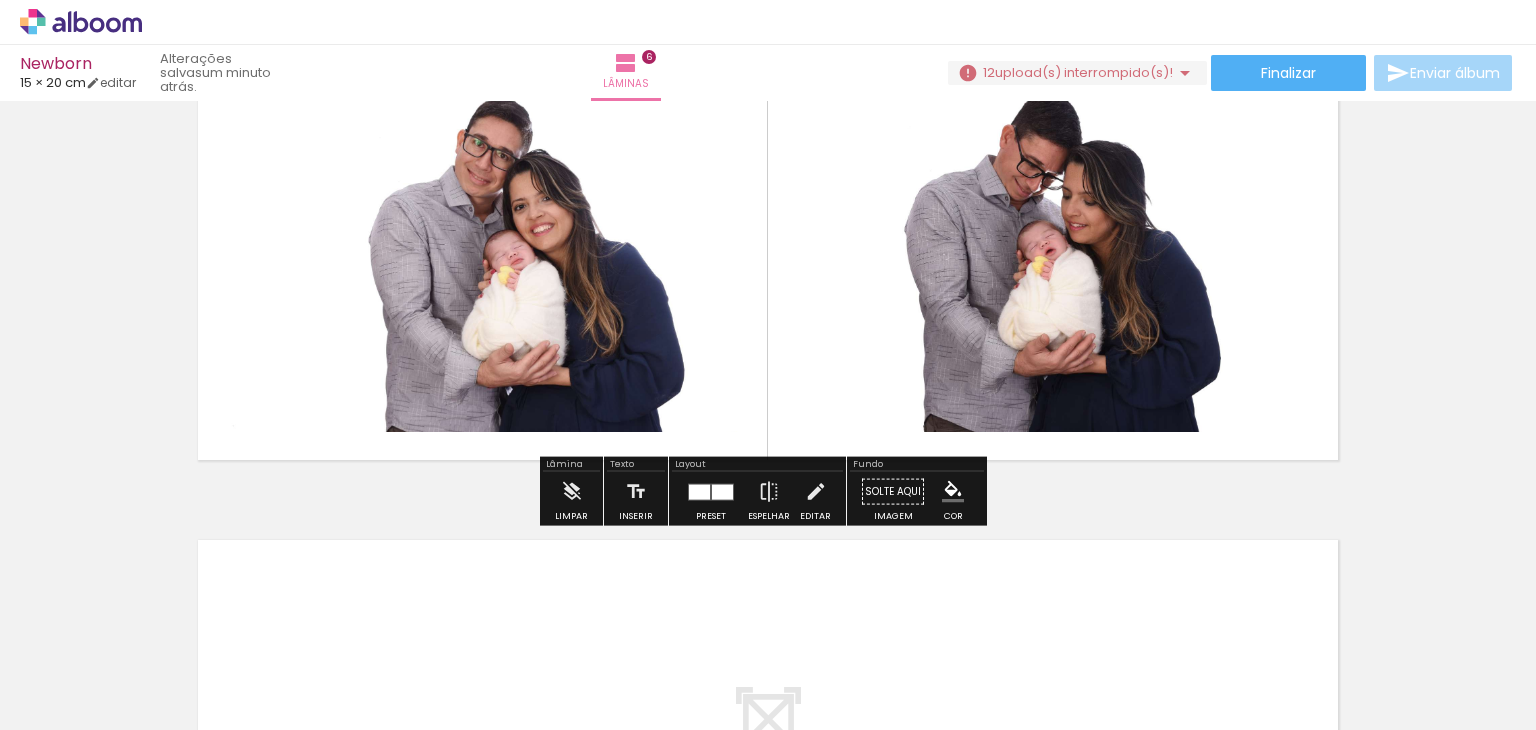 scroll, scrollTop: 2570, scrollLeft: 0, axis: vertical 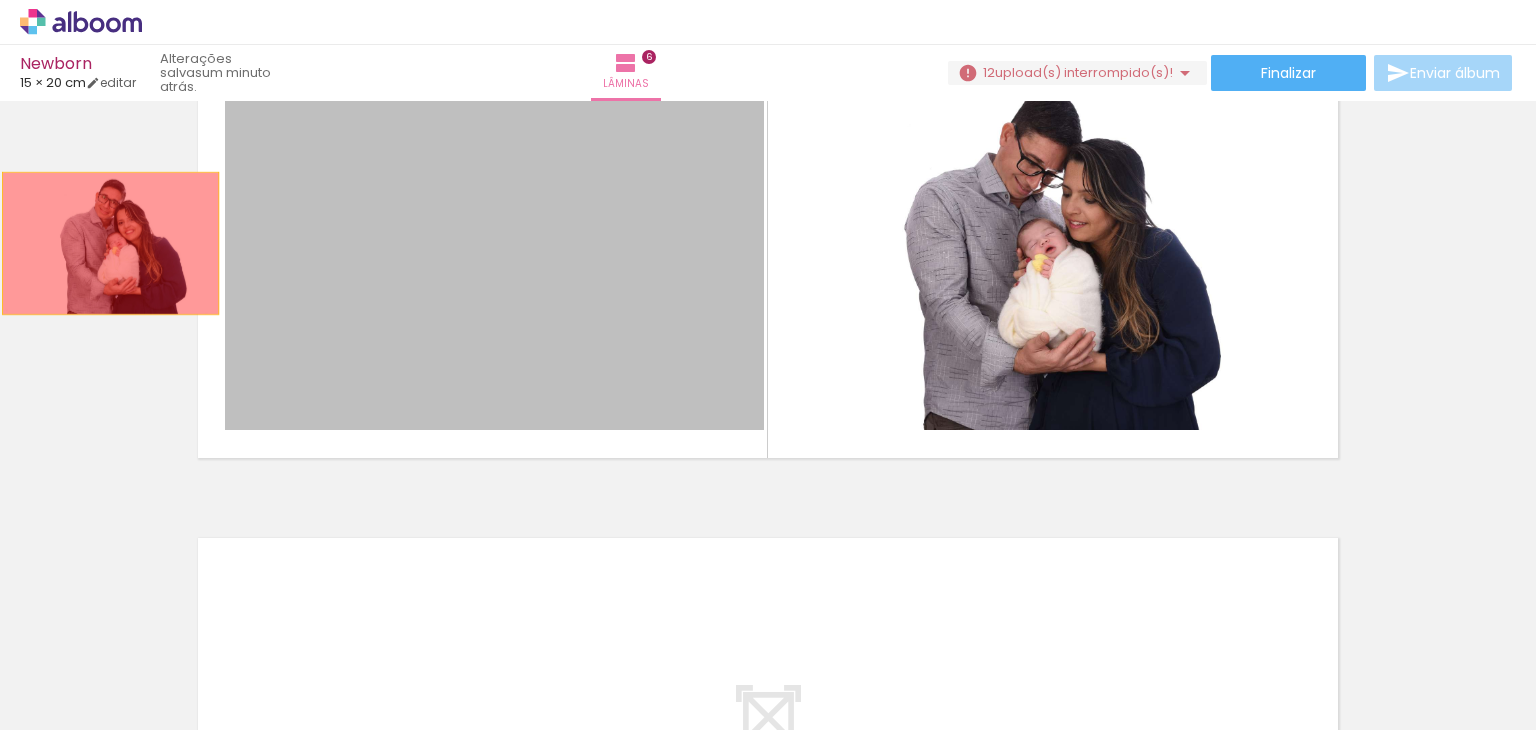 drag, startPoint x: 565, startPoint y: 269, endPoint x: 102, endPoint y: 245, distance: 463.6216 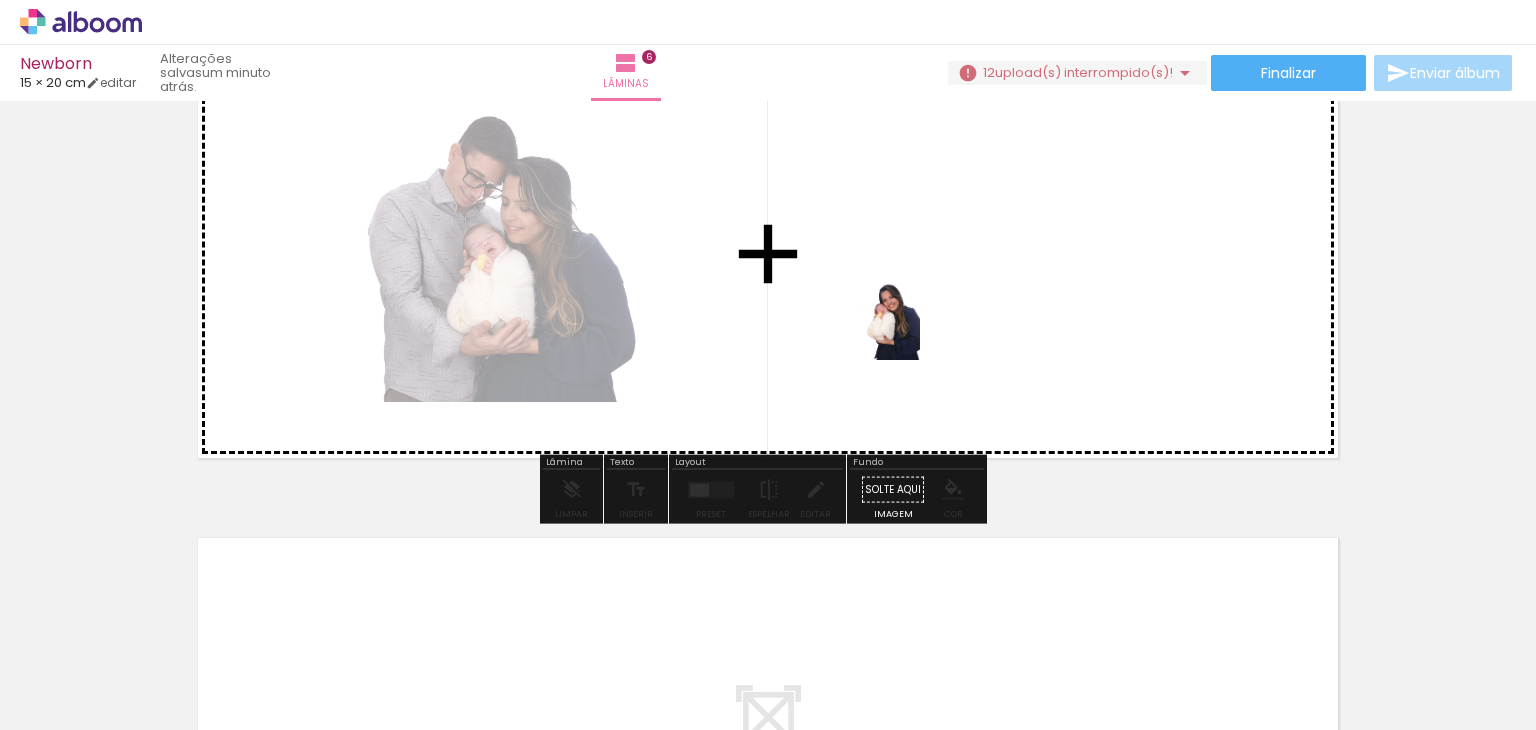 drag, startPoint x: 1467, startPoint y: 681, endPoint x: 897, endPoint y: 330, distance: 669.40344 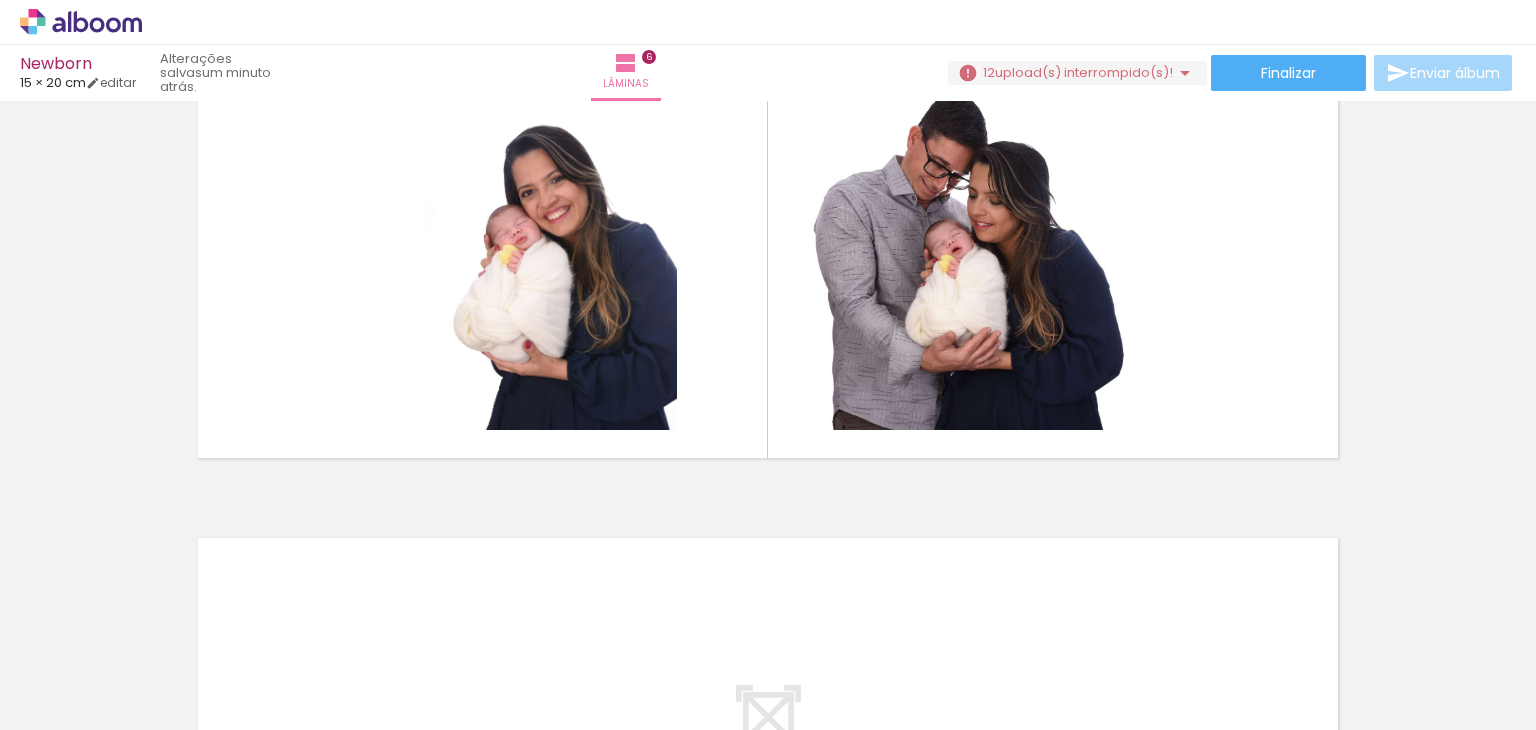 scroll, scrollTop: 0, scrollLeft: 520, axis: horizontal 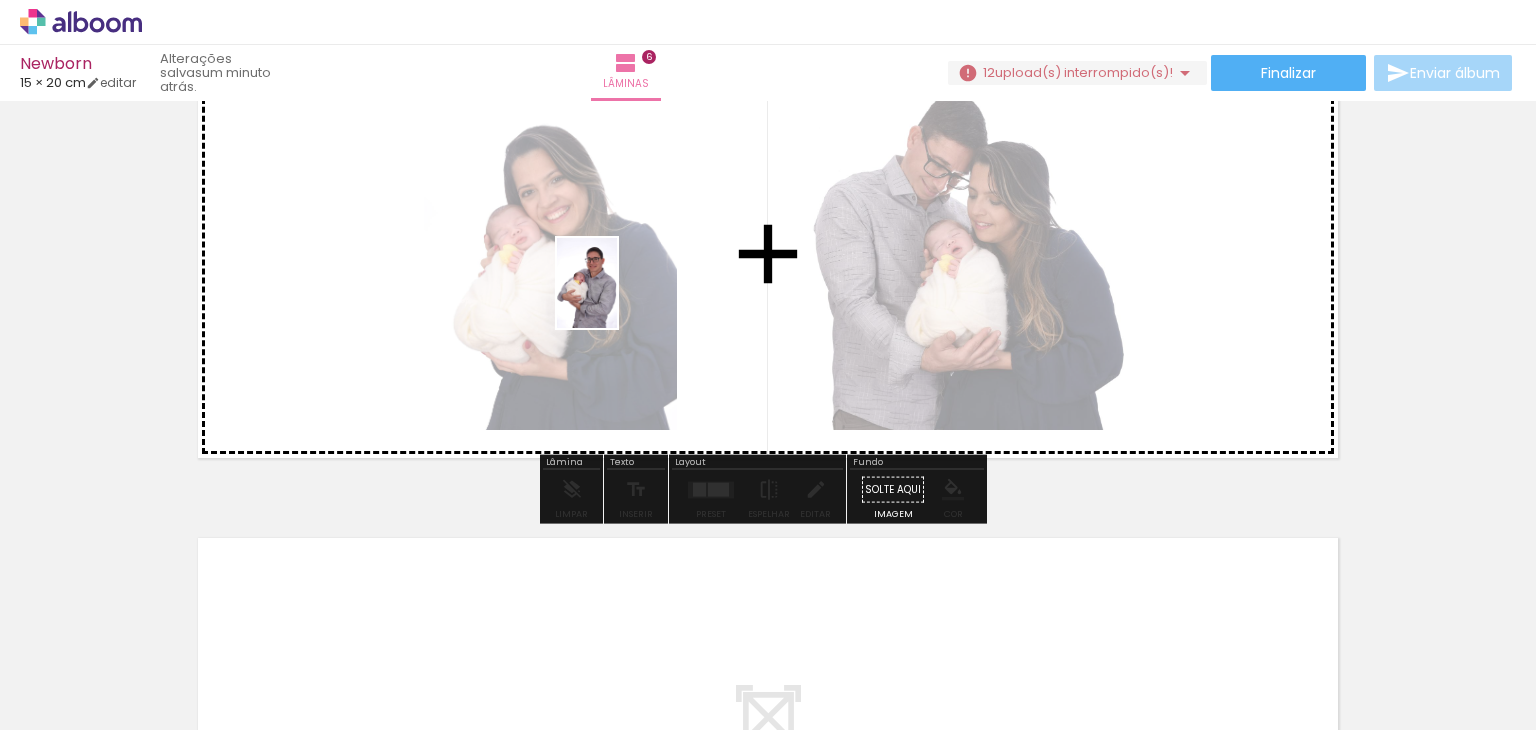 drag, startPoint x: 995, startPoint y: 674, endPoint x: 616, endPoint y: 298, distance: 533.8698 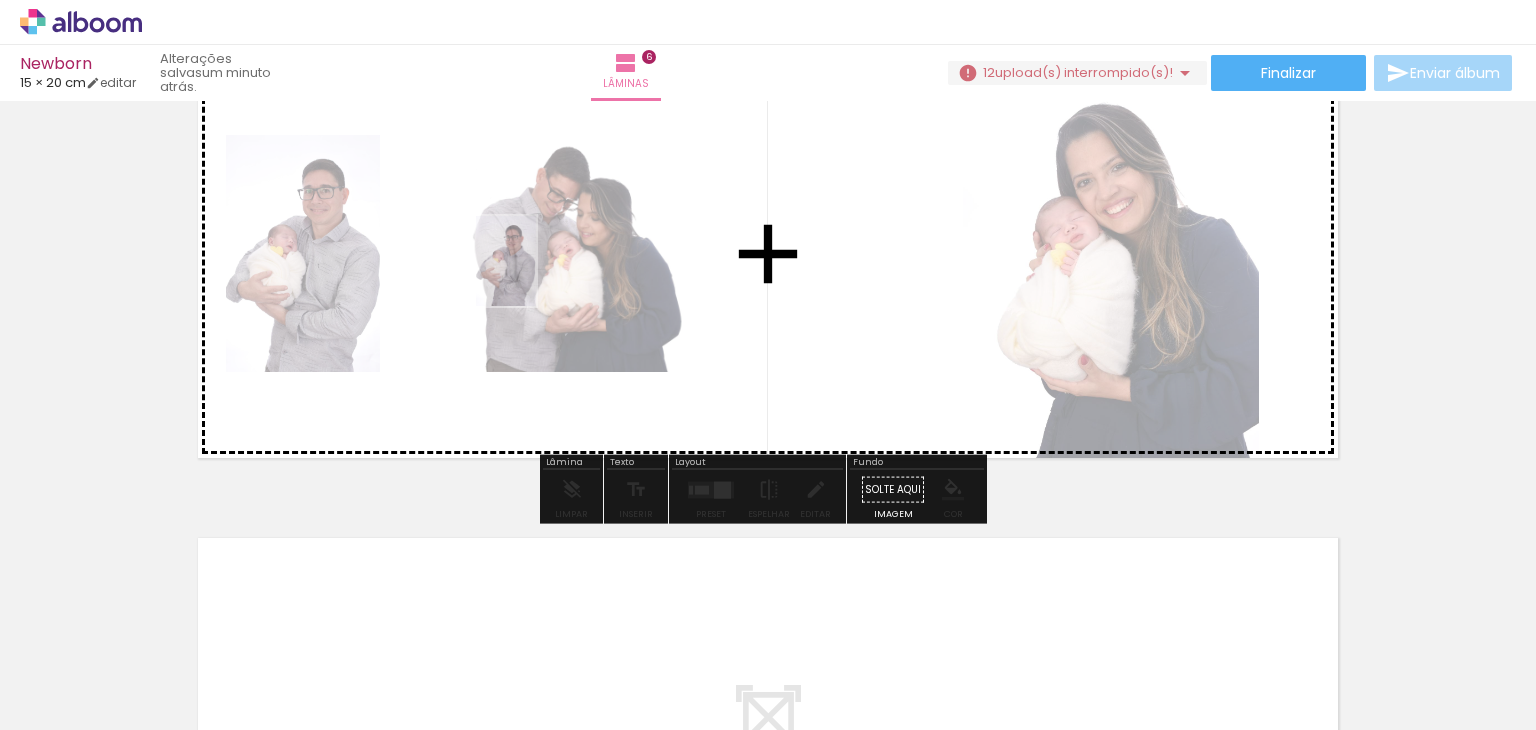 drag, startPoint x: 1044, startPoint y: 671, endPoint x: 536, endPoint y: 276, distance: 643.4975 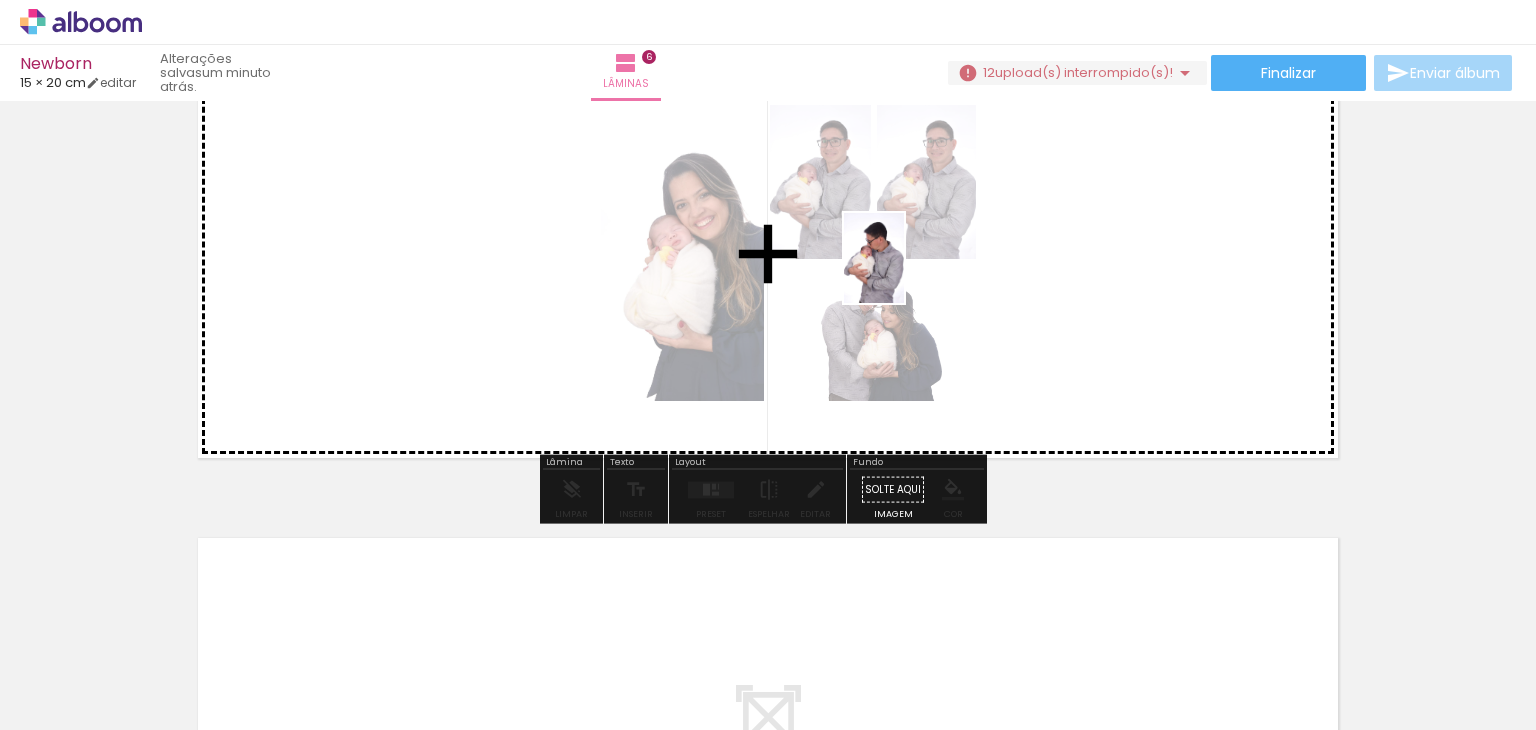 drag, startPoint x: 1143, startPoint y: 672, endPoint x: 904, endPoint y: 273, distance: 465.10428 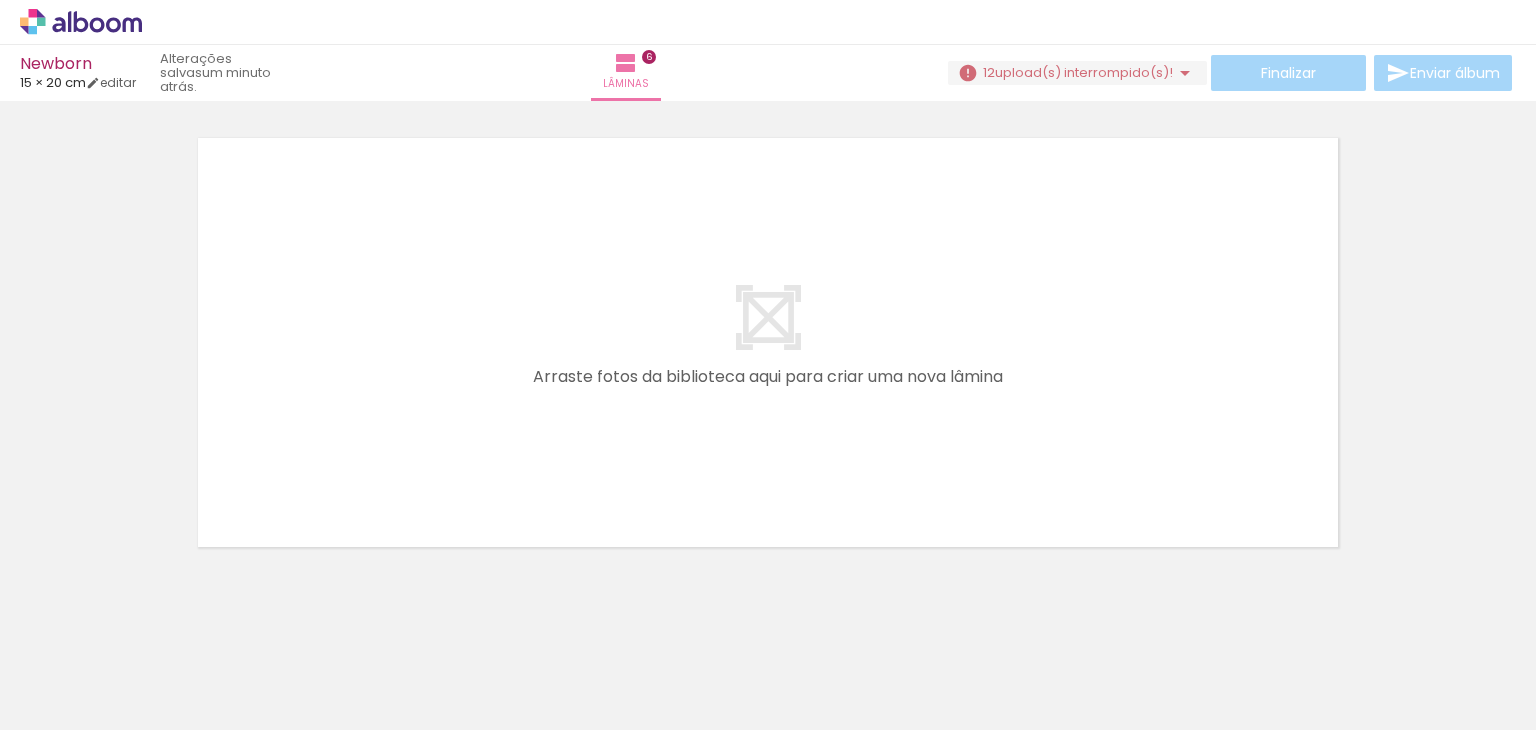 scroll, scrollTop: 2997, scrollLeft: 0, axis: vertical 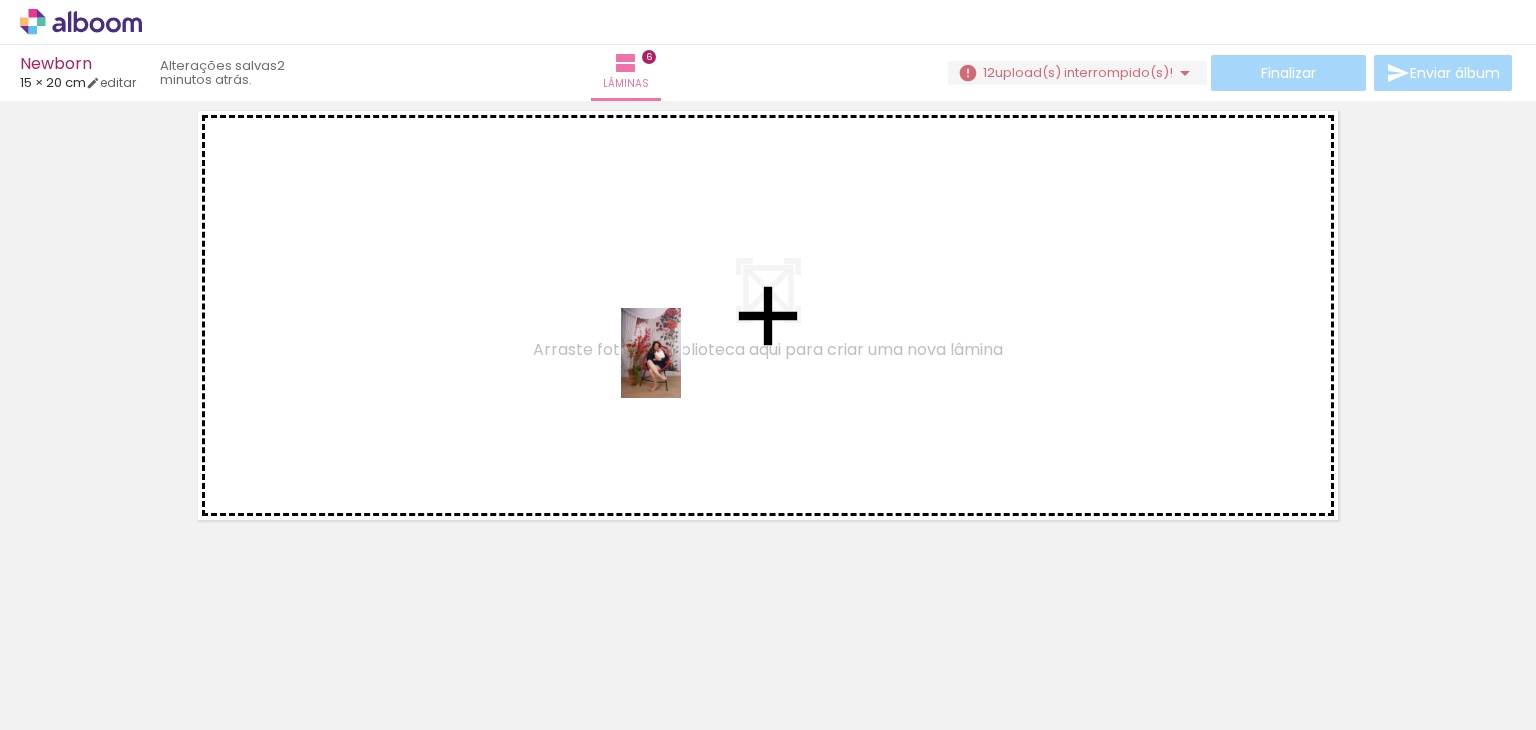 drag, startPoint x: 1259, startPoint y: 658, endPoint x: 681, endPoint y: 368, distance: 646.67145 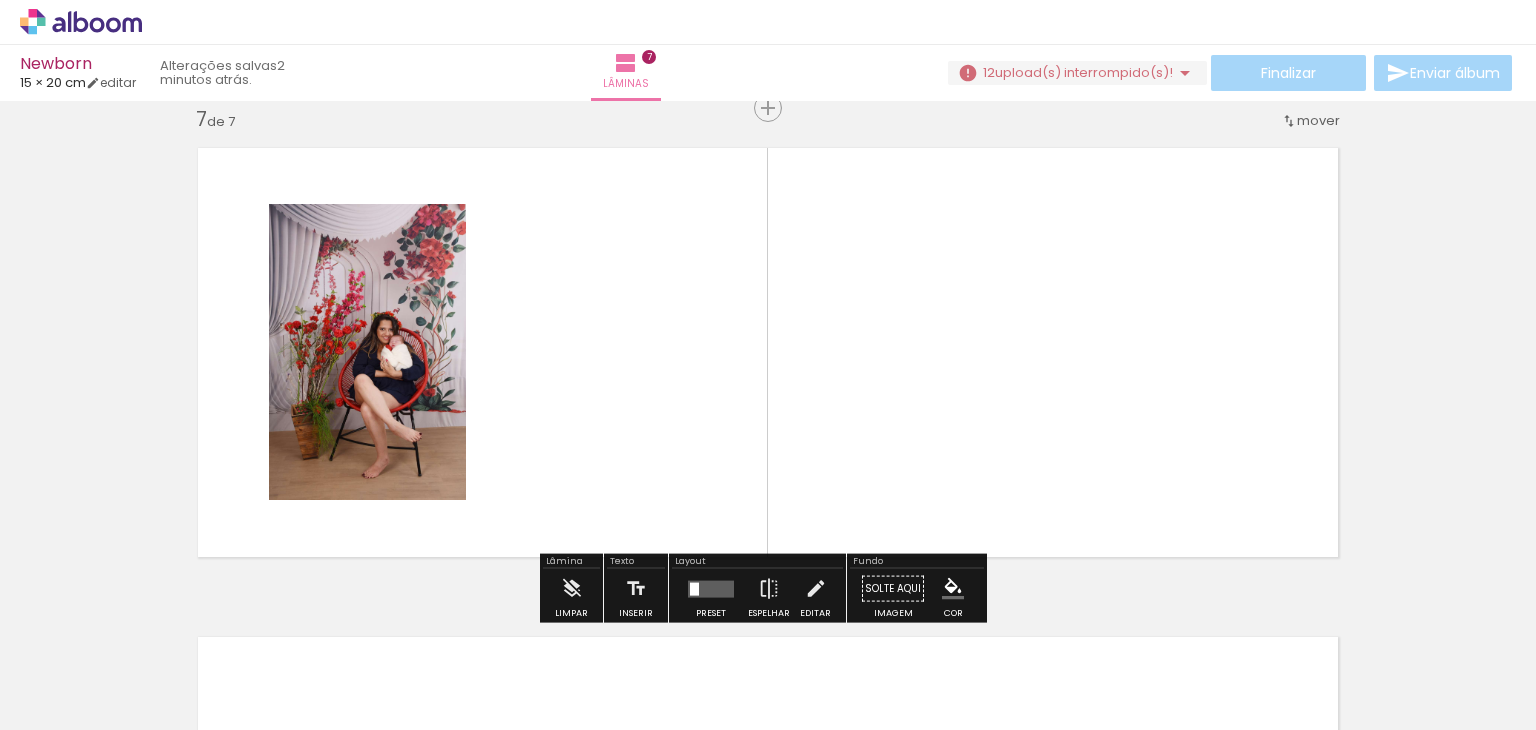 scroll, scrollTop: 2960, scrollLeft: 0, axis: vertical 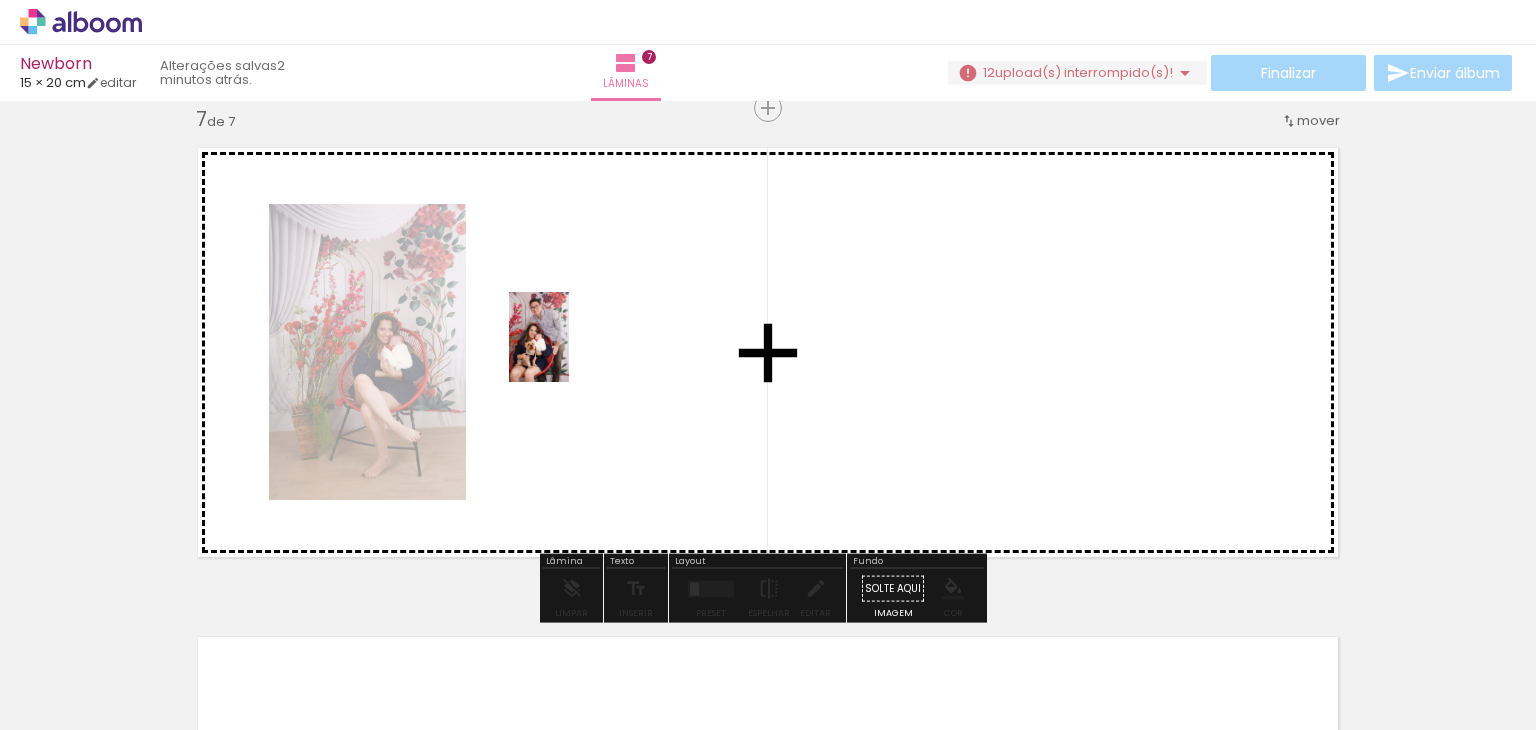drag, startPoint x: 1372, startPoint y: 672, endPoint x: 565, endPoint y: 349, distance: 869.23987 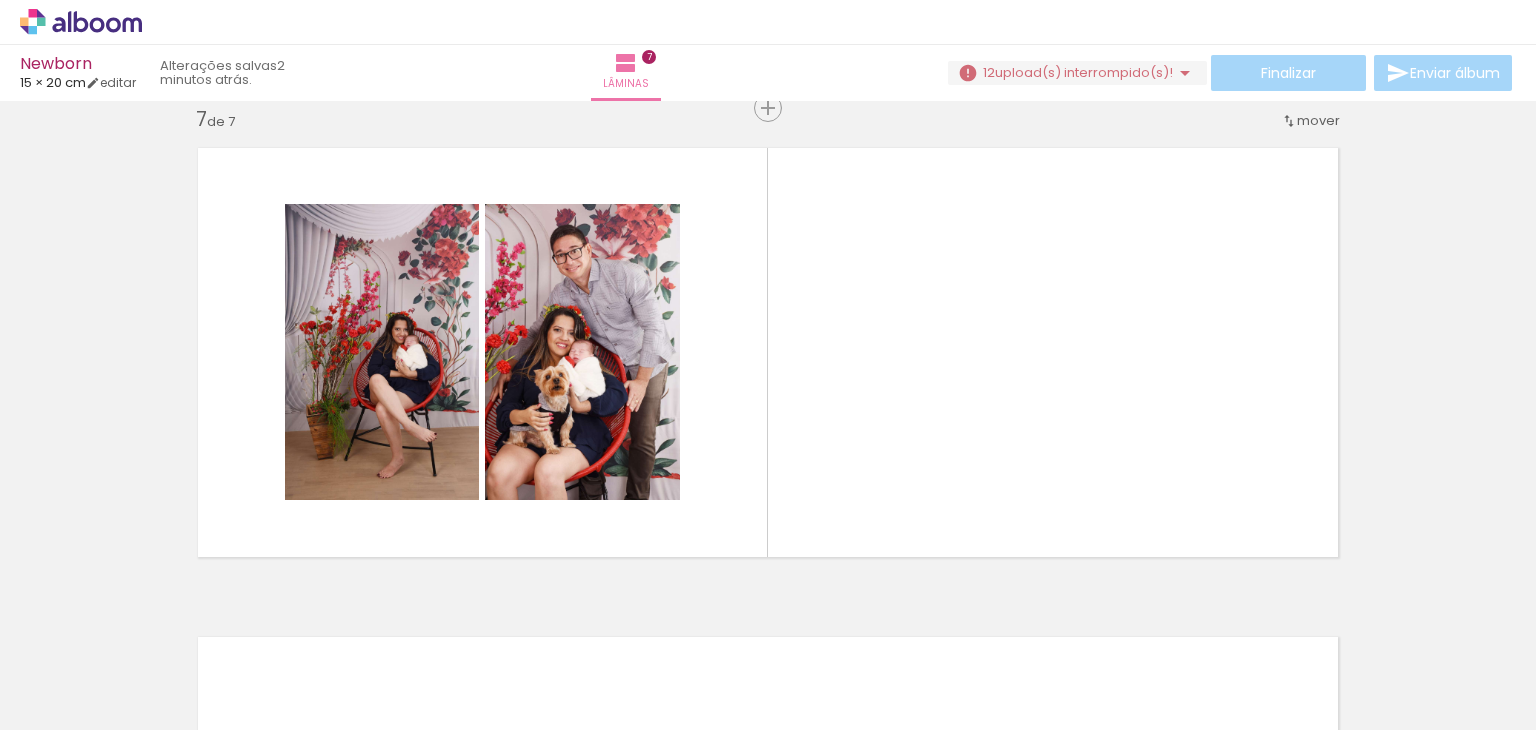 scroll, scrollTop: 0, scrollLeft: 770, axis: horizontal 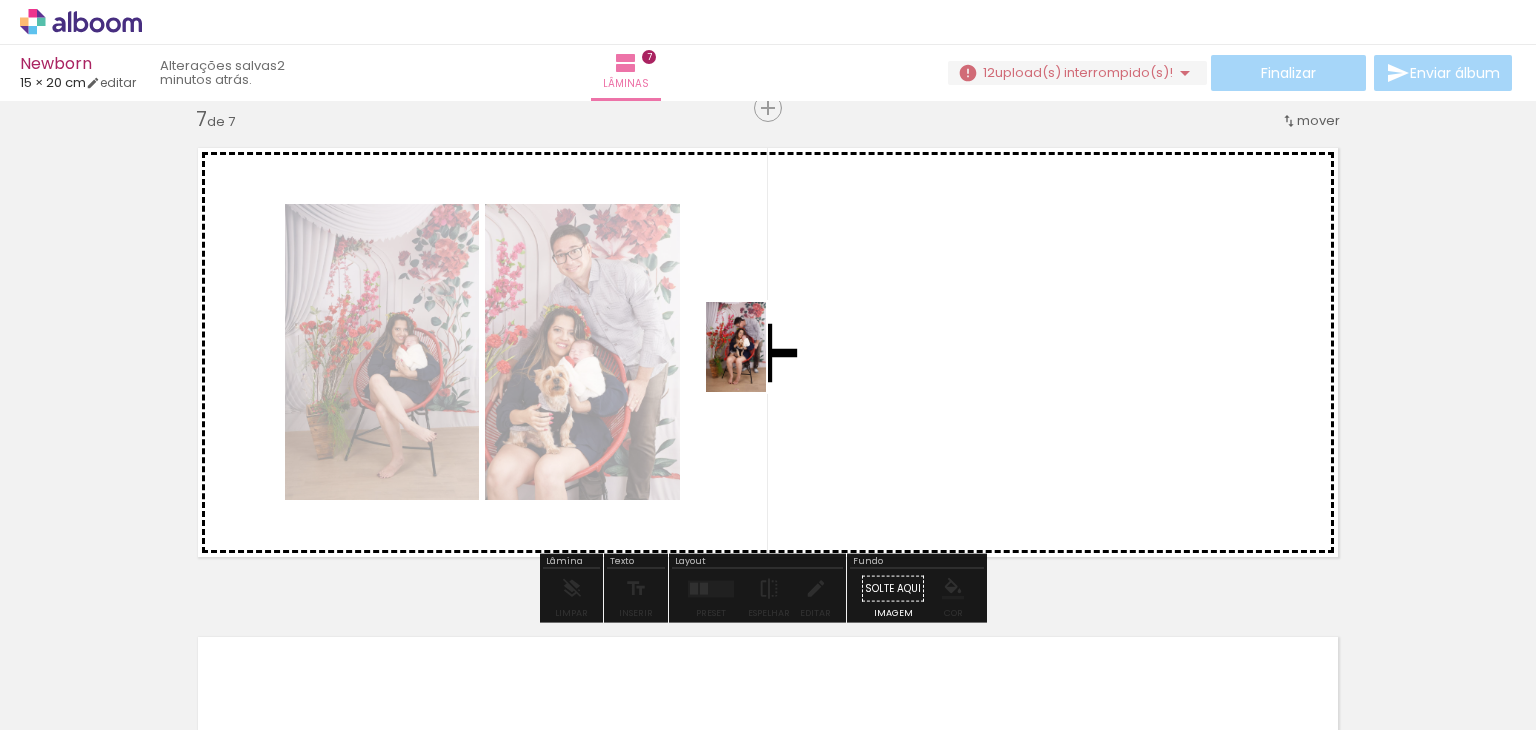 drag, startPoint x: 1220, startPoint y: 674, endPoint x: 764, endPoint y: 358, distance: 554.79004 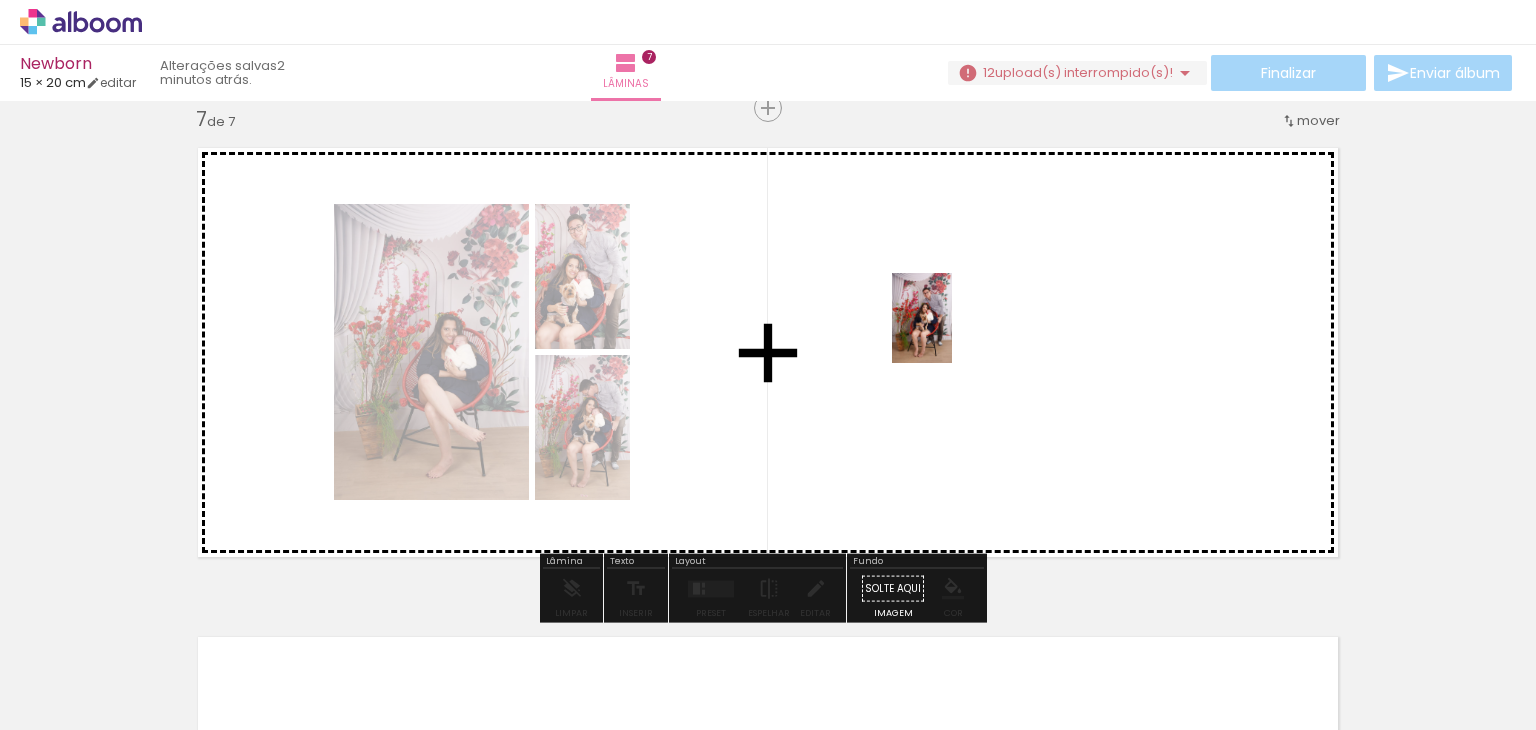 drag, startPoint x: 1464, startPoint y: 673, endPoint x: 952, endPoint y: 333, distance: 614.6088 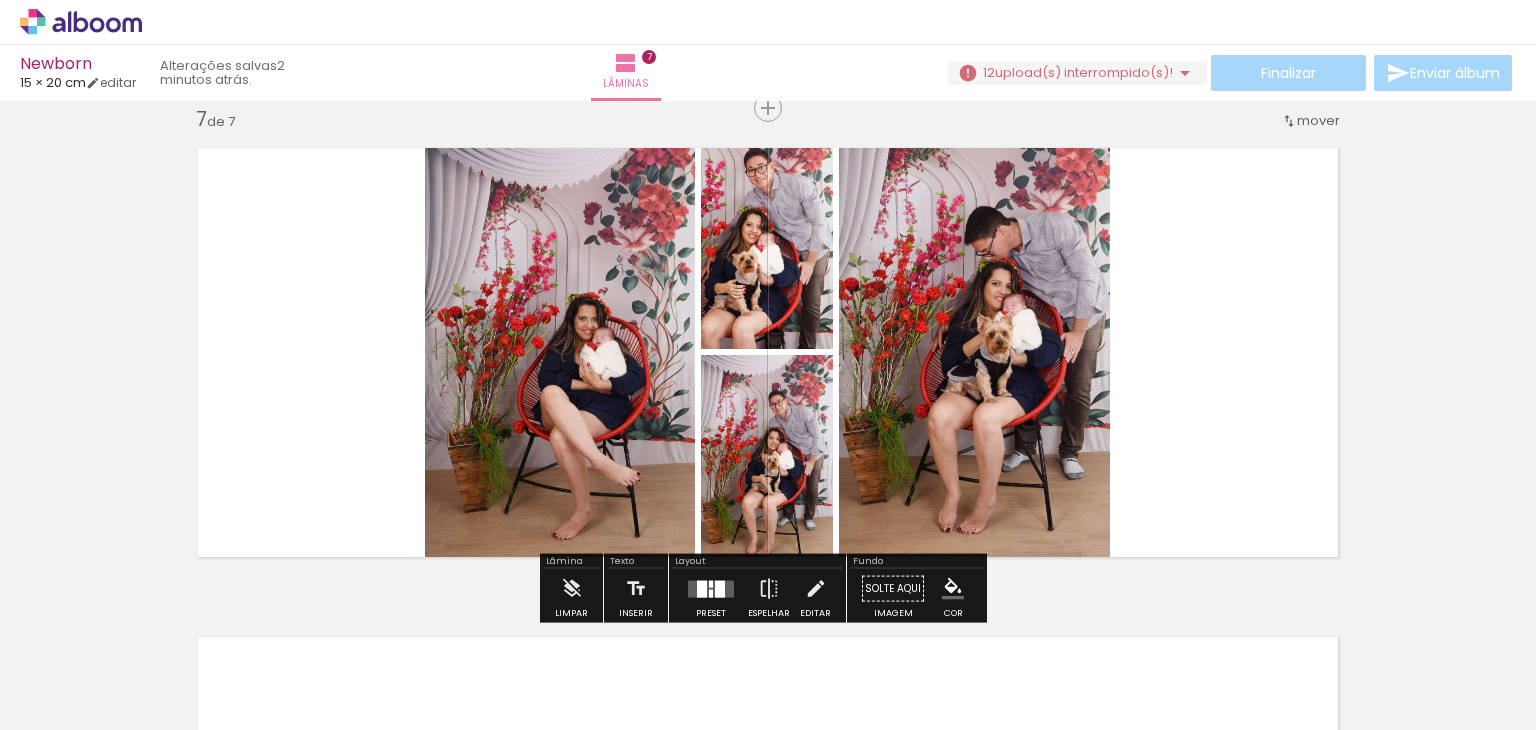 click at bounding box center [702, 588] 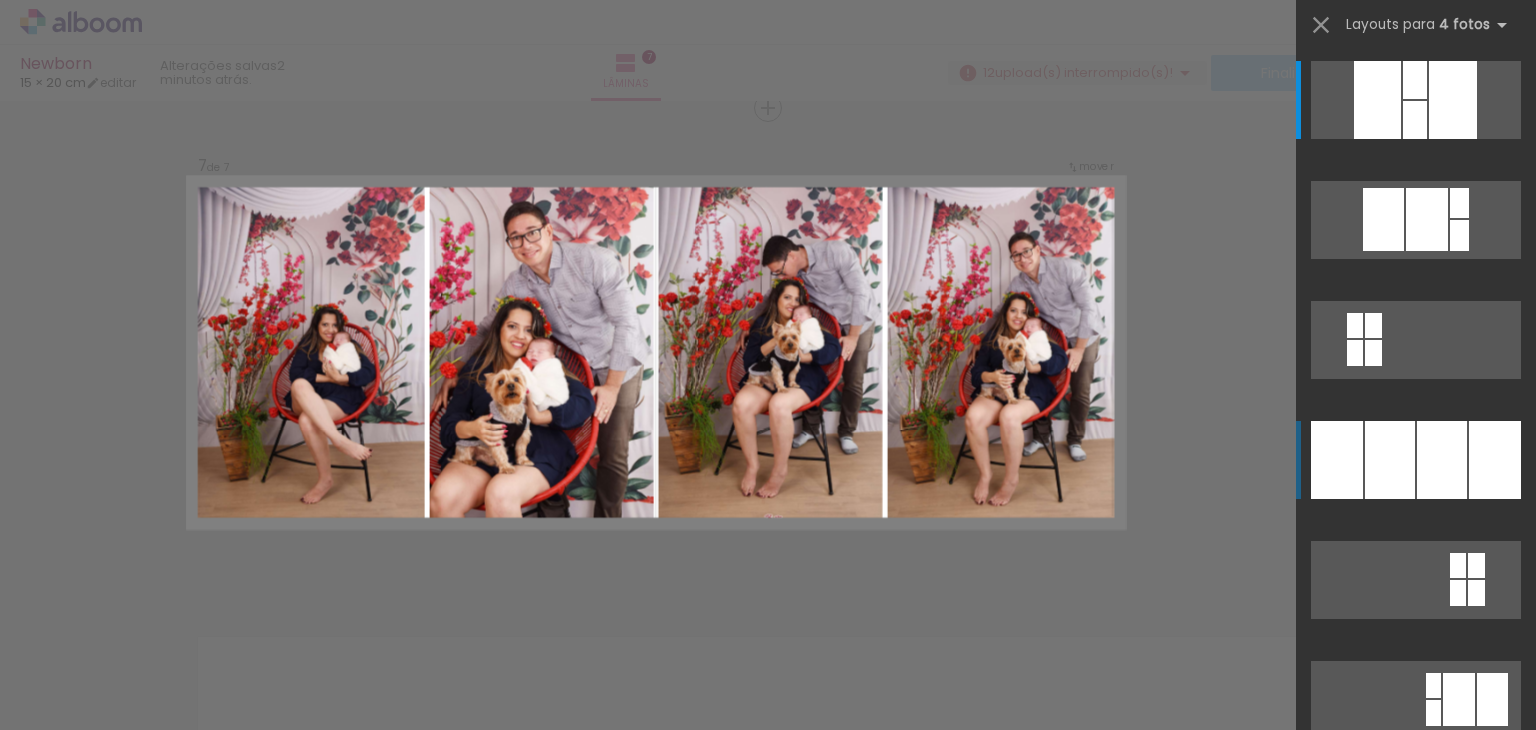 click at bounding box center (1415, 80) 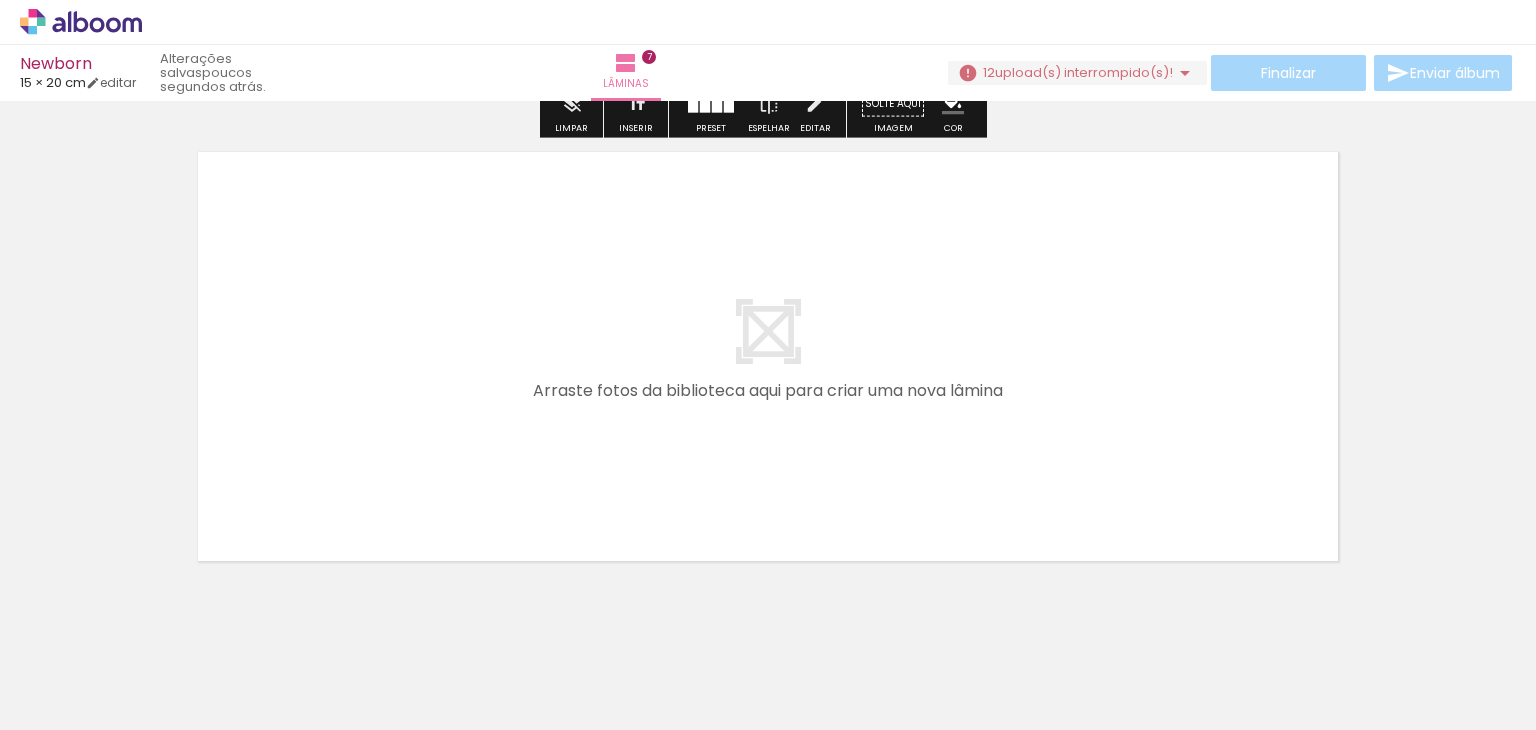 scroll, scrollTop: 3486, scrollLeft: 0, axis: vertical 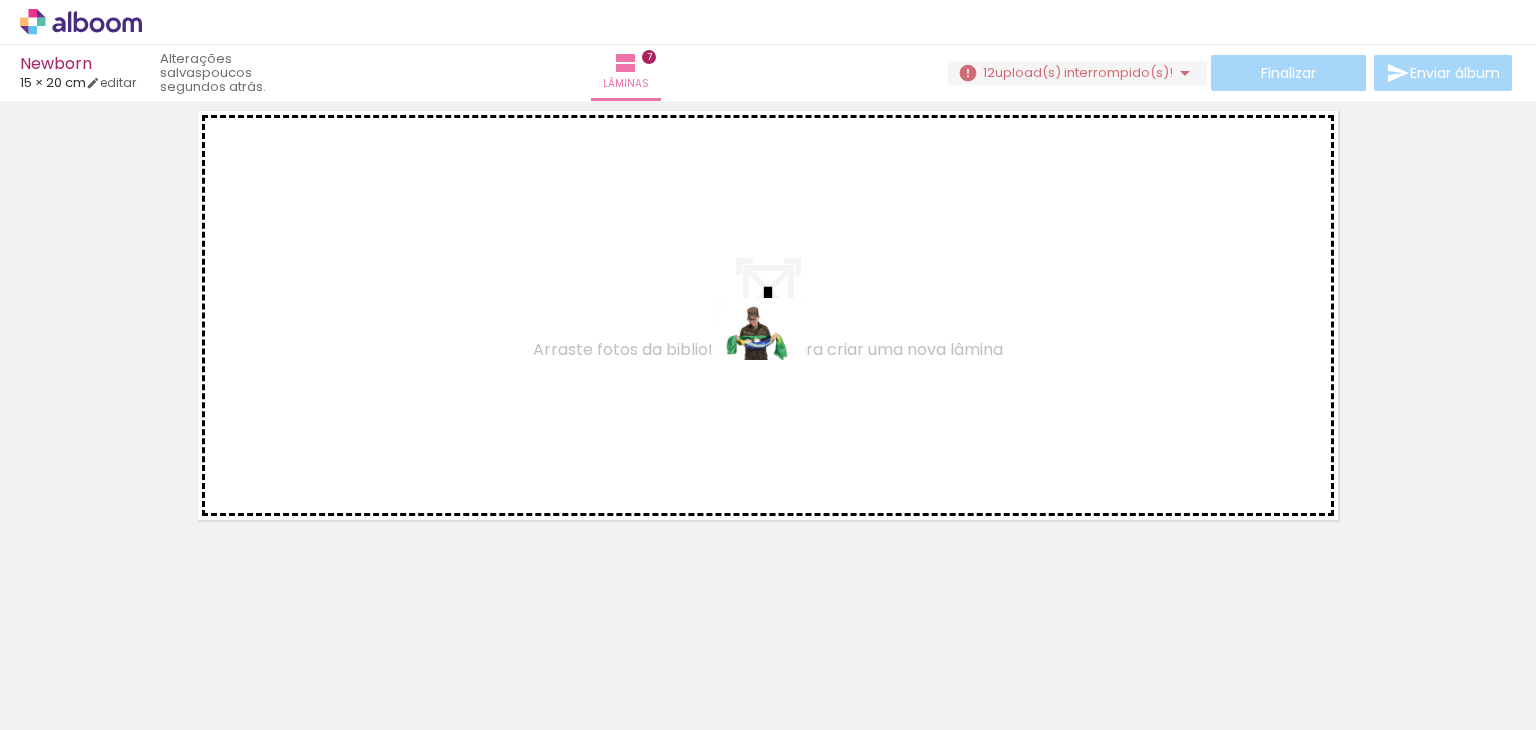 drag, startPoint x: 1216, startPoint y: 671, endPoint x: 739, endPoint y: 337, distance: 582.31006 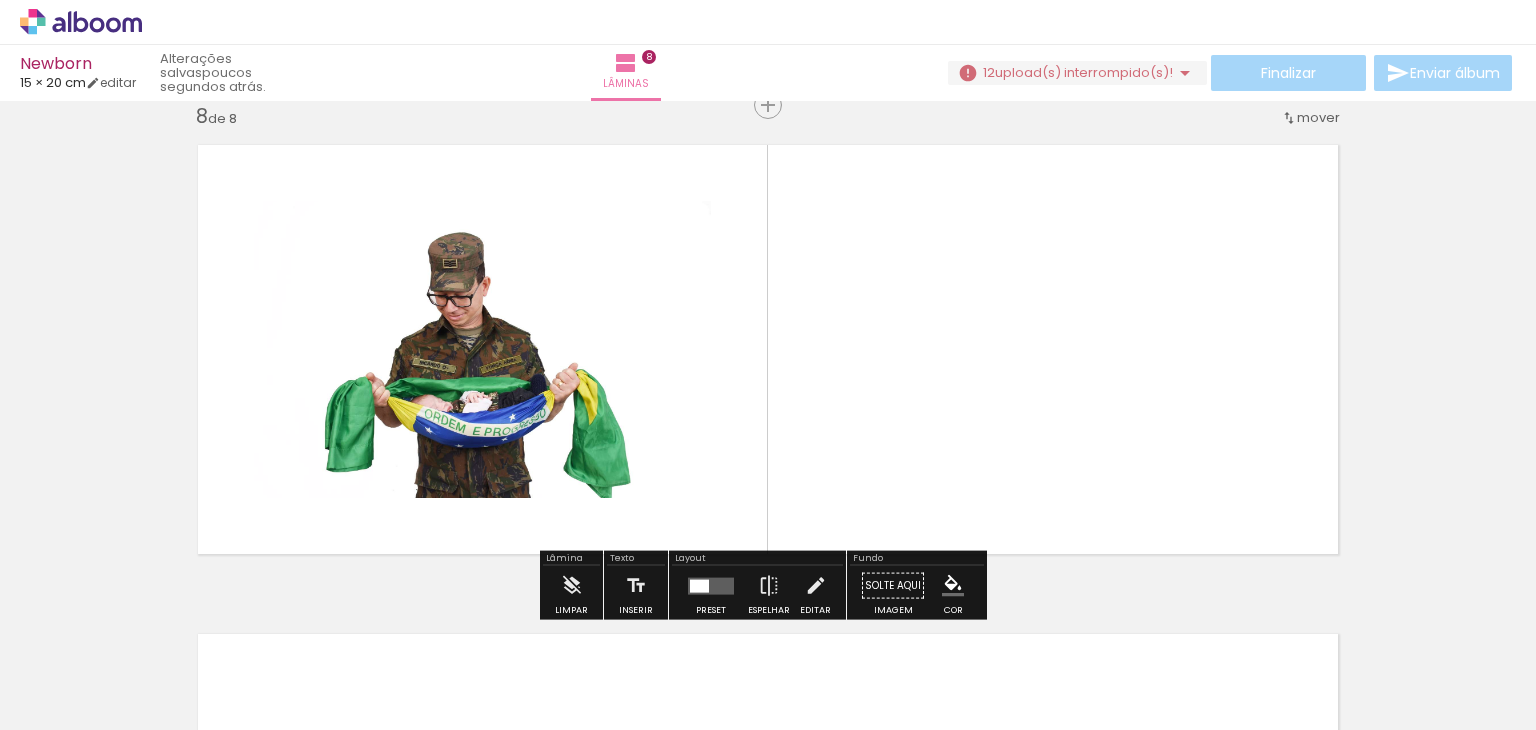 scroll, scrollTop: 3448, scrollLeft: 0, axis: vertical 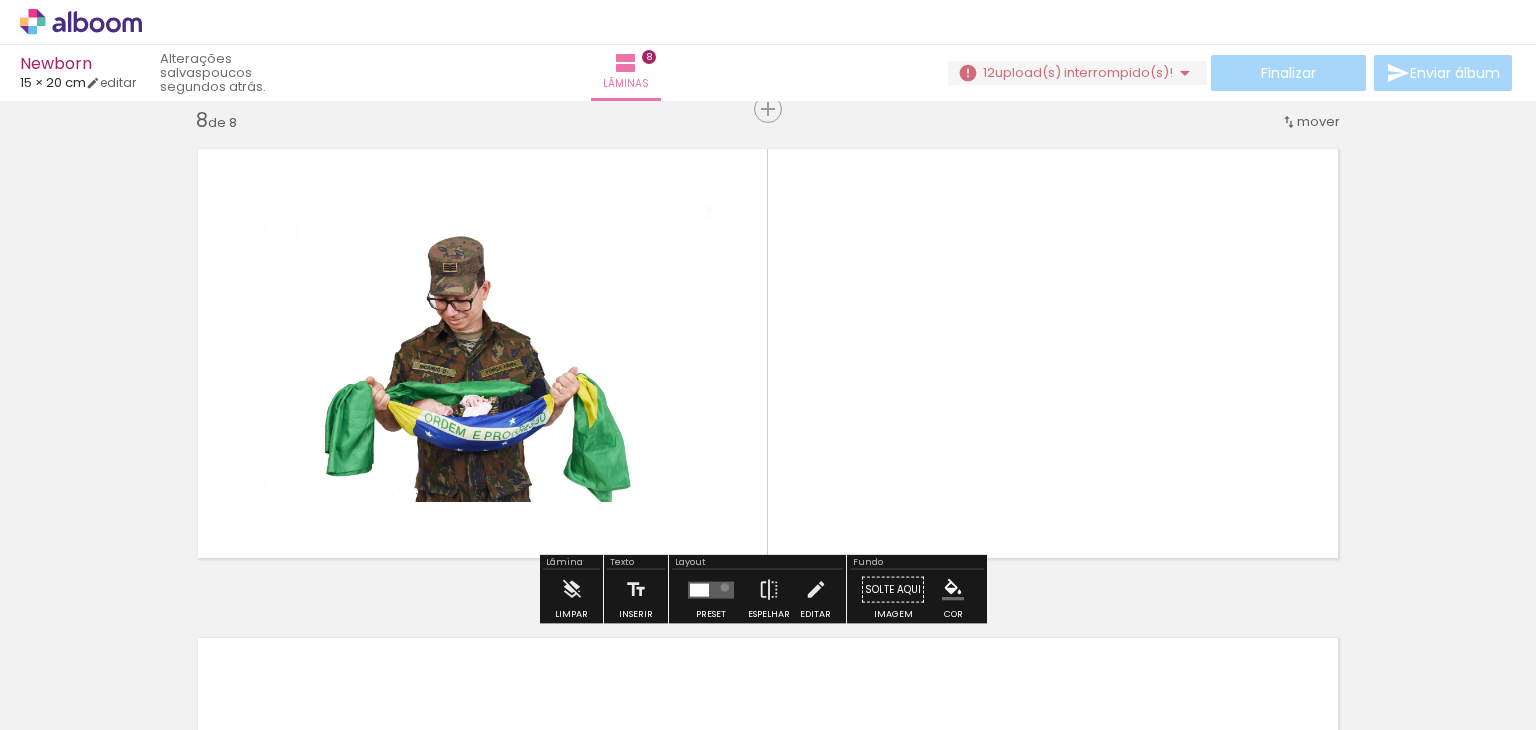 click at bounding box center [711, 589] 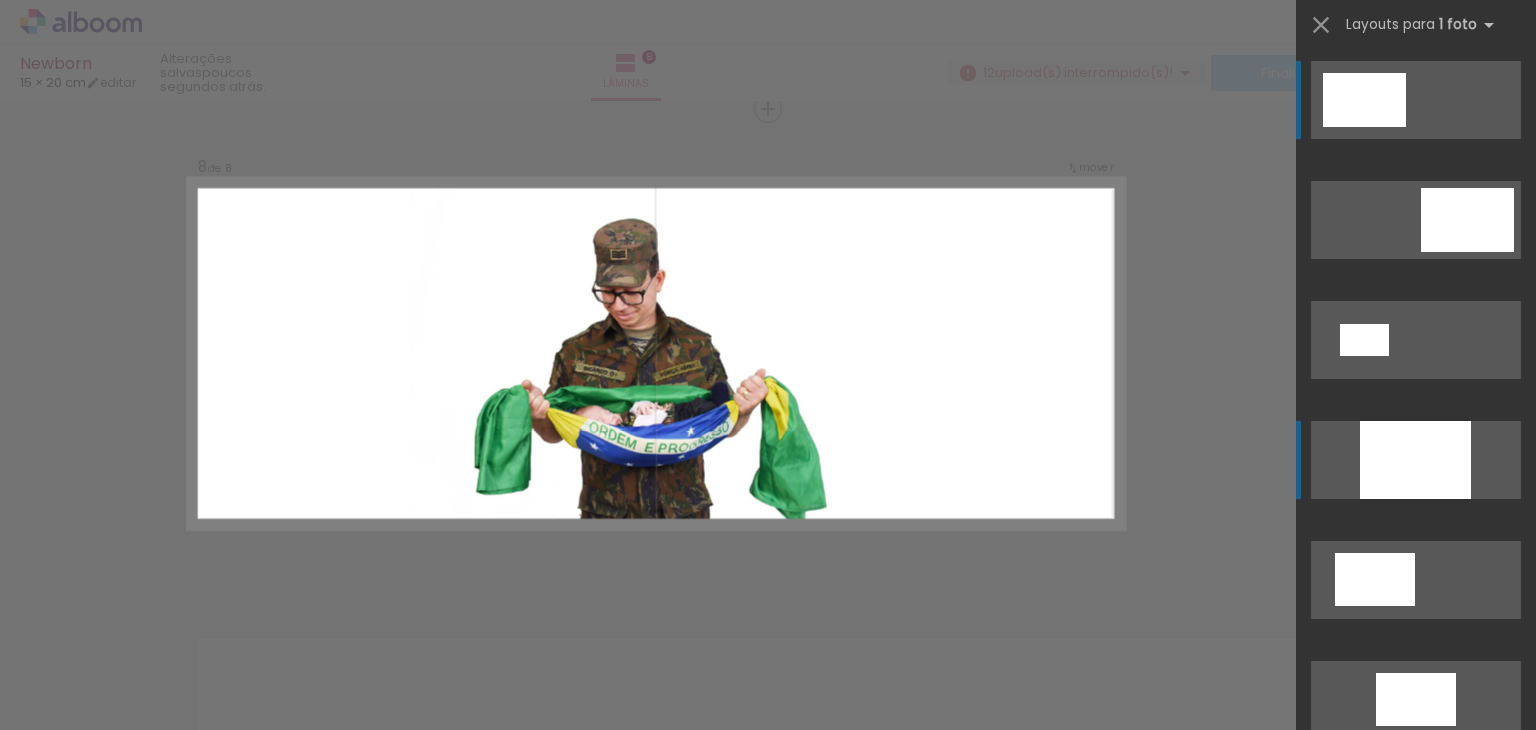 click at bounding box center [1415, 460] 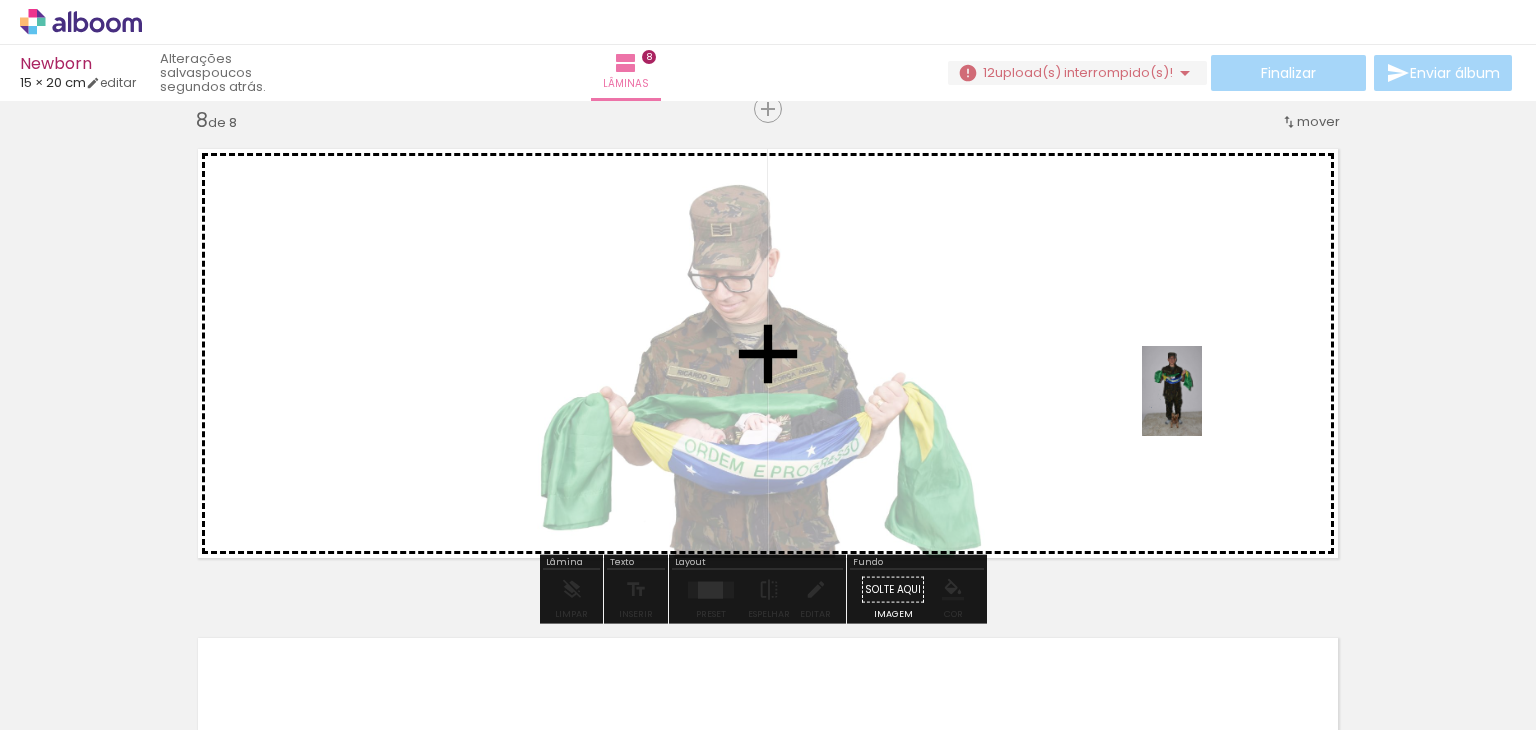 drag, startPoint x: 1340, startPoint y: 670, endPoint x: 1202, endPoint y: 406, distance: 297.8926 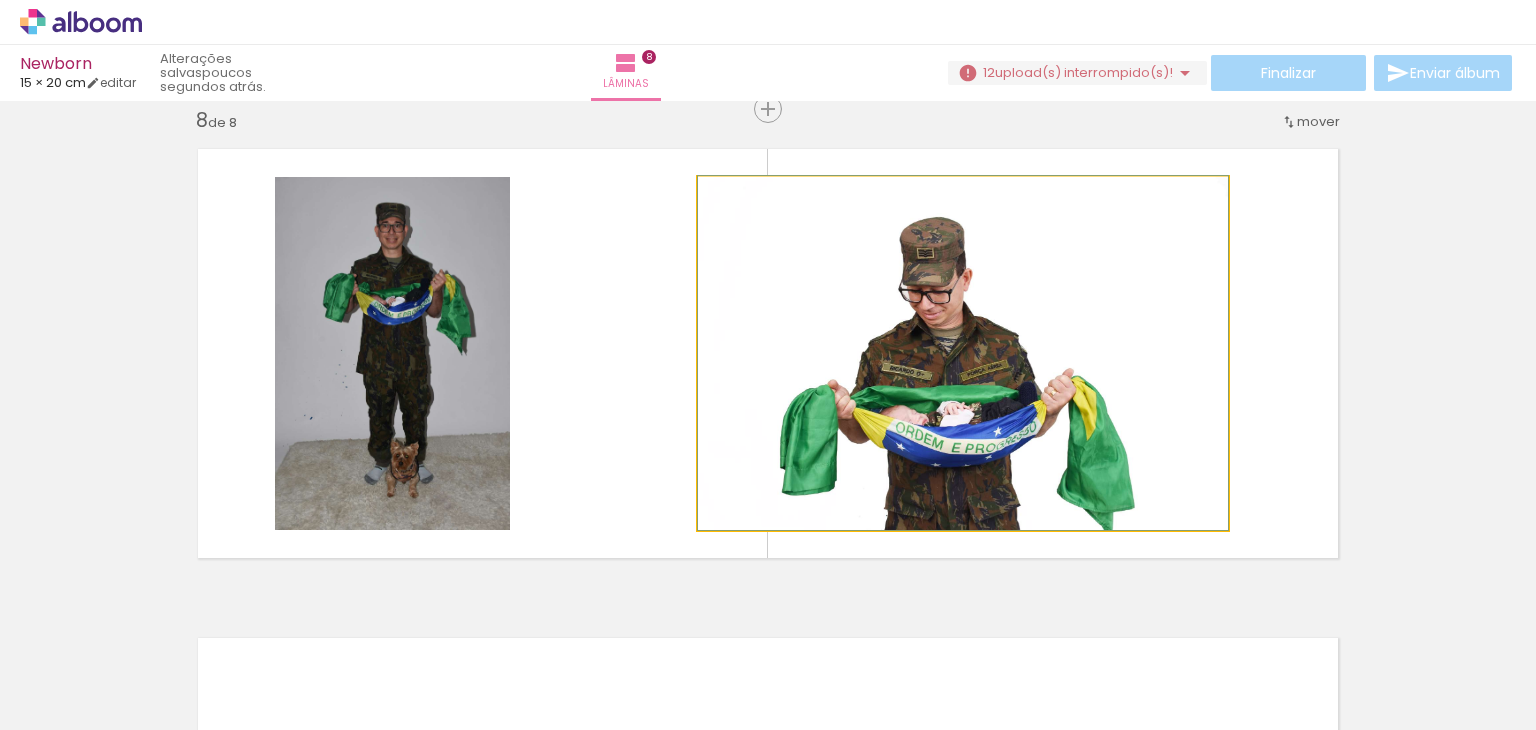 drag, startPoint x: 988, startPoint y: 437, endPoint x: 1008, endPoint y: 434, distance: 20.22375 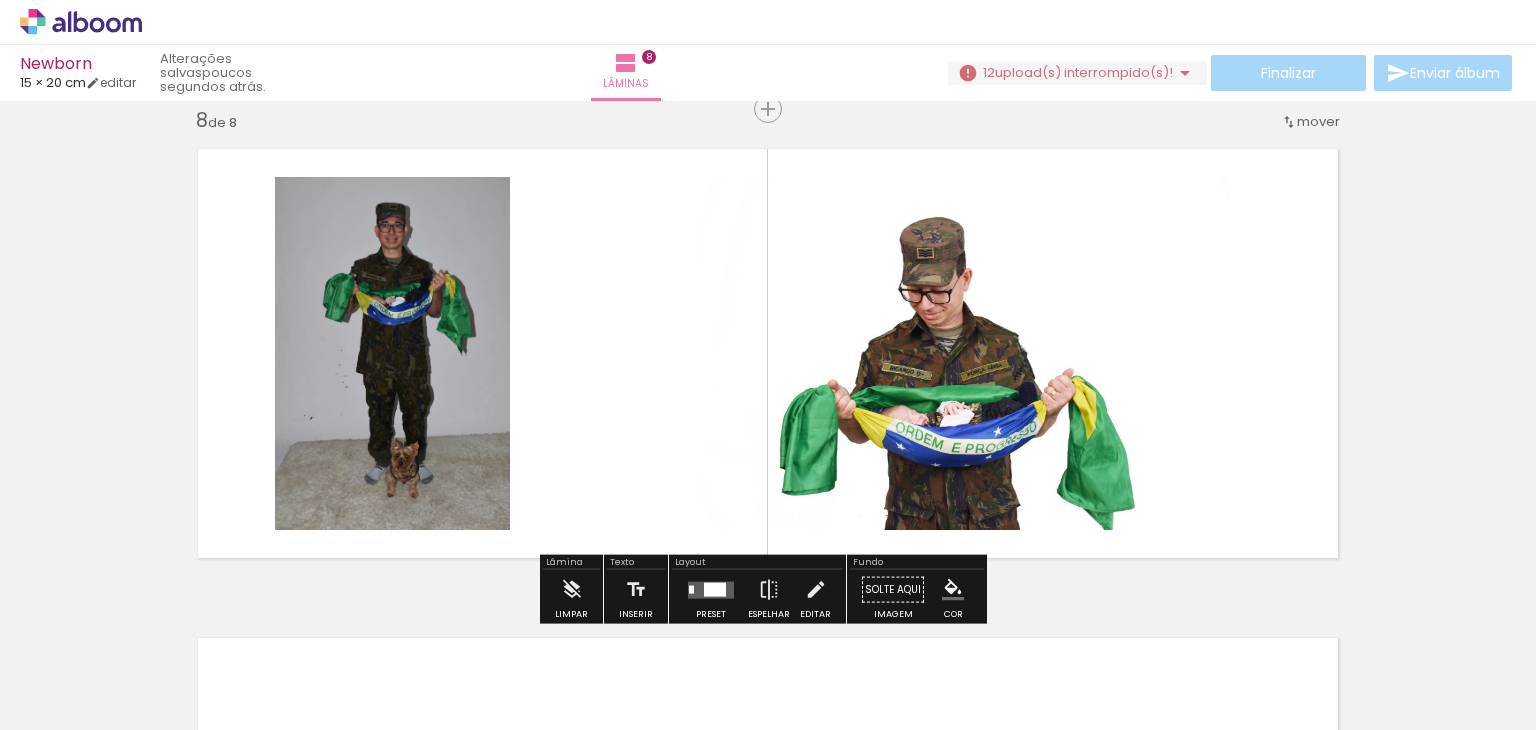 click at bounding box center (711, 589) 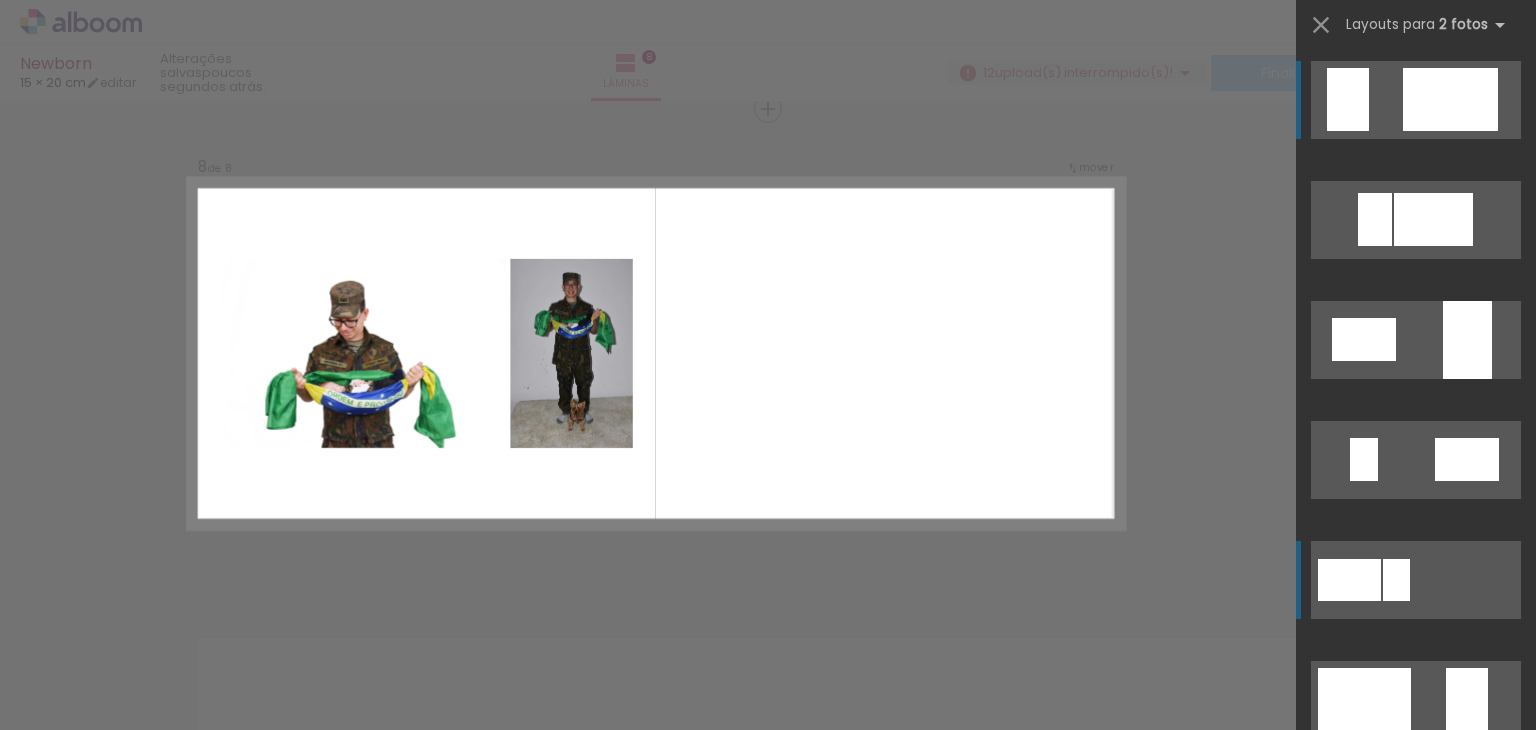 click at bounding box center [1348, 99] 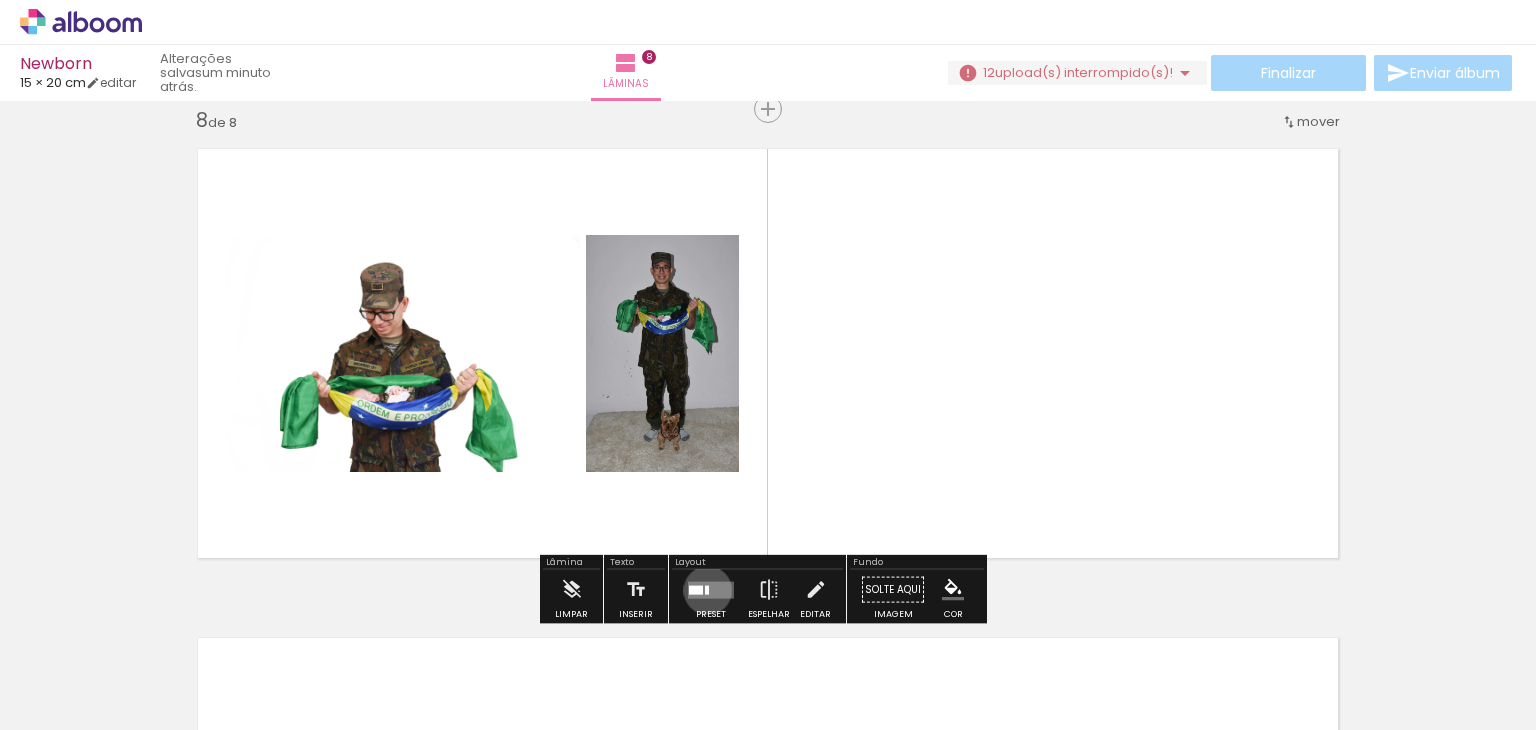 click at bounding box center [707, 589] 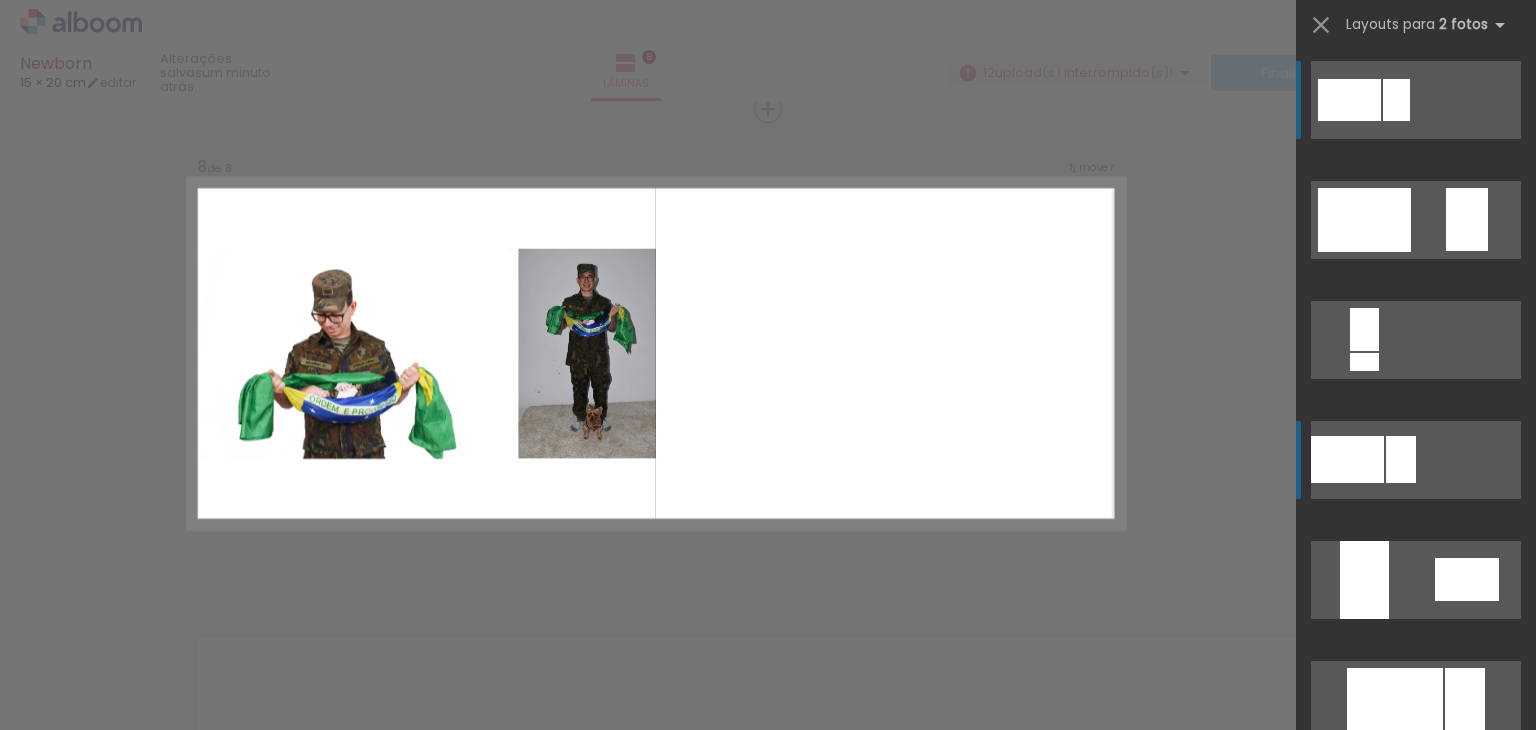 click at bounding box center (1347, 459) 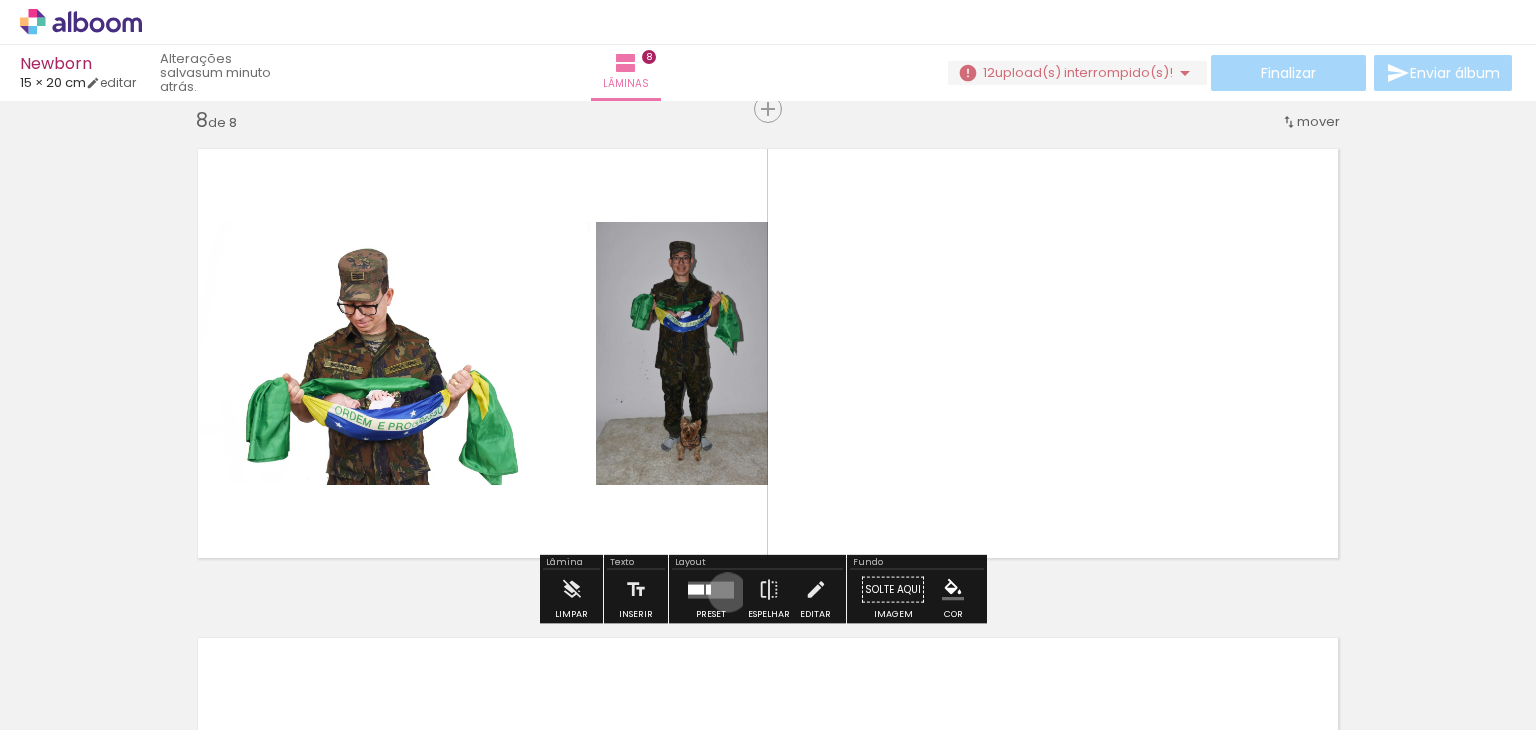 click at bounding box center (711, 589) 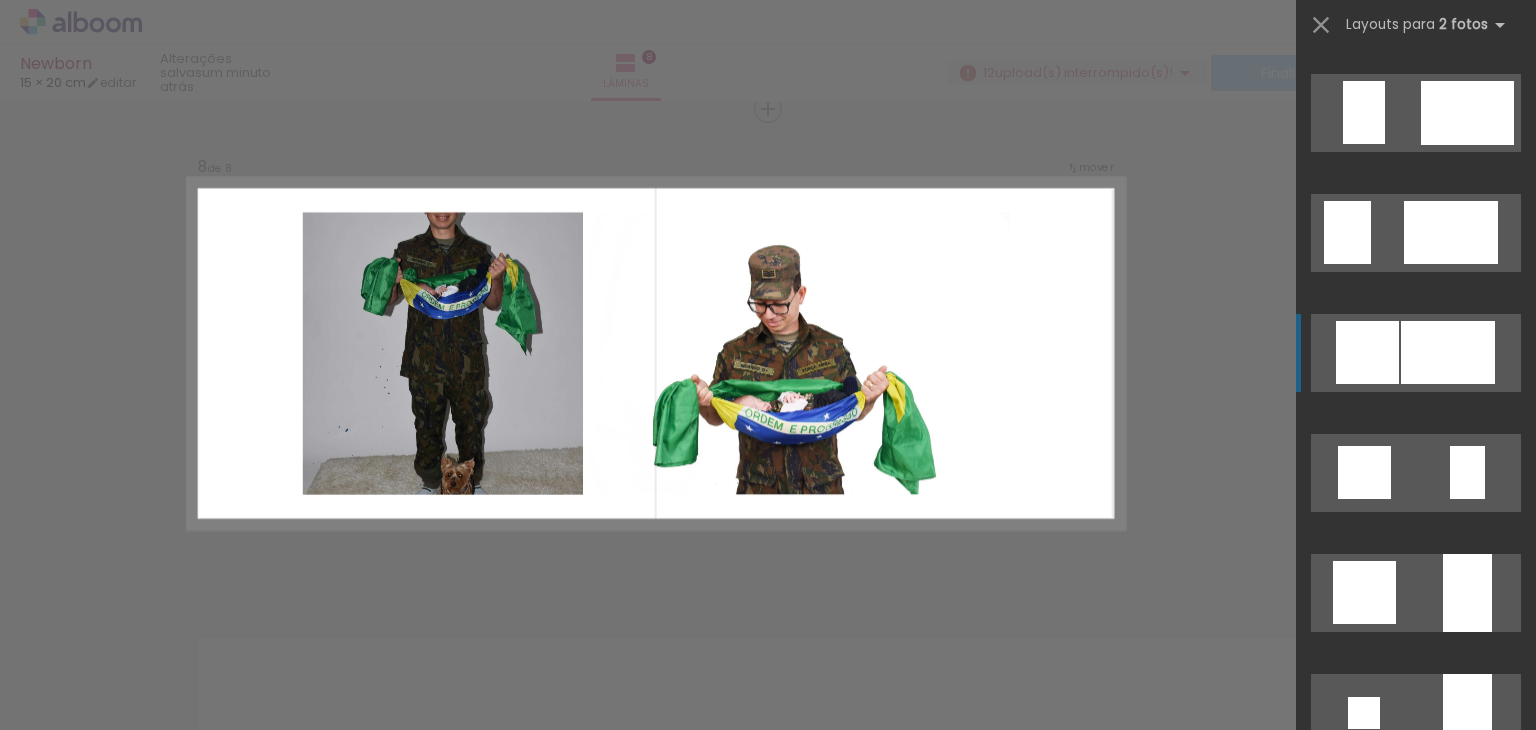 scroll, scrollTop: 1640, scrollLeft: 0, axis: vertical 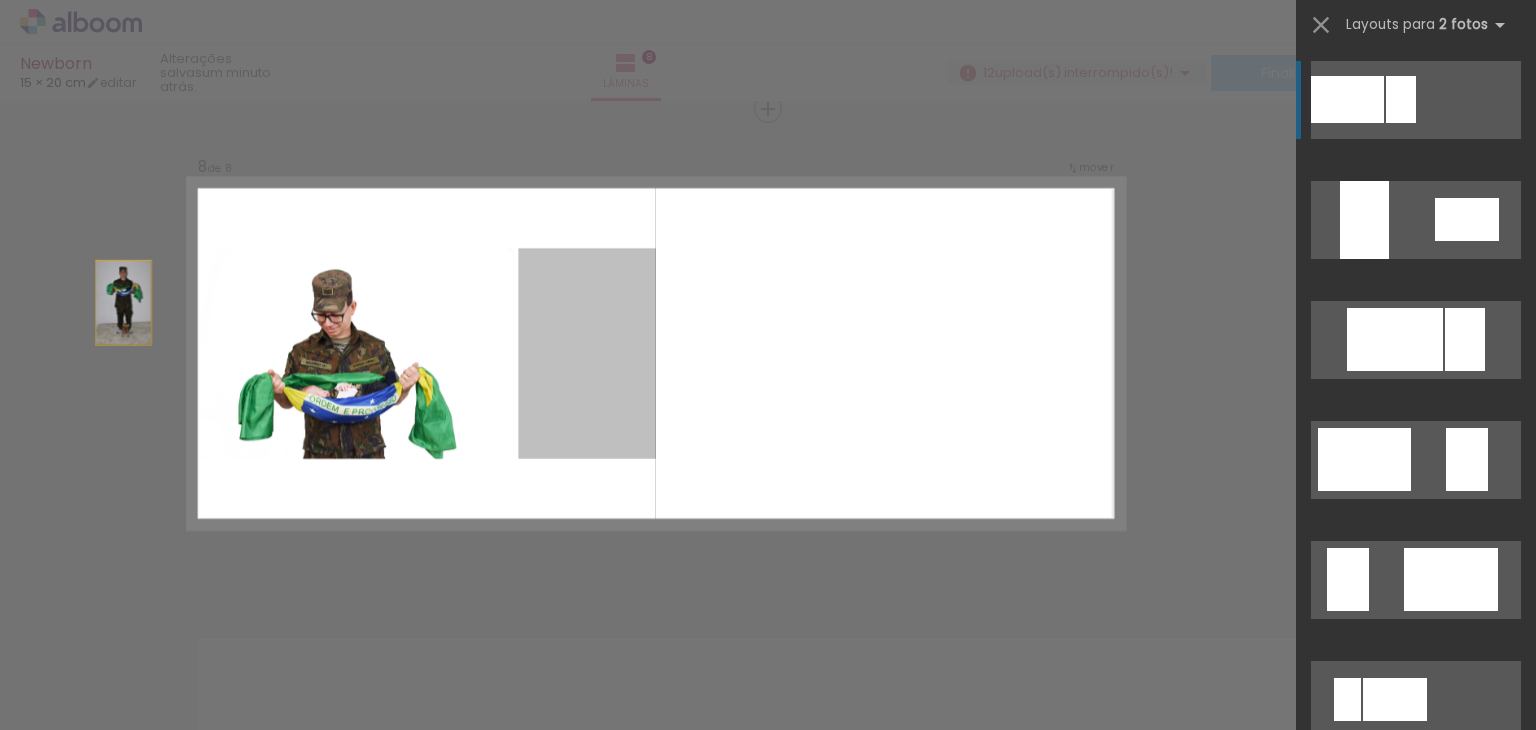 drag, startPoint x: 599, startPoint y: 324, endPoint x: 0, endPoint y: 289, distance: 600.02167 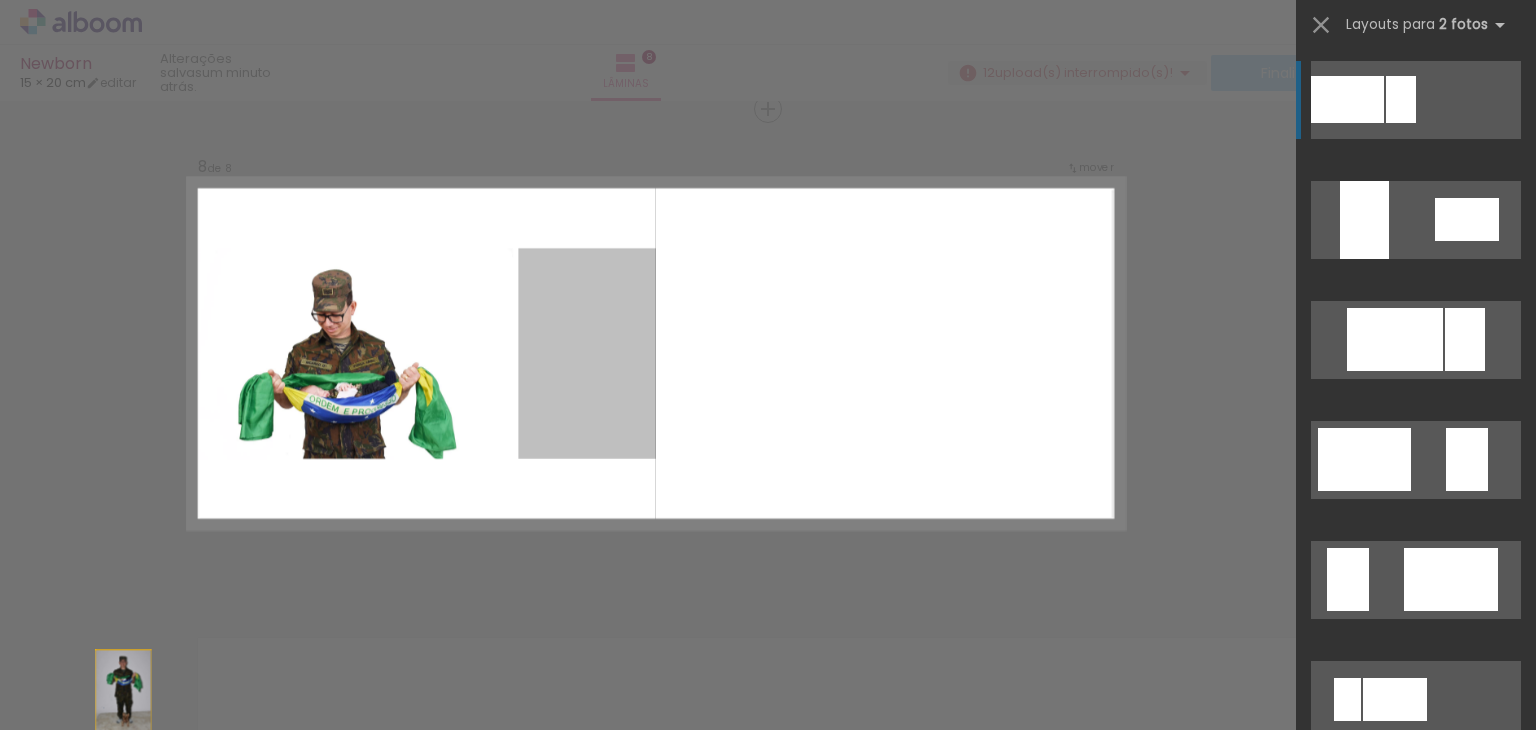drag, startPoint x: 595, startPoint y: 365, endPoint x: 3, endPoint y: 765, distance: 714.46765 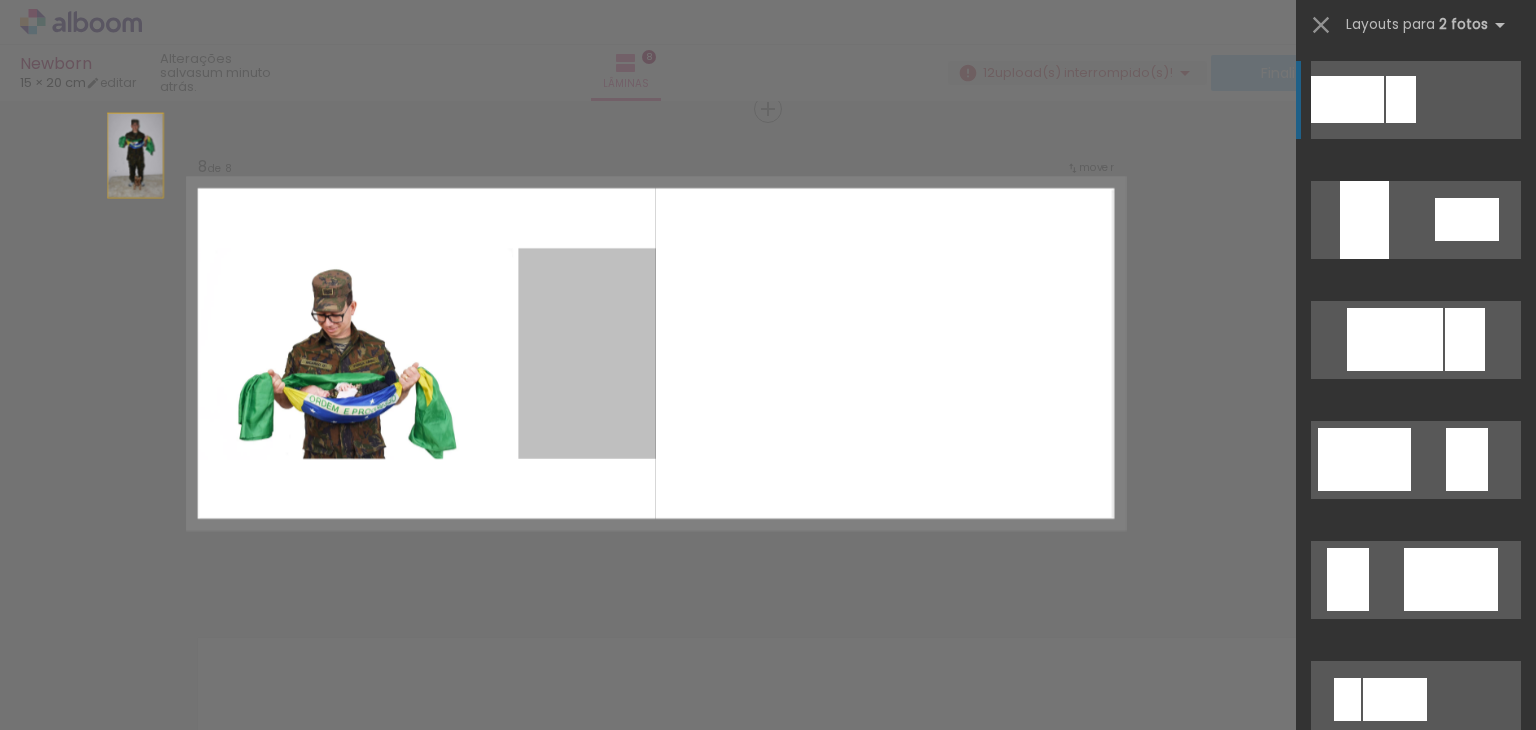 drag, startPoint x: 583, startPoint y: 351, endPoint x: 15, endPoint y: 105, distance: 618.98303 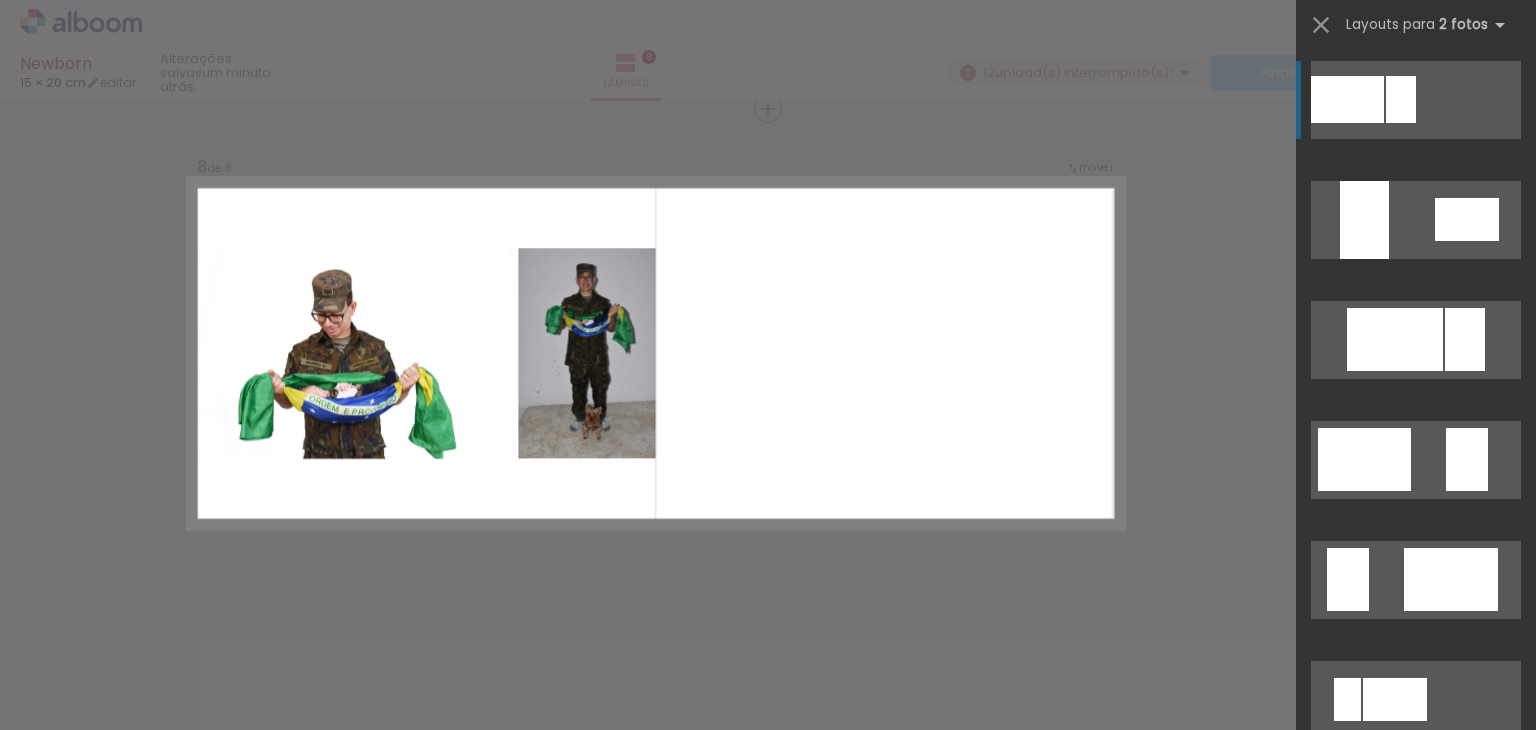 click at bounding box center (656, 353) 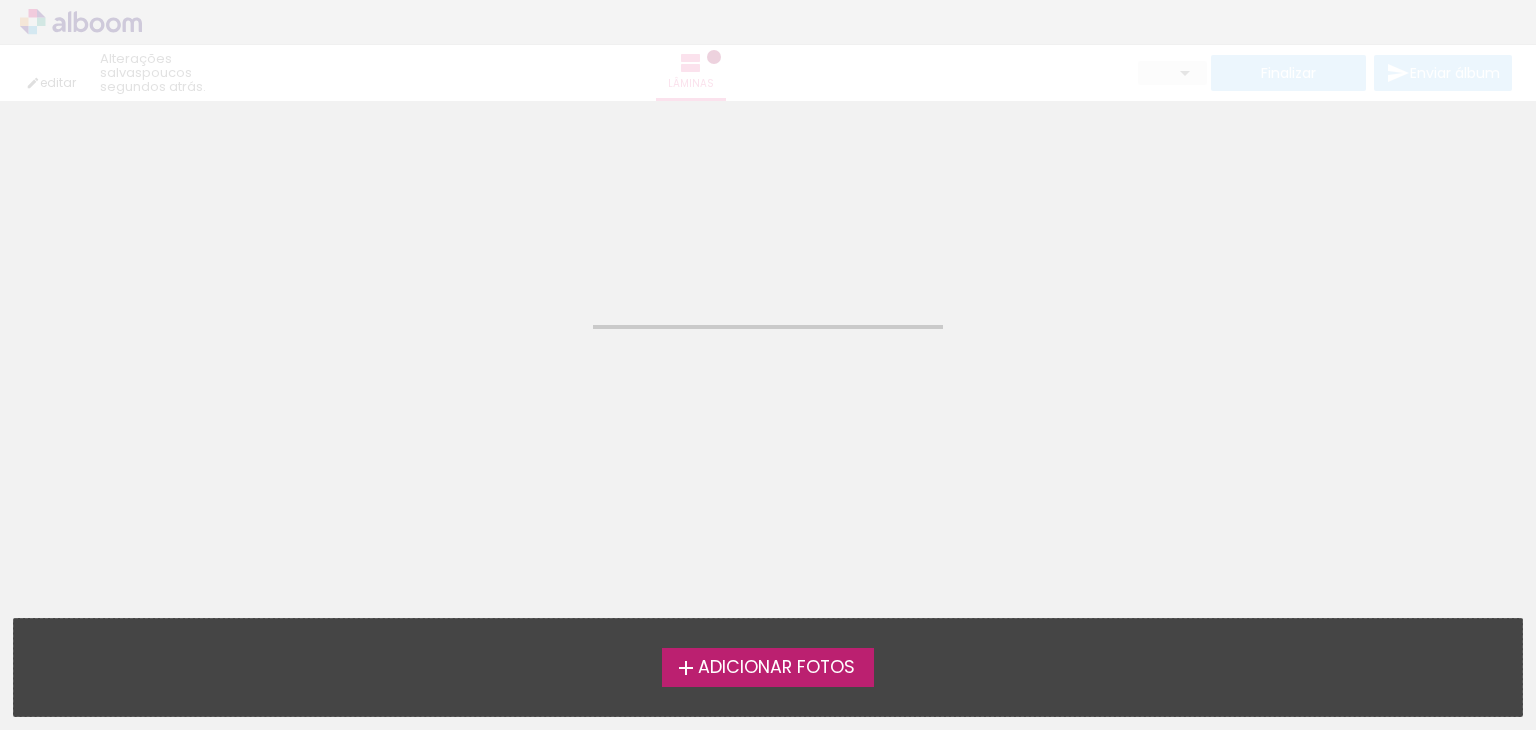 scroll, scrollTop: 0, scrollLeft: 0, axis: both 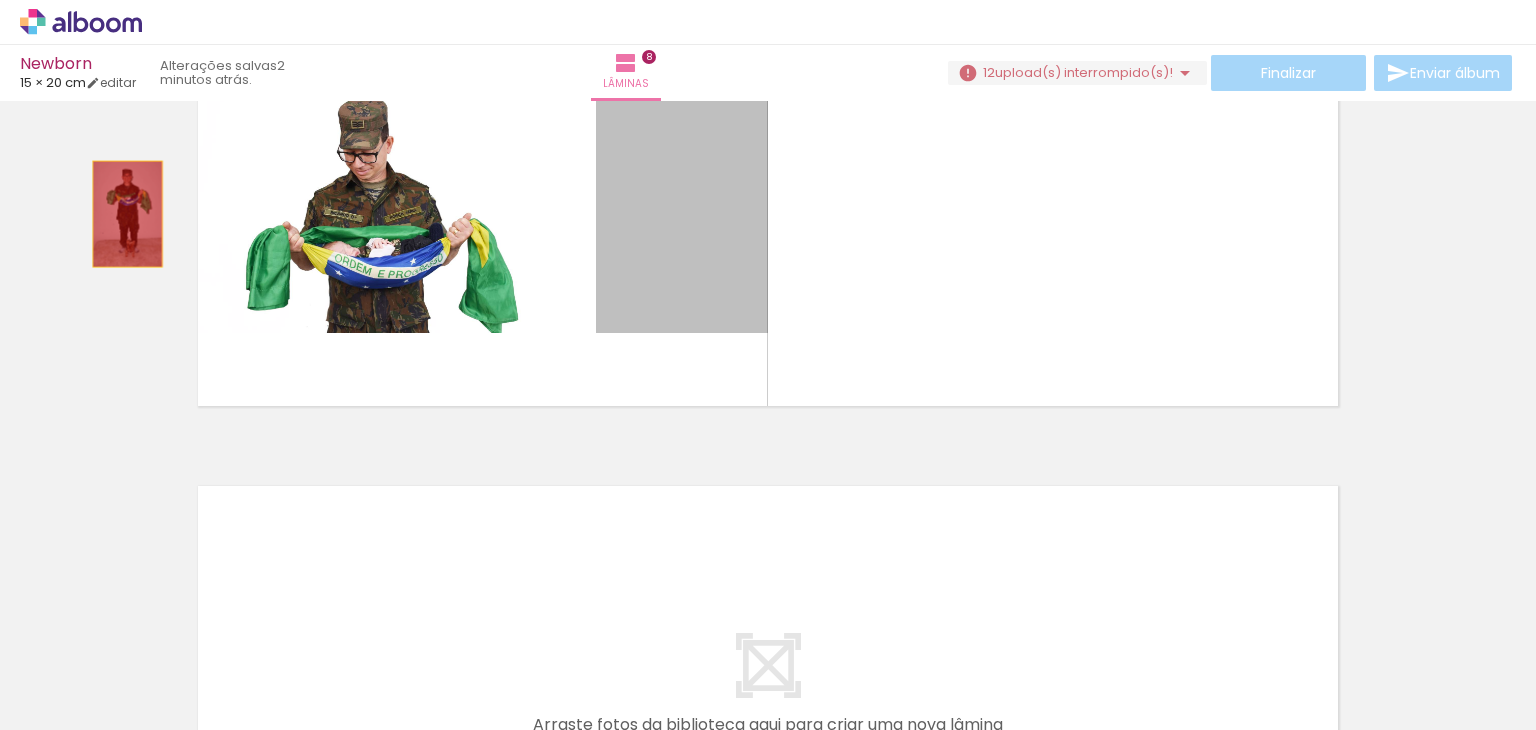 drag, startPoint x: 672, startPoint y: 221, endPoint x: 120, endPoint y: 214, distance: 552.0444 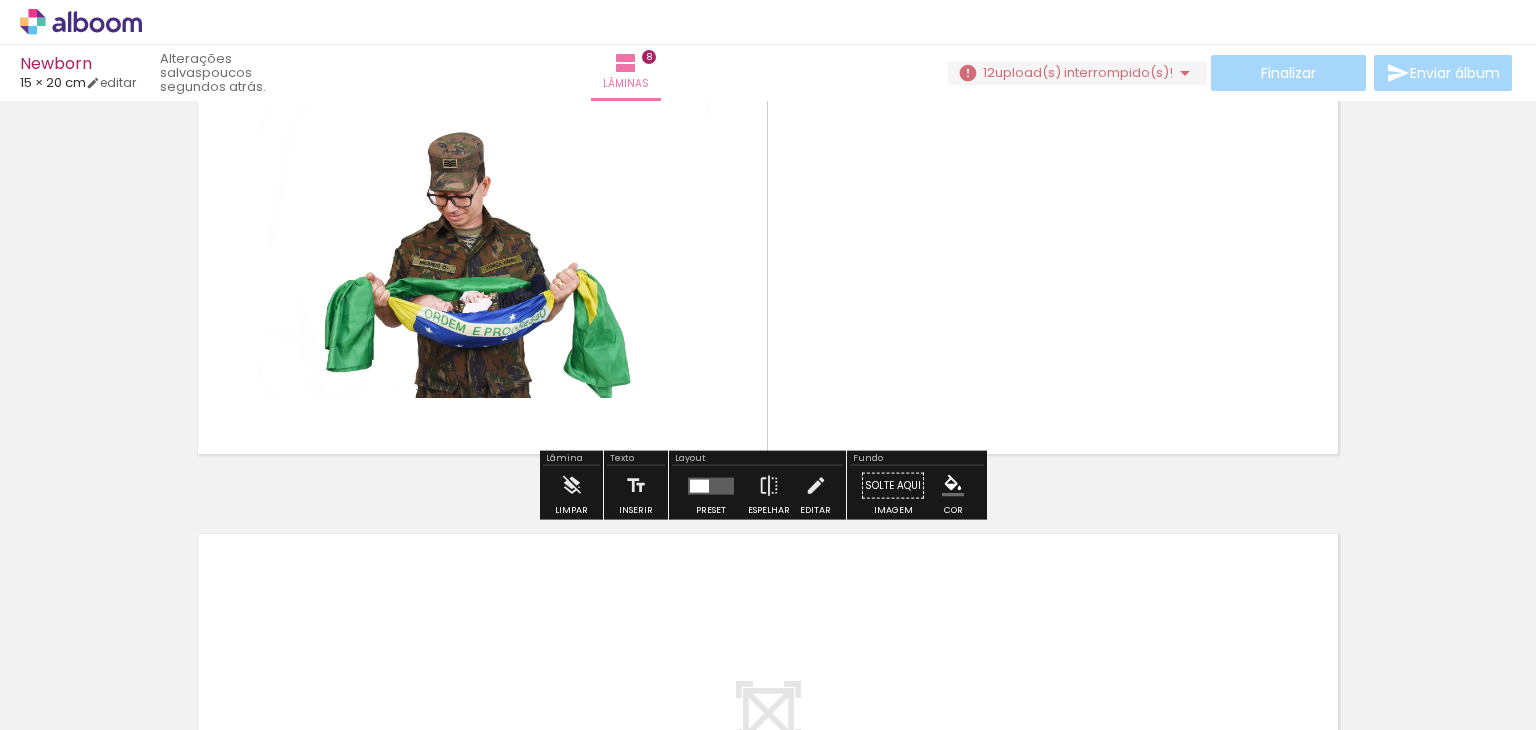 scroll, scrollTop: 3400, scrollLeft: 0, axis: vertical 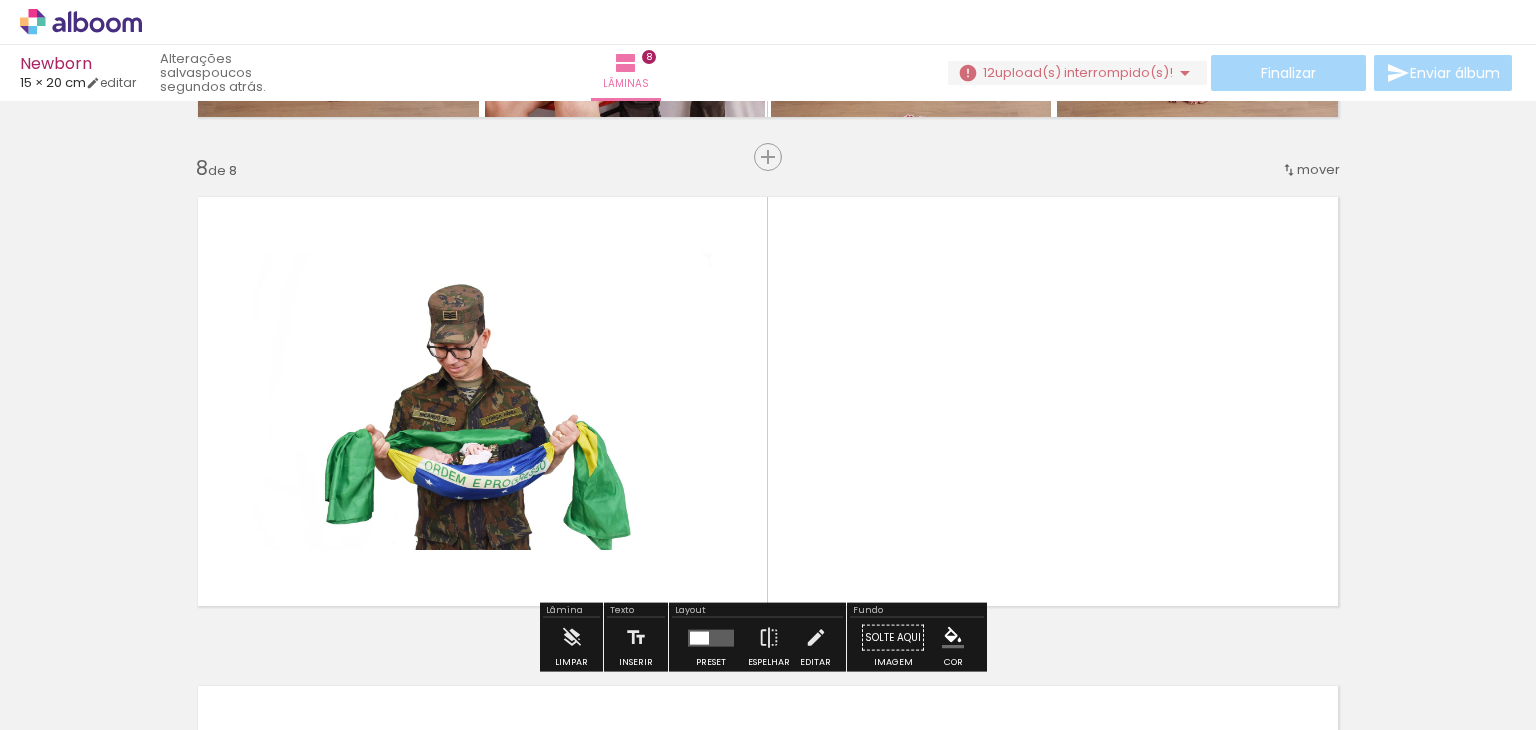 click on "Adicionar
Fotos" at bounding box center [71, 703] 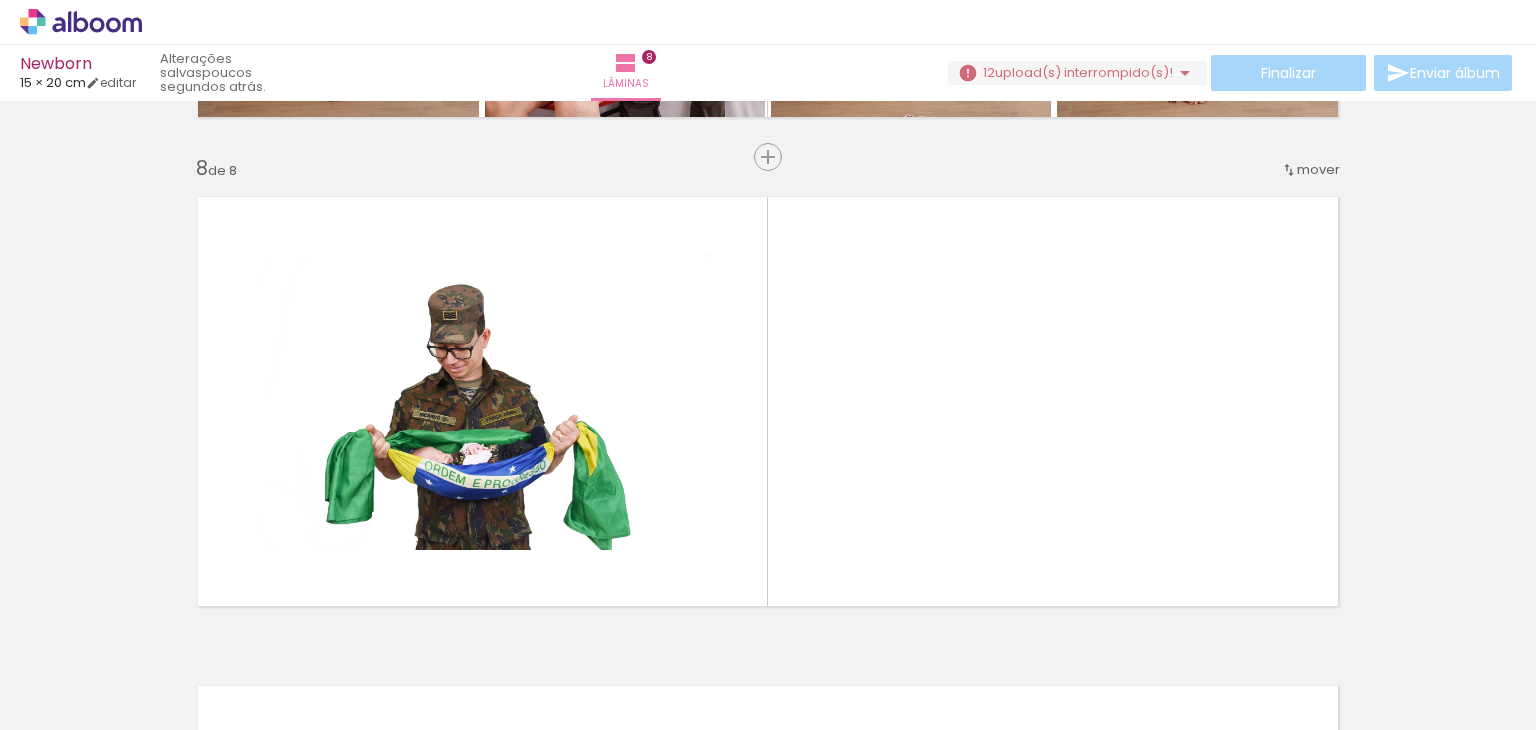 scroll, scrollTop: 0, scrollLeft: 1418, axis: horizontal 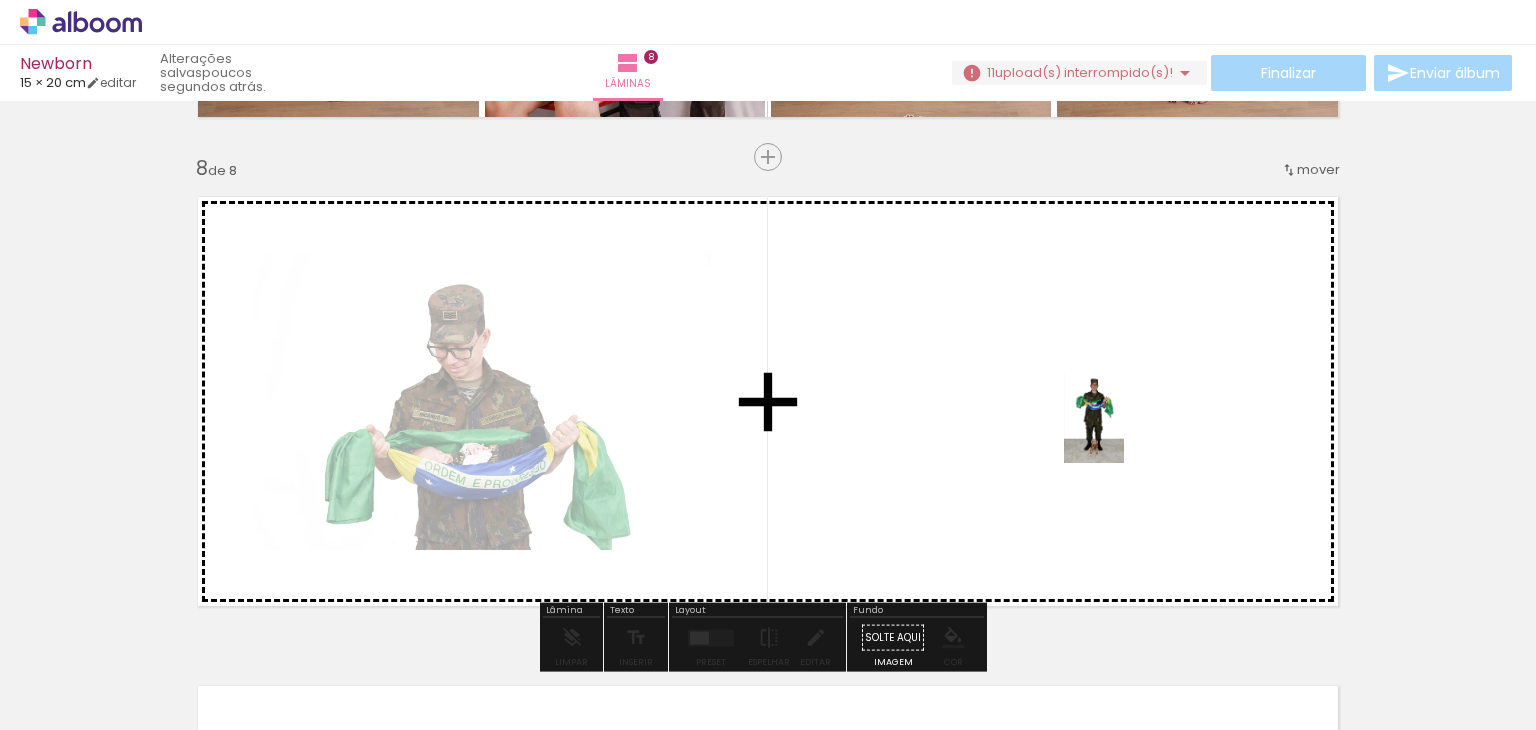 drag, startPoint x: 1492, startPoint y: 671, endPoint x: 1124, endPoint y: 429, distance: 440.44067 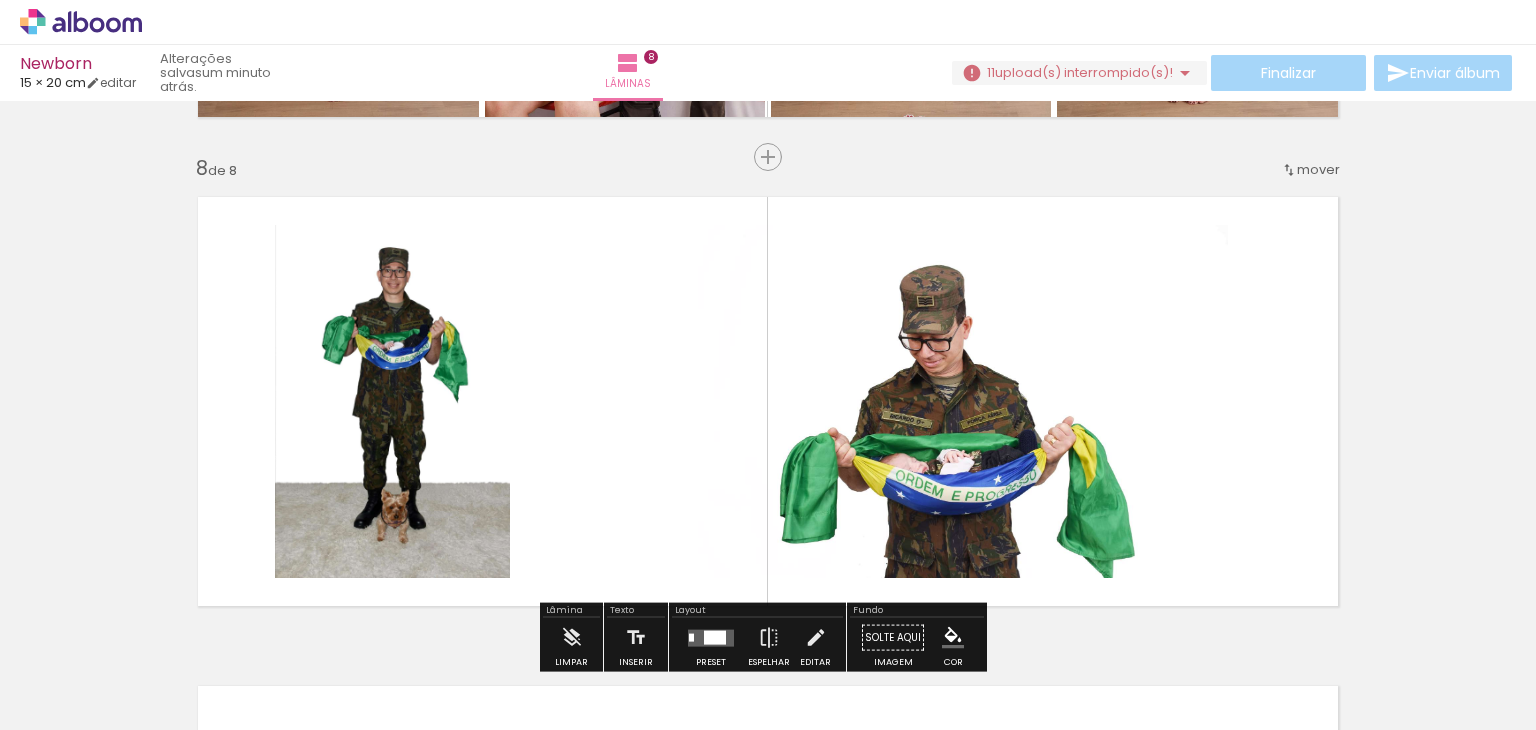 click on "Inserir lâmina 1  de 8  Inserir lâmina 2  de 8  Inserir lâmina 3  de 8  Inserir lâmina 4  de 8  Inserir lâmina 5  de 8  Inserir lâmina 6  de 8  Inserir lâmina 7  de 8  Inserir lâmina 8  de 8" at bounding box center (768, -1091) 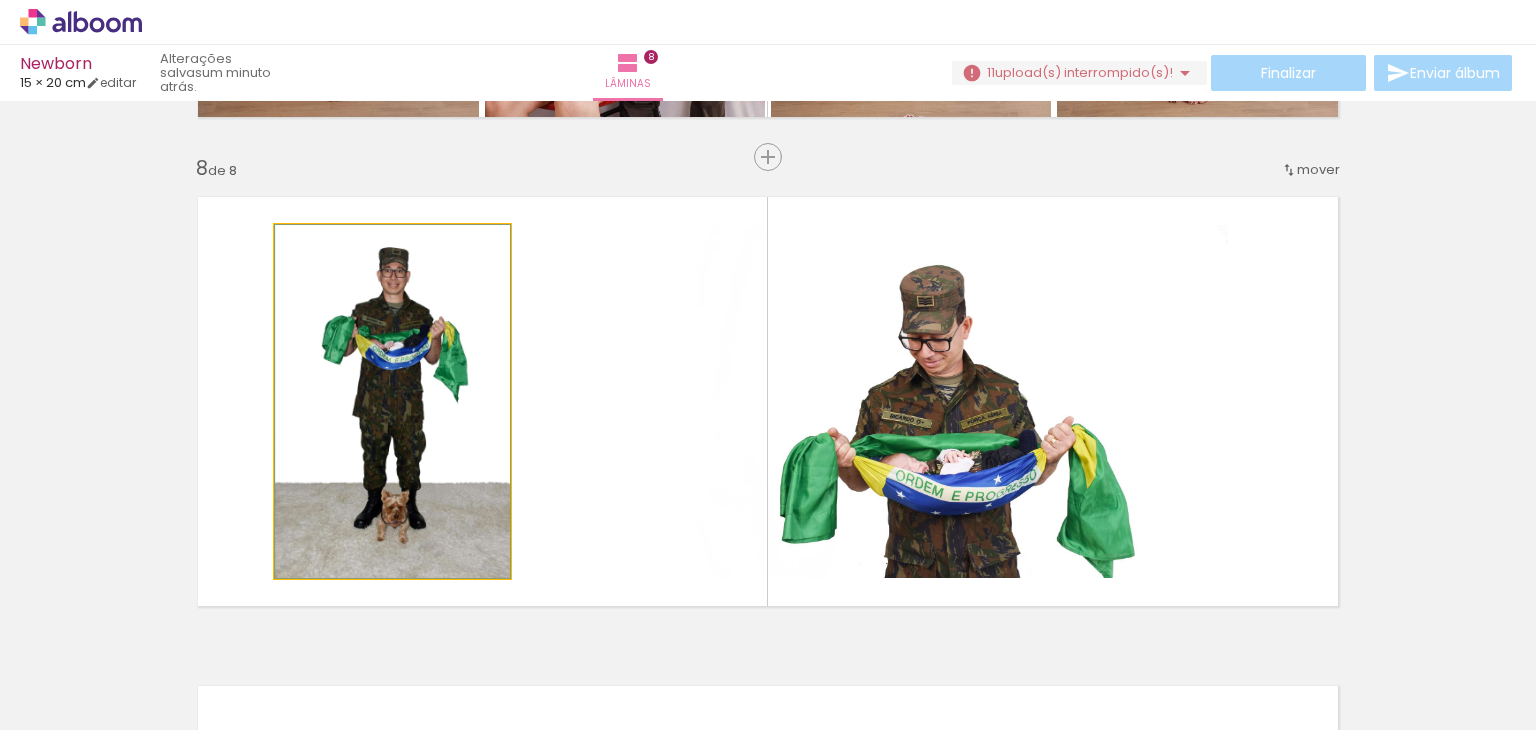 drag, startPoint x: 320, startPoint y: 248, endPoint x: 308, endPoint y: 245, distance: 12.369317 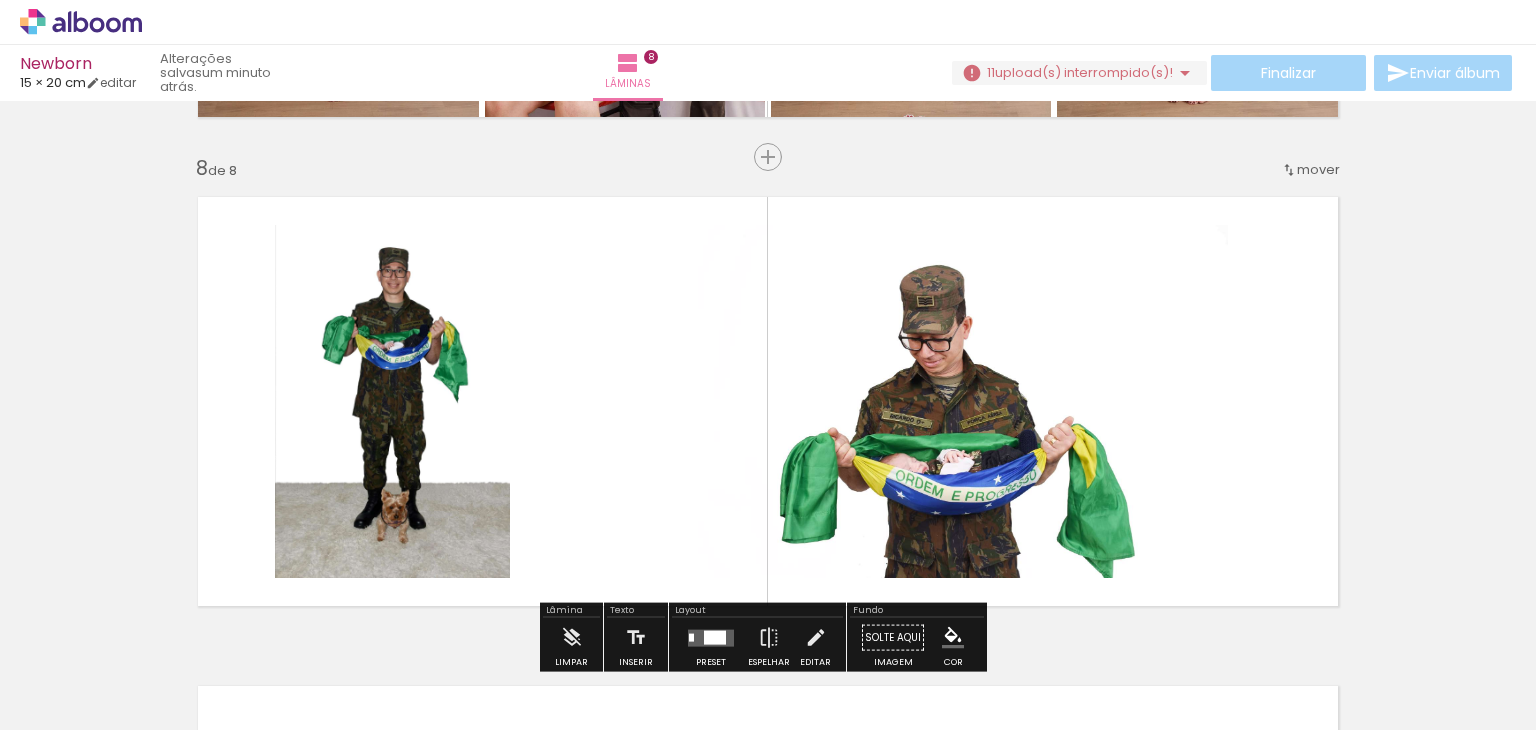 click at bounding box center (768, 401) 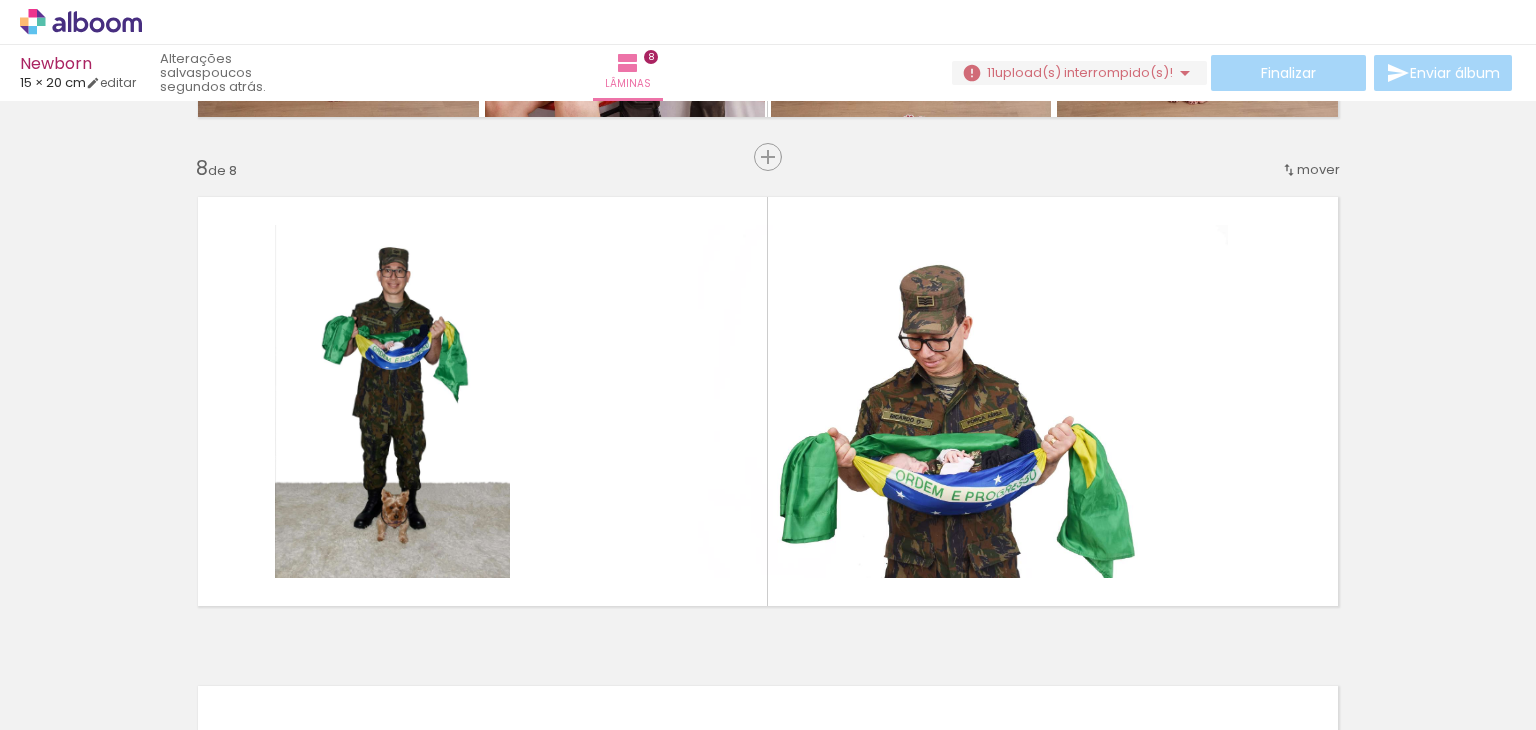 scroll, scrollTop: 0, scrollLeft: 1433, axis: horizontal 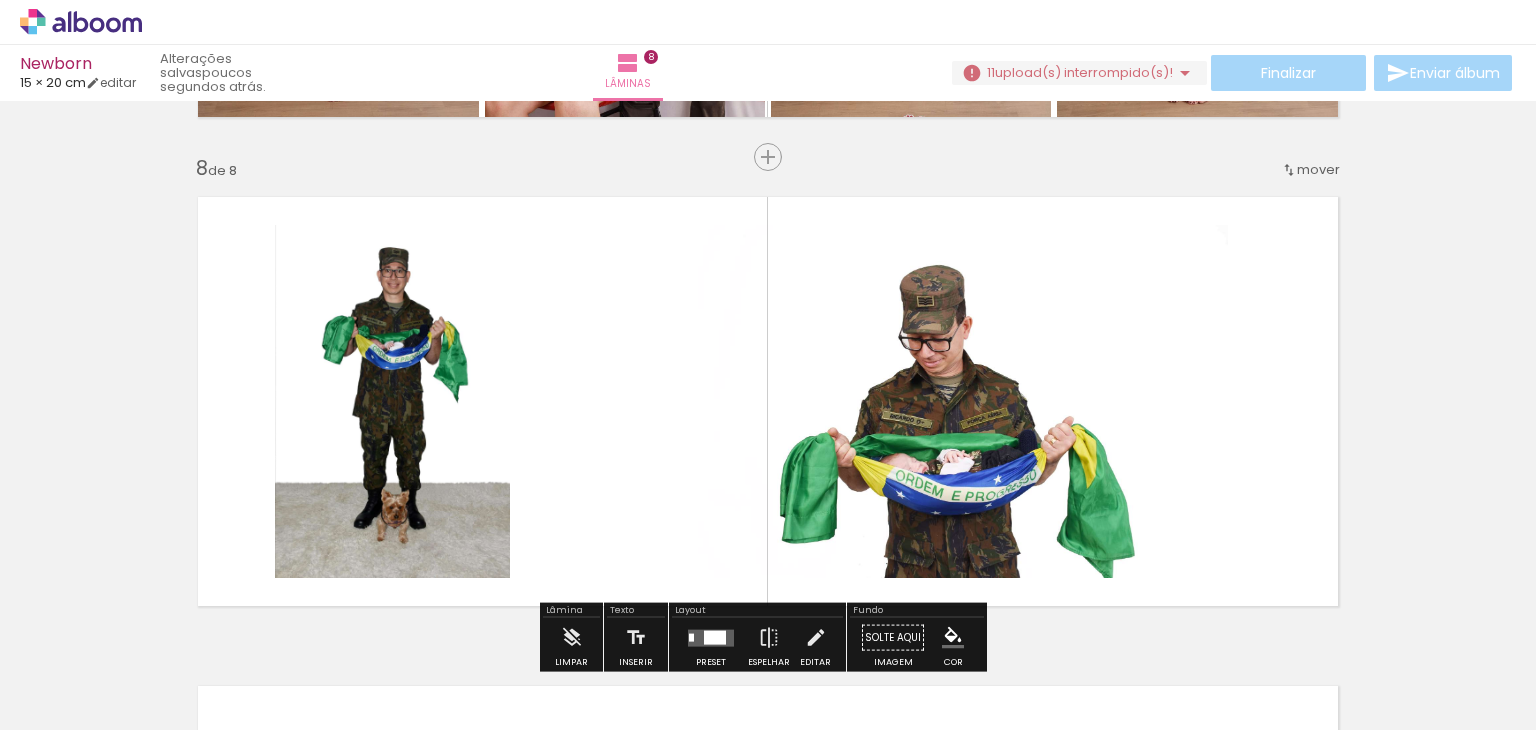 drag, startPoint x: 756, startPoint y: 603, endPoint x: 760, endPoint y: 593, distance: 10.770329 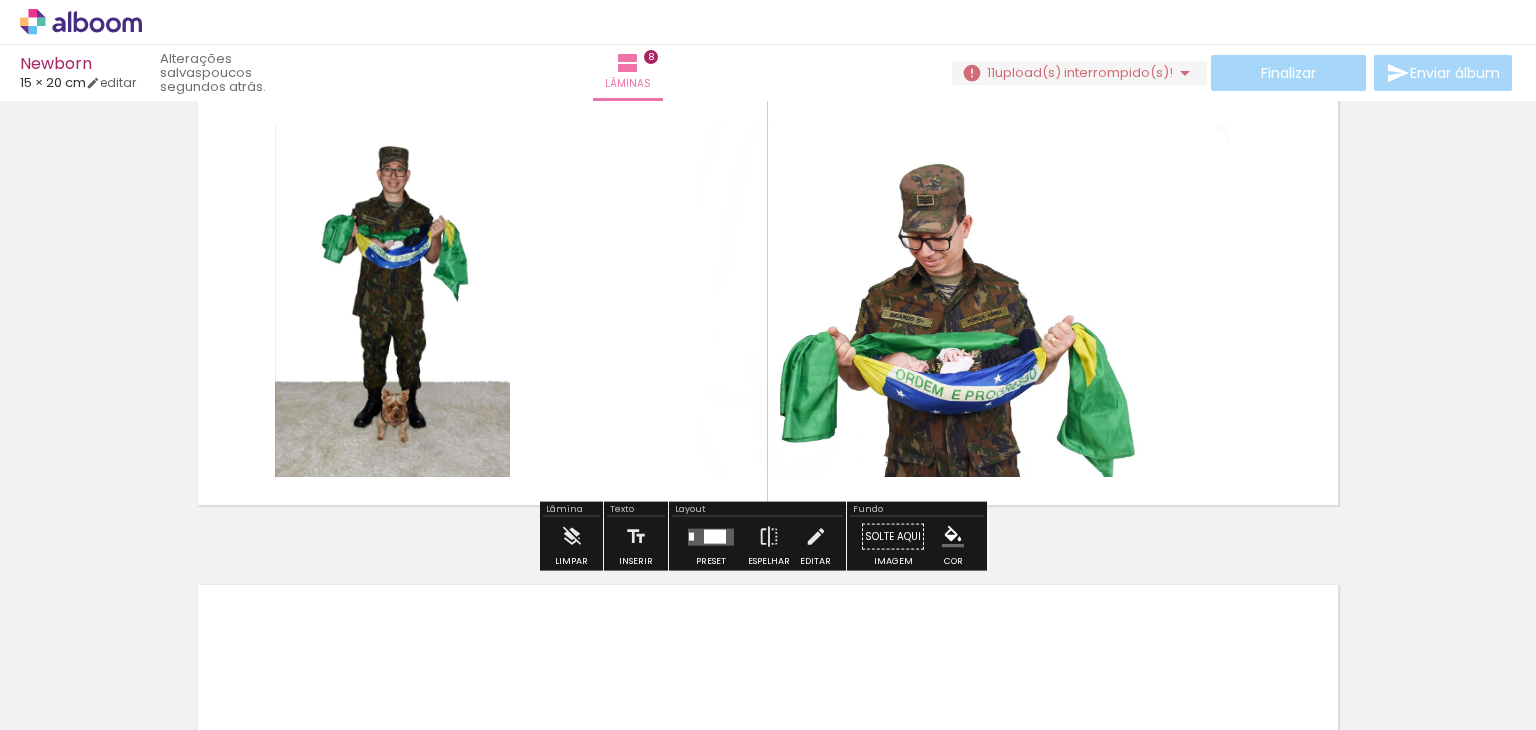scroll, scrollTop: 3500, scrollLeft: 0, axis: vertical 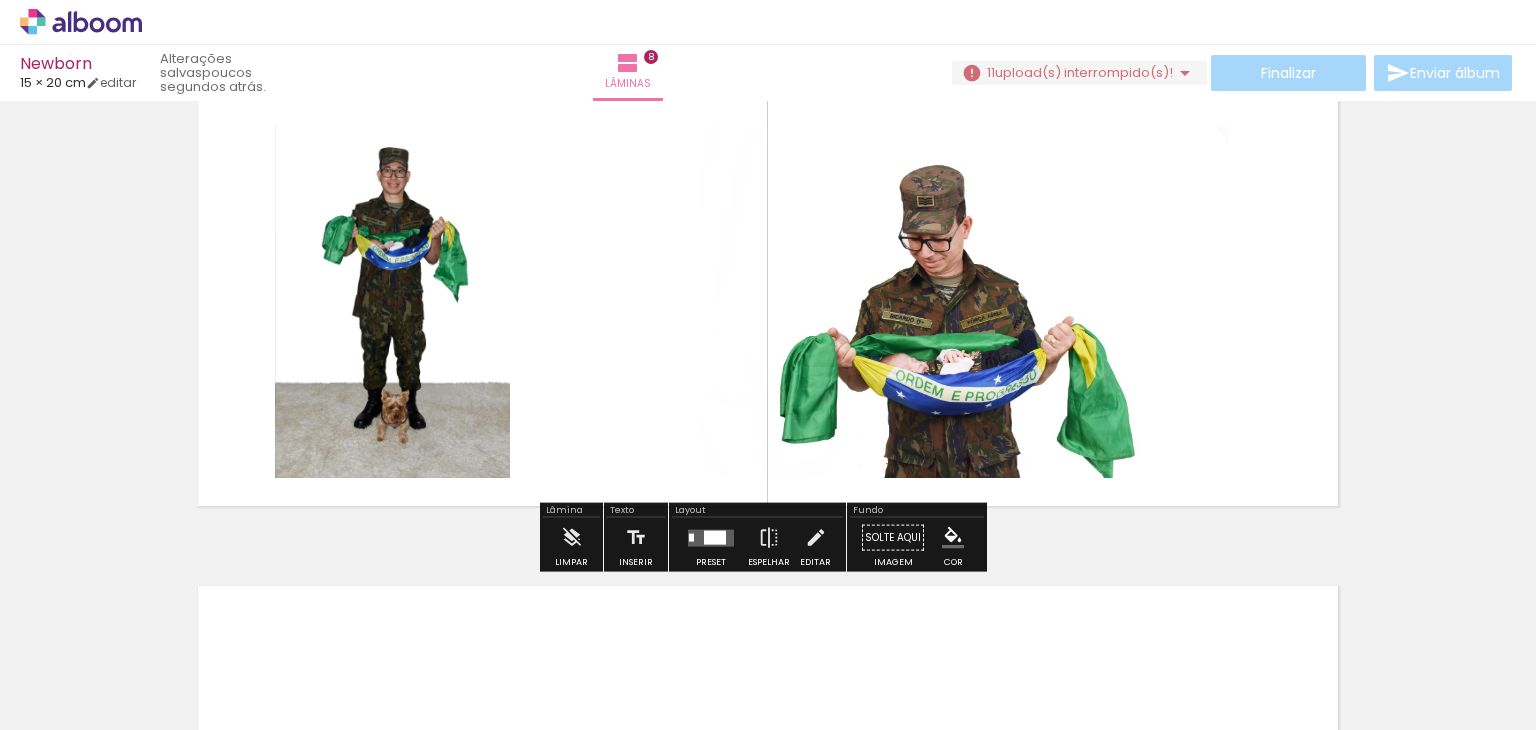 click at bounding box center (715, 537) 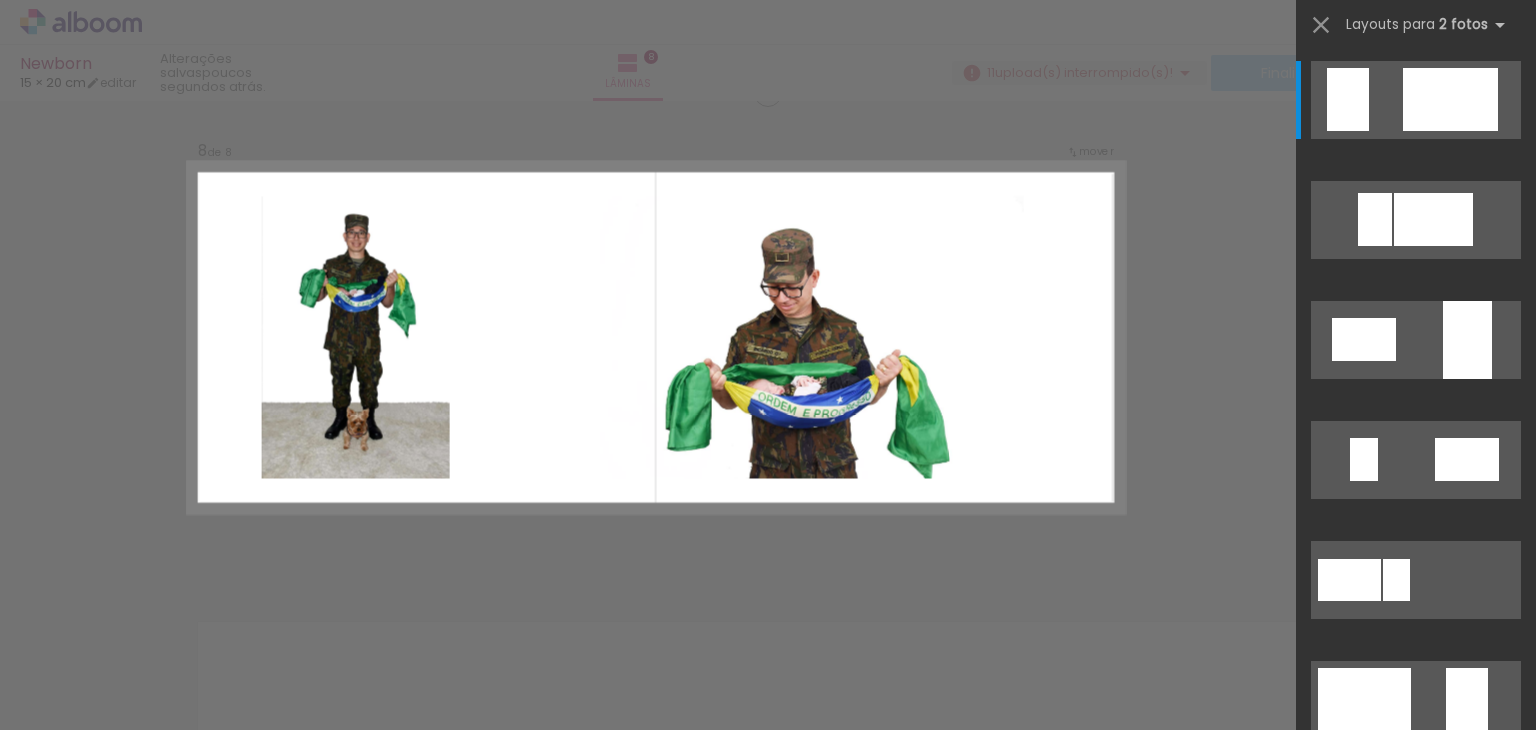 scroll, scrollTop: 3448, scrollLeft: 0, axis: vertical 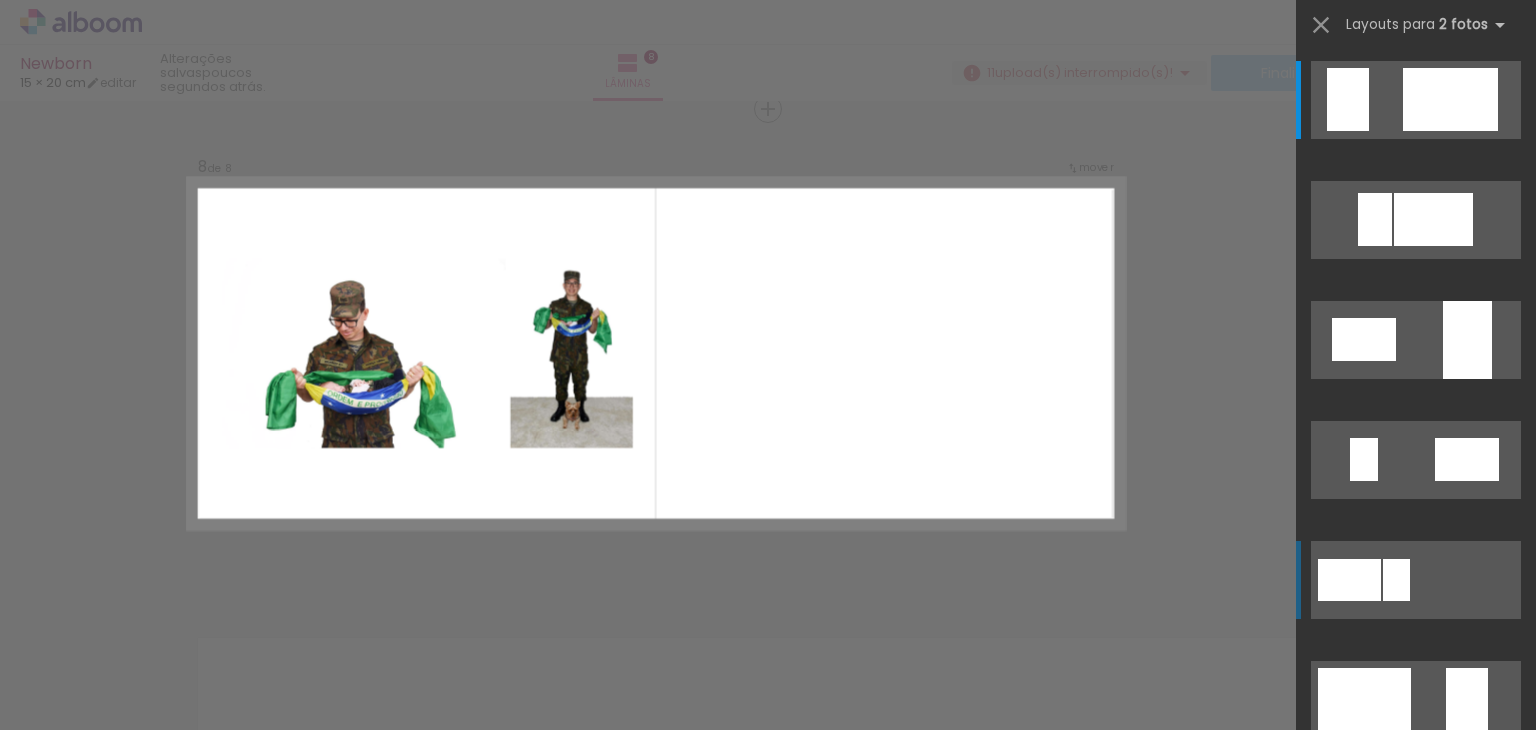 click at bounding box center (1348, 99) 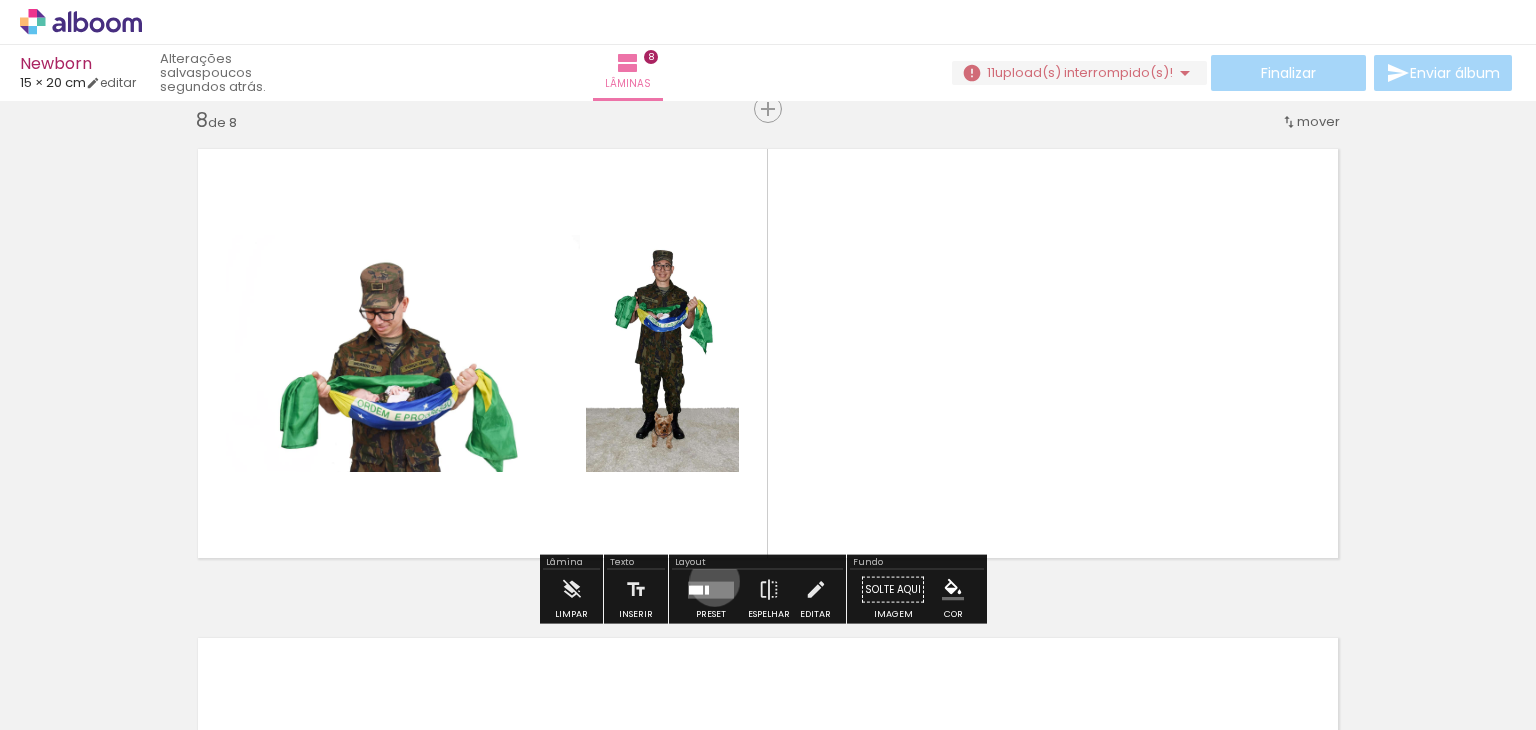 click at bounding box center [711, 589] 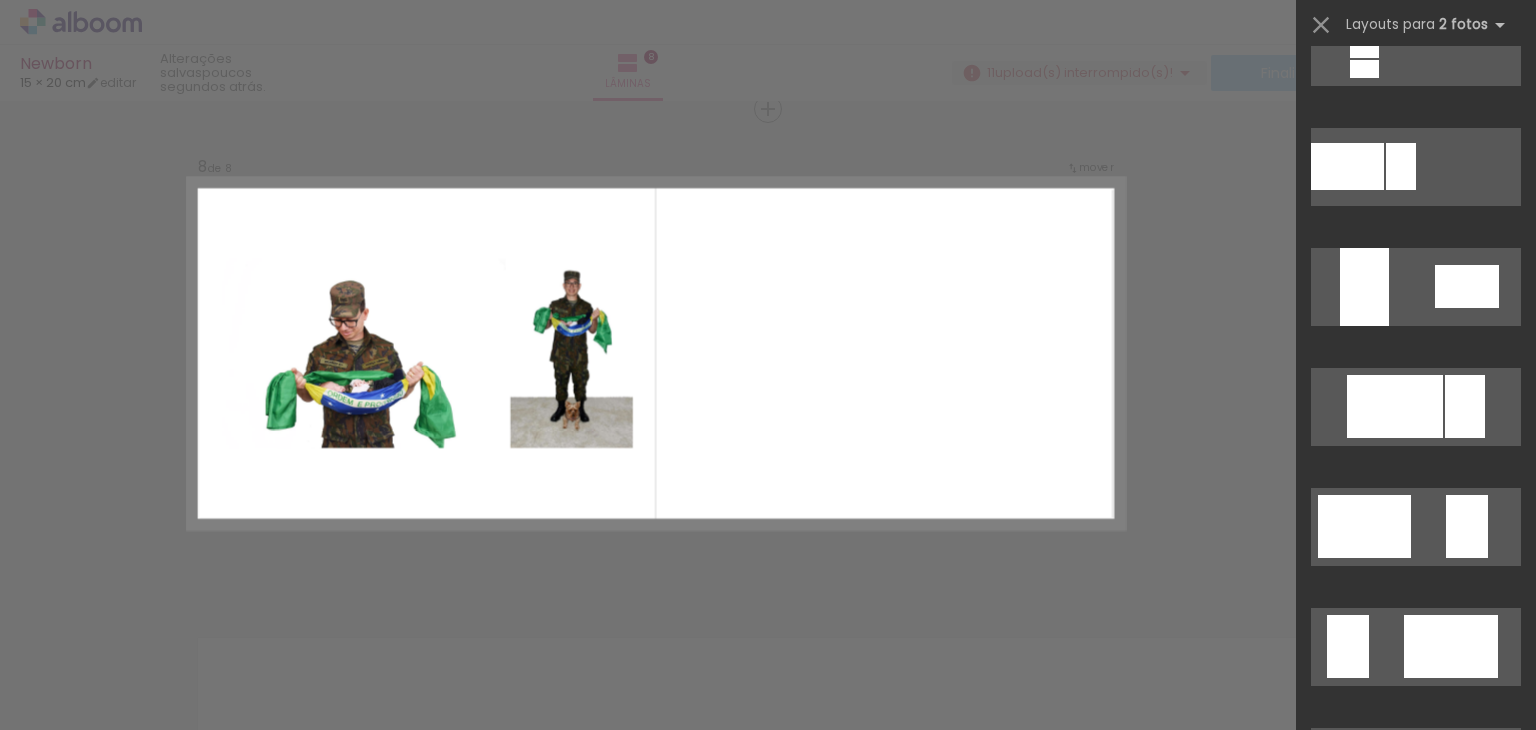 scroll, scrollTop: 780, scrollLeft: 0, axis: vertical 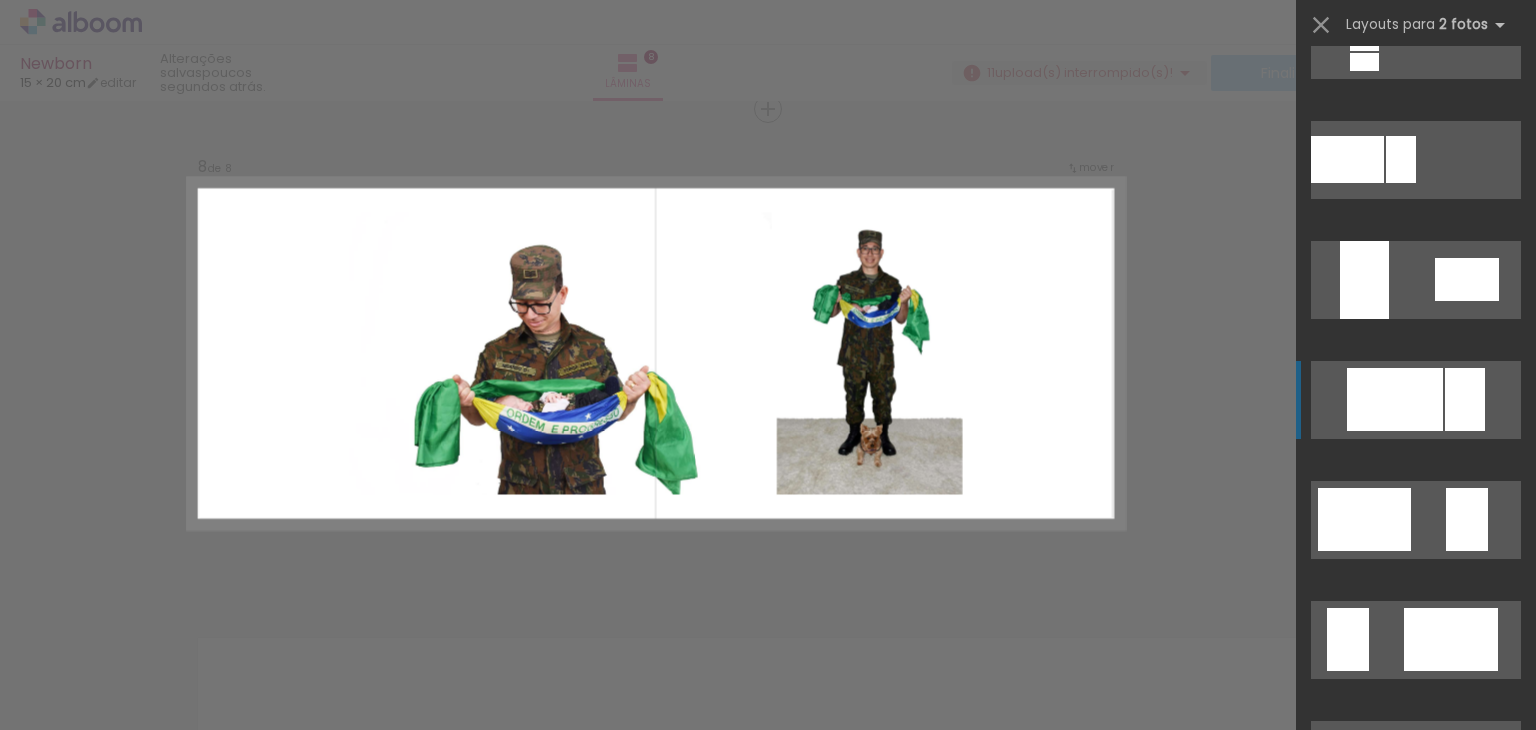 click at bounding box center [1395, 759] 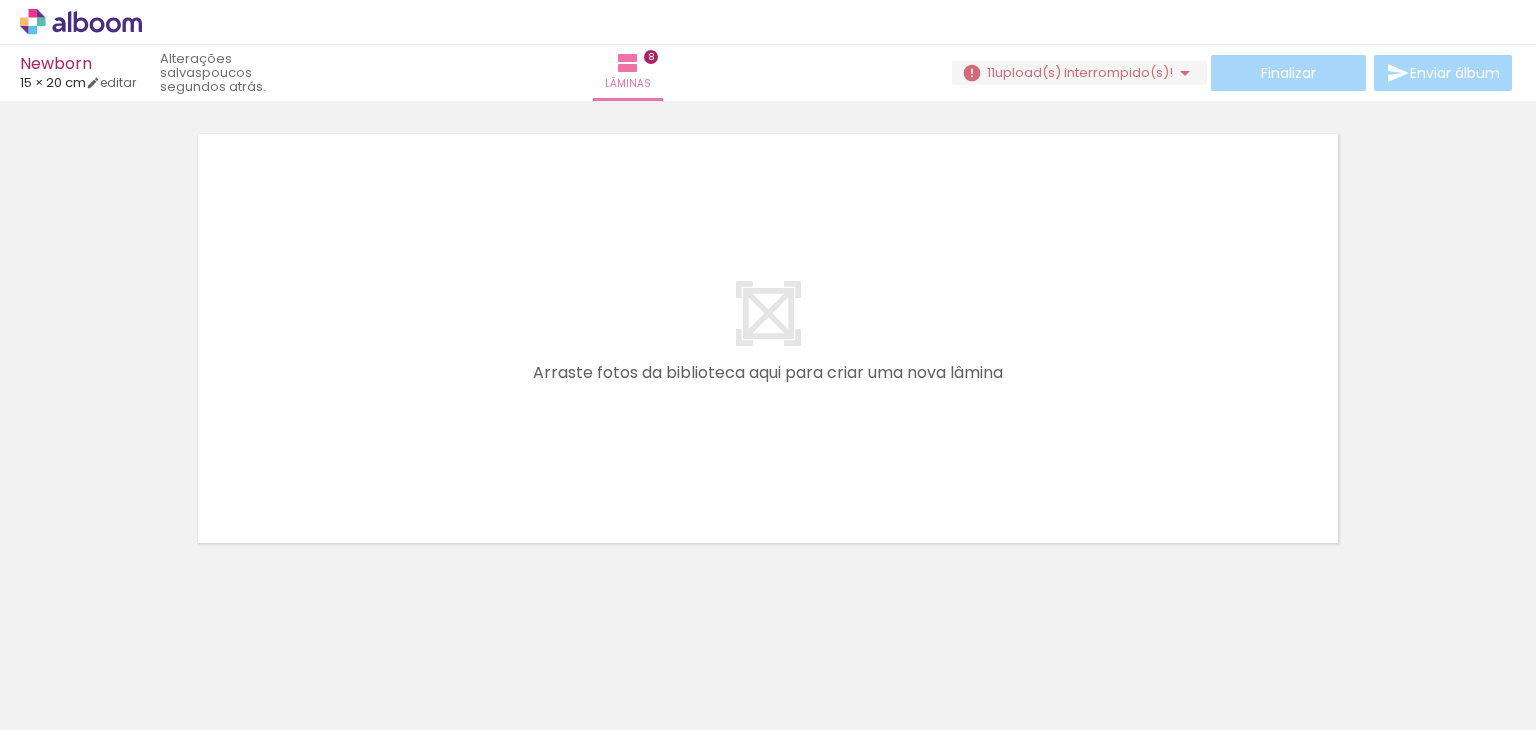 scroll, scrollTop: 3975, scrollLeft: 0, axis: vertical 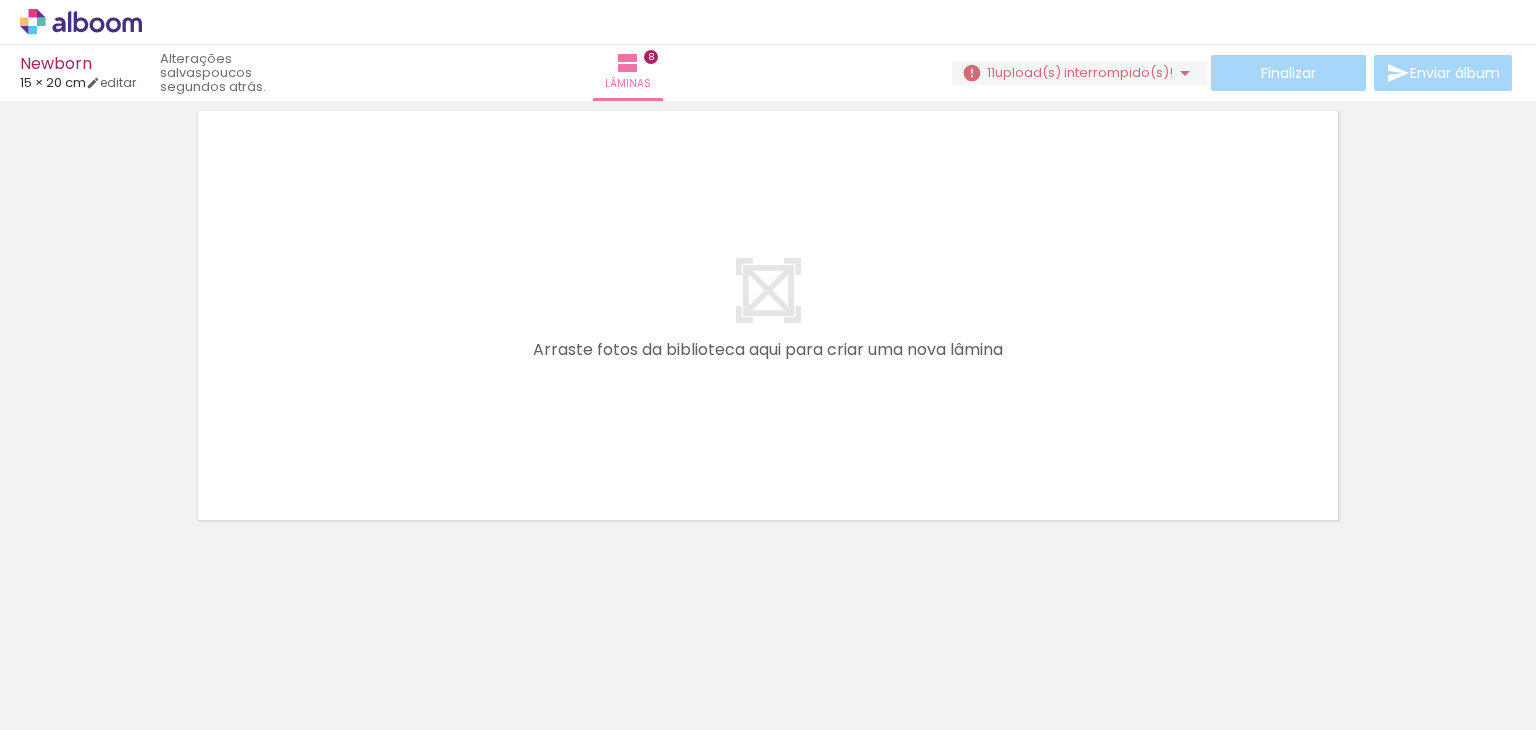 click at bounding box center [179, 622] 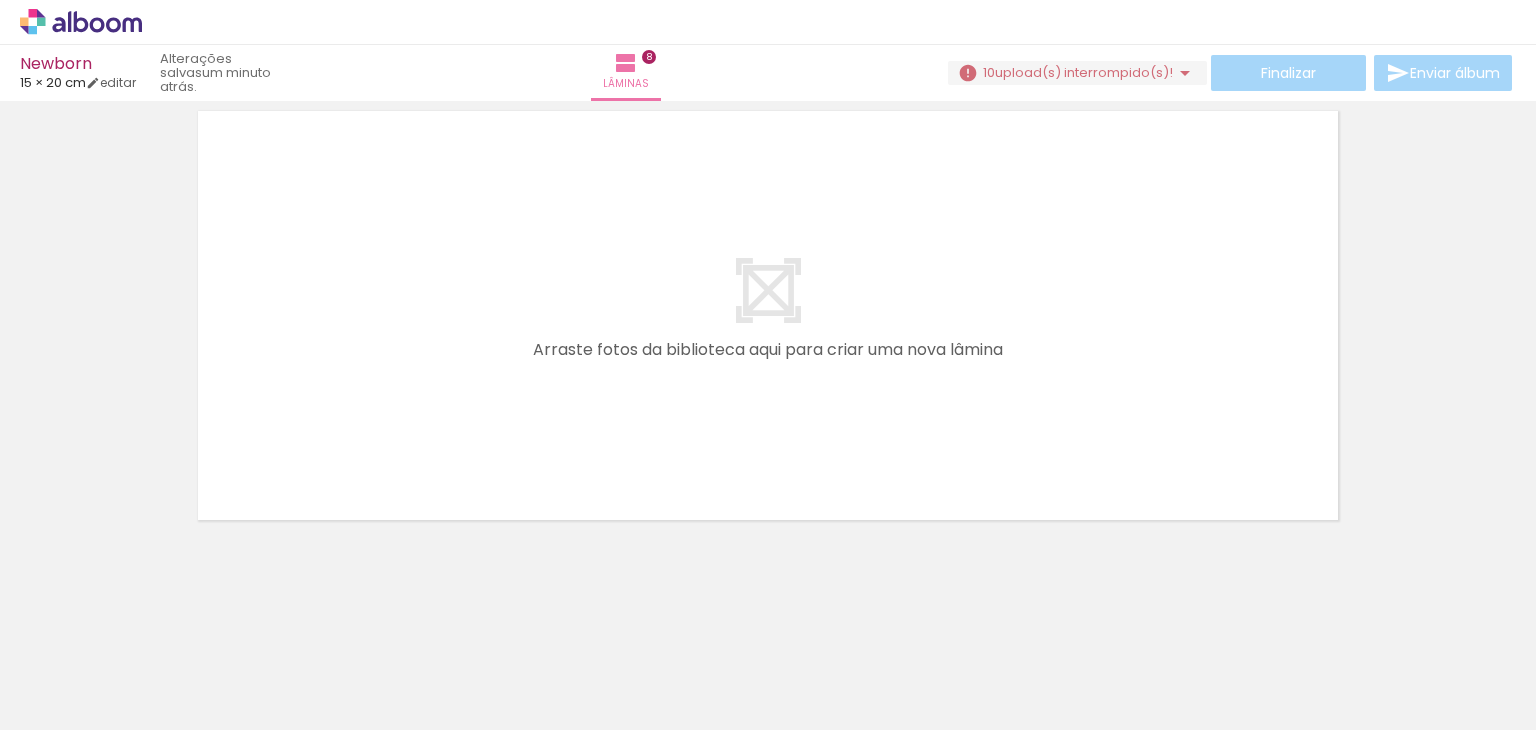 click at bounding box center [291, 622] 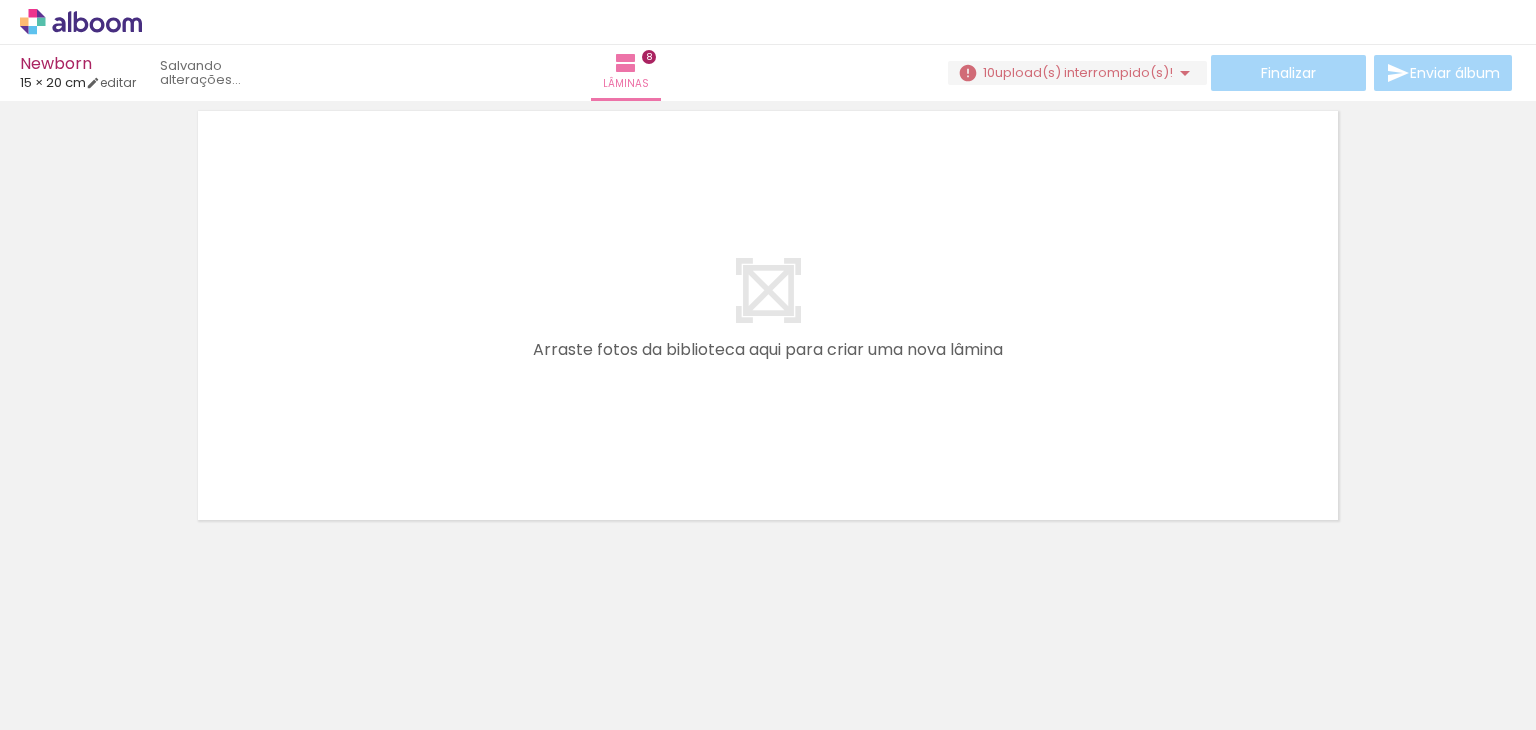 scroll, scrollTop: 0, scrollLeft: 1209, axis: horizontal 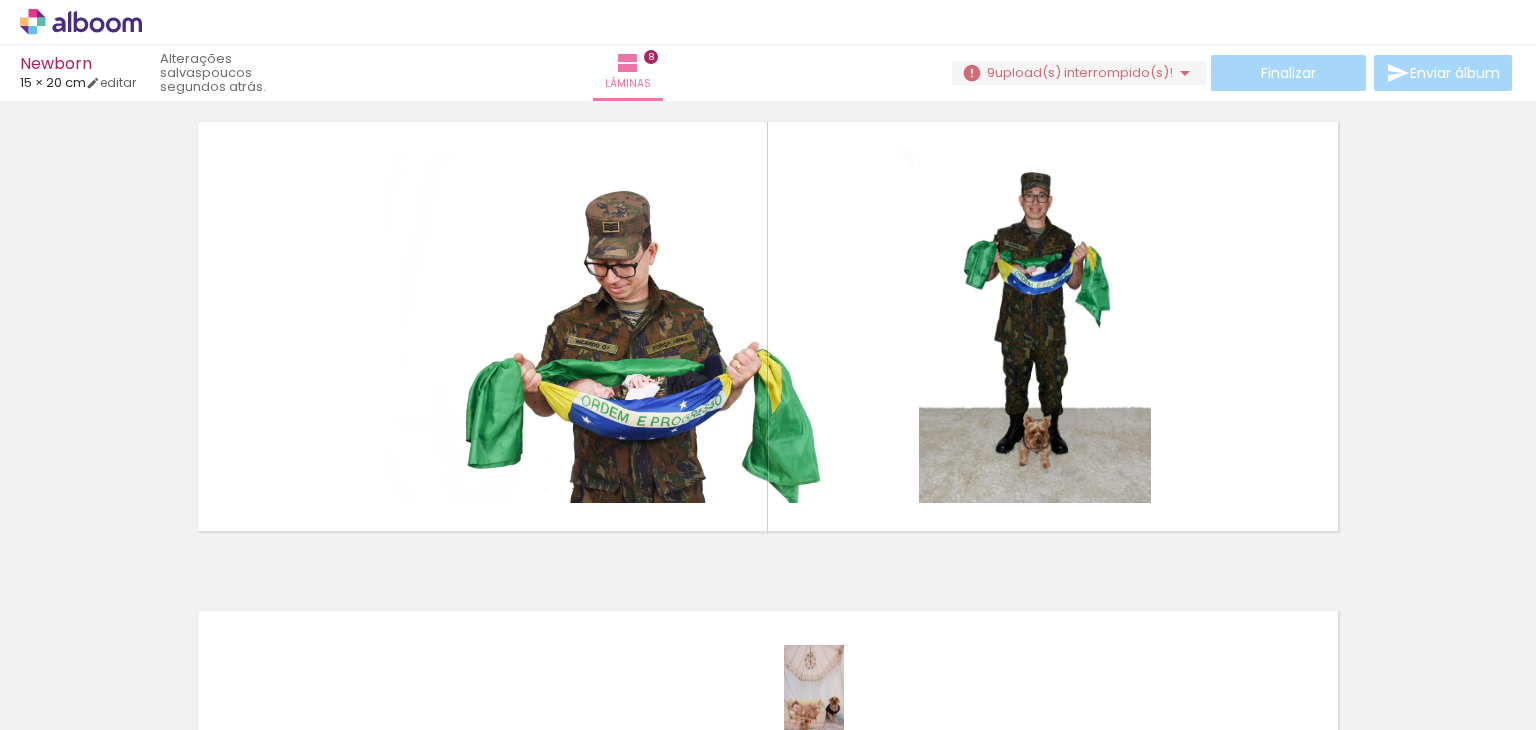 drag, startPoint x: 872, startPoint y: 713, endPoint x: 844, endPoint y: 705, distance: 29.12044 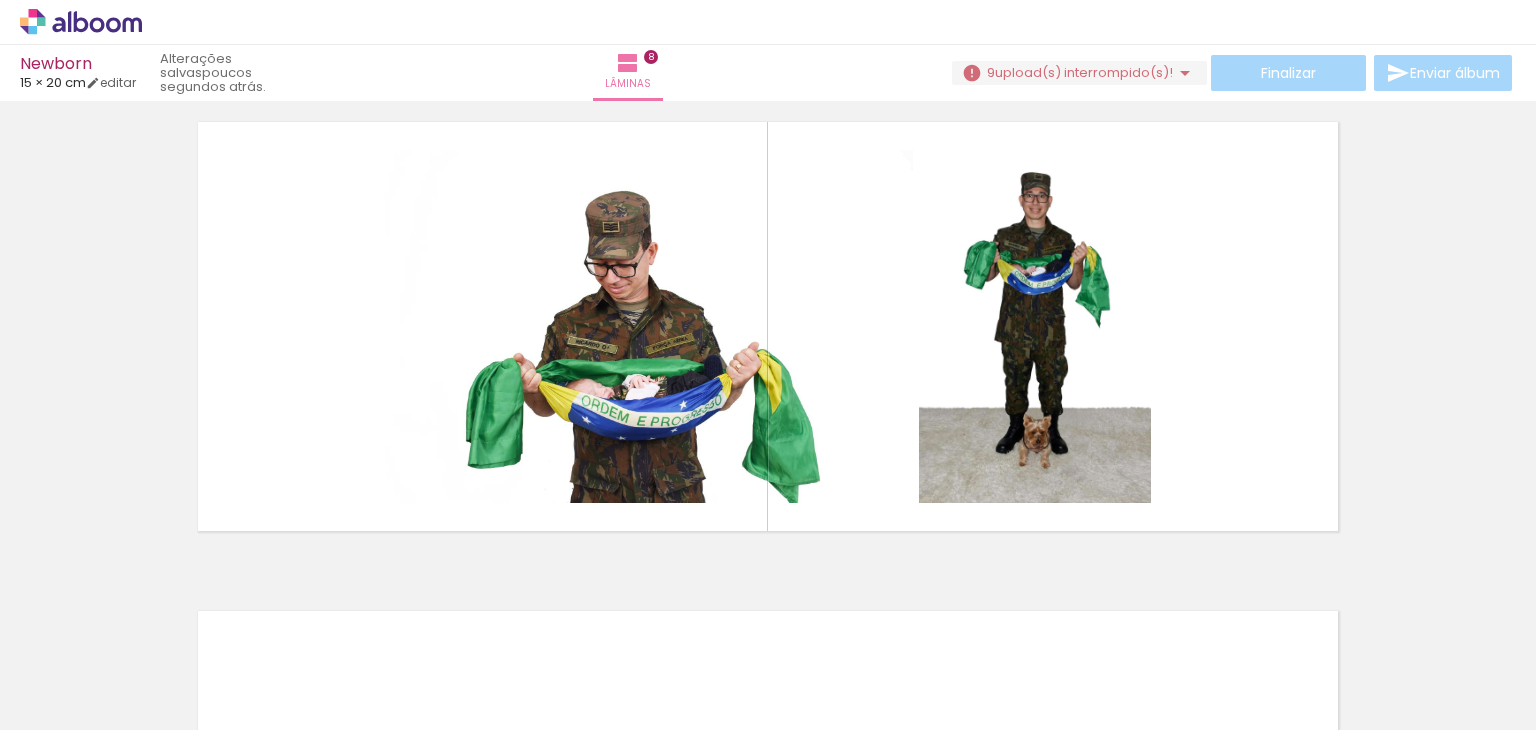 scroll, scrollTop: 0, scrollLeft: 106, axis: horizontal 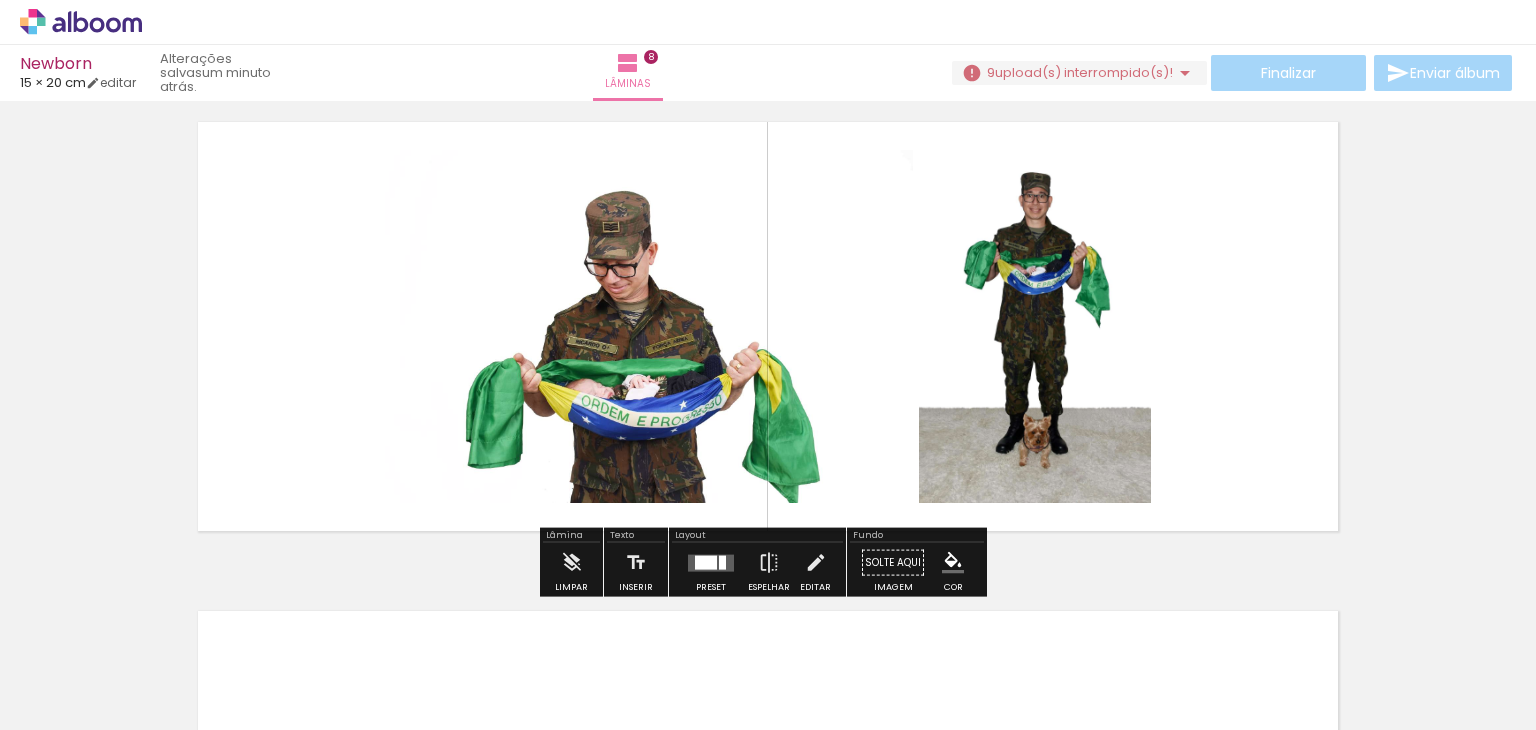 click on "Adicionar
Fotos" at bounding box center (71, 703) 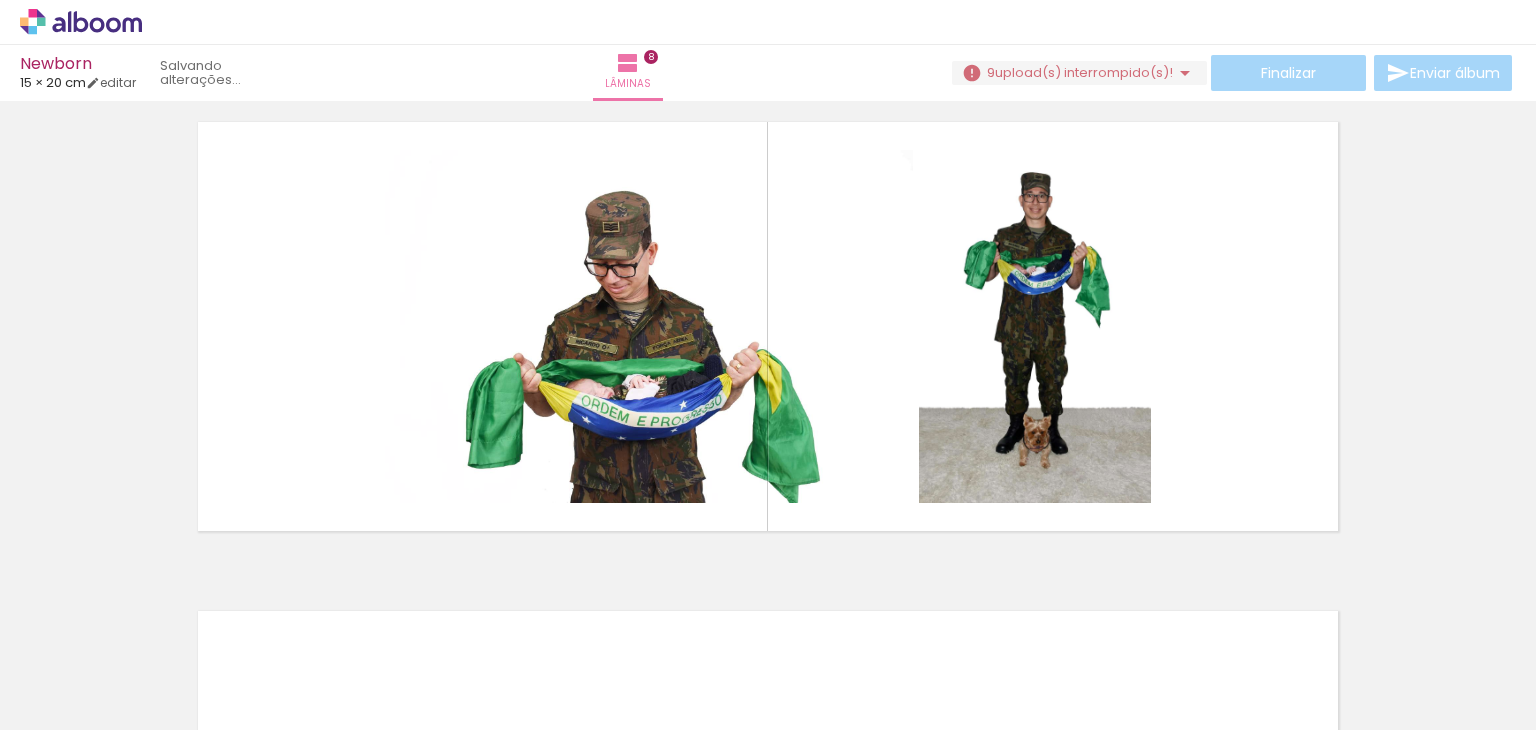 scroll, scrollTop: 0, scrollLeft: 0, axis: both 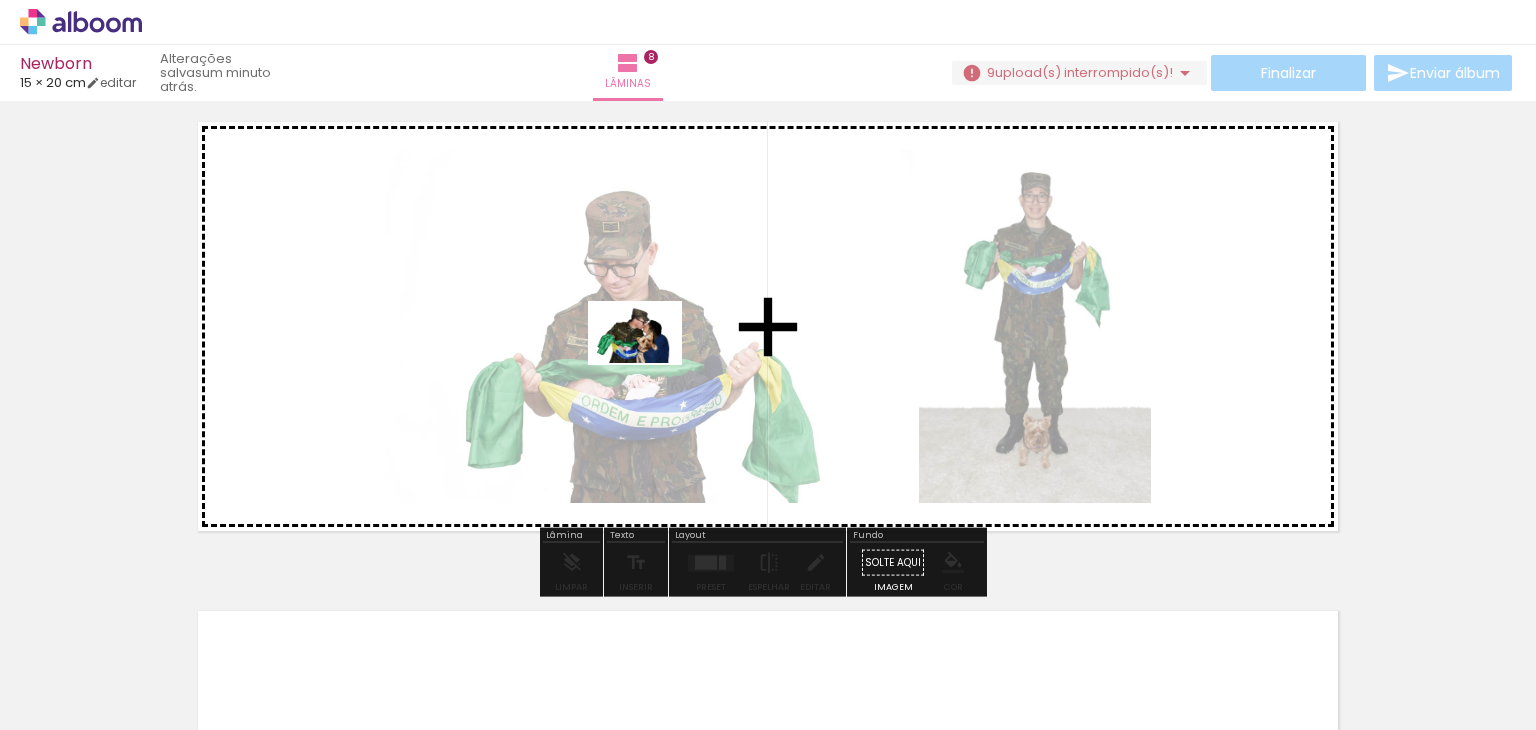 drag, startPoint x: 1462, startPoint y: 677, endPoint x: 633, endPoint y: 348, distance: 891.89795 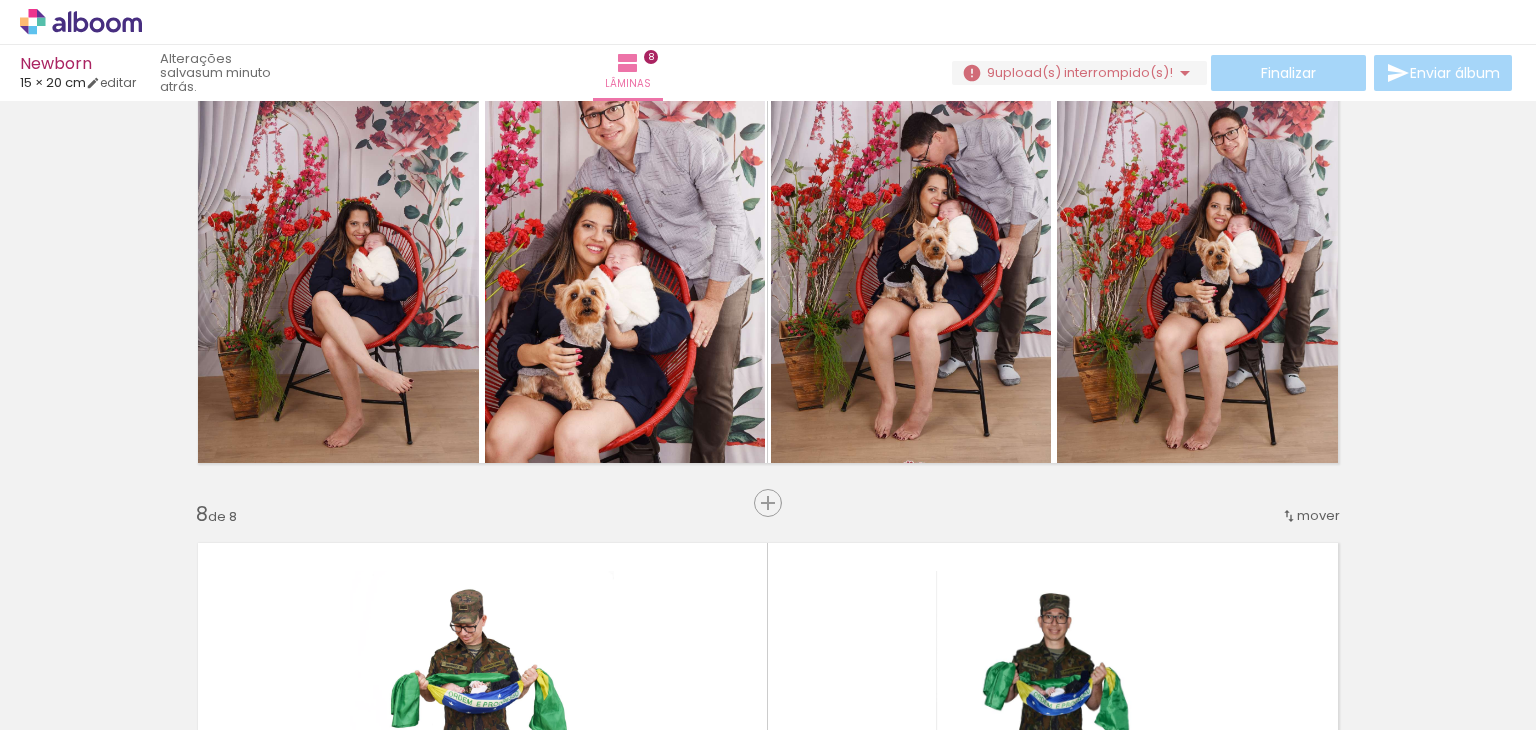 scroll, scrollTop: 2875, scrollLeft: 0, axis: vertical 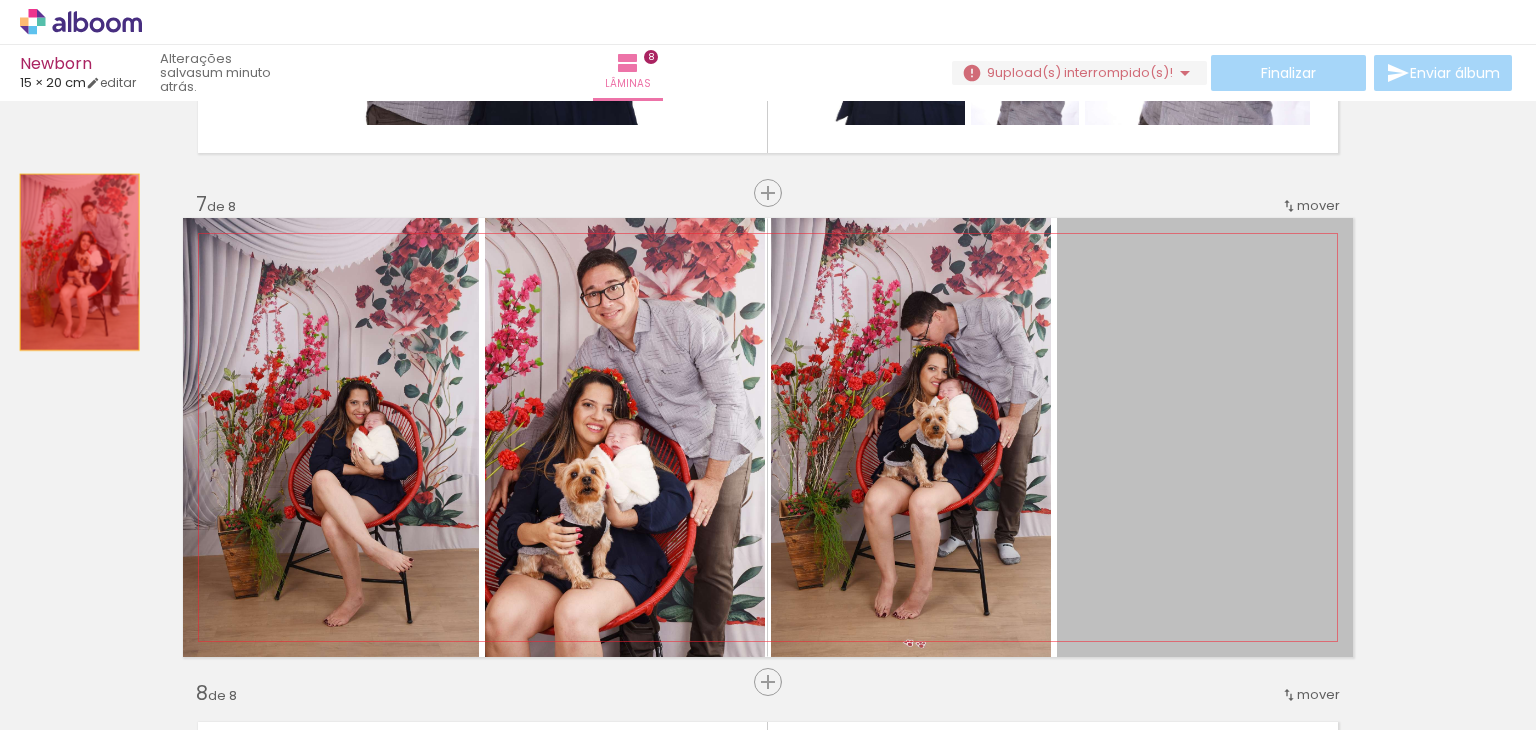 drag, startPoint x: 1181, startPoint y: 397, endPoint x: 72, endPoint y: 262, distance: 1117.1866 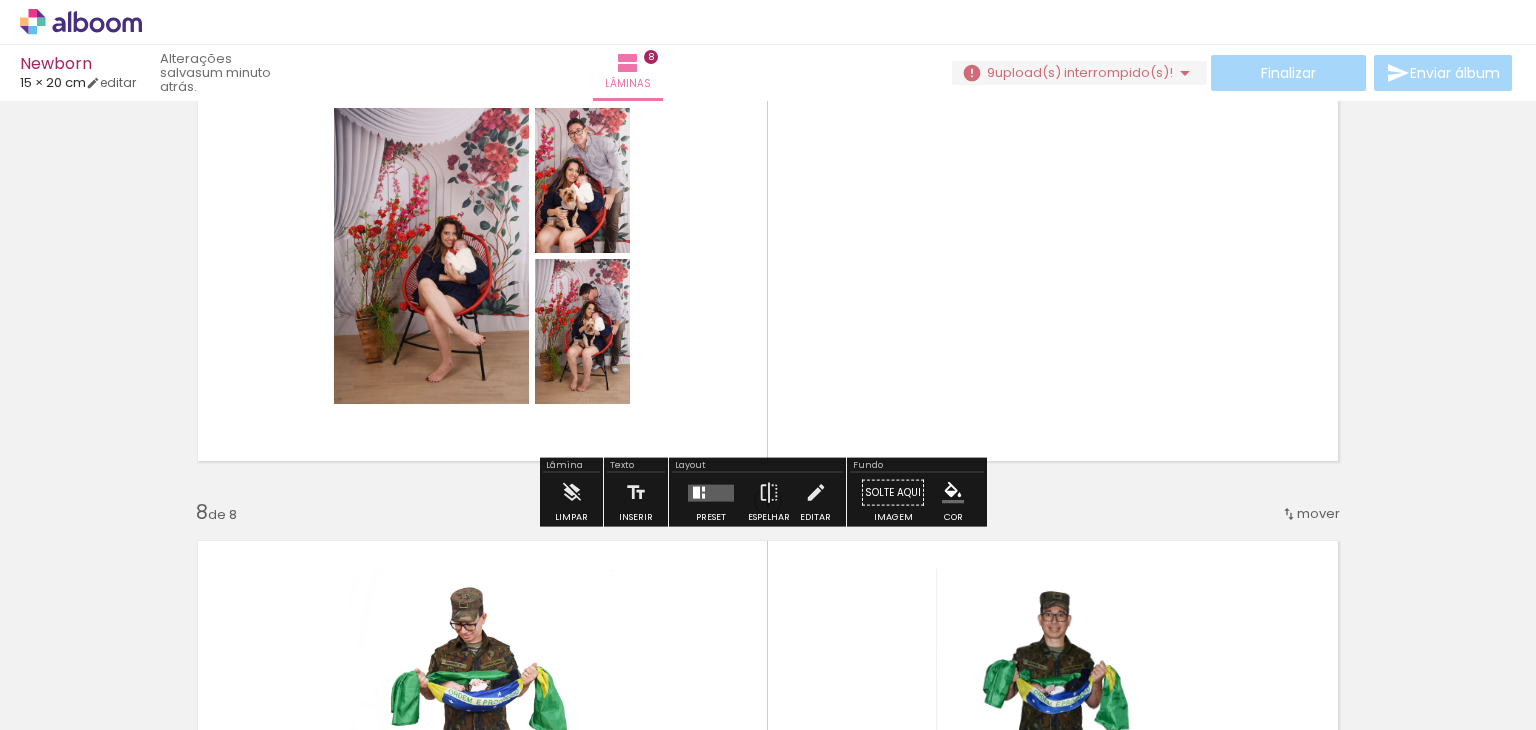 scroll, scrollTop: 3075, scrollLeft: 0, axis: vertical 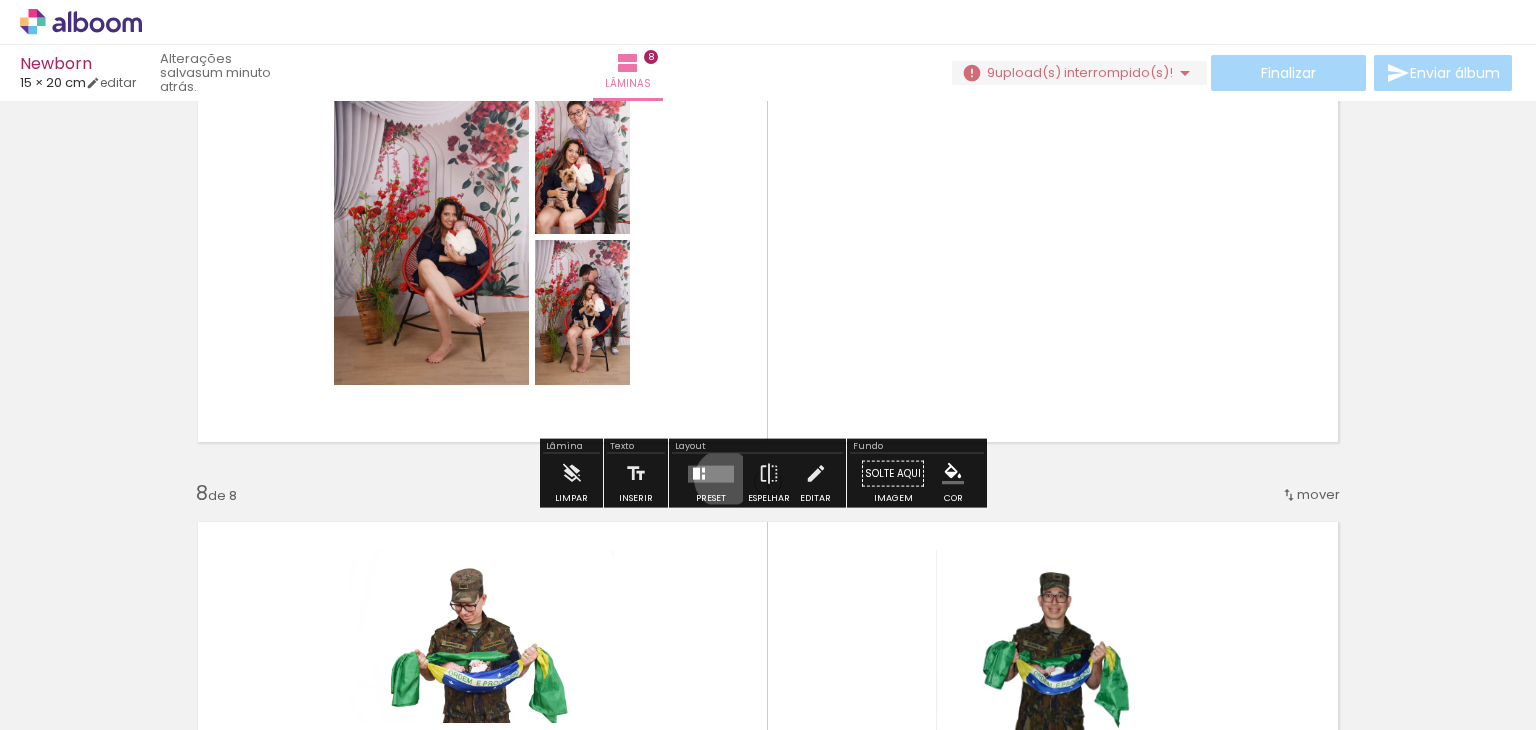 click at bounding box center (711, 473) 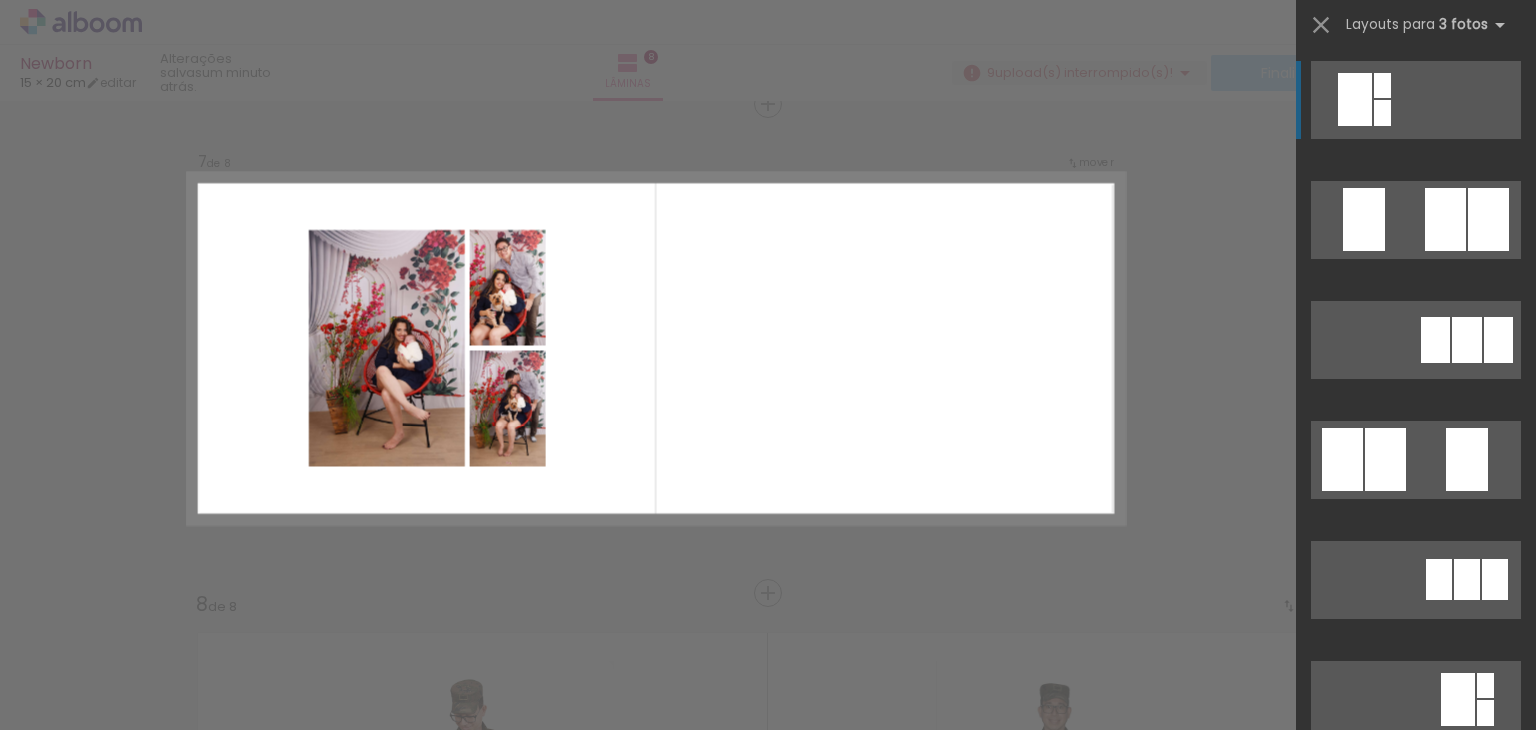 scroll, scrollTop: 2960, scrollLeft: 0, axis: vertical 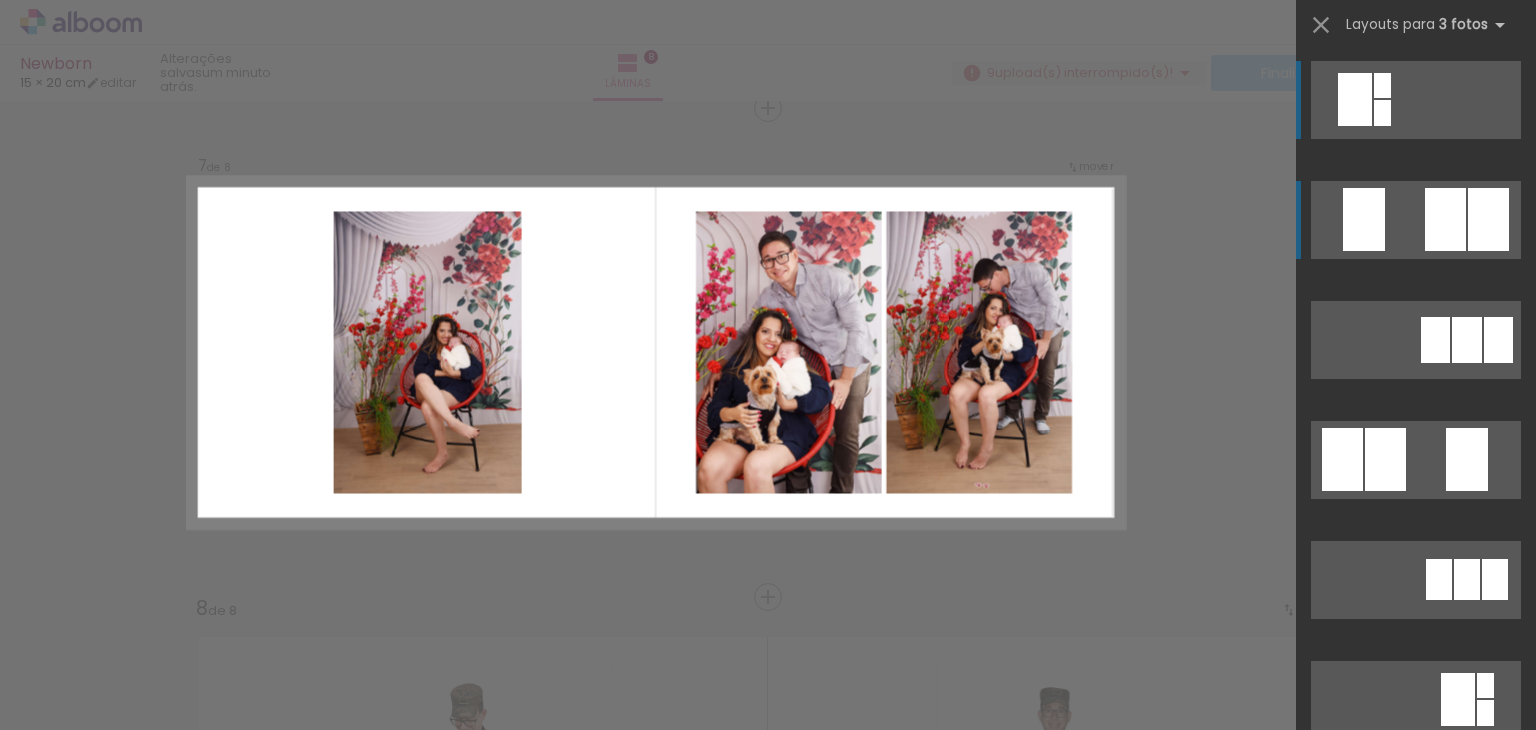click at bounding box center [1382, 113] 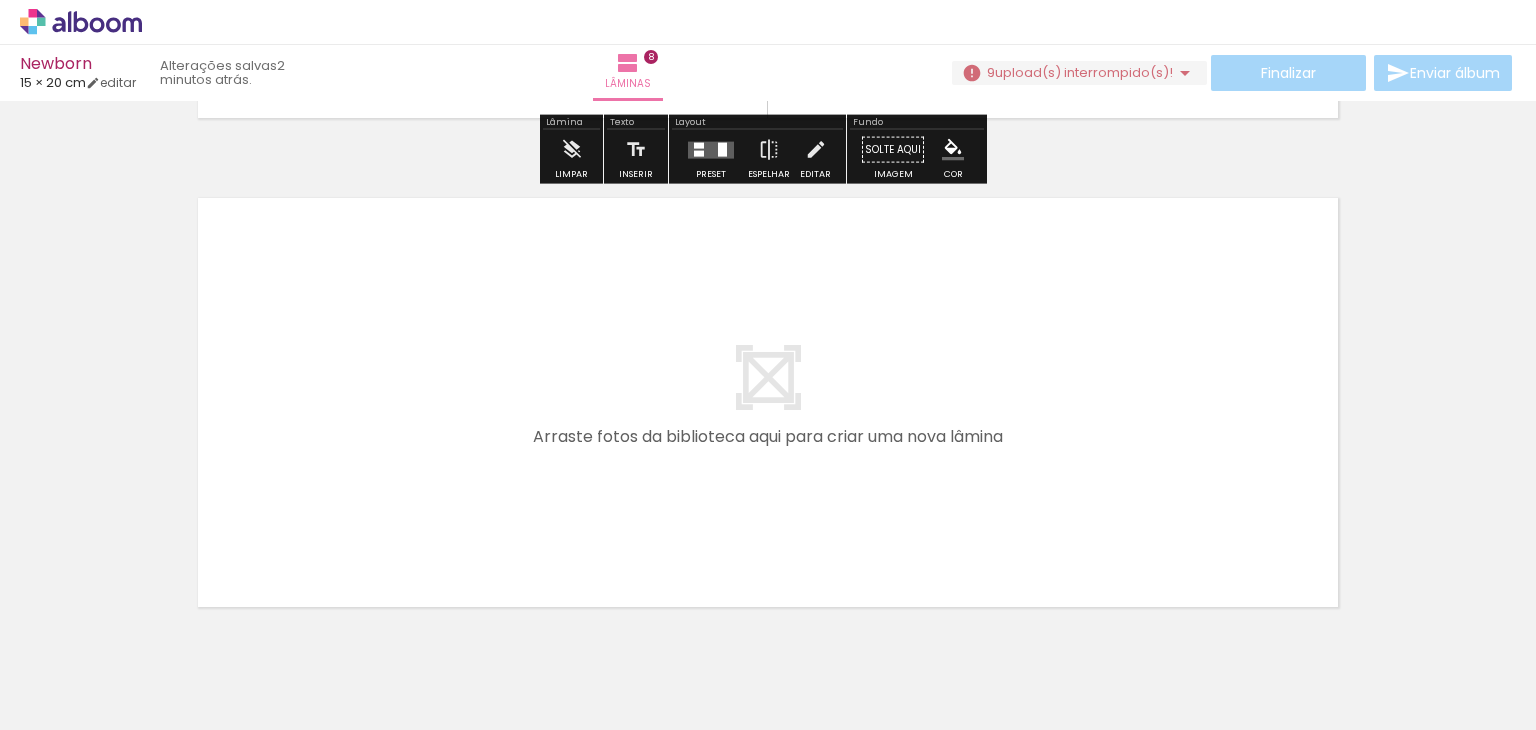 scroll, scrollTop: 3960, scrollLeft: 0, axis: vertical 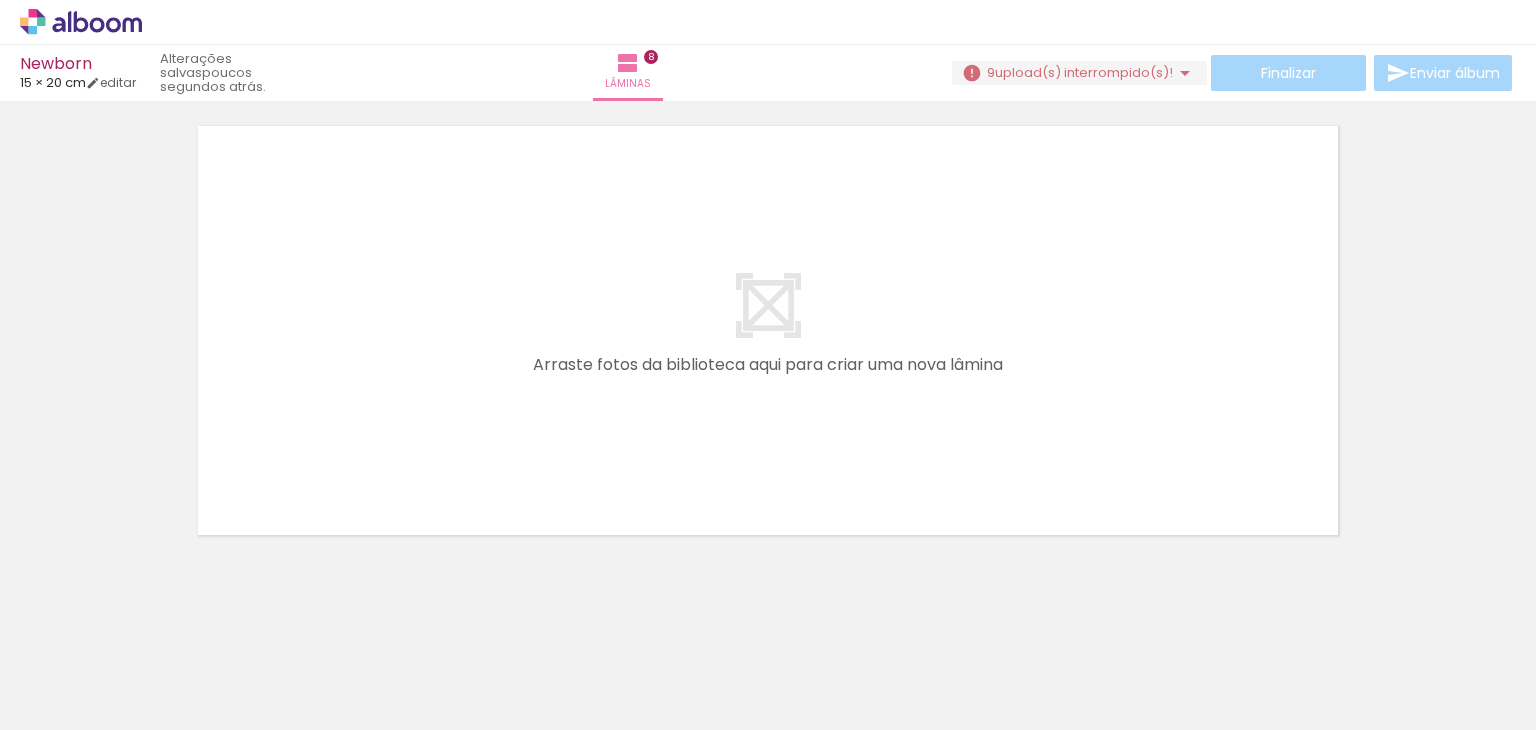 click on "Adicionar
Fotos" at bounding box center [71, 703] 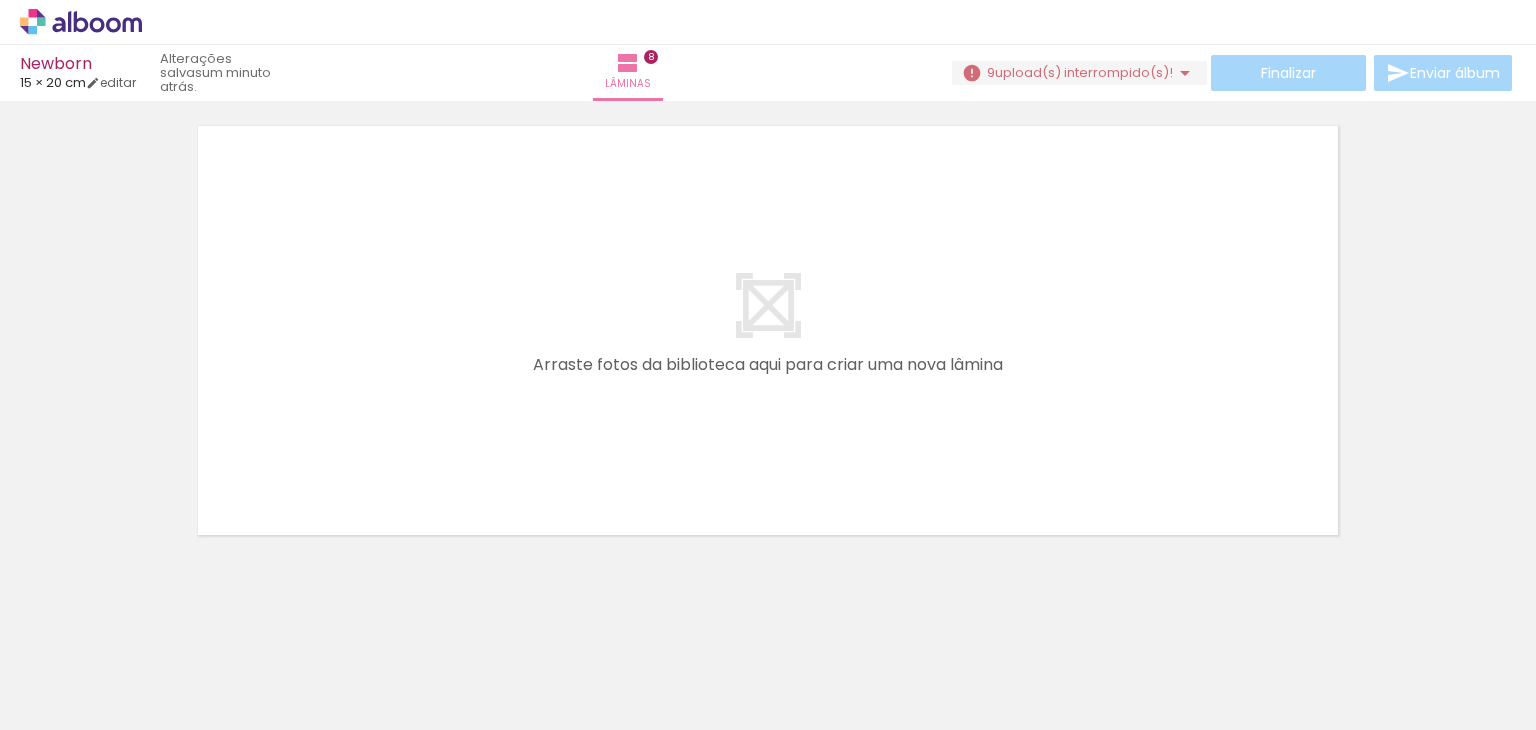 click on "Adicionar
Fotos" at bounding box center (71, 703) 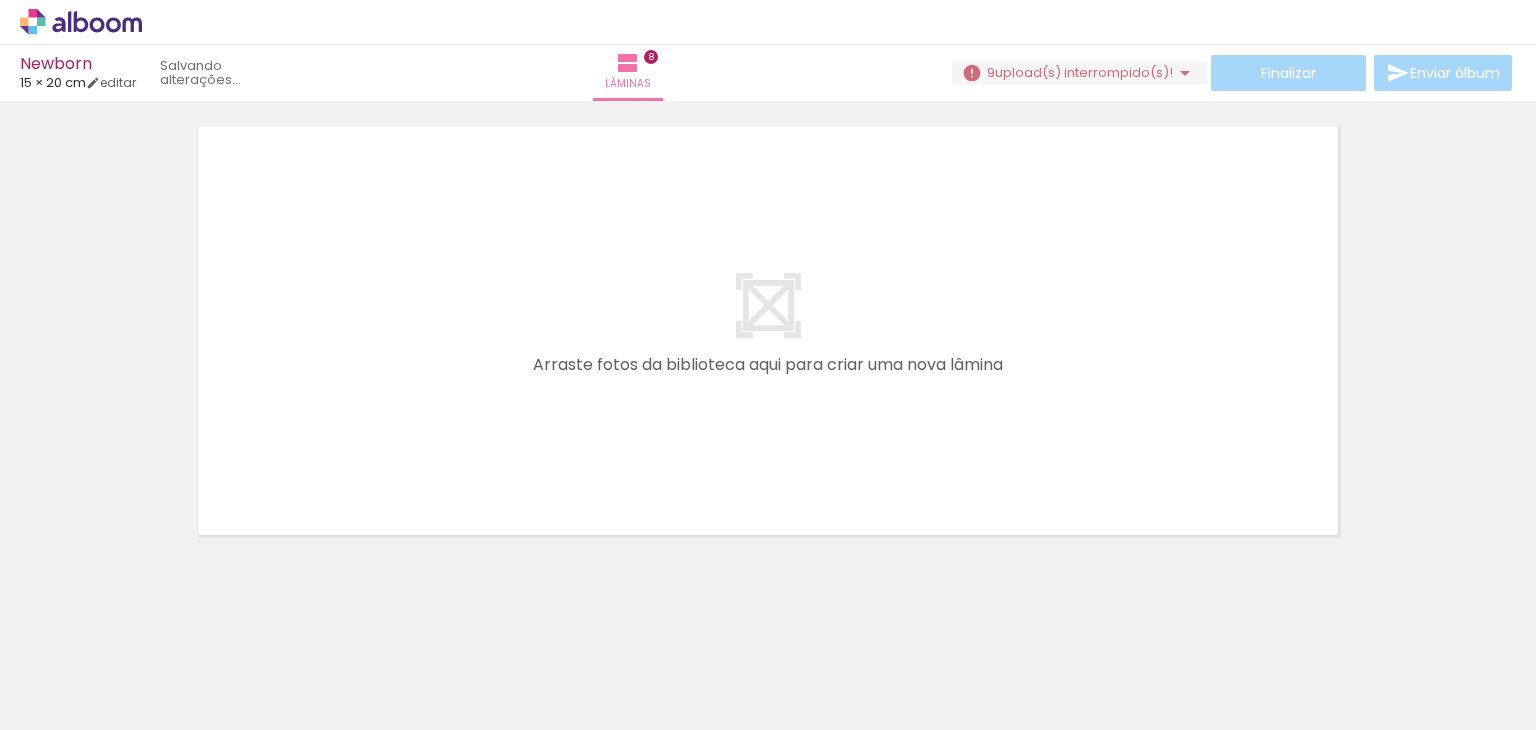 scroll, scrollTop: 0, scrollLeft: 1433, axis: horizontal 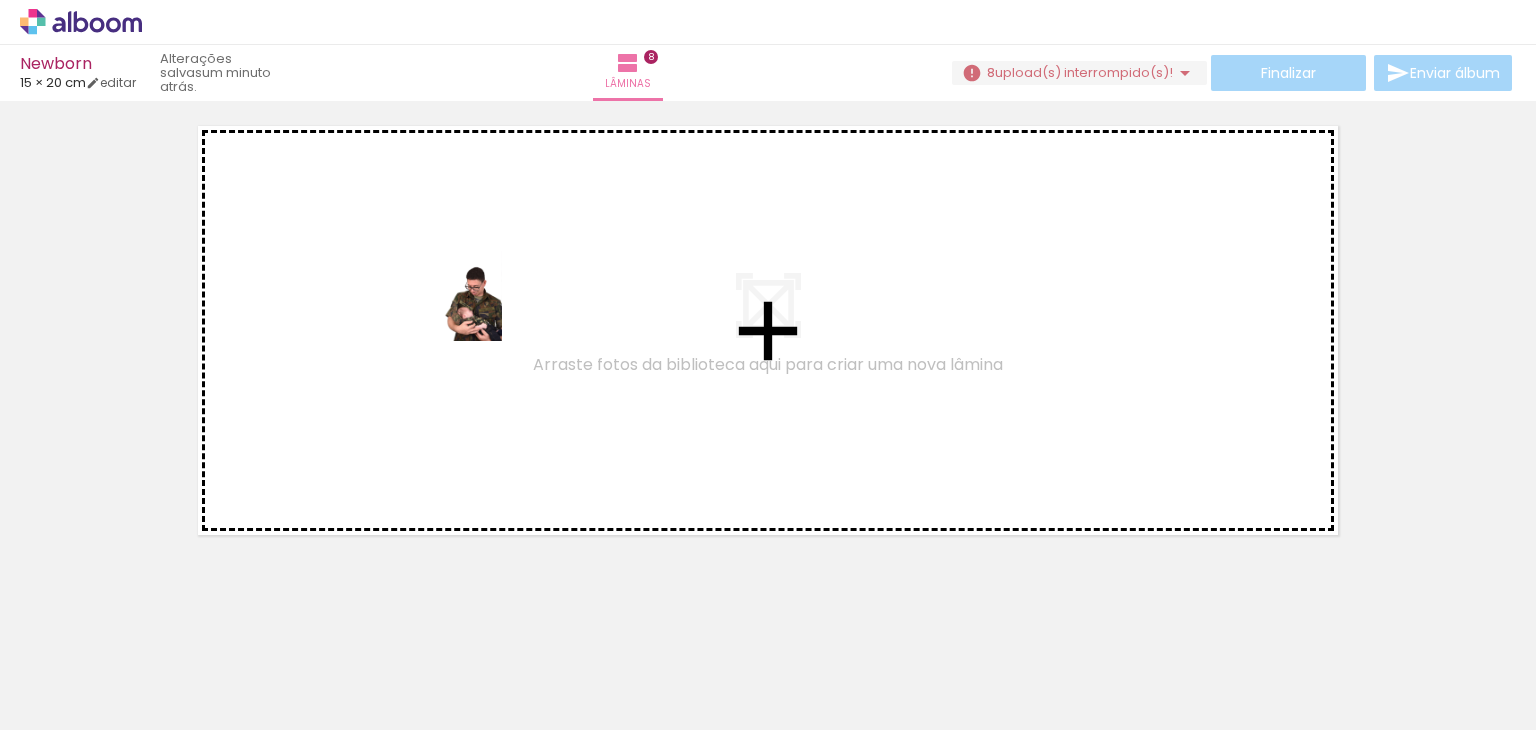 drag, startPoint x: 1349, startPoint y: 671, endPoint x: 502, endPoint y: 311, distance: 920.33093 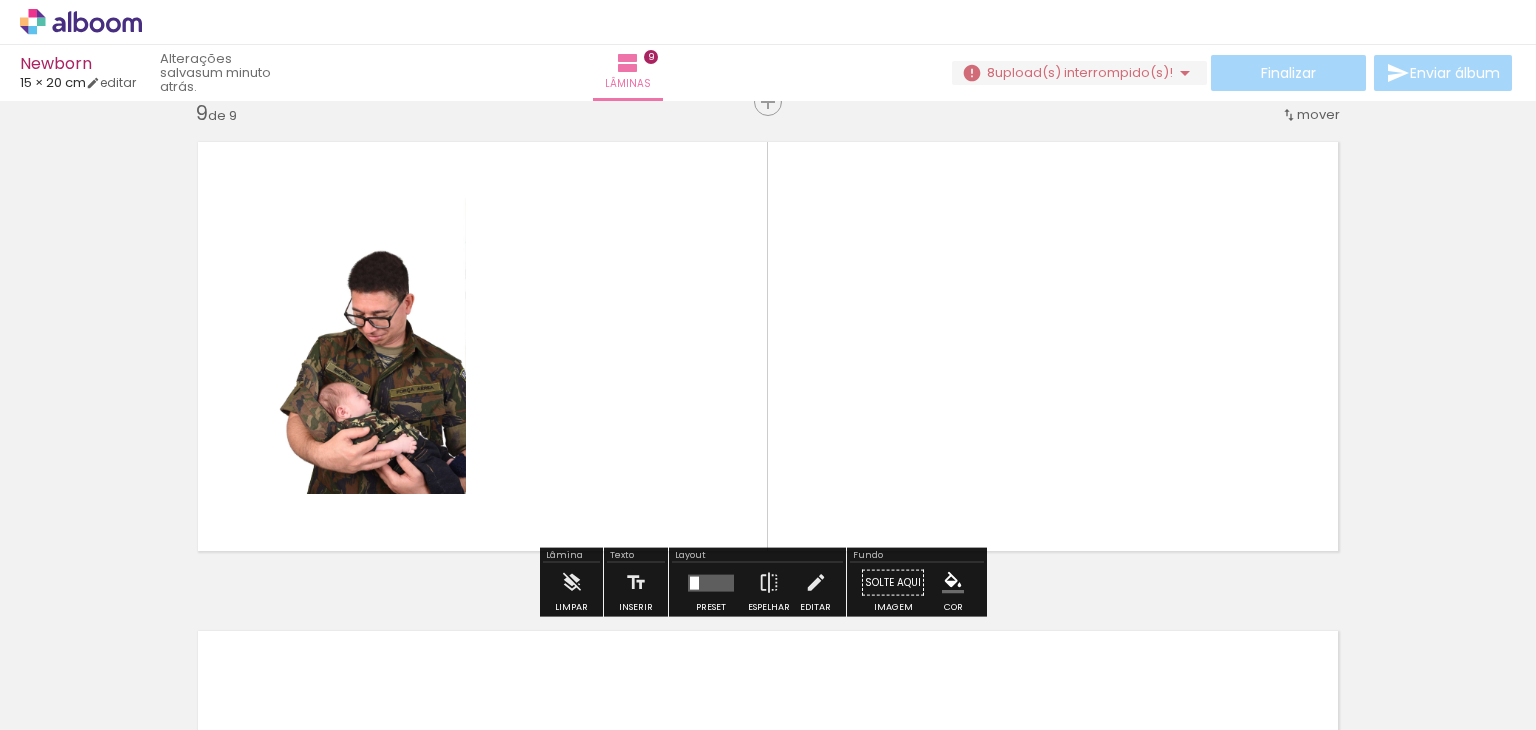 scroll, scrollTop: 3937, scrollLeft: 0, axis: vertical 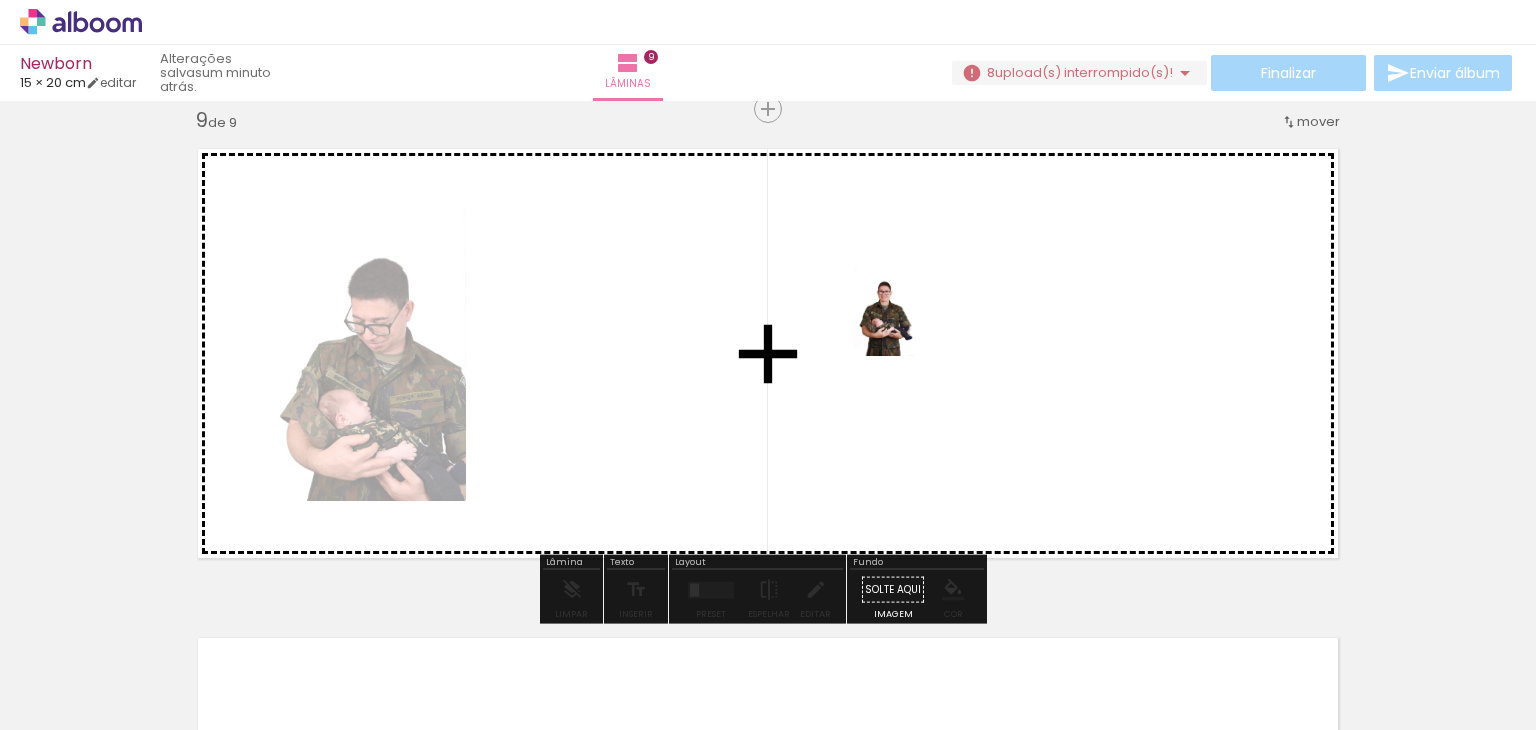 drag, startPoint x: 1479, startPoint y: 681, endPoint x: 914, endPoint y: 326, distance: 667.27057 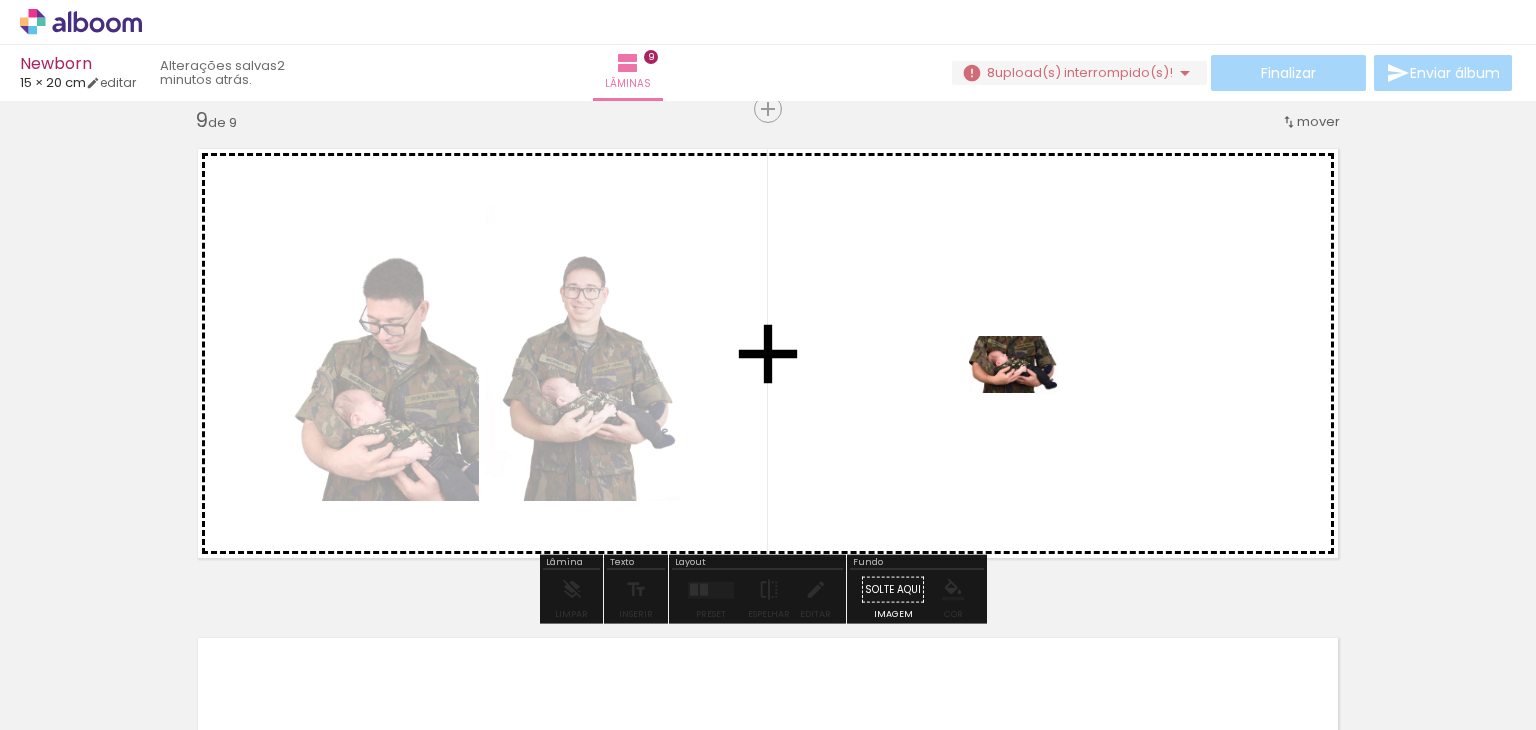 drag, startPoint x: 1033, startPoint y: 622, endPoint x: 1032, endPoint y: 373, distance: 249.00201 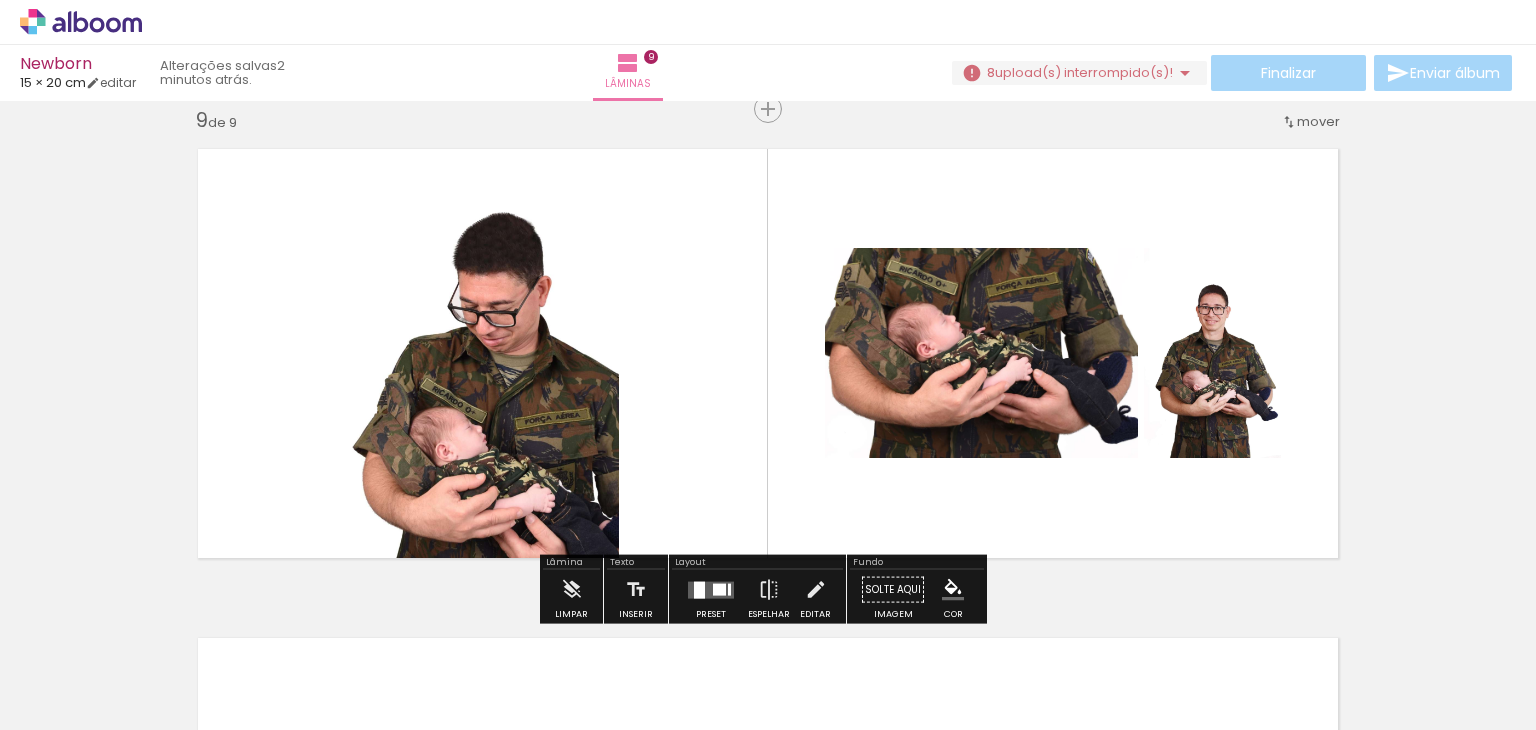 click at bounding box center [719, 589] 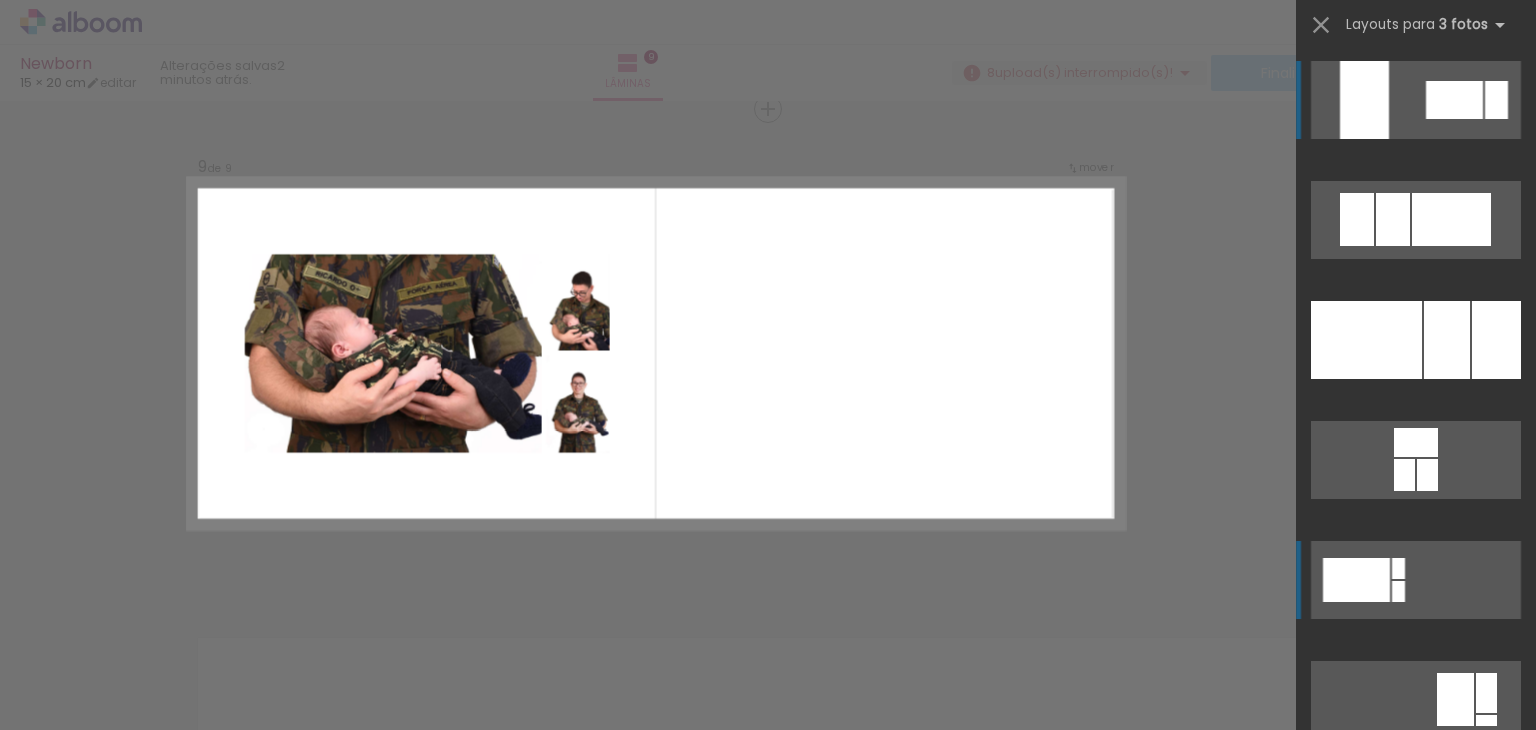 click at bounding box center [1364, 100] 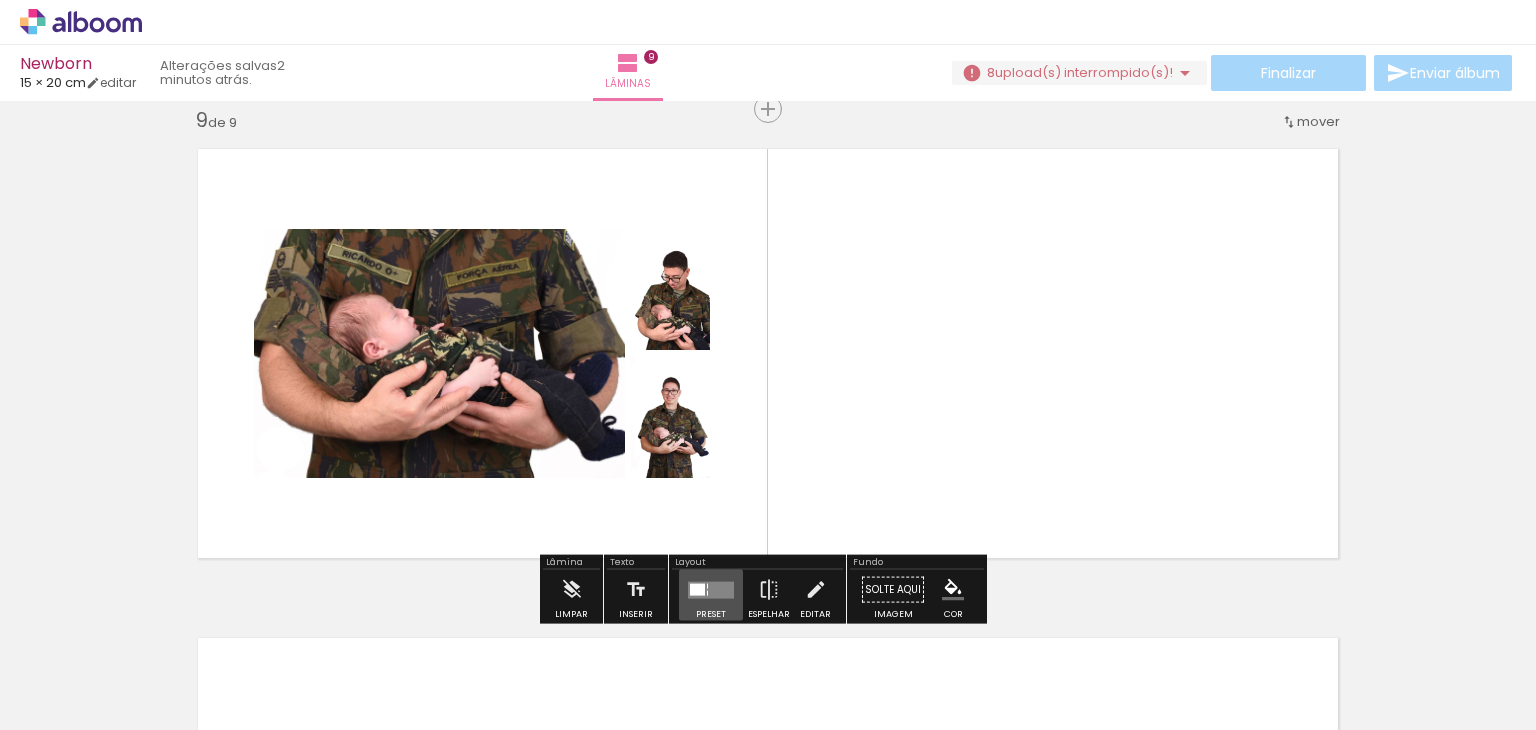 click at bounding box center (711, 589) 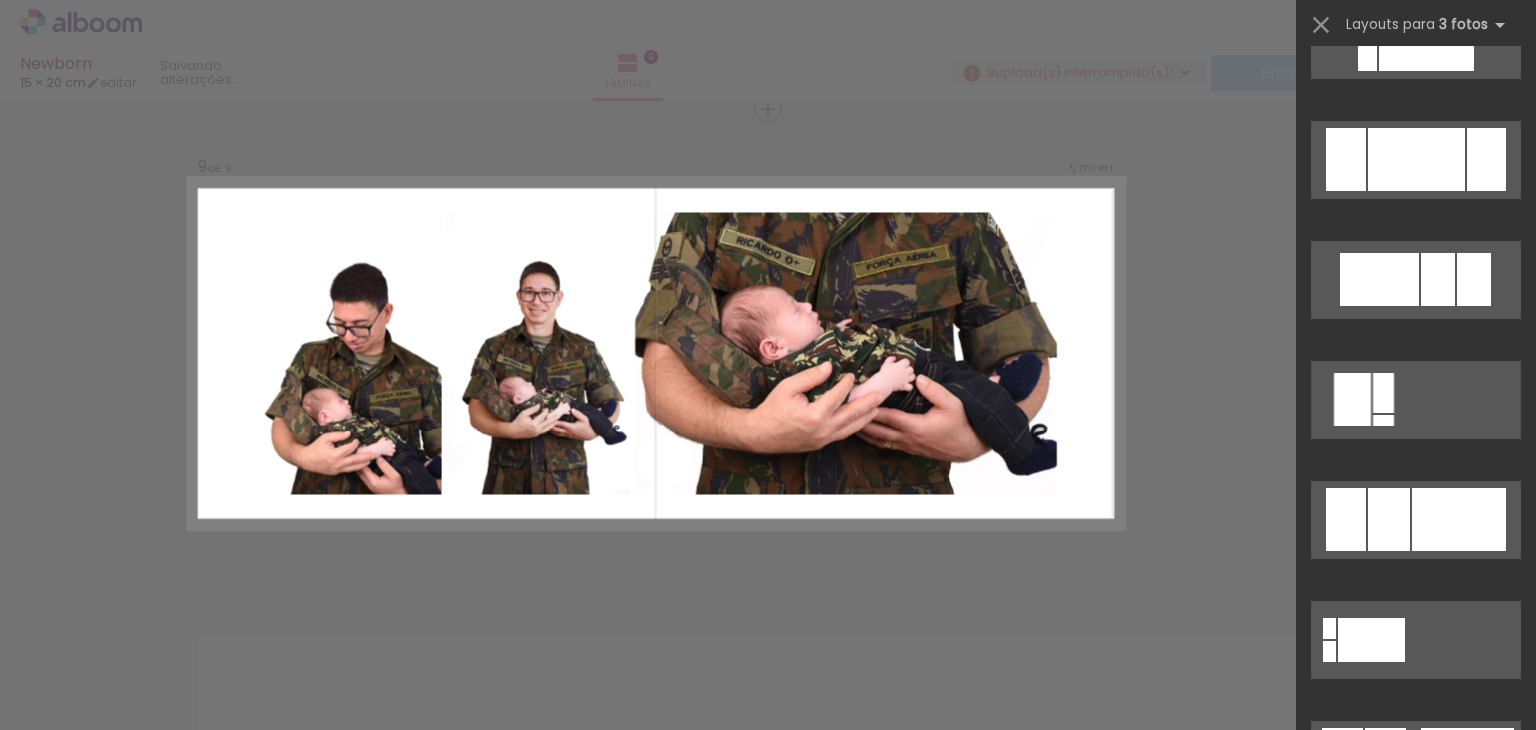 scroll, scrollTop: 1180, scrollLeft: 0, axis: vertical 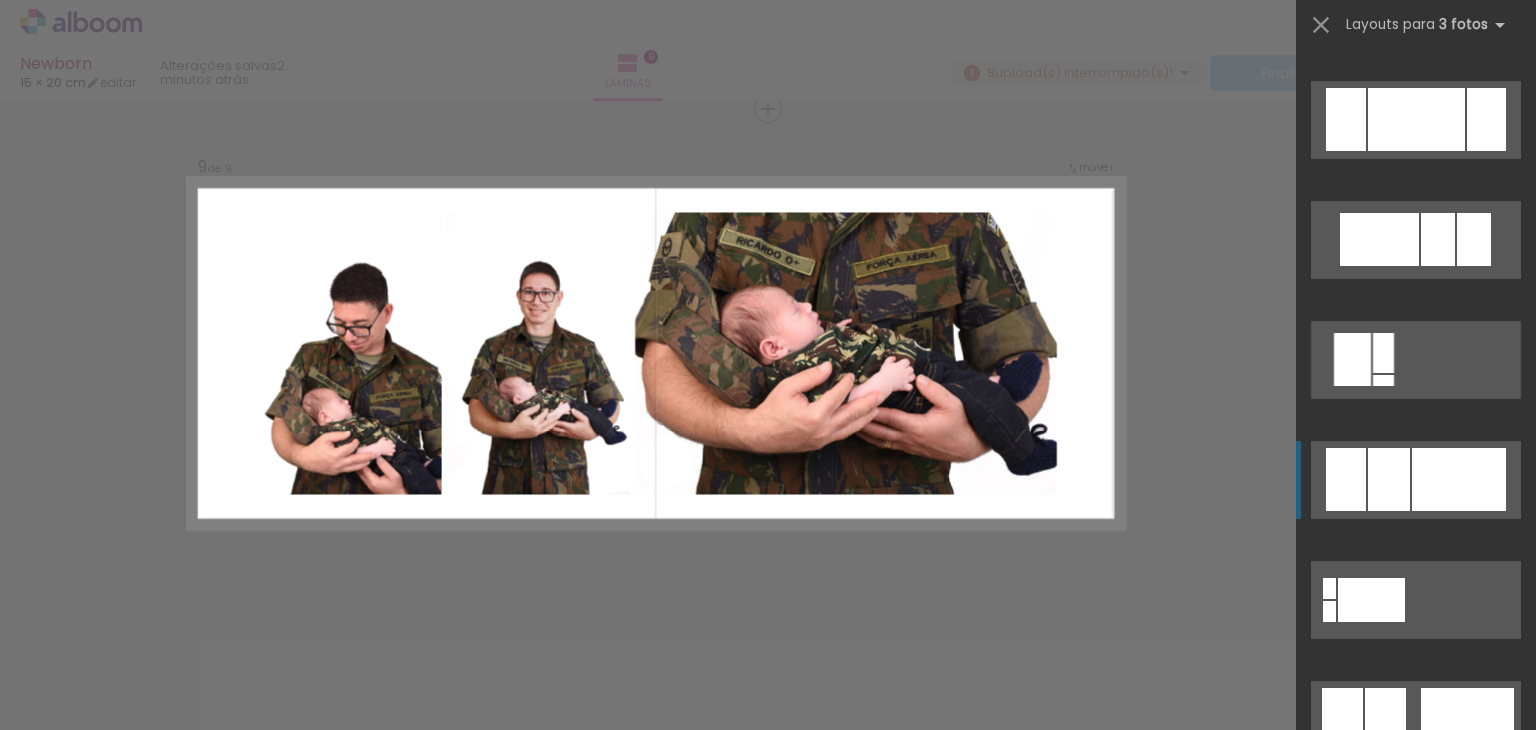 click at bounding box center (1459, 479) 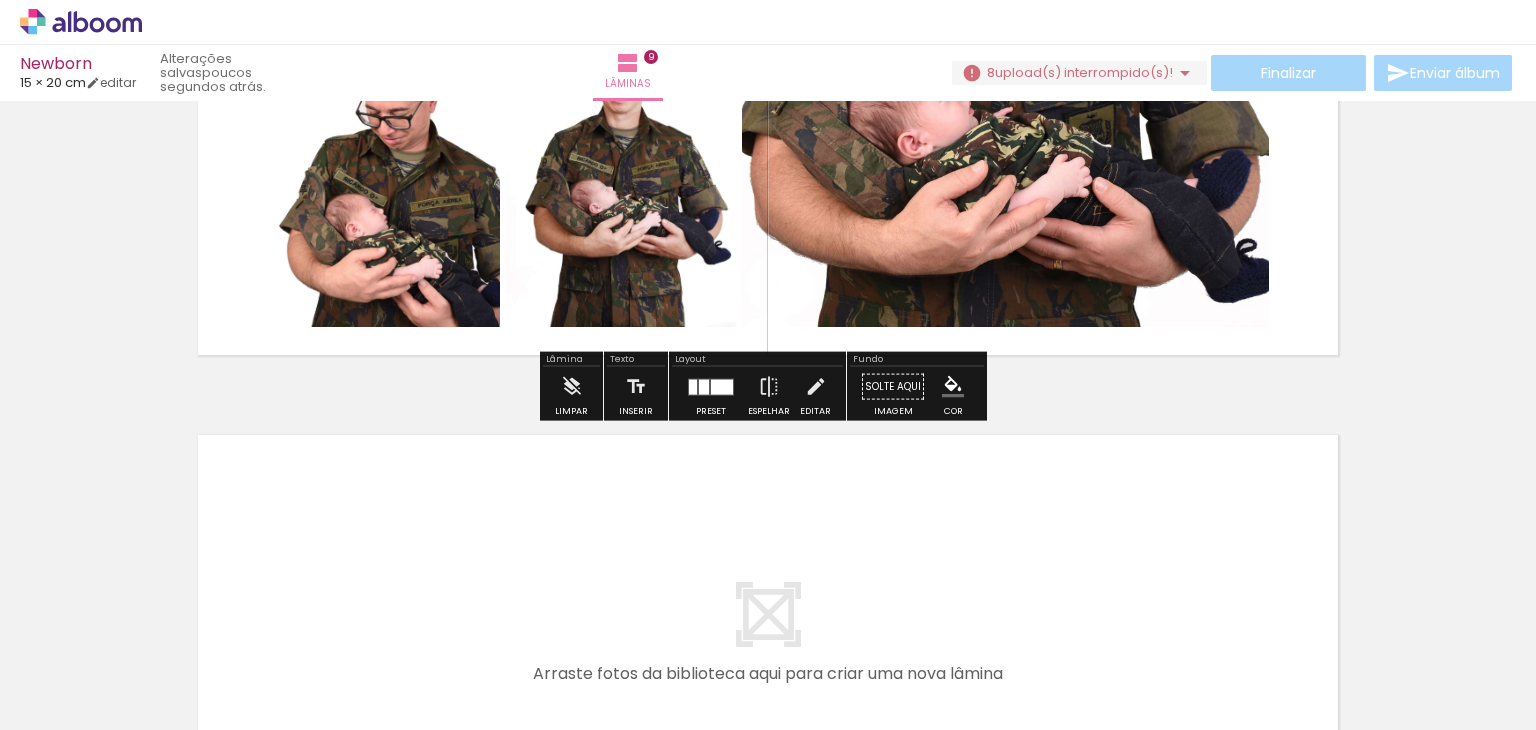 scroll, scrollTop: 4230, scrollLeft: 0, axis: vertical 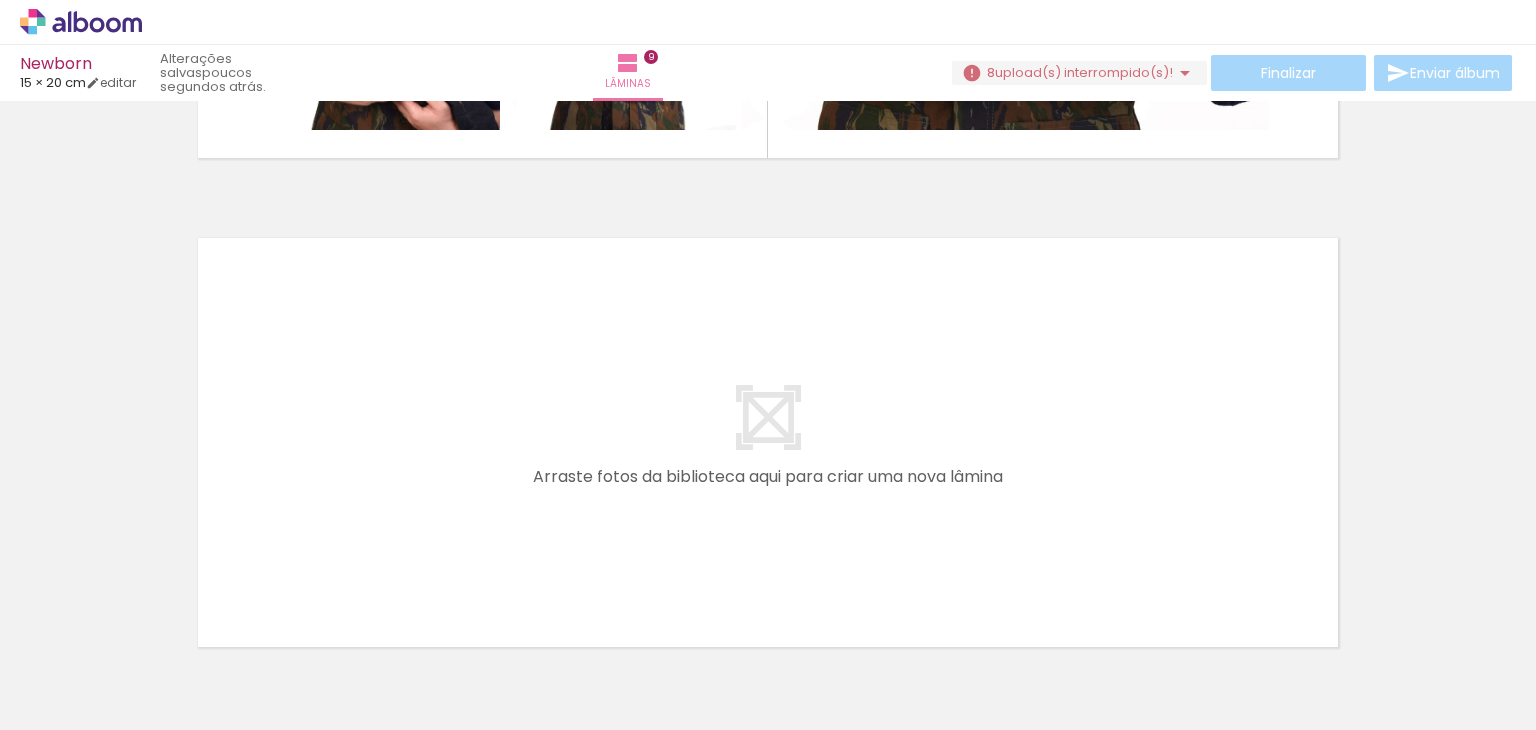 click on "Adicionar
Fotos" at bounding box center [71, 703] 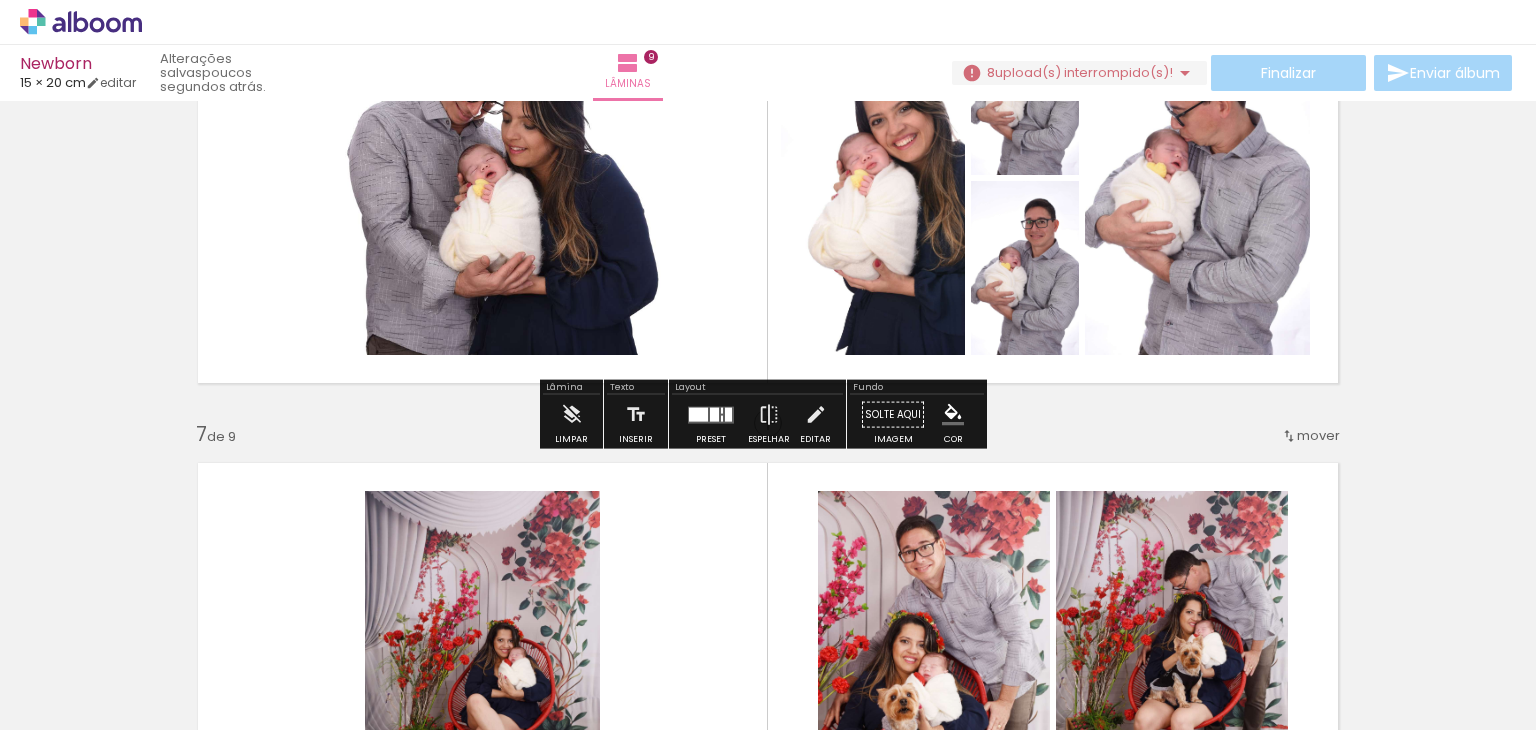 scroll, scrollTop: 2737, scrollLeft: 0, axis: vertical 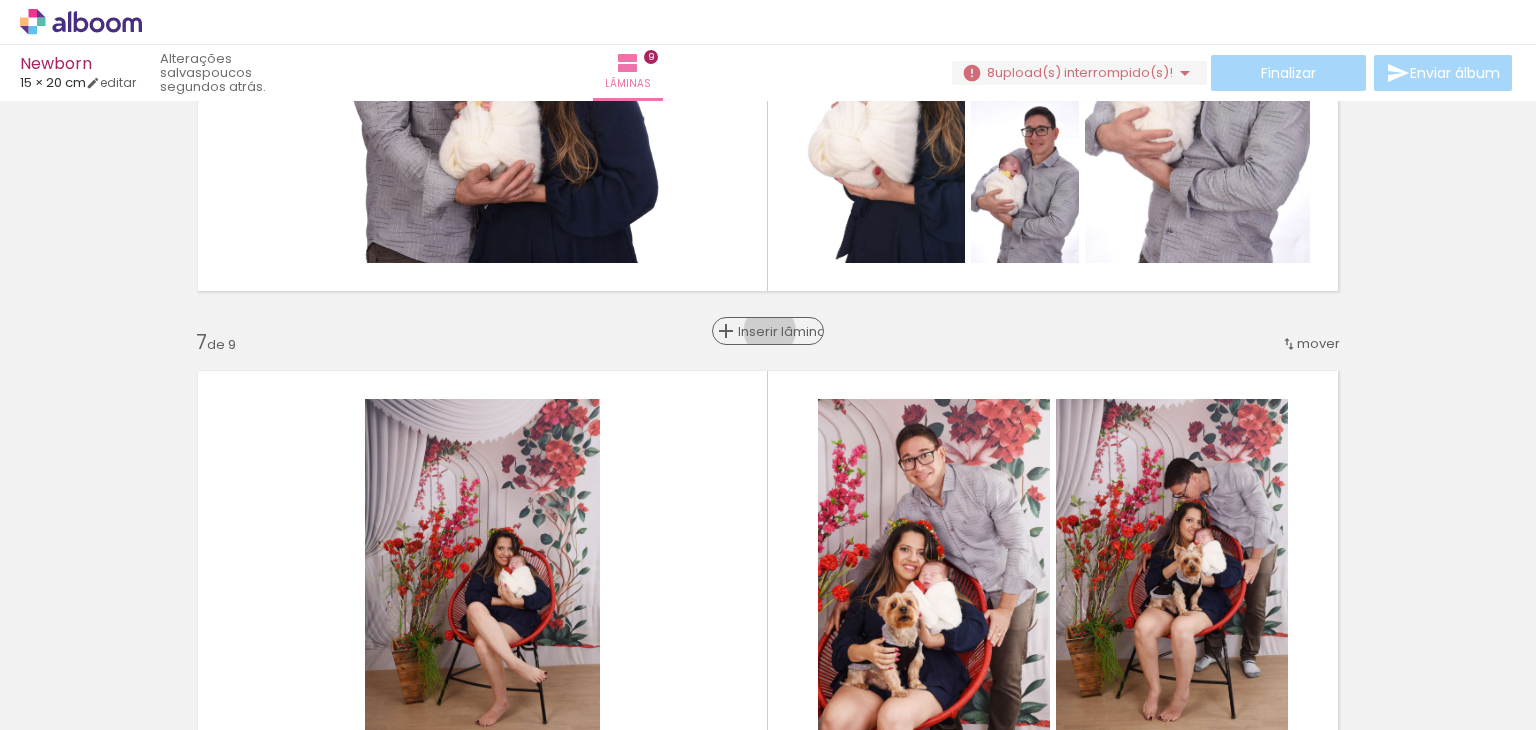 click on "Inserir lâmina" at bounding box center (777, 331) 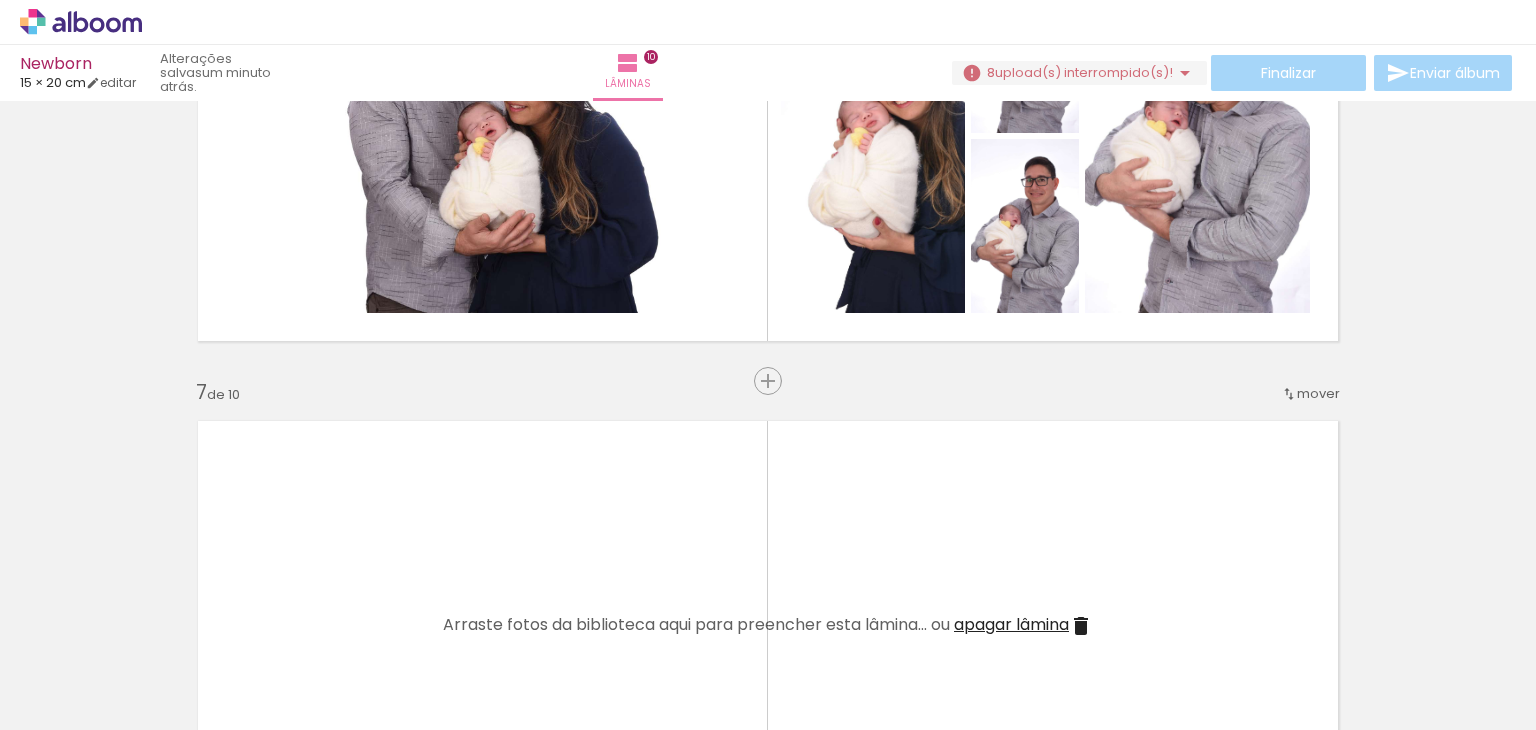 scroll, scrollTop: 2637, scrollLeft: 0, axis: vertical 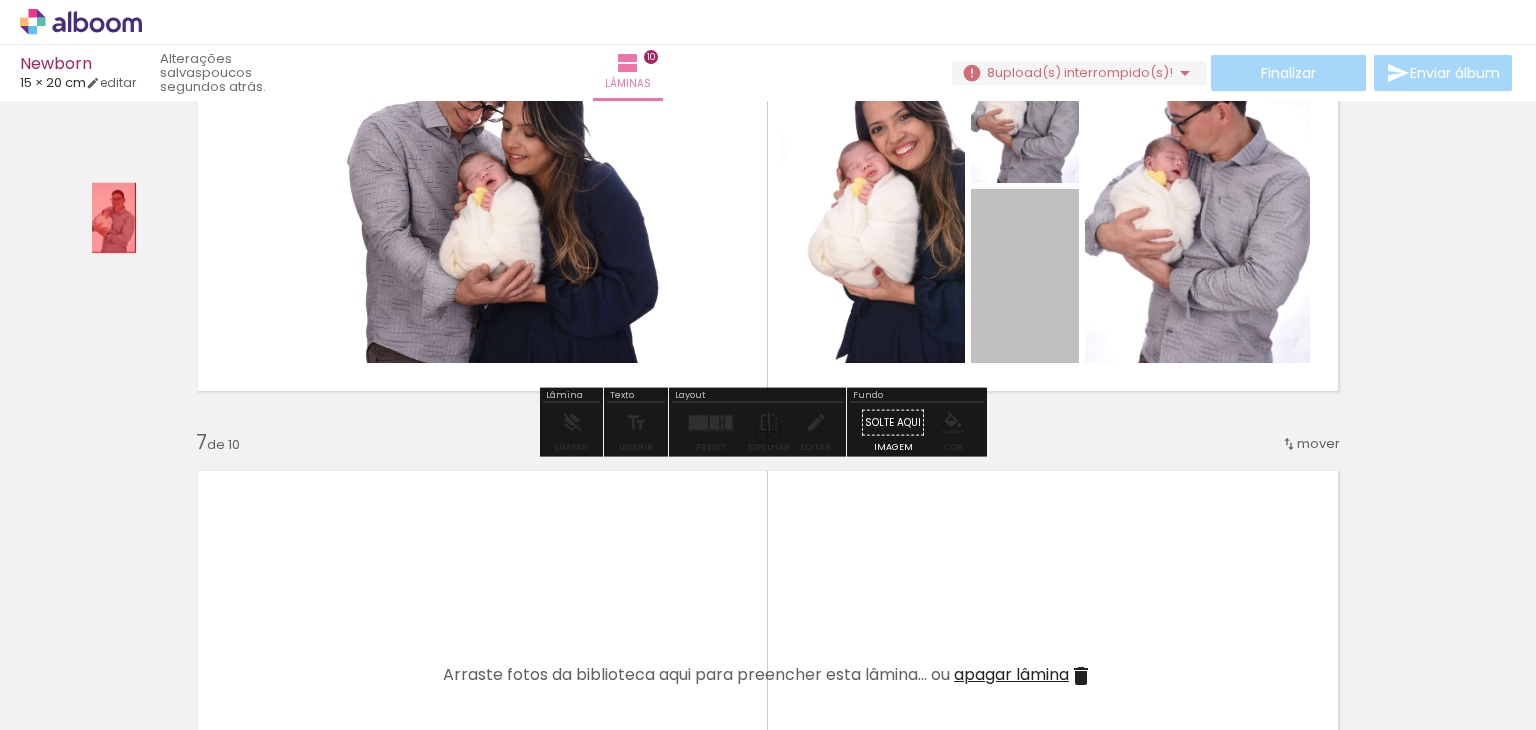 drag, startPoint x: 1021, startPoint y: 248, endPoint x: 106, endPoint y: 217, distance: 915.52496 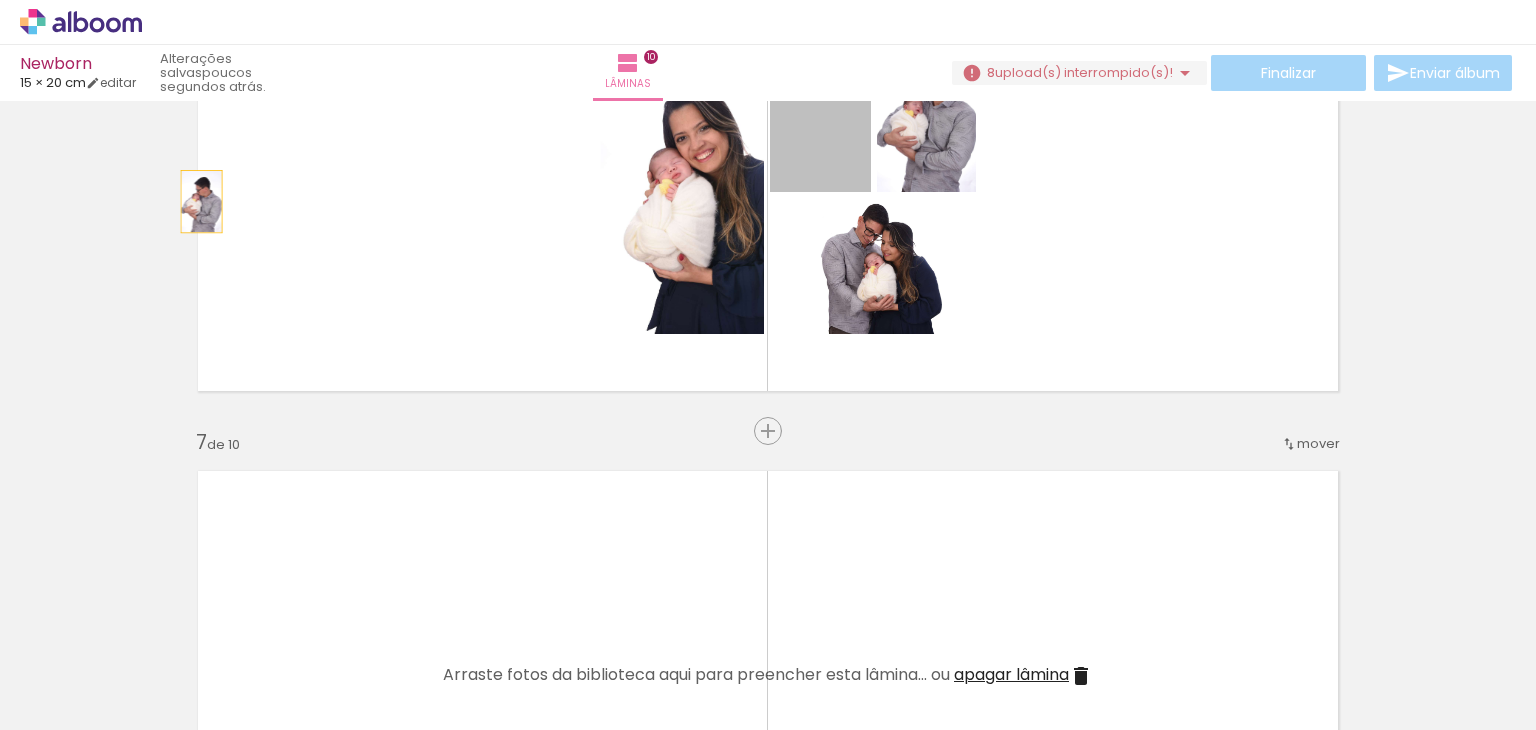 drag, startPoint x: 826, startPoint y: 149, endPoint x: 84, endPoint y: 208, distance: 744.342 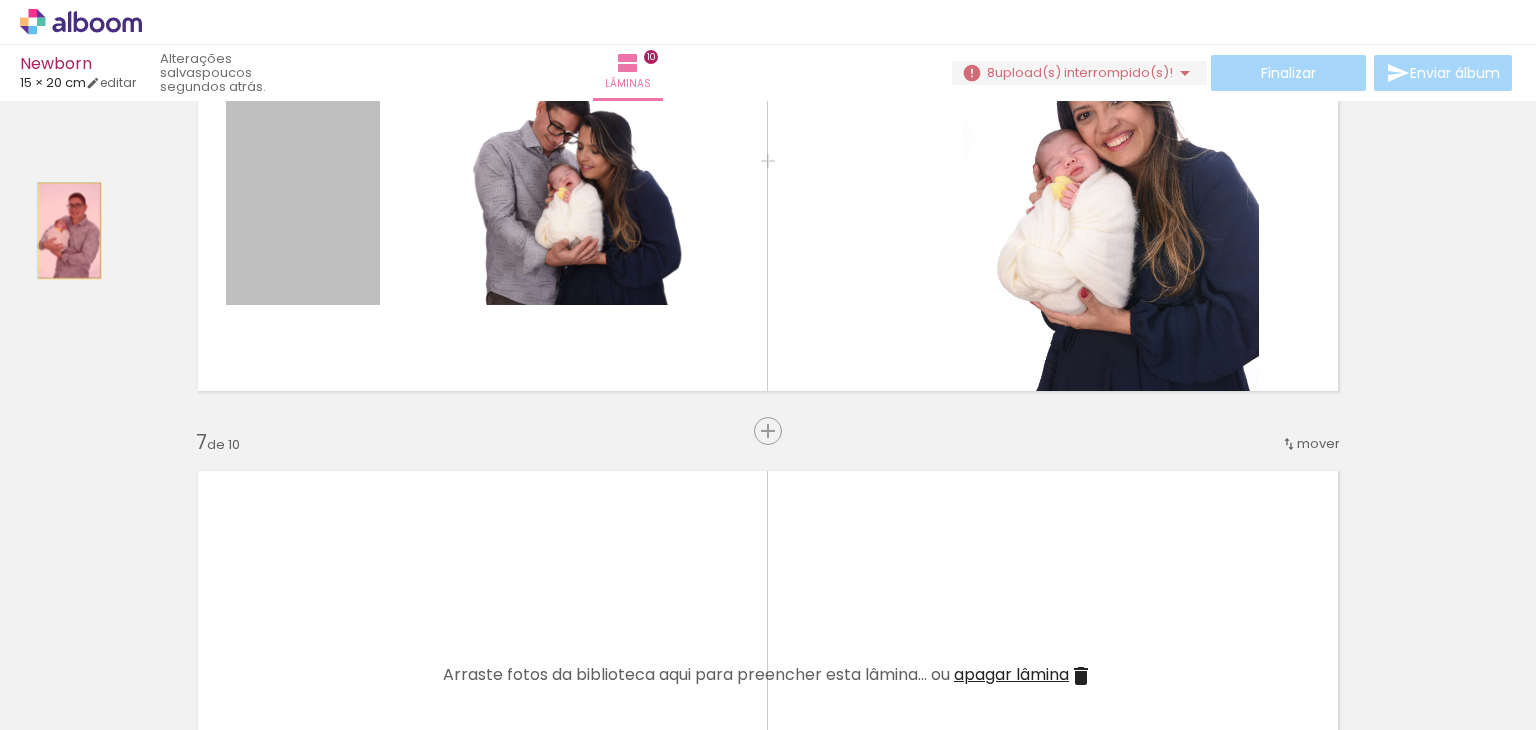 drag, startPoint x: 319, startPoint y: 204, endPoint x: 62, endPoint y: 230, distance: 258.31183 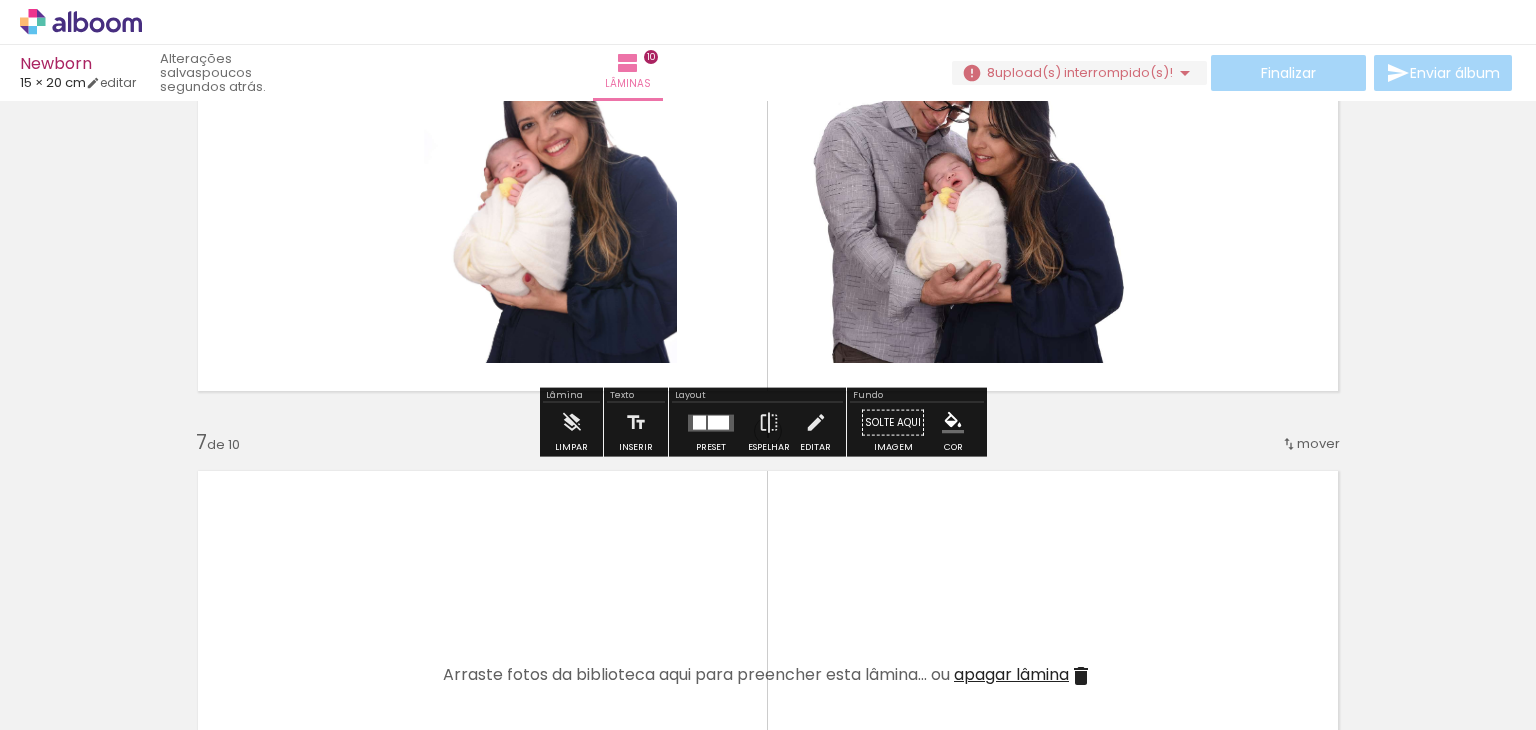 click on "Preset Espelhar Editar" at bounding box center [757, 428] 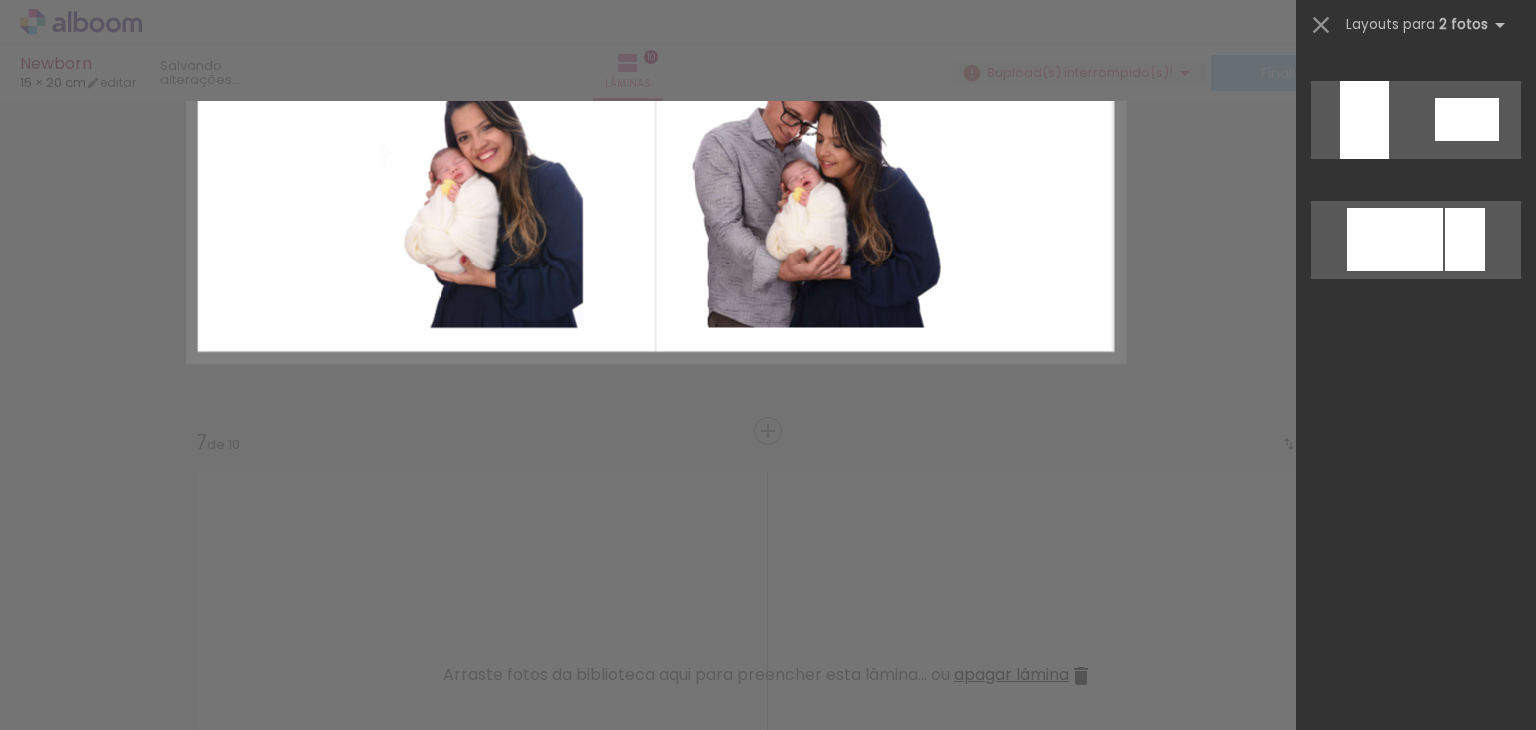 scroll, scrollTop: 0, scrollLeft: 0, axis: both 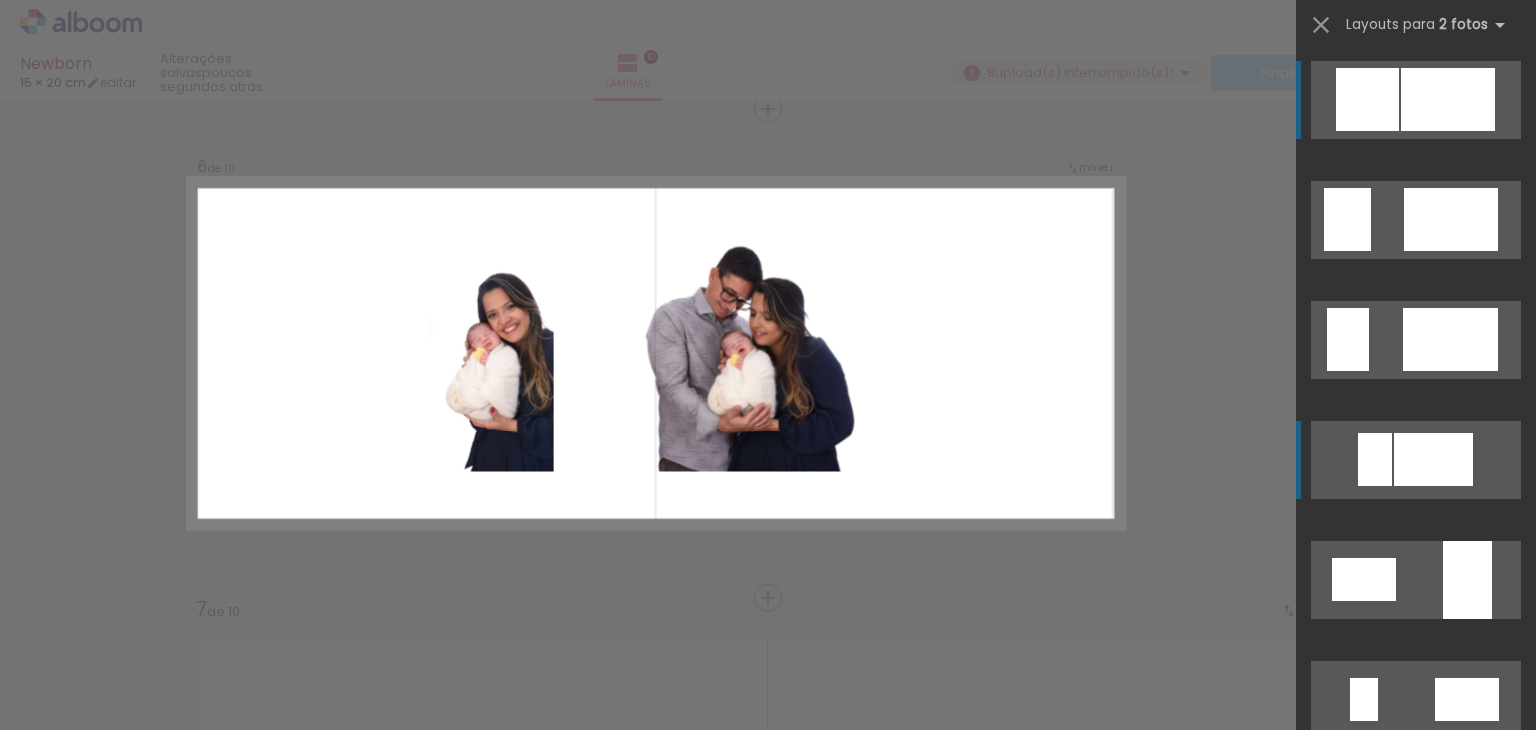 click at bounding box center [1448, 99] 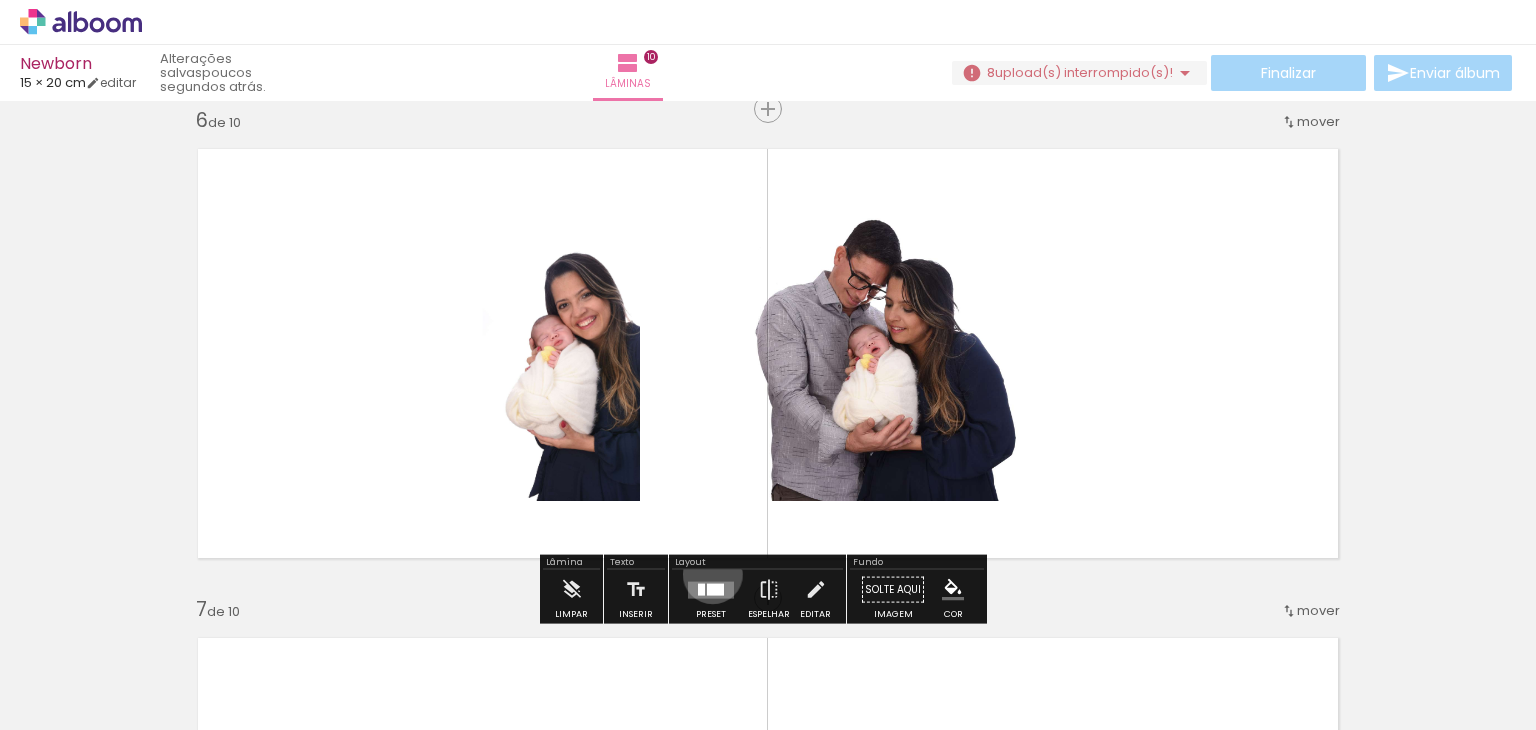 drag, startPoint x: 708, startPoint y: 573, endPoint x: 712, endPoint y: 592, distance: 19.416489 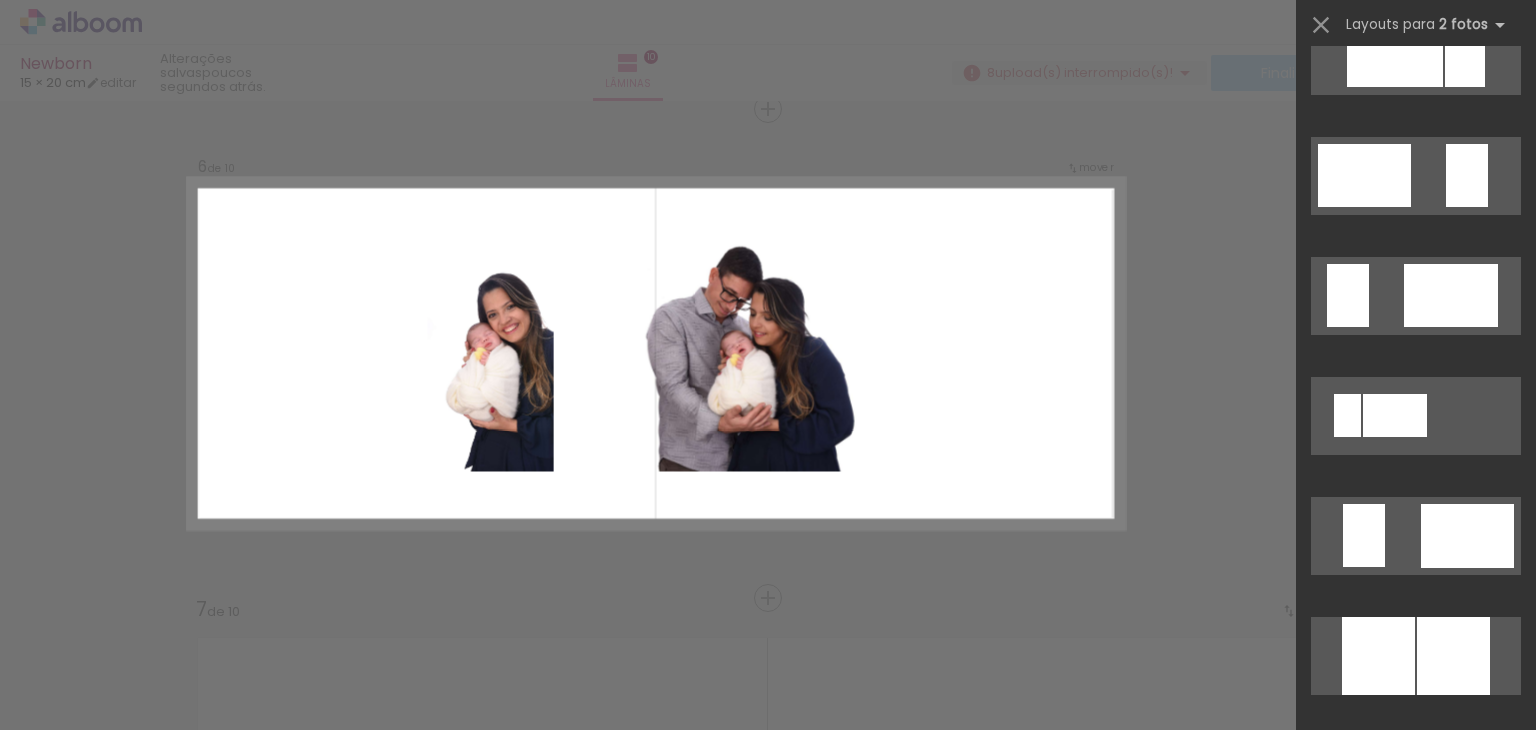 scroll, scrollTop: 1360, scrollLeft: 0, axis: vertical 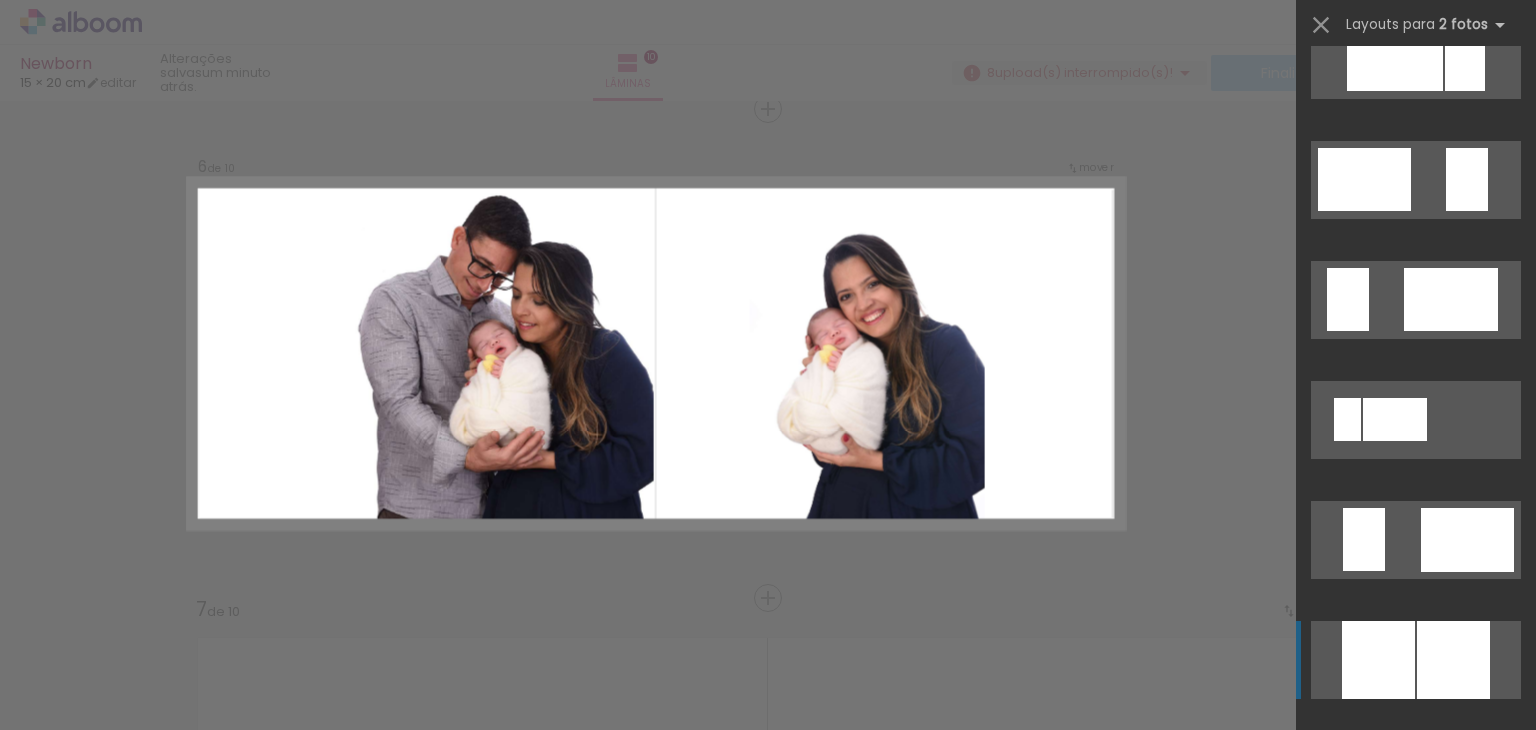 click at bounding box center [1453, 660] 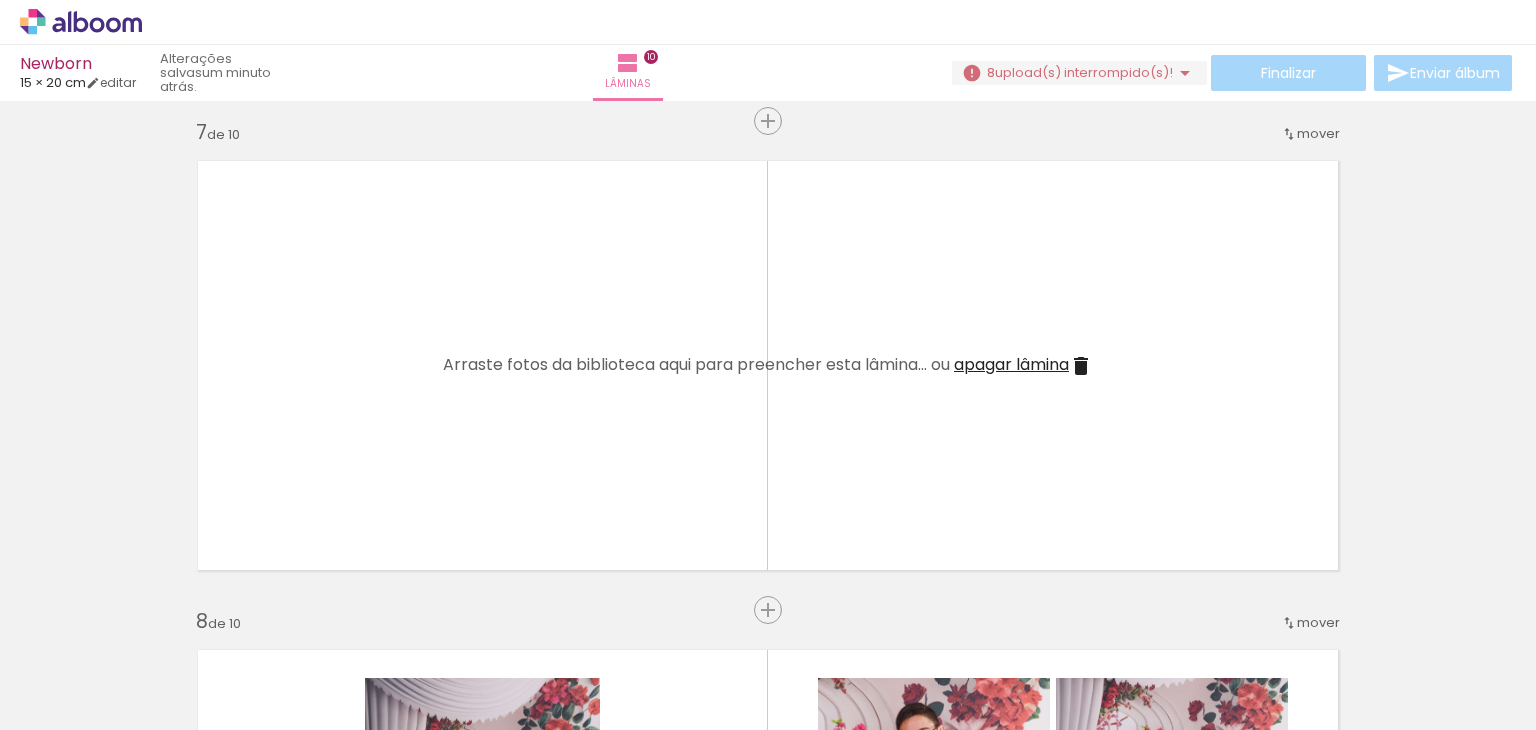 scroll, scrollTop: 2970, scrollLeft: 0, axis: vertical 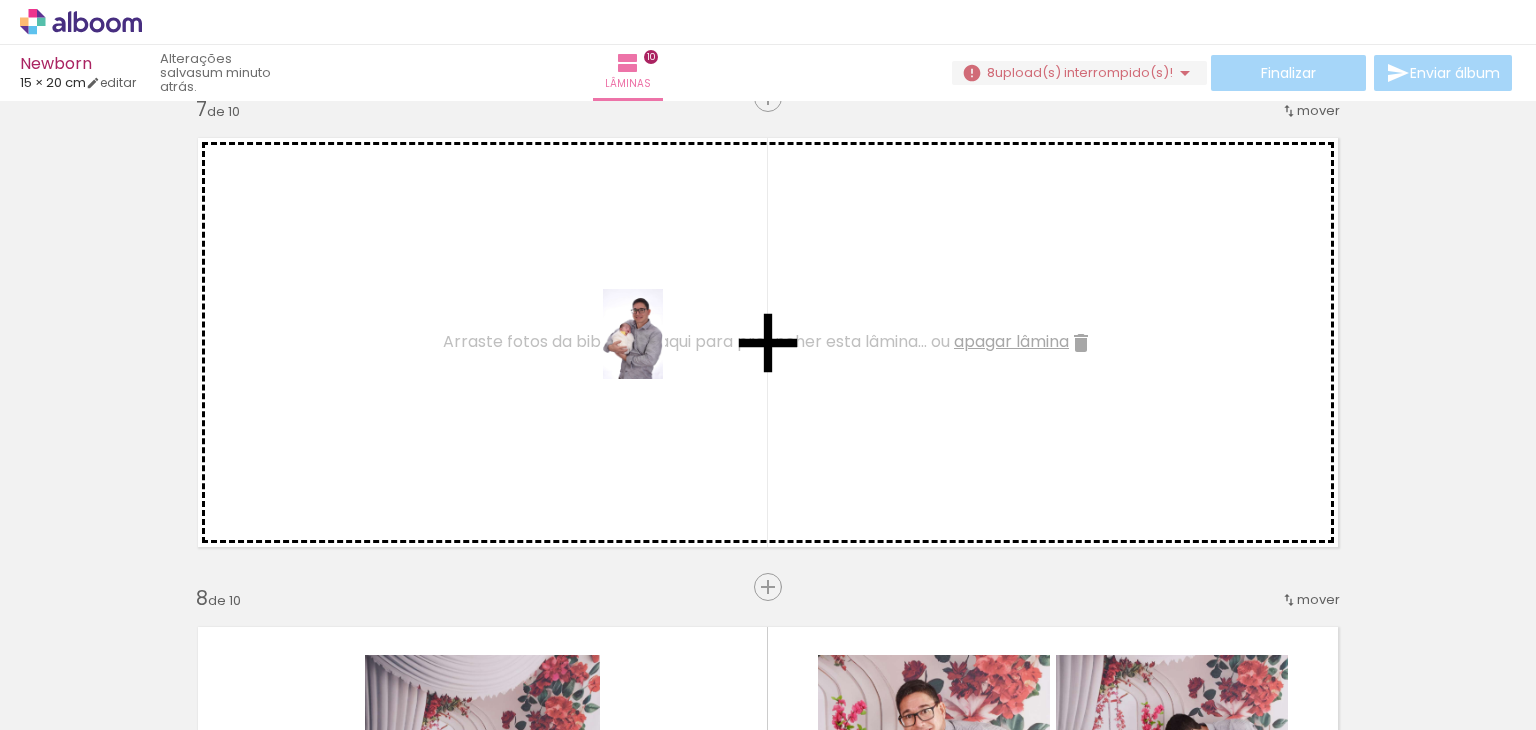 drag, startPoint x: 917, startPoint y: 671, endPoint x: 663, endPoint y: 349, distance: 410.12195 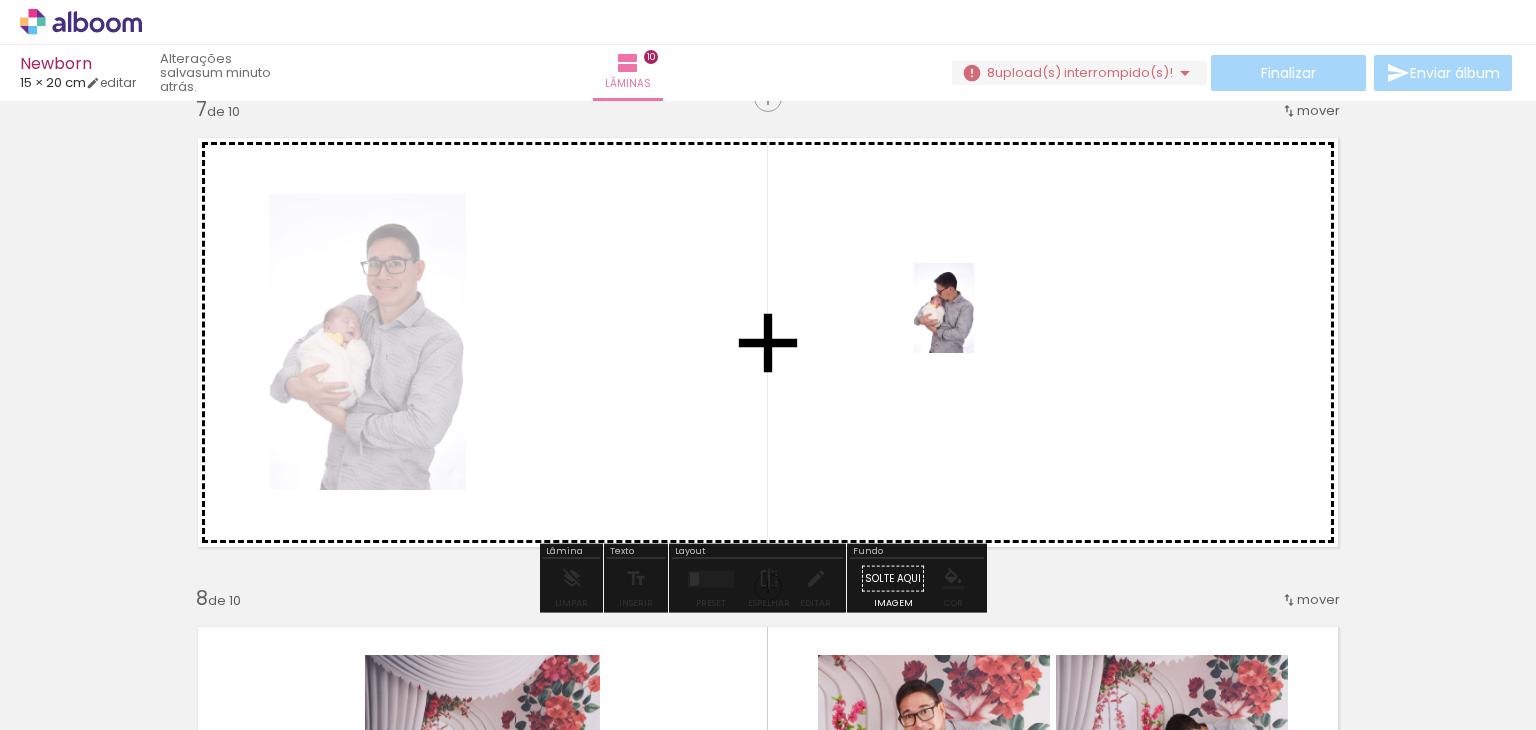 drag, startPoint x: 1038, startPoint y: 672, endPoint x: 974, endPoint y: 323, distance: 354.81967 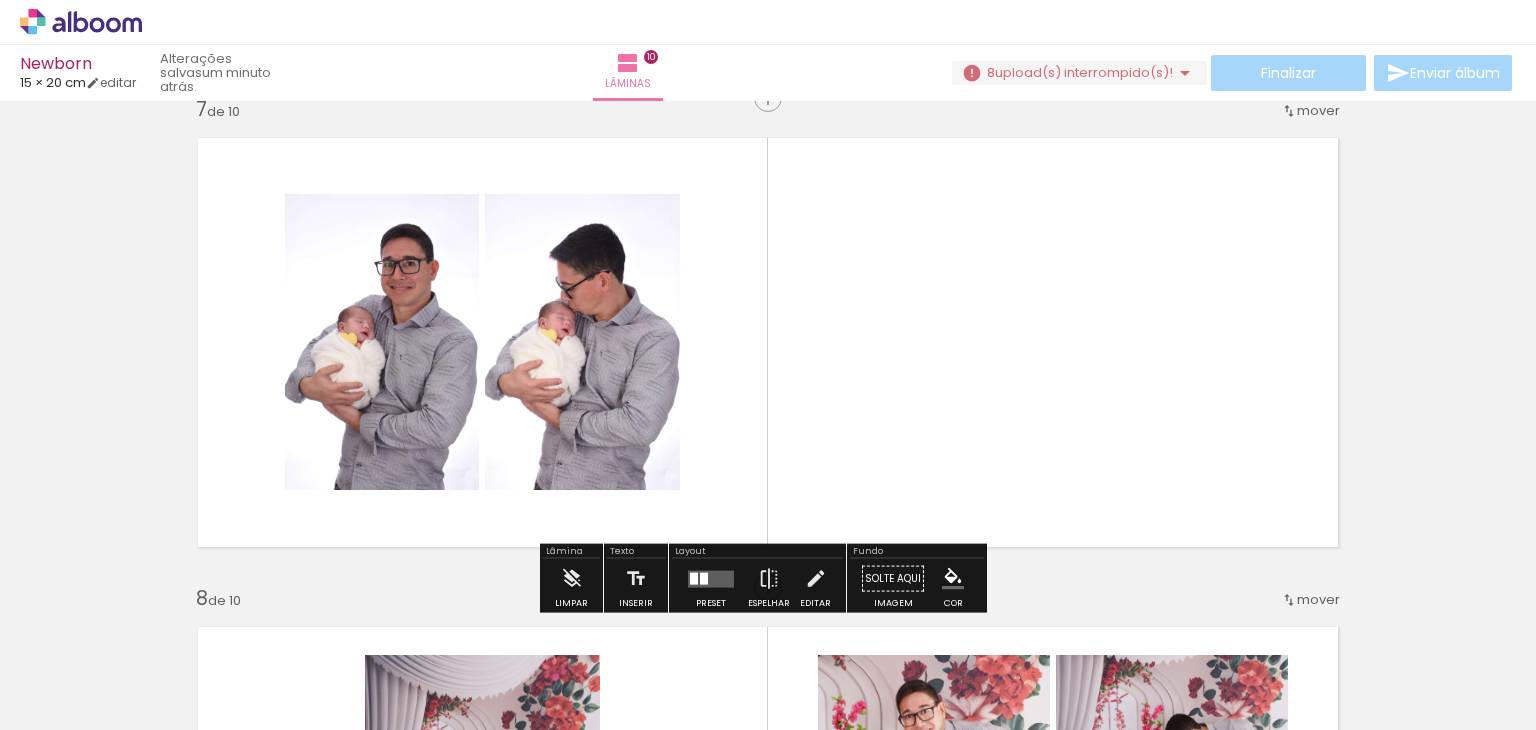 click at bounding box center [711, 579] 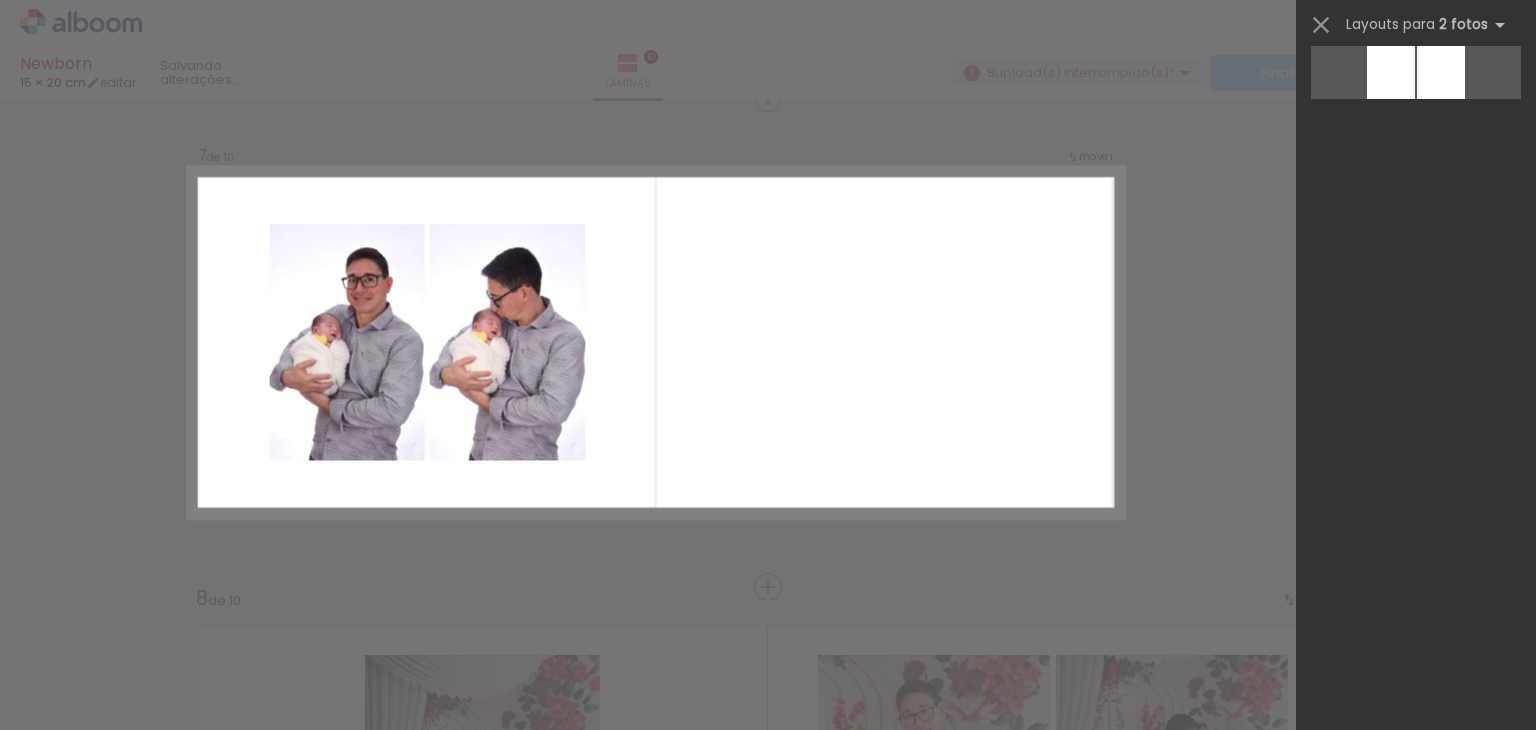 scroll, scrollTop: 0, scrollLeft: 0, axis: both 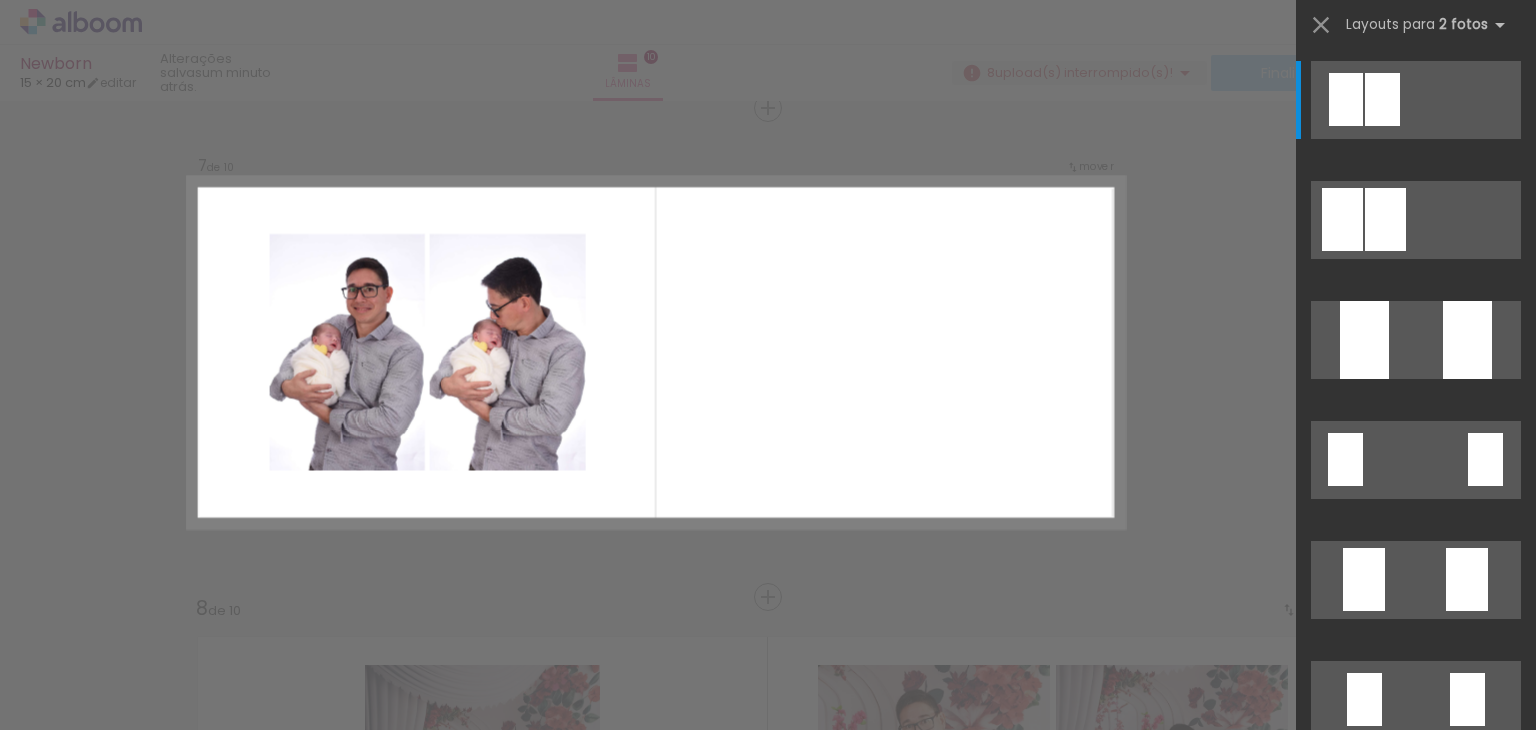 click at bounding box center [656, 352] 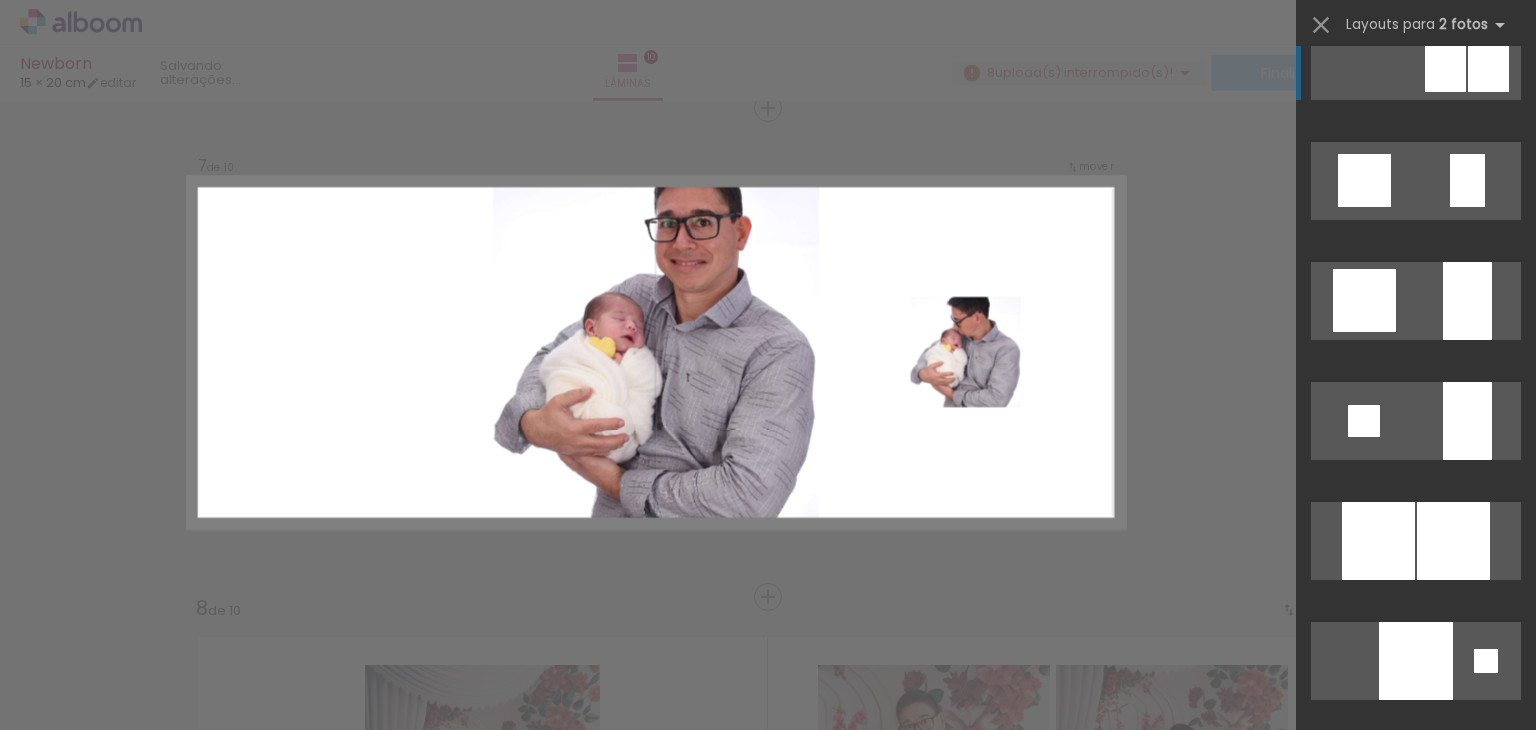 scroll, scrollTop: 1600, scrollLeft: 0, axis: vertical 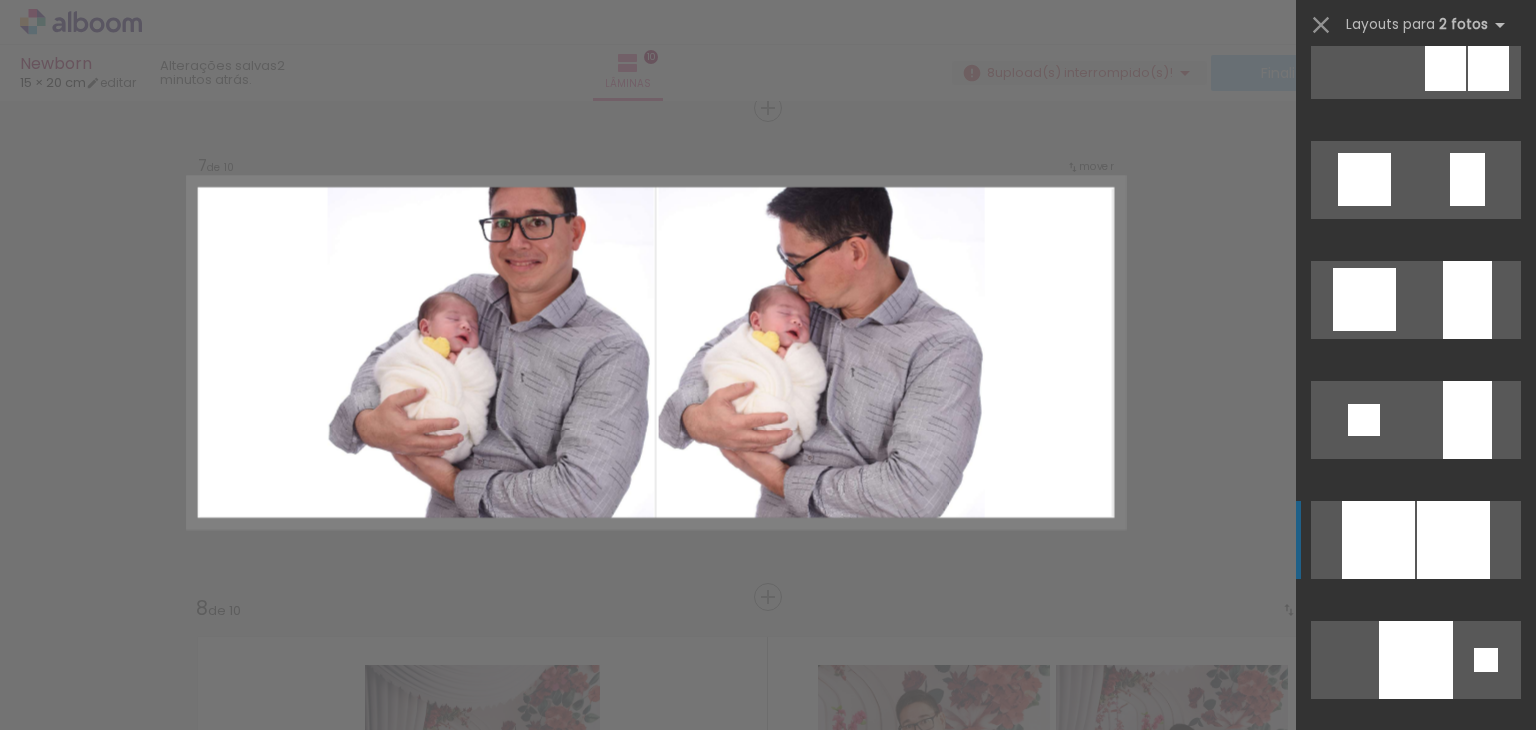click at bounding box center (1467, 300) 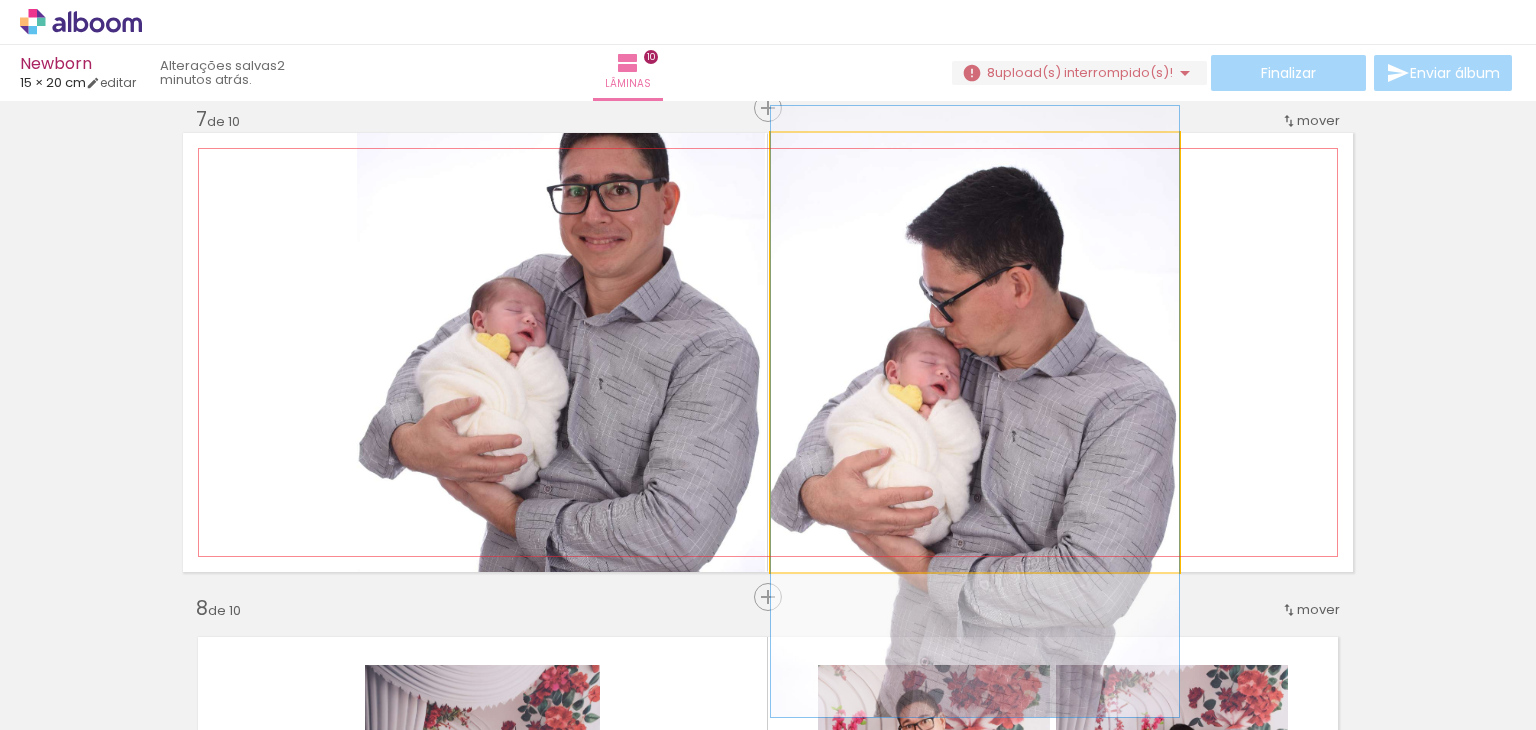 drag, startPoint x: 1017, startPoint y: 317, endPoint x: 1057, endPoint y: 376, distance: 71.281136 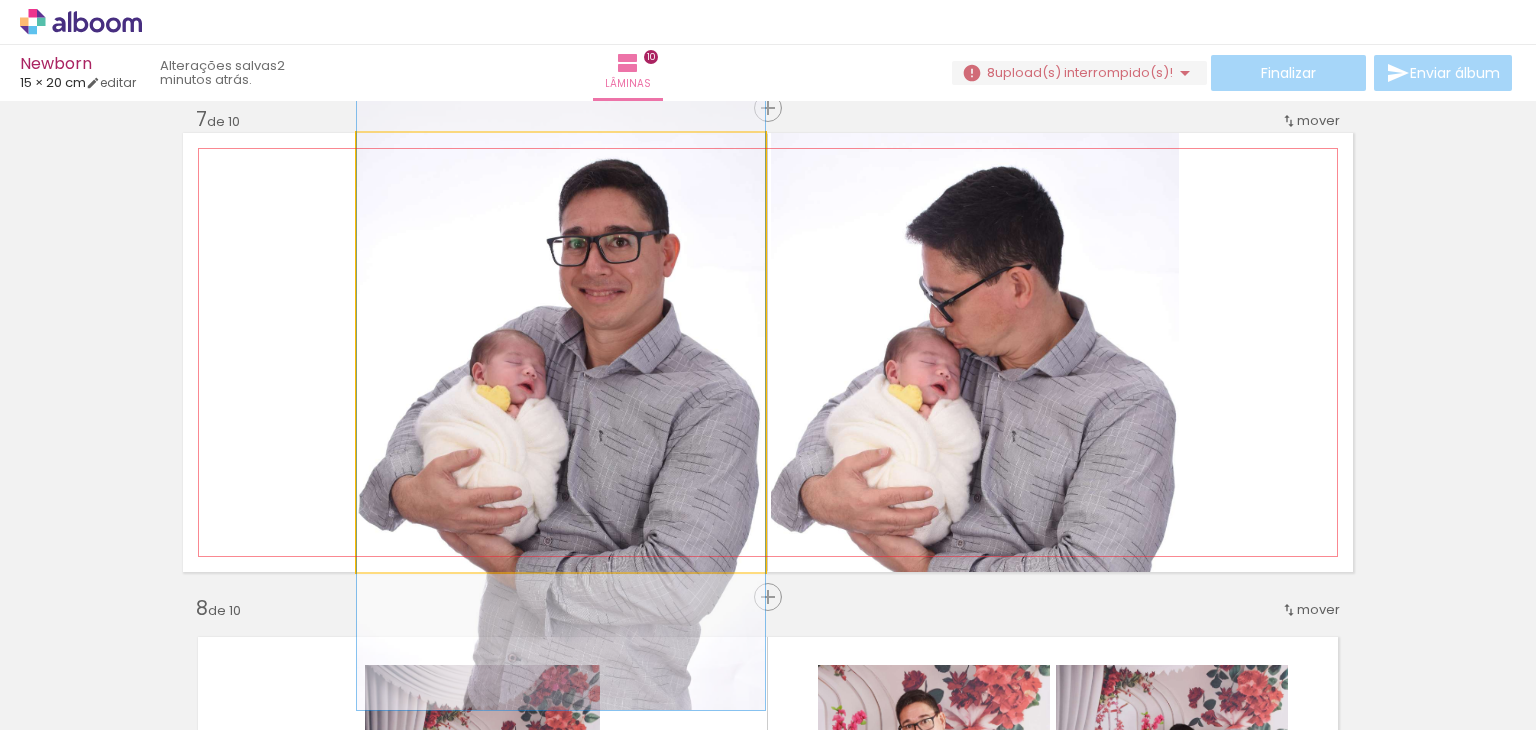 drag, startPoint x: 620, startPoint y: 324, endPoint x: 624, endPoint y: 376, distance: 52.153618 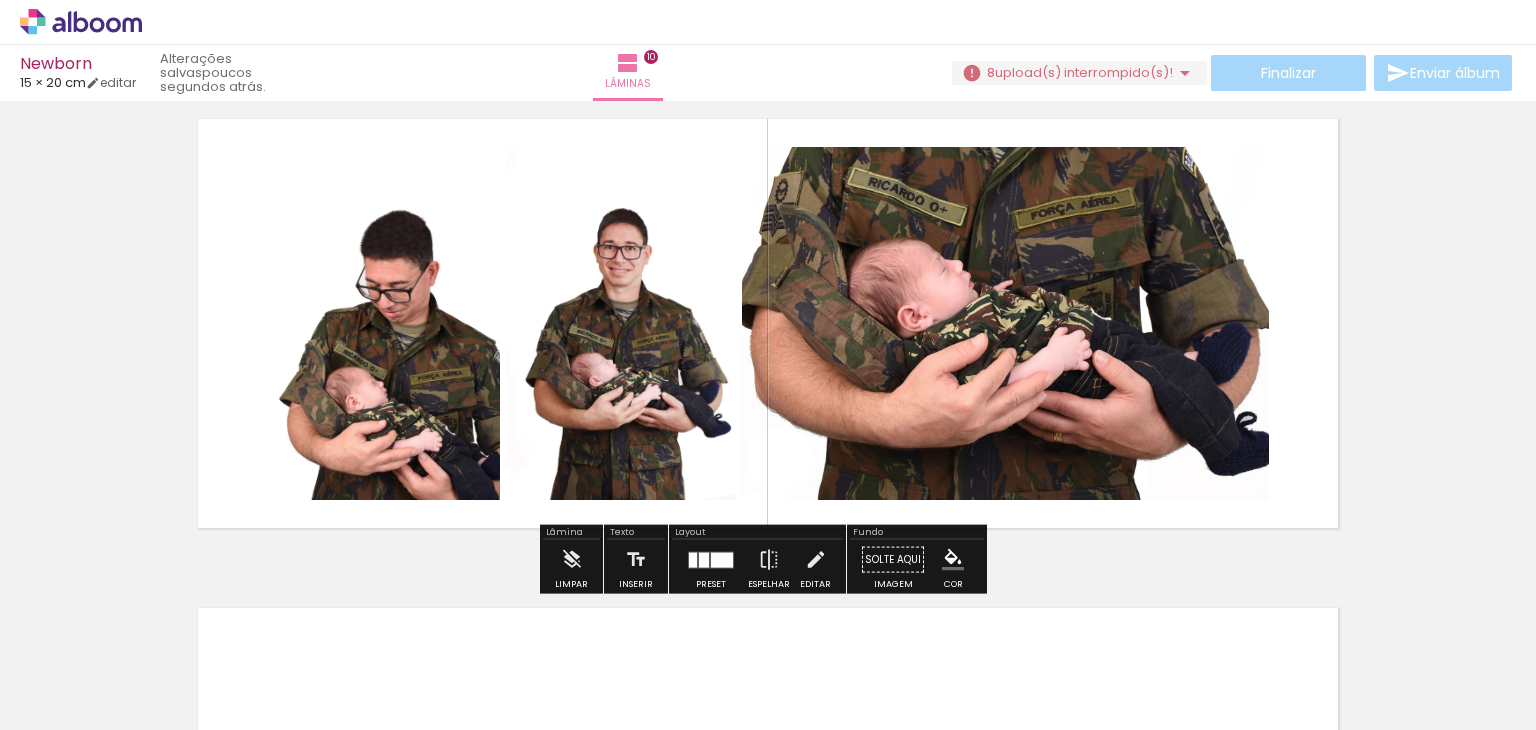 scroll, scrollTop: 4453, scrollLeft: 0, axis: vertical 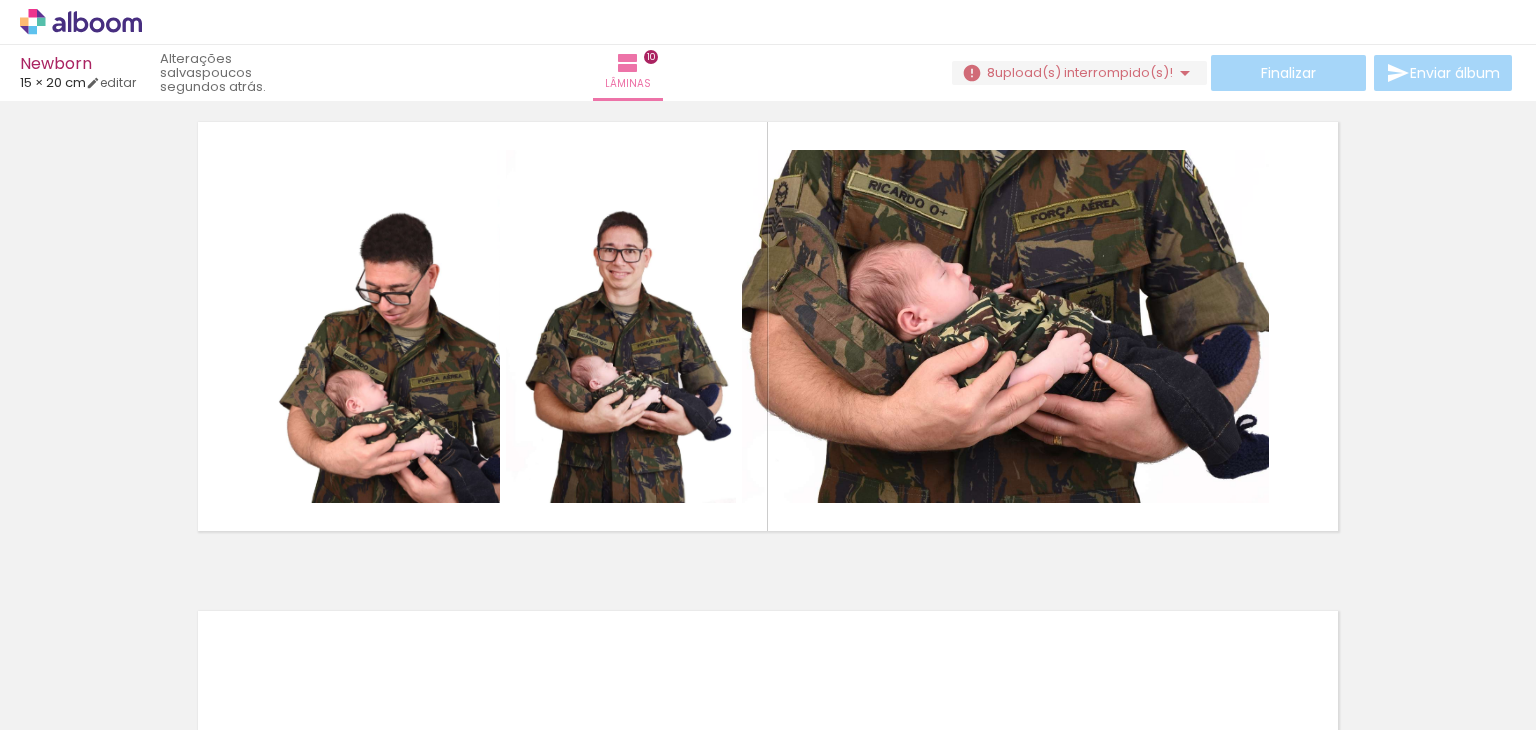 click on "Finalizar  Enviar álbum" at bounding box center (1234, 73) 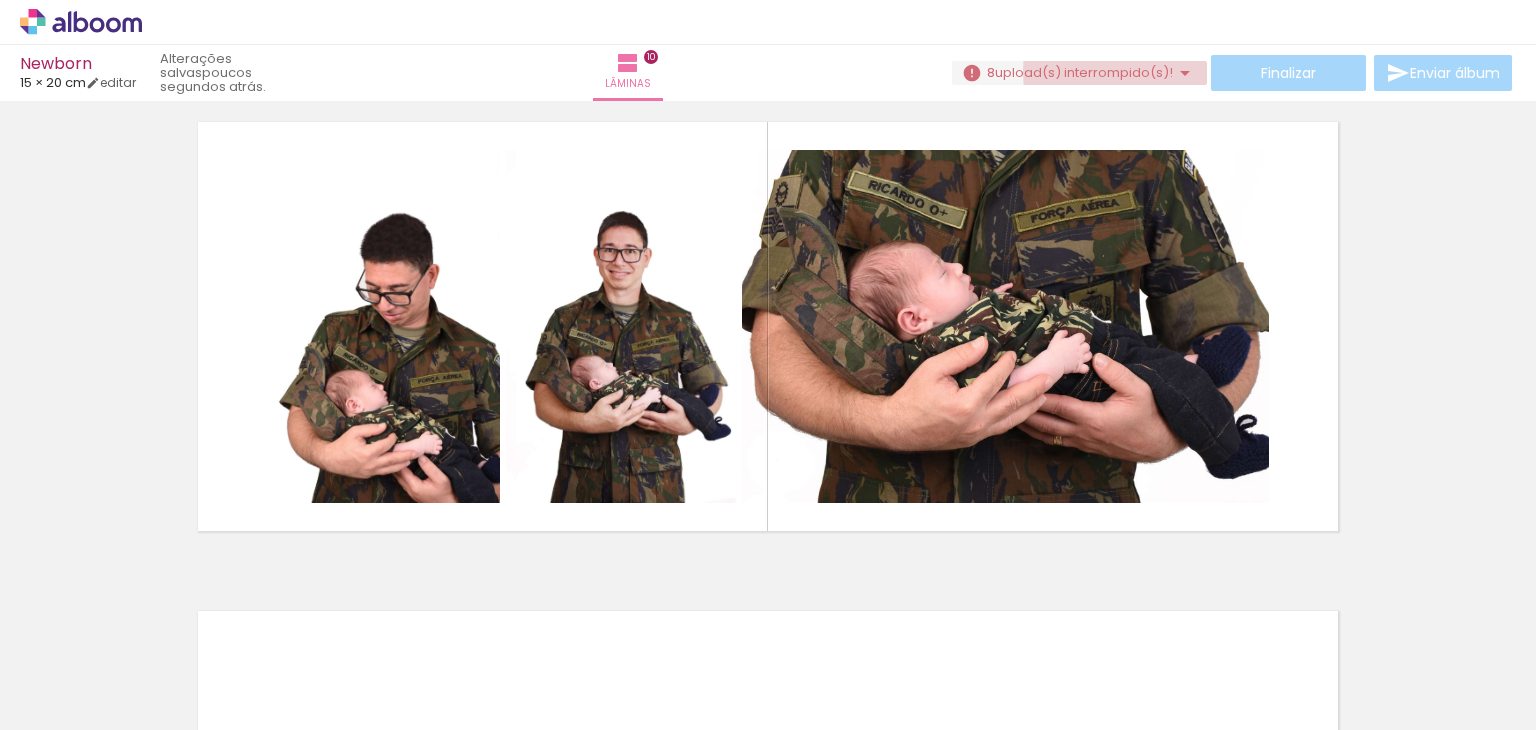 click at bounding box center (1185, 73) 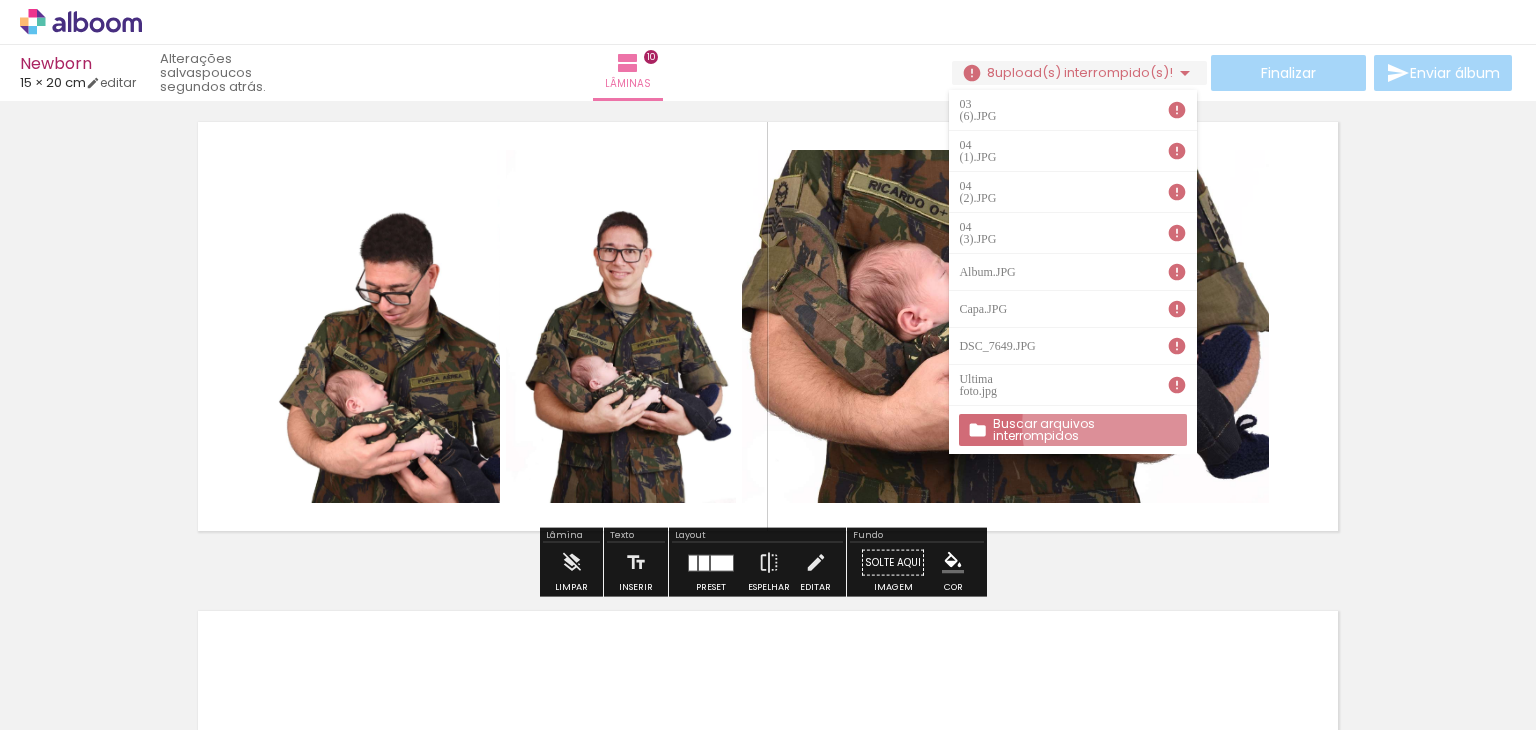 click on "Buscar arquivos interrompidos" at bounding box center [0, 0] 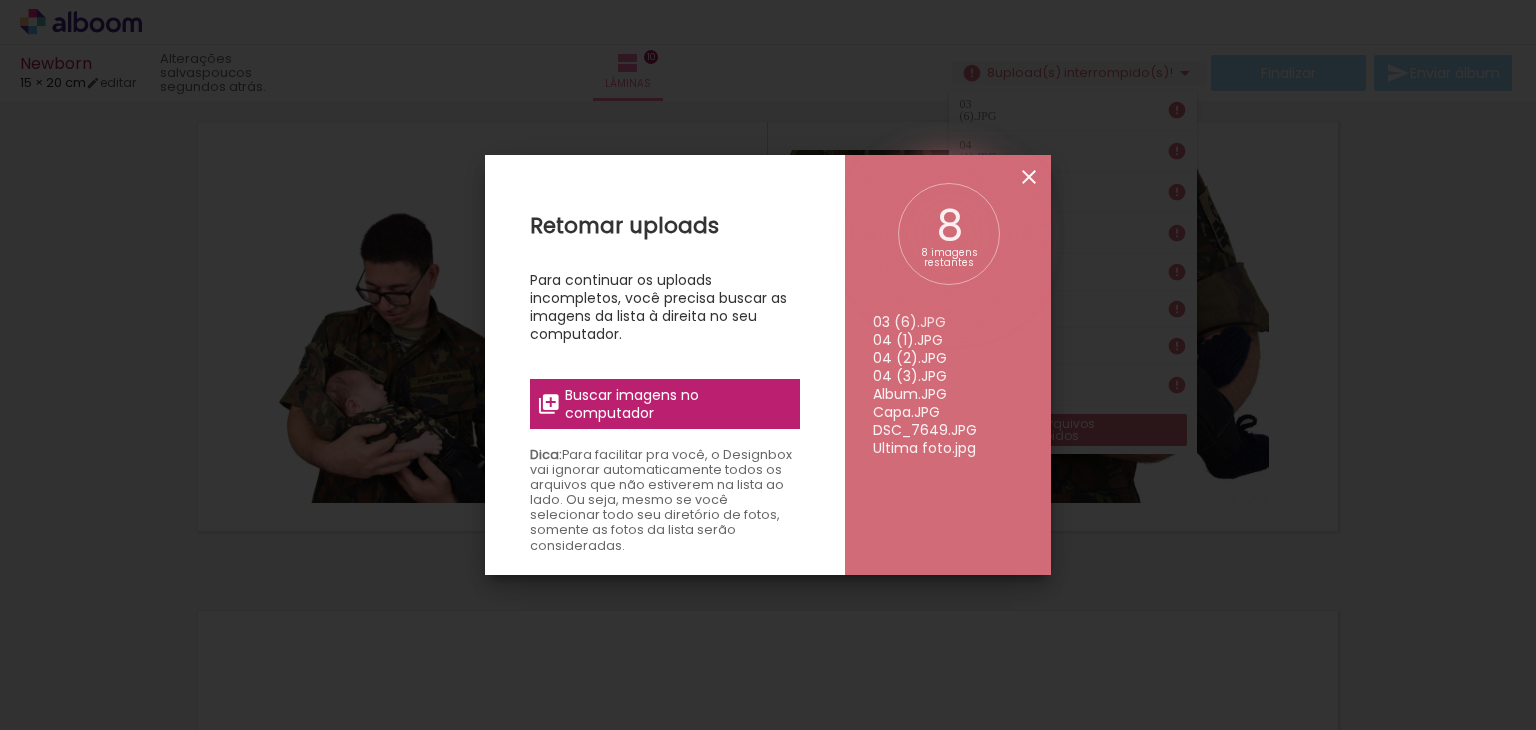 click at bounding box center [1029, 177] 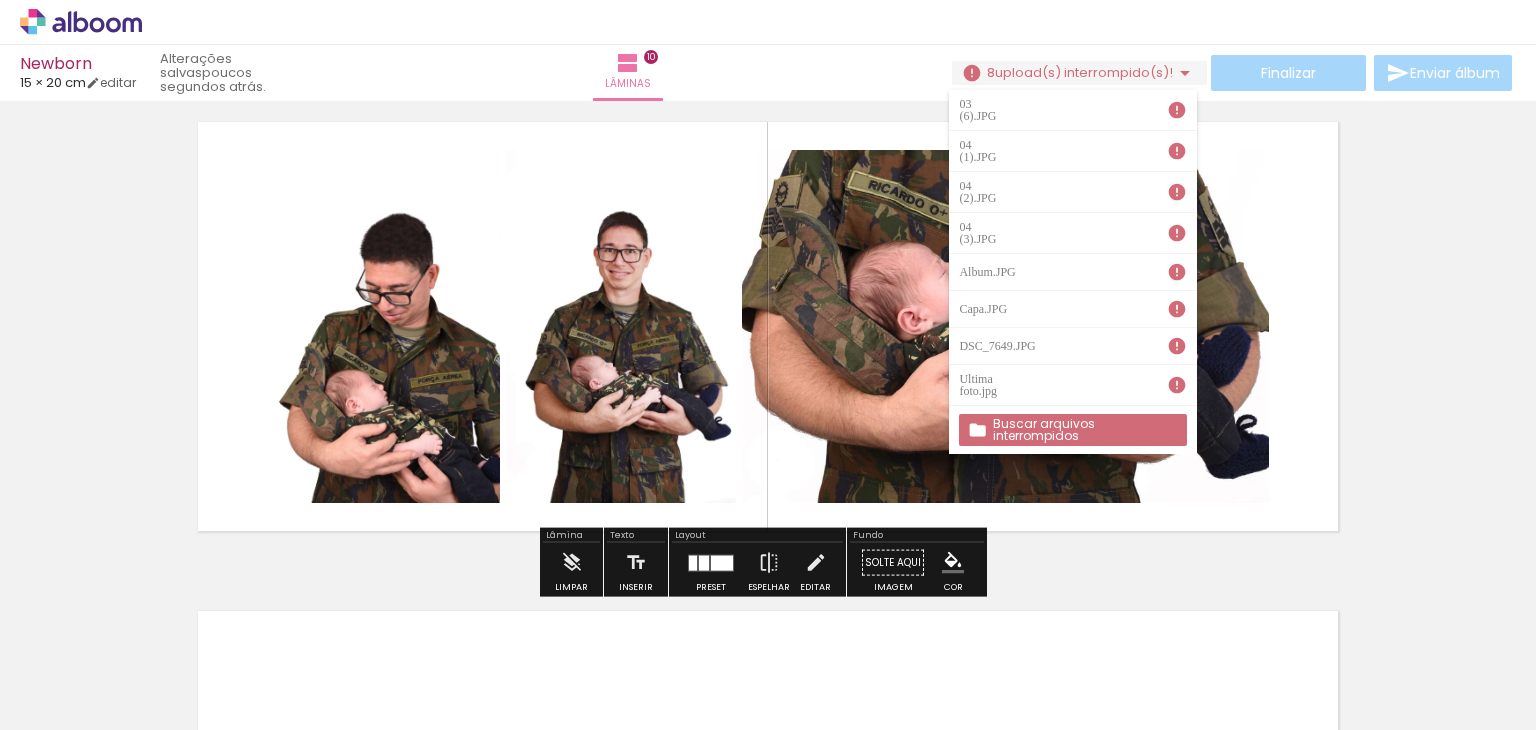 click on "poucos segundos atrás." at bounding box center (225, 73) 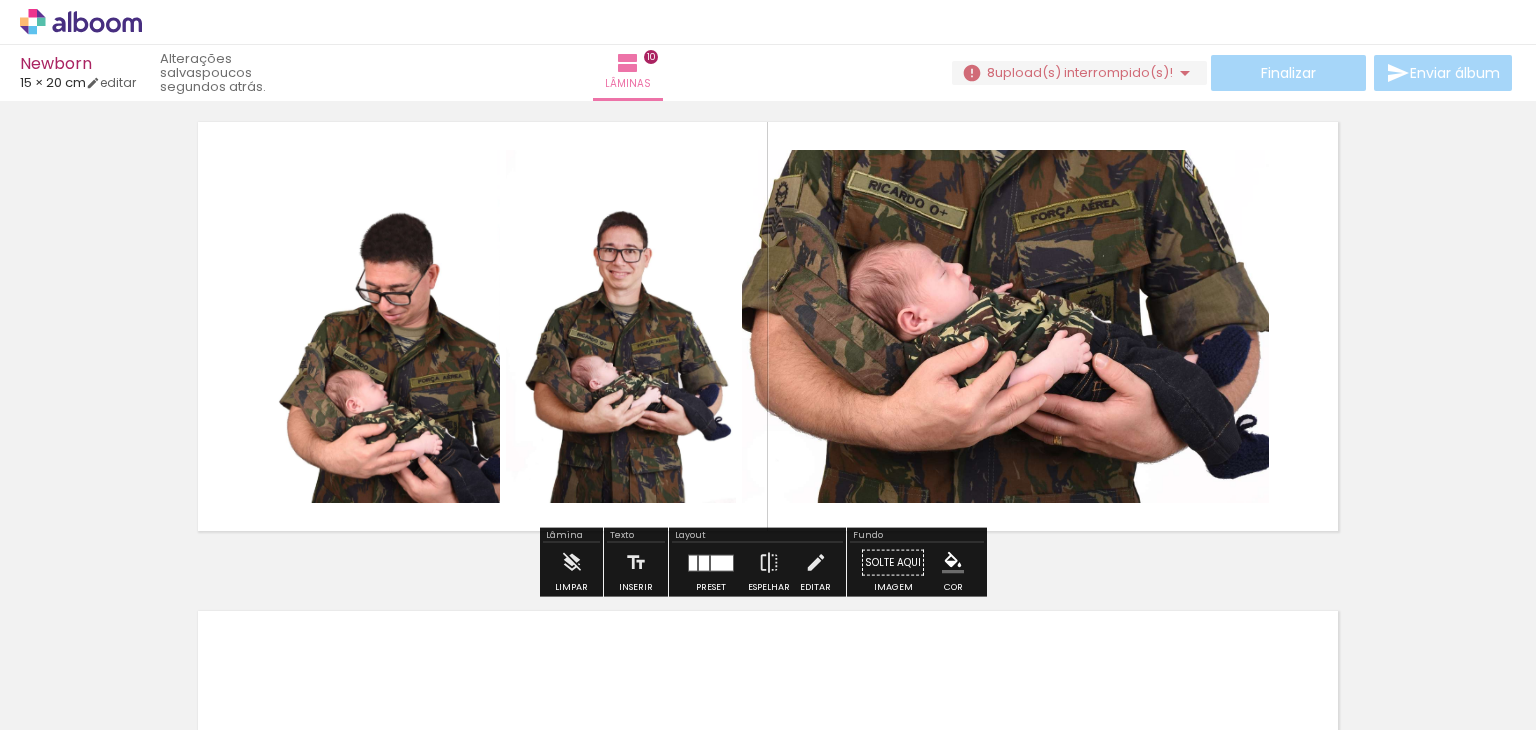 click on "poucos segundos atrás." at bounding box center (225, 73) 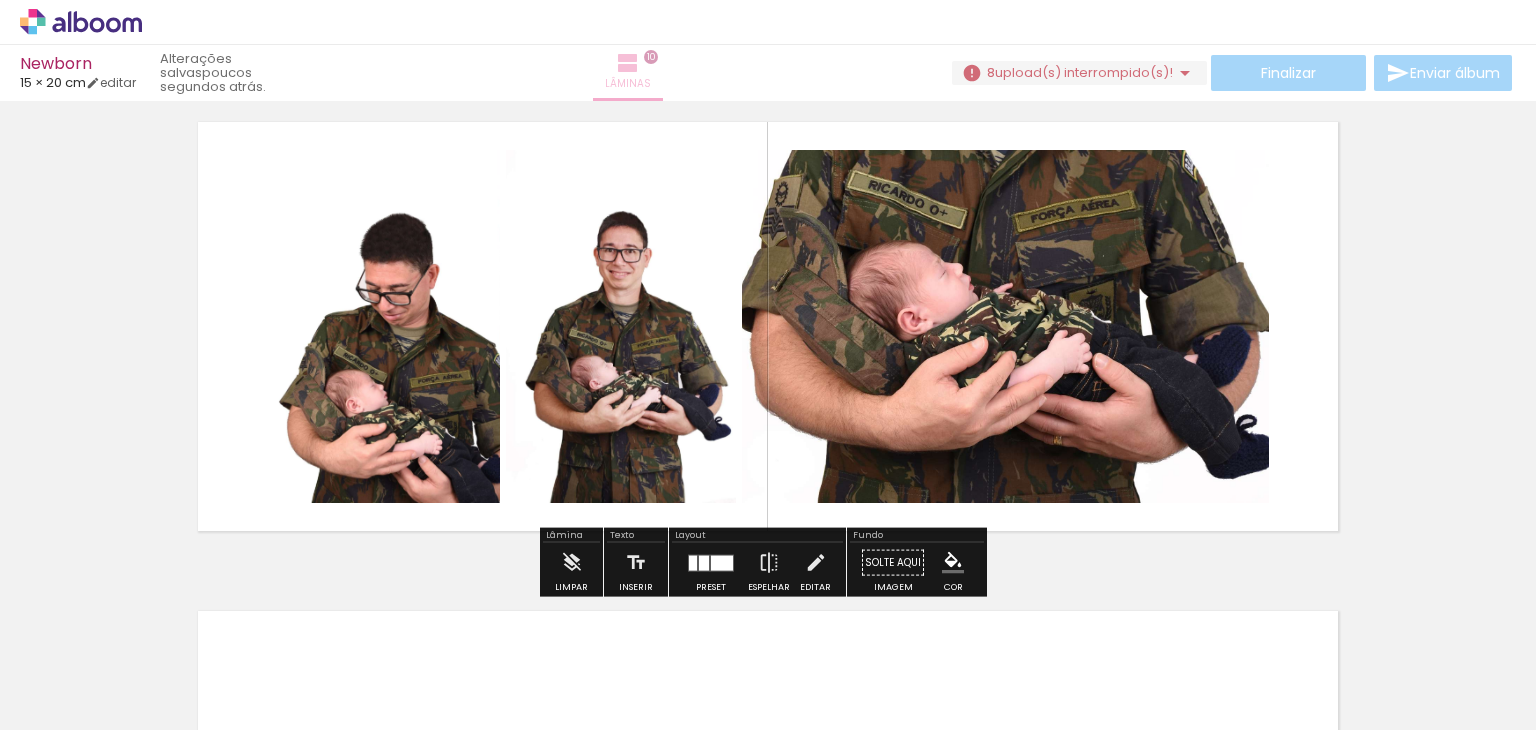 click at bounding box center [628, 63] 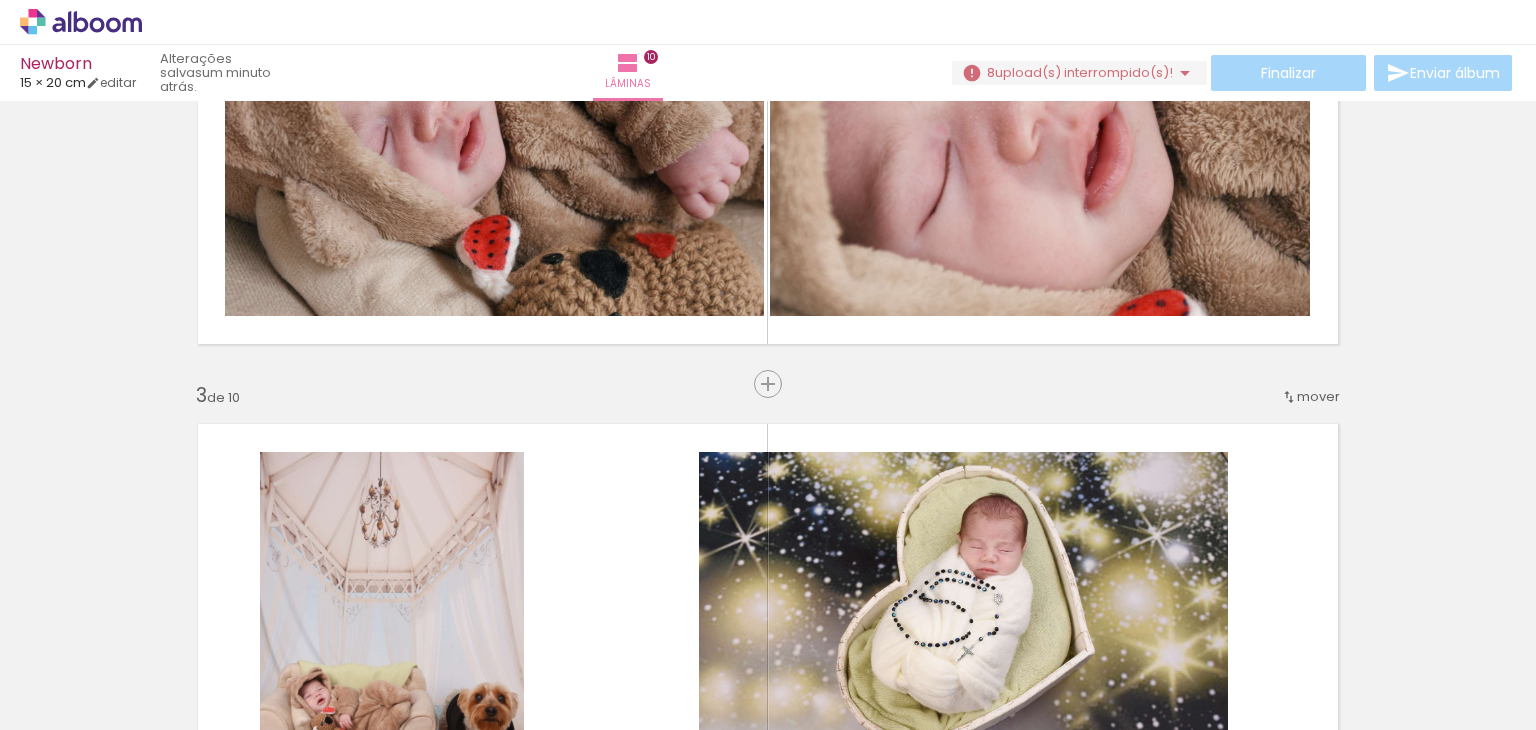 scroll, scrollTop: 700, scrollLeft: 0, axis: vertical 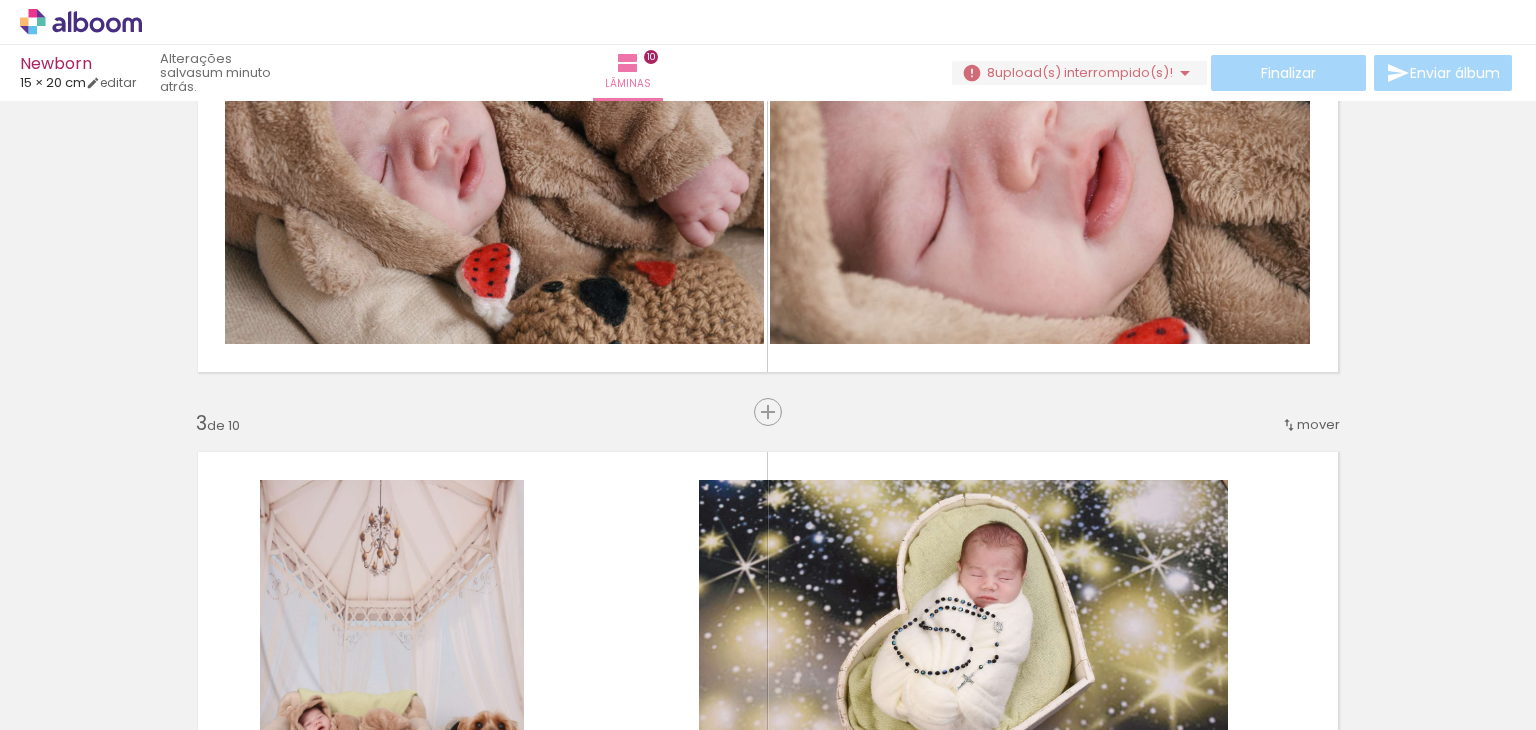 click on "Adicionar
Fotos" at bounding box center (71, 703) 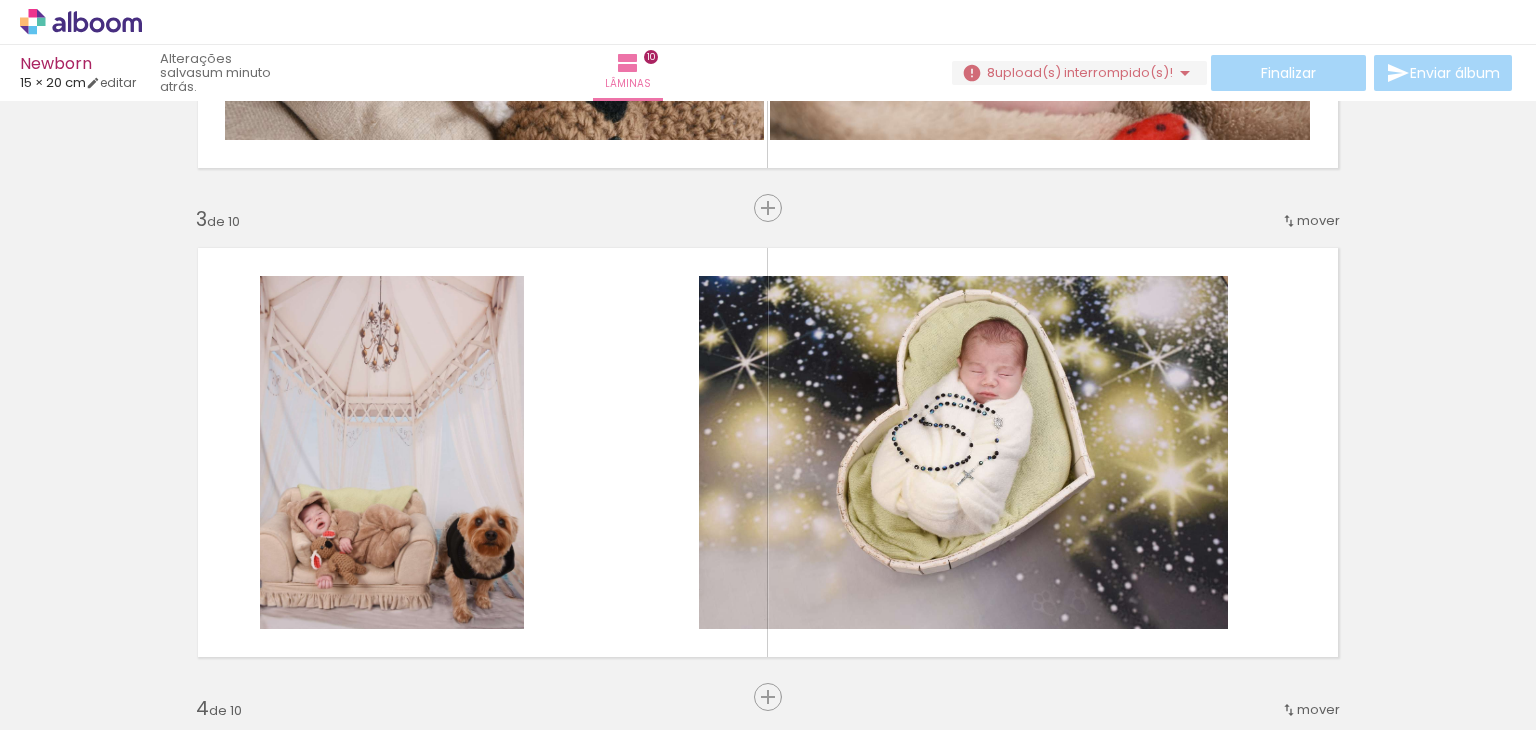 scroll, scrollTop: 1100, scrollLeft: 0, axis: vertical 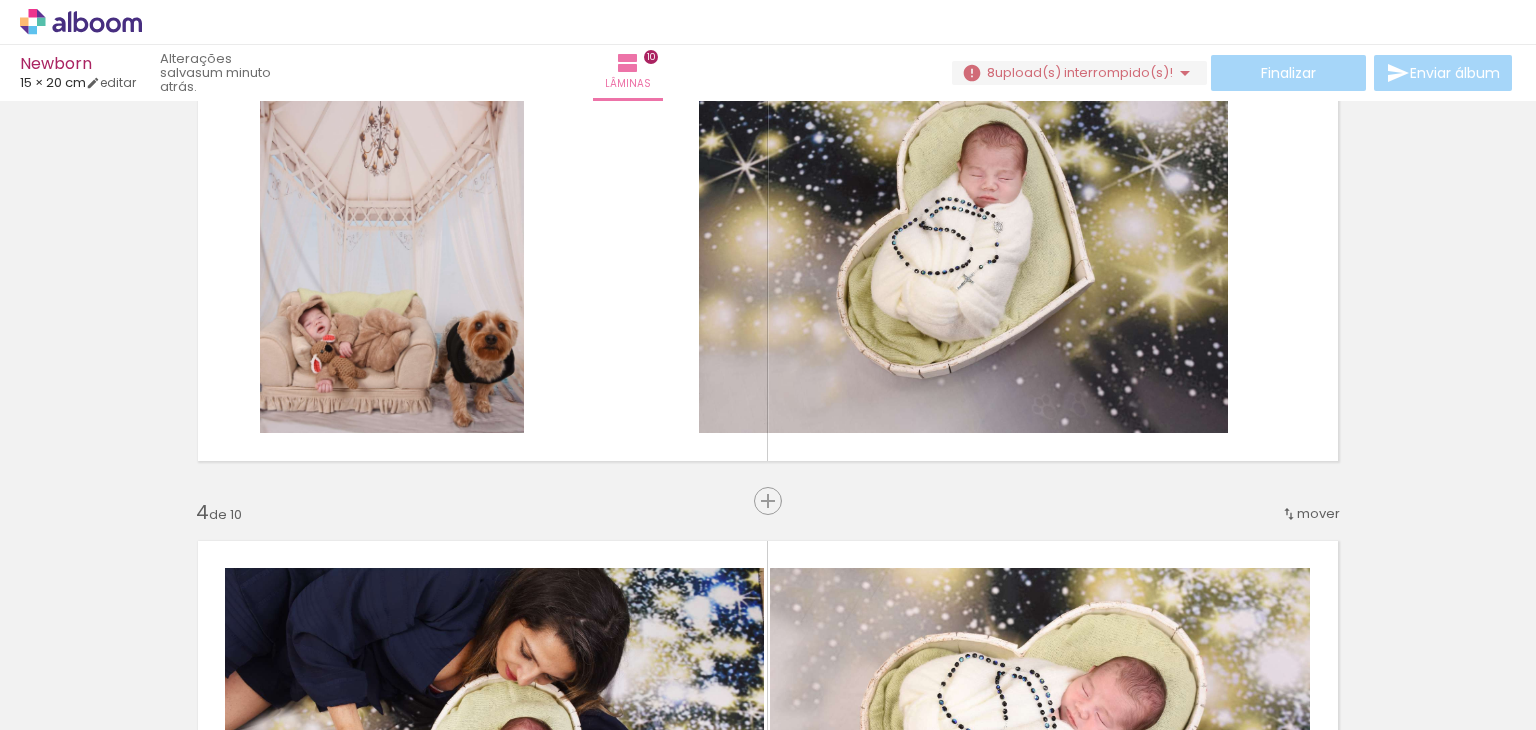 click on "Adicionar
Fotos" at bounding box center [71, 703] 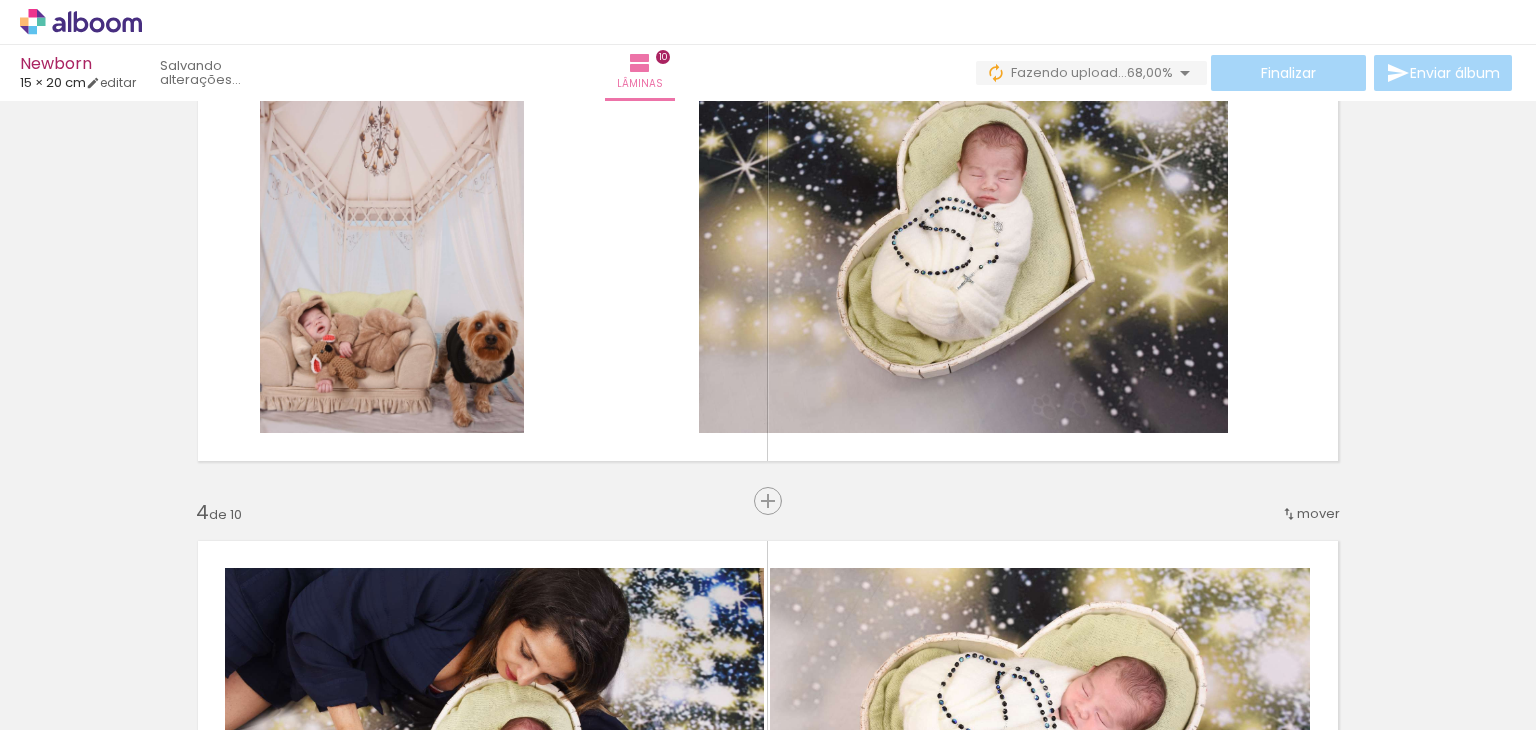 scroll, scrollTop: 0, scrollLeft: 1433, axis: horizontal 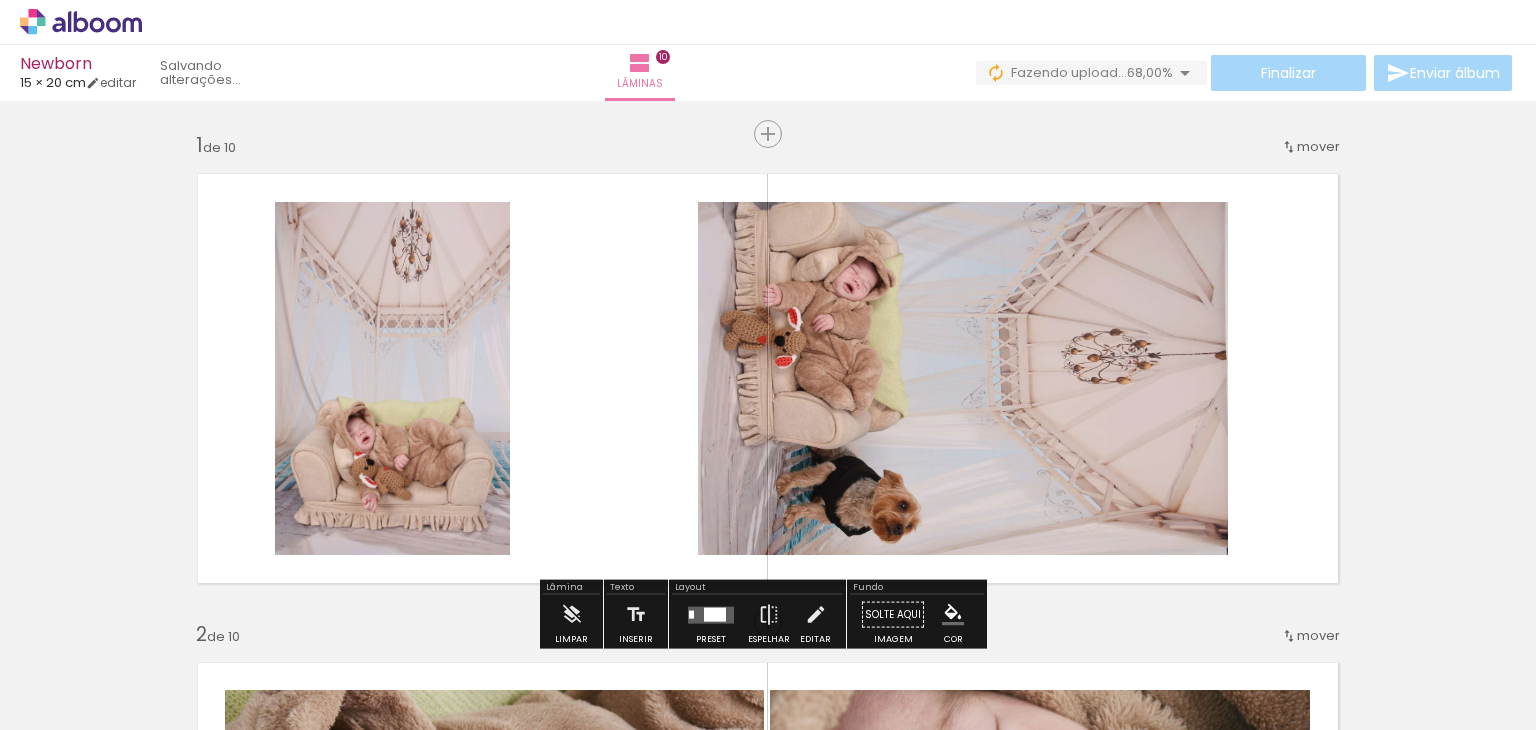 click on "Finalizar  Enviar álbum" at bounding box center (1246, 73) 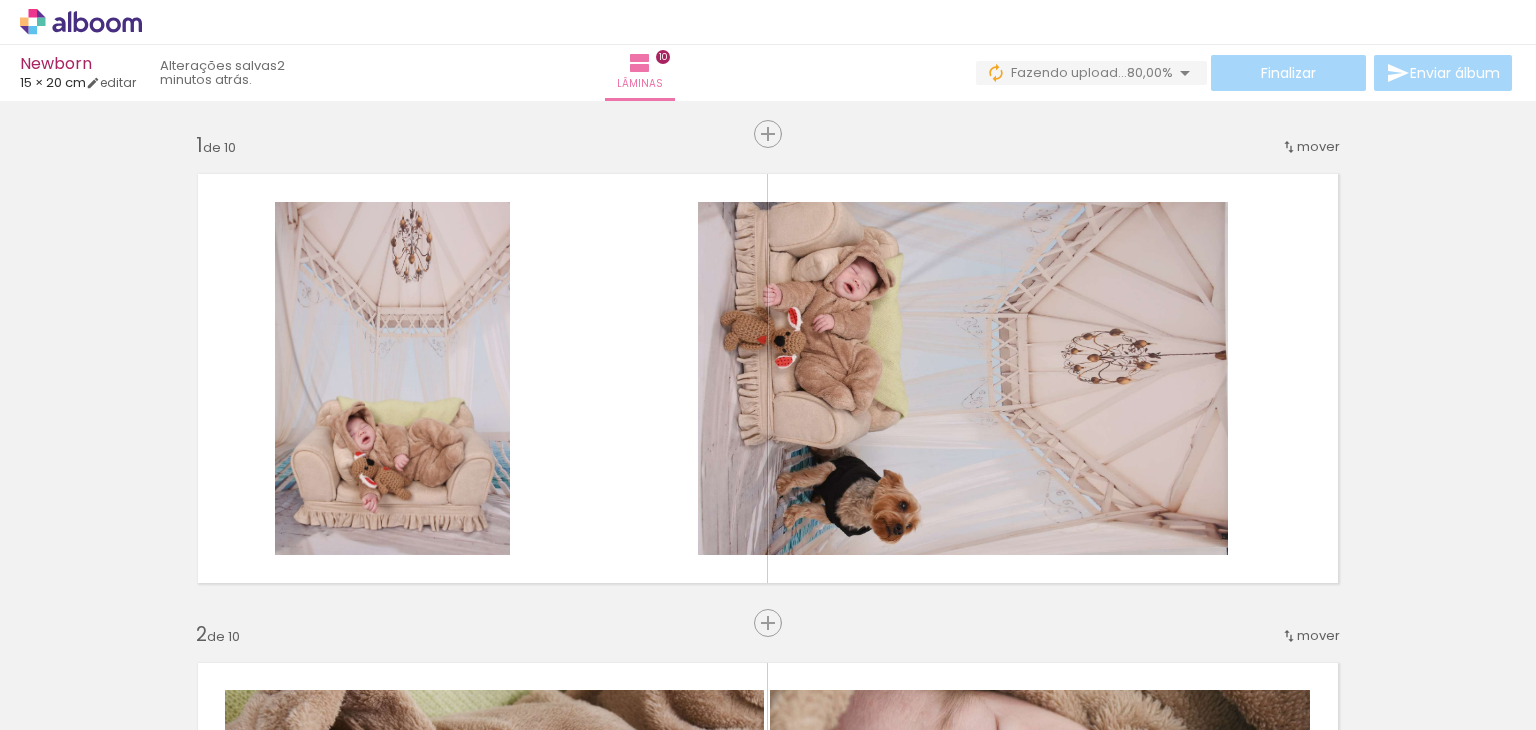 click on "Inserir lâmina 1  de 10  Inserir lâmina 2  de 10  Inserir lâmina 3  de 10  Inserir lâmina 4  de 10  Inserir lâmina 5  de 10  Inserir lâmina 6  de 10  Inserir lâmina 7  de 10  Inserir lâmina 8  de 10  Inserir lâmina 9  de 10  Inserir lâmina 10  de 10" at bounding box center [768, 2798] 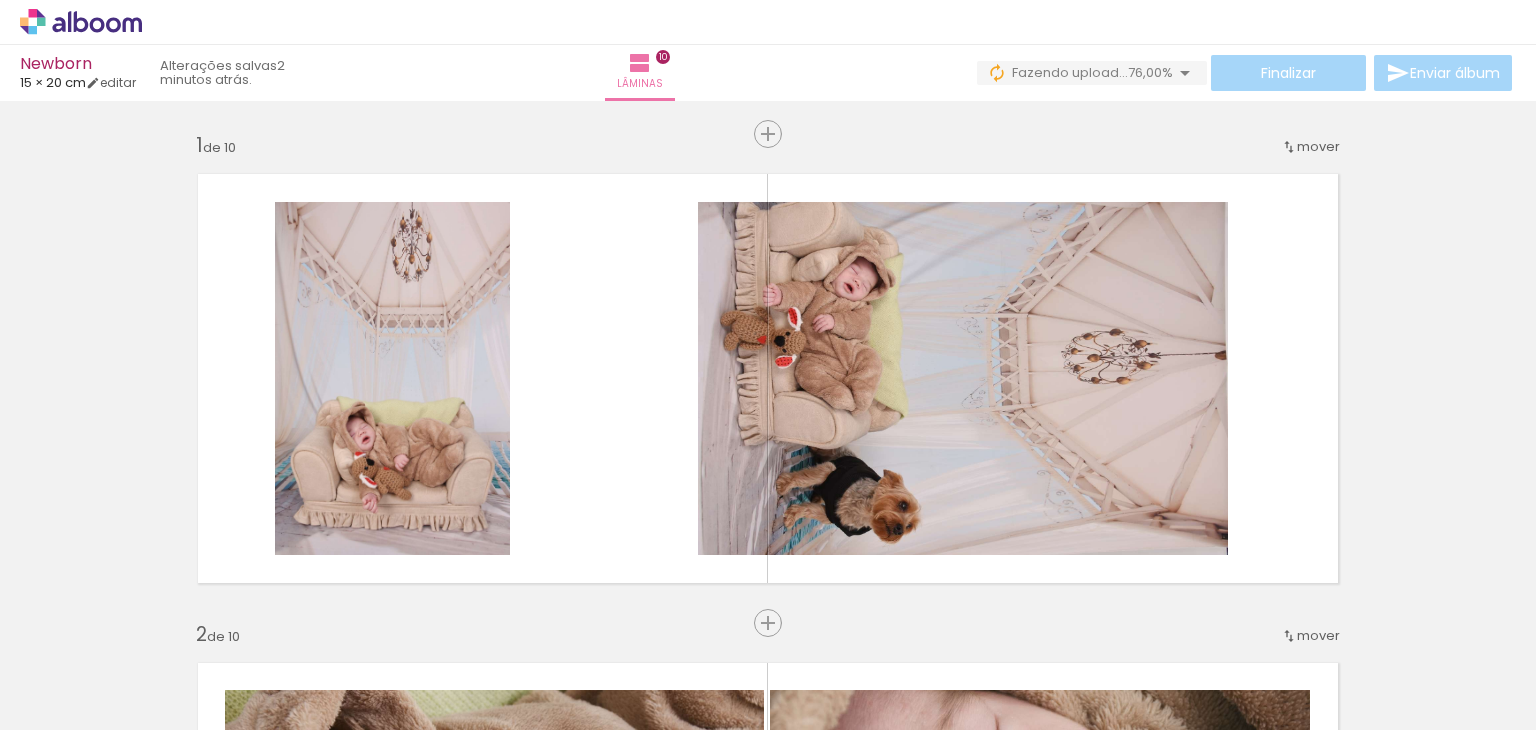 scroll, scrollTop: 0, scrollLeft: 0, axis: both 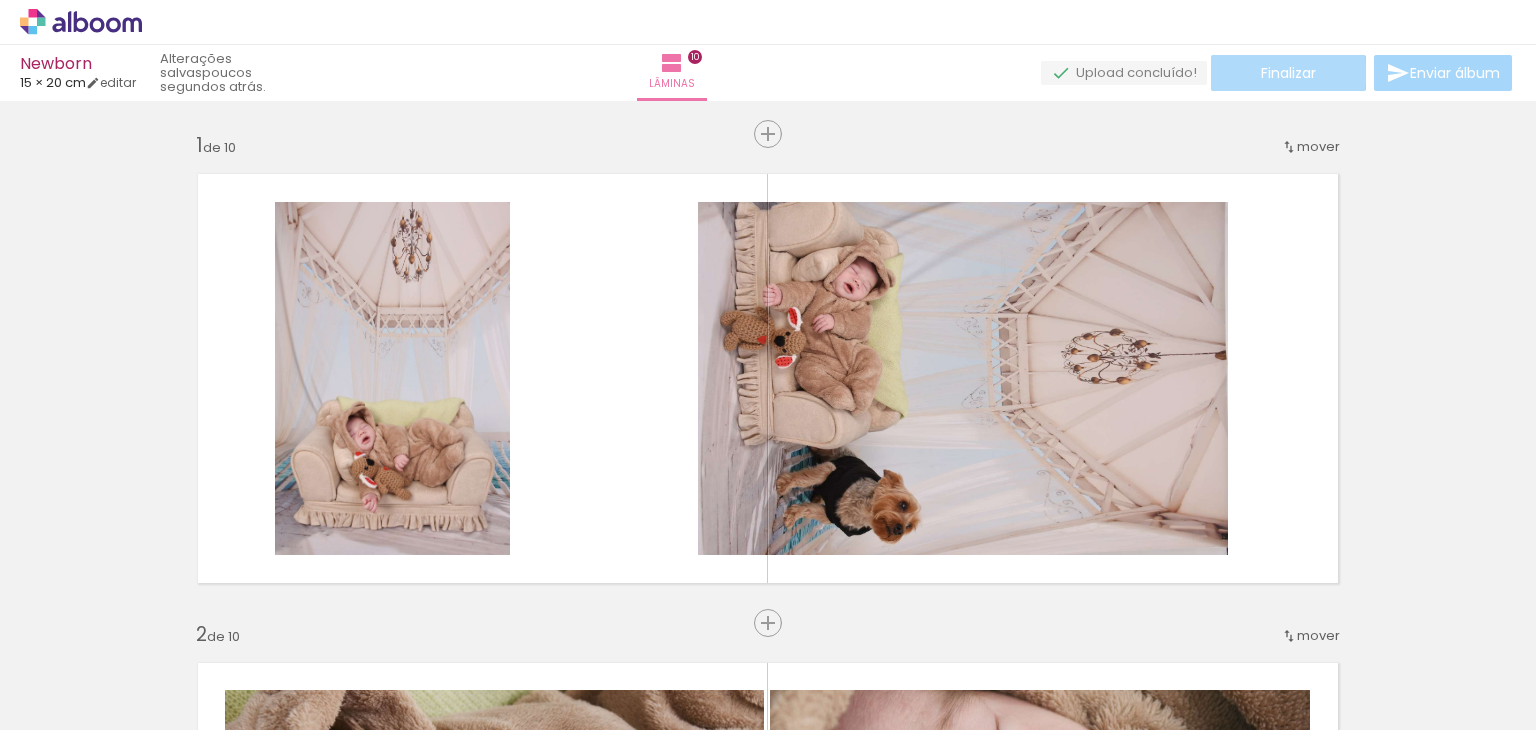 click on "Finalizar" 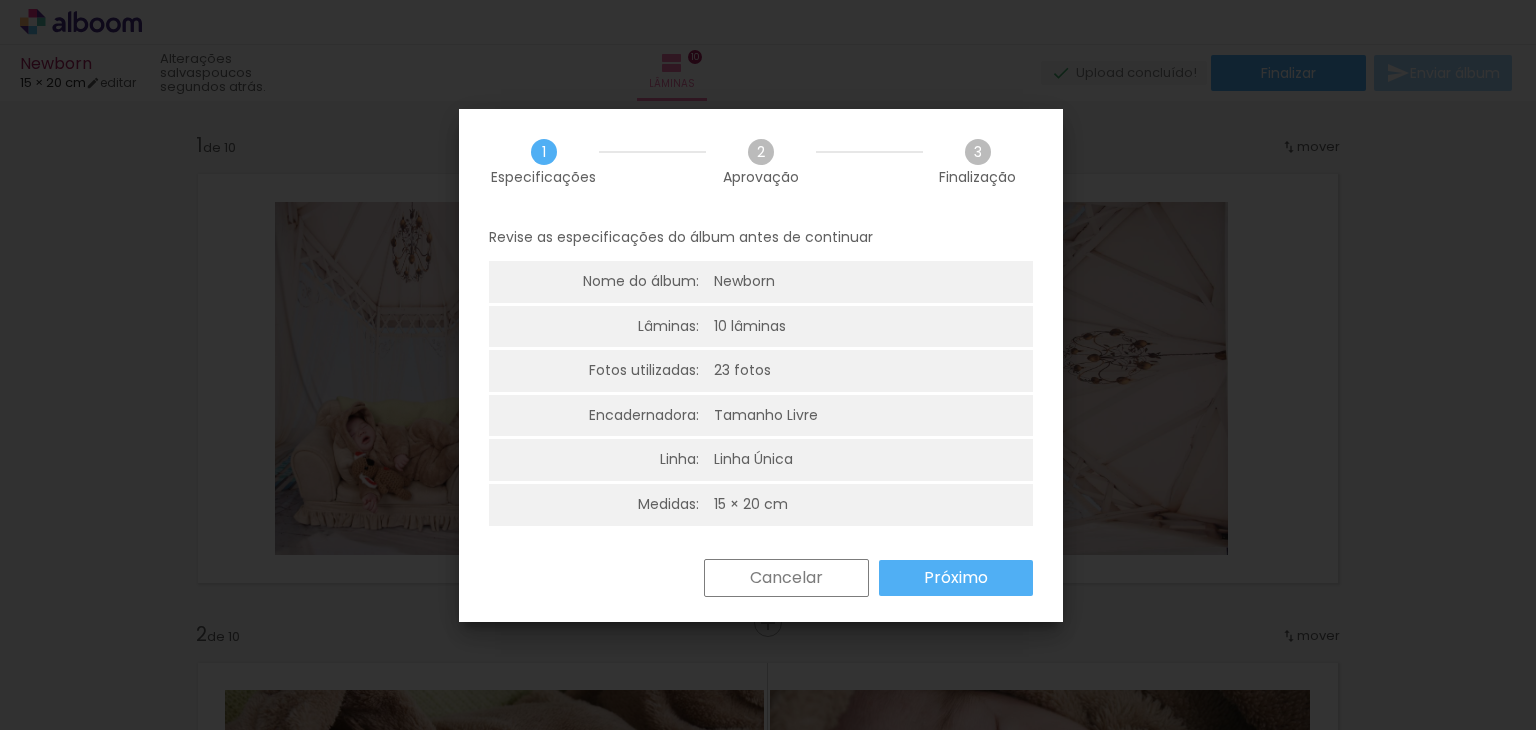 click on "Lâminas: 10 lâminas" at bounding box center (761, 327) 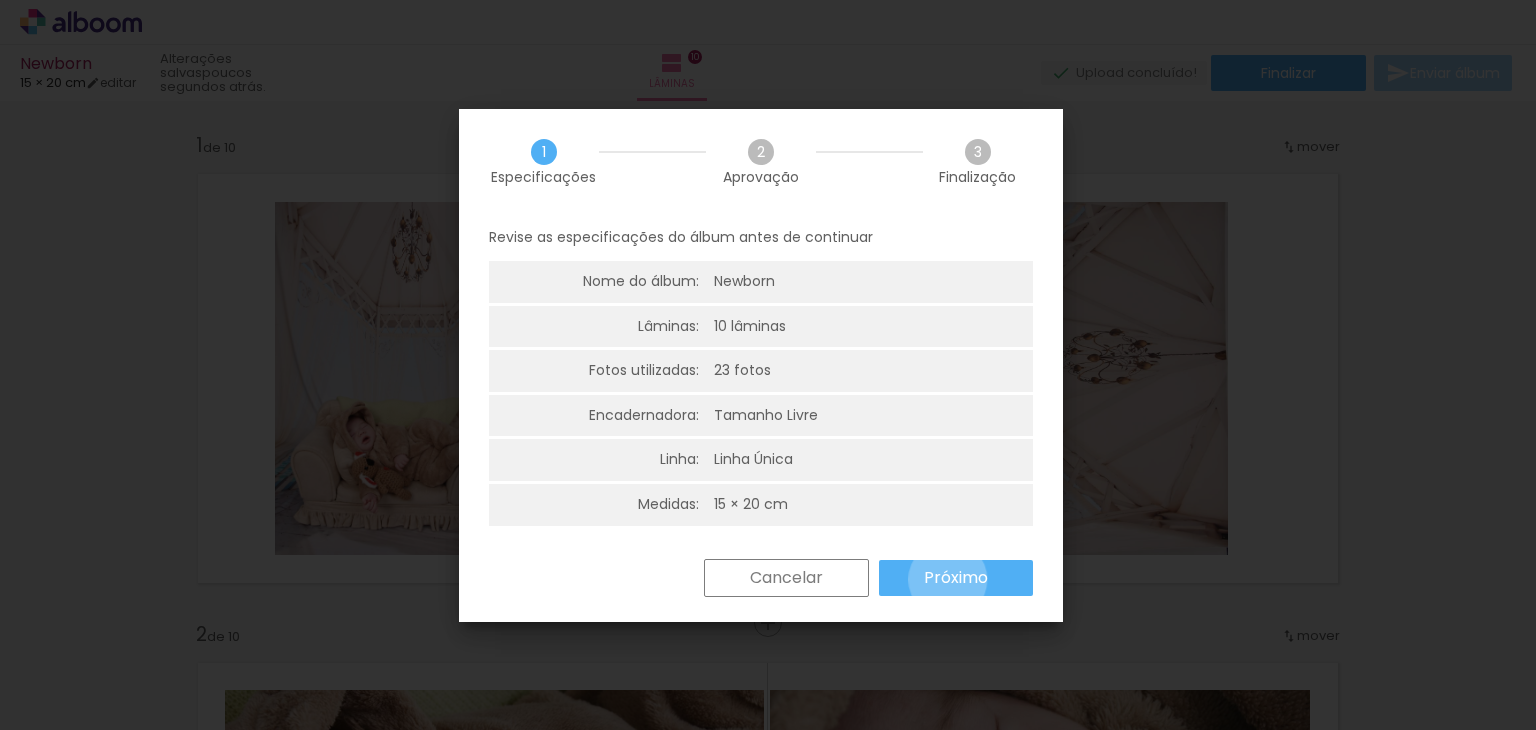 click on "Próximo" at bounding box center (0, 0) 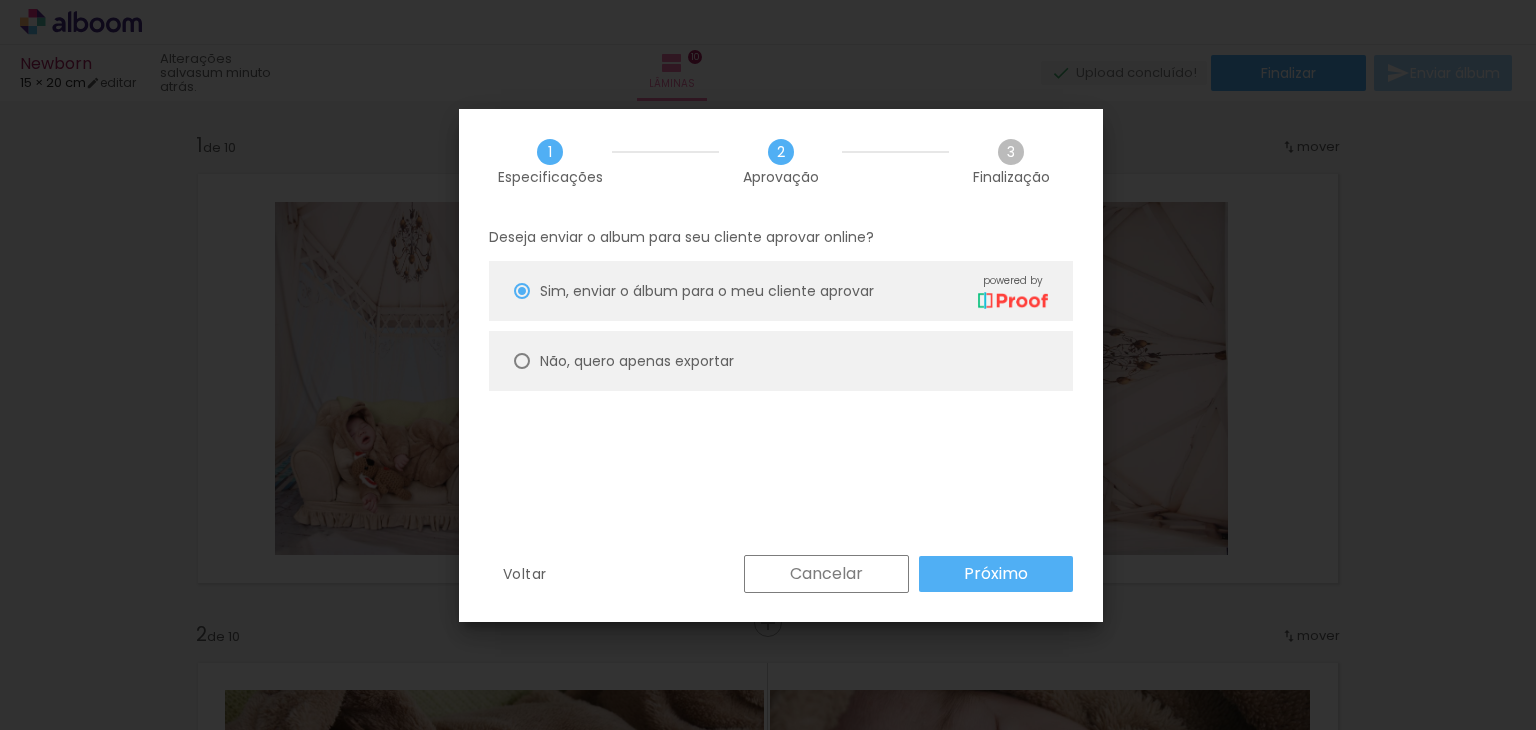 click at bounding box center [522, 291] 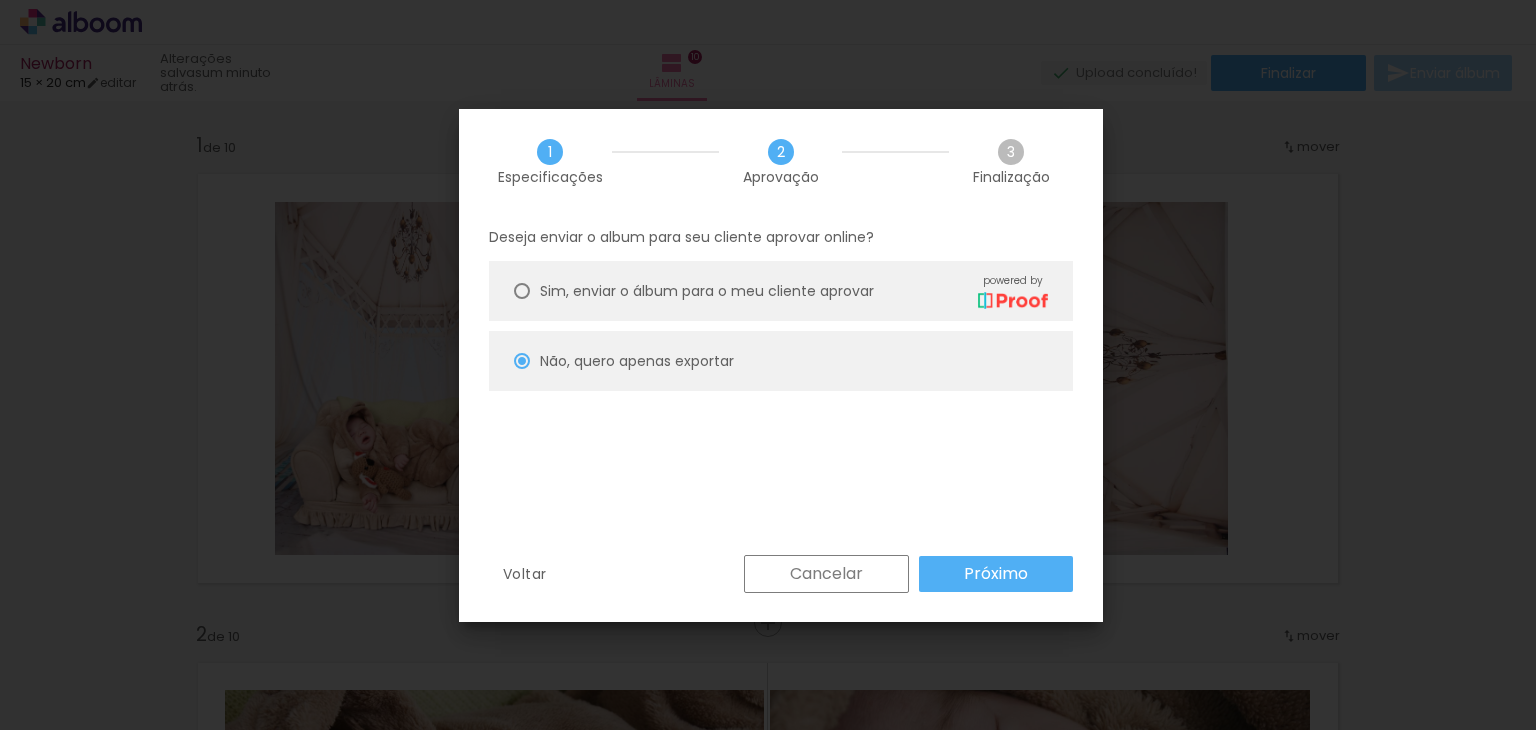 click on "Próximo" at bounding box center [0, 0] 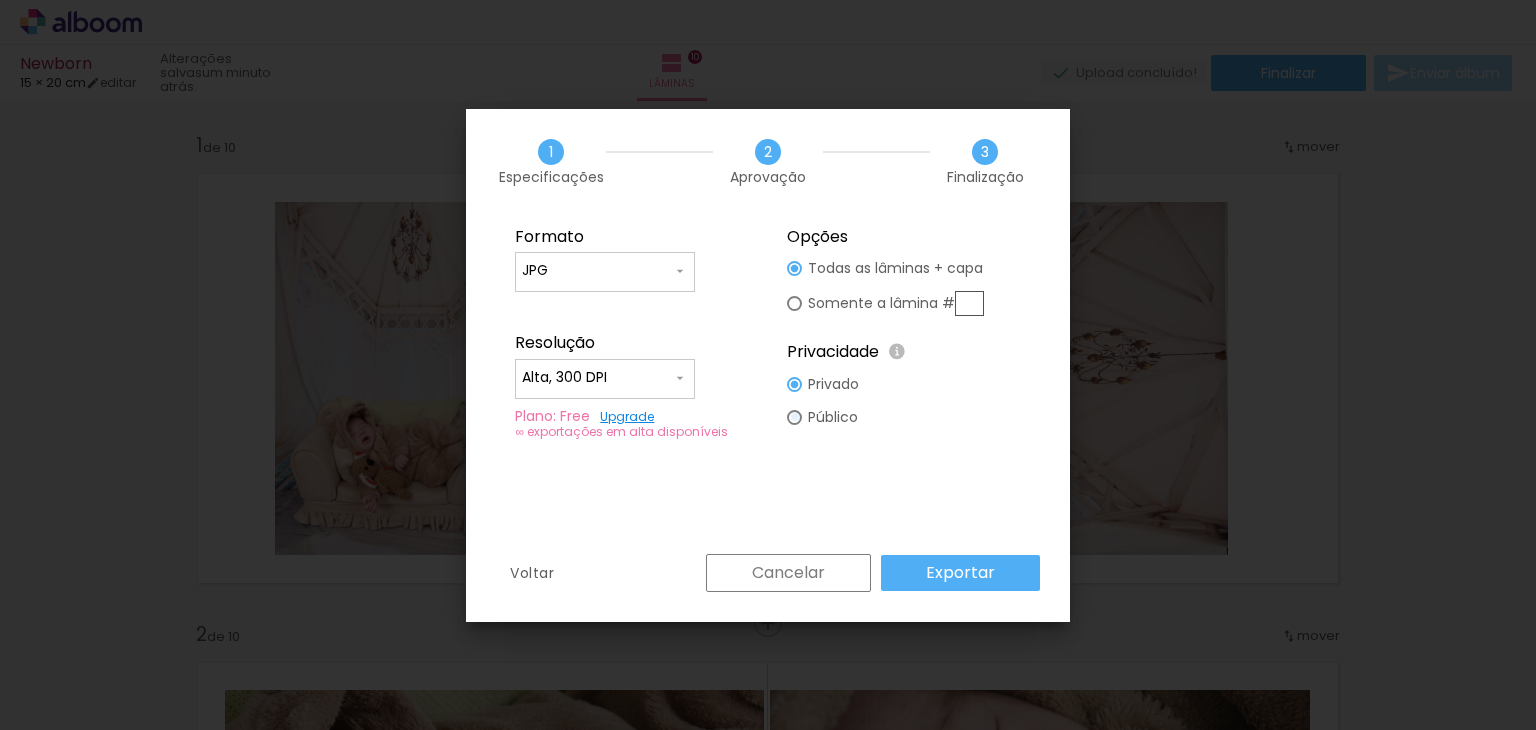 click at bounding box center (794, 268) 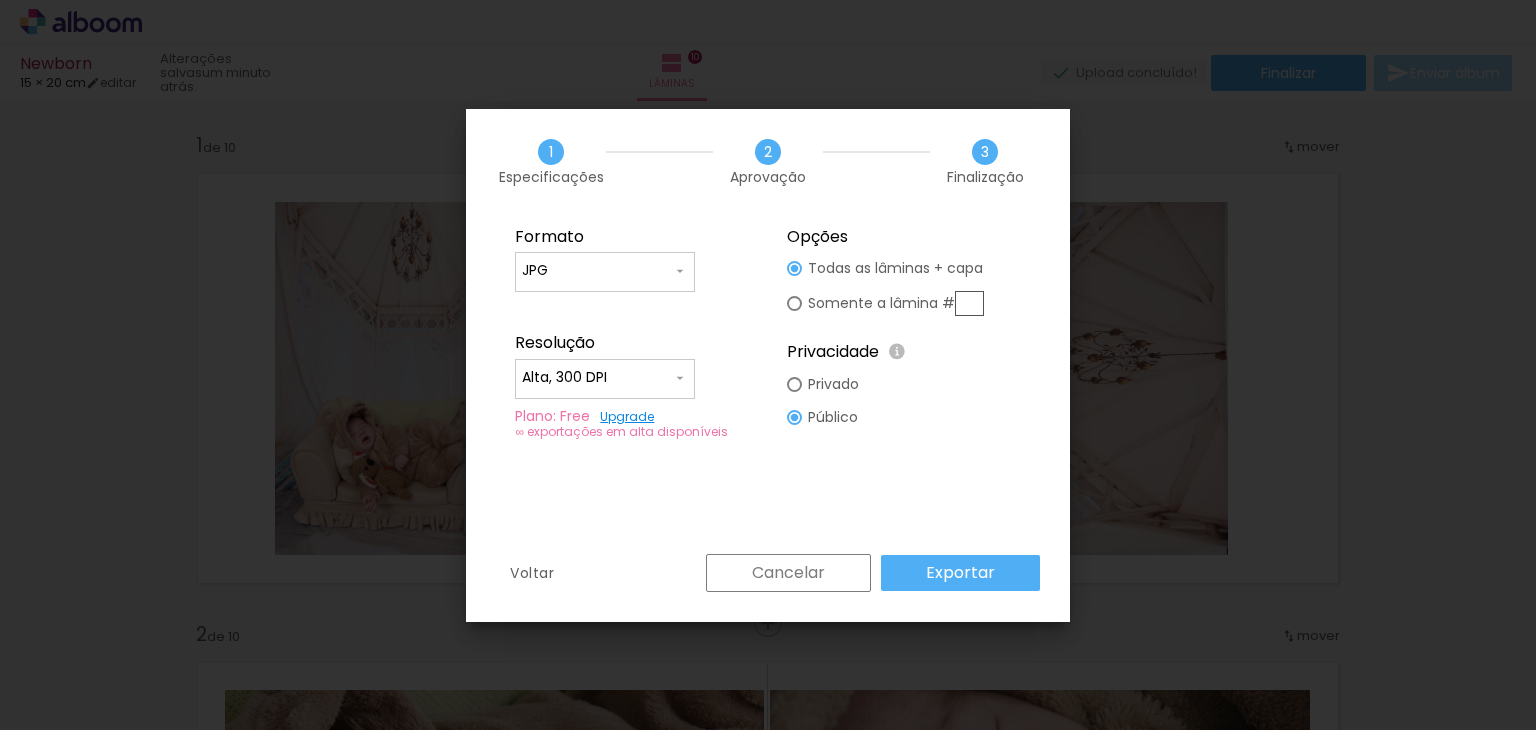 click on "Exportar" at bounding box center (0, 0) 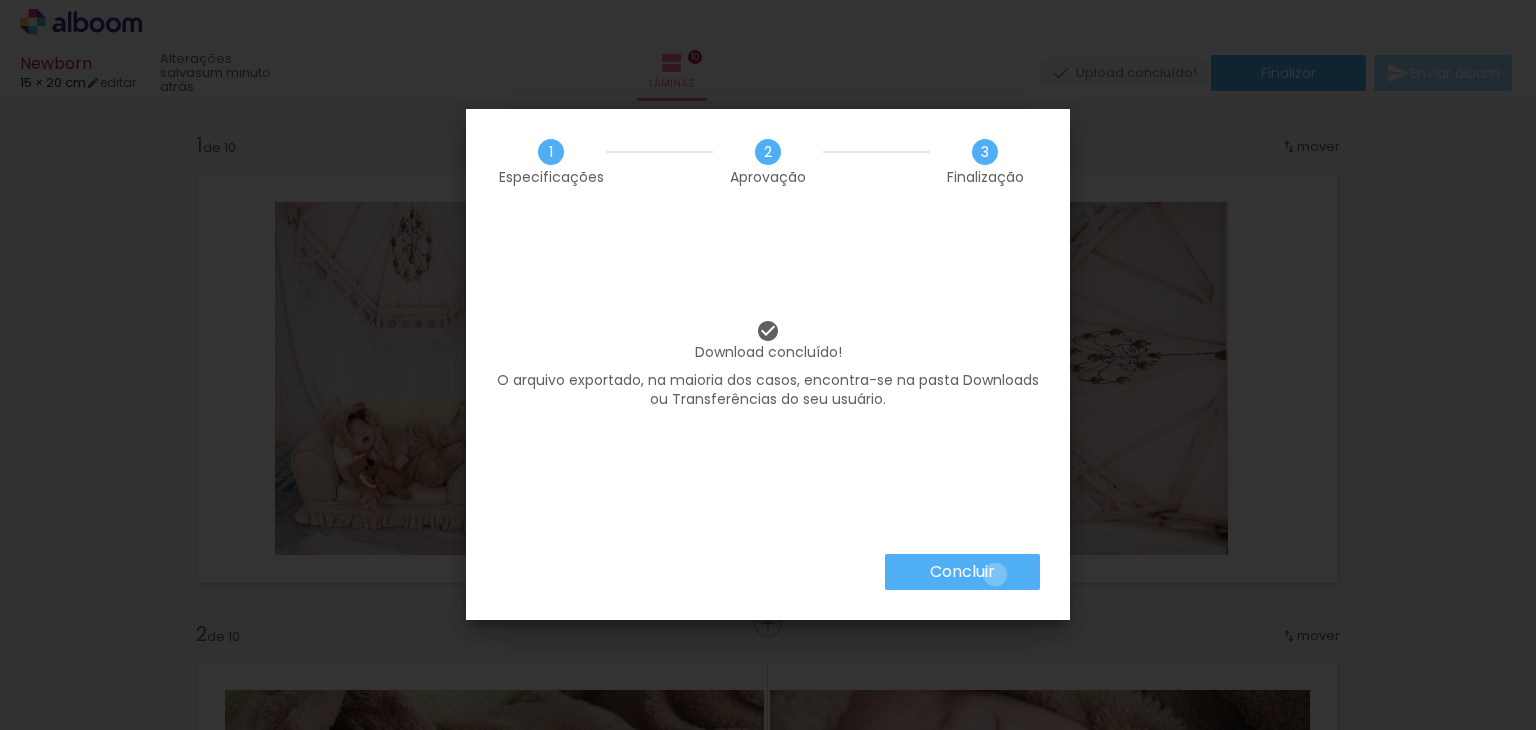 click on "Concluir" at bounding box center [0, 0] 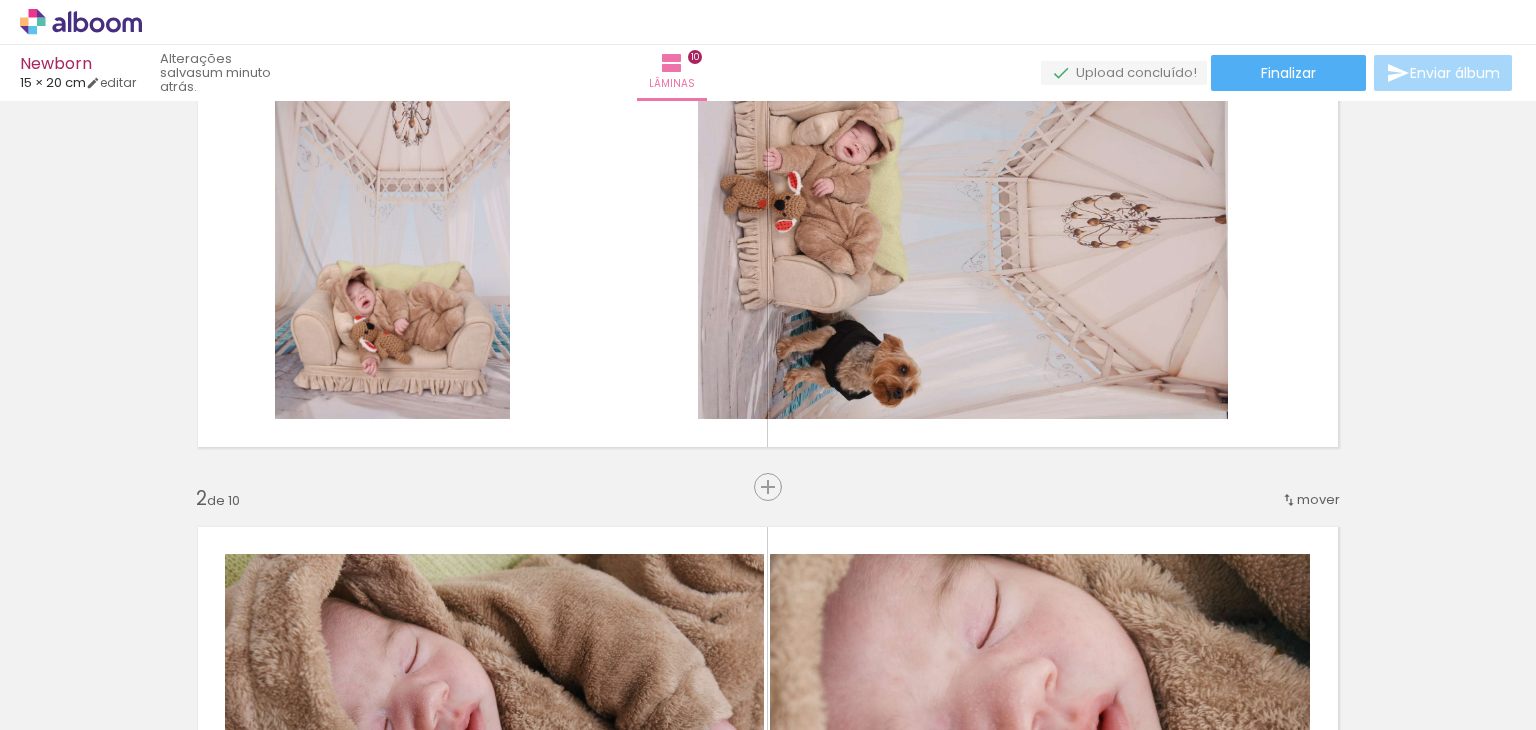 scroll, scrollTop: 100, scrollLeft: 0, axis: vertical 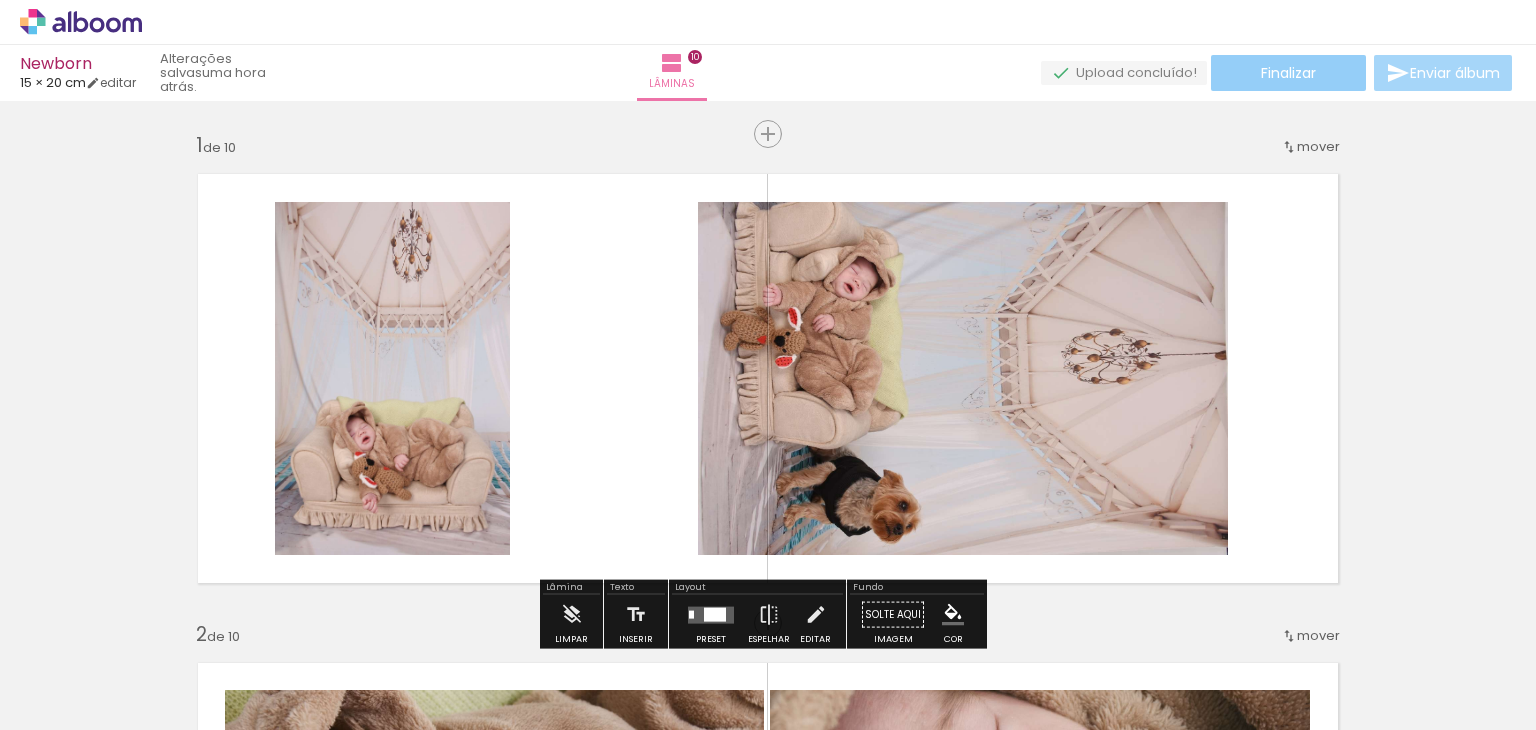 click on "Finalizar" 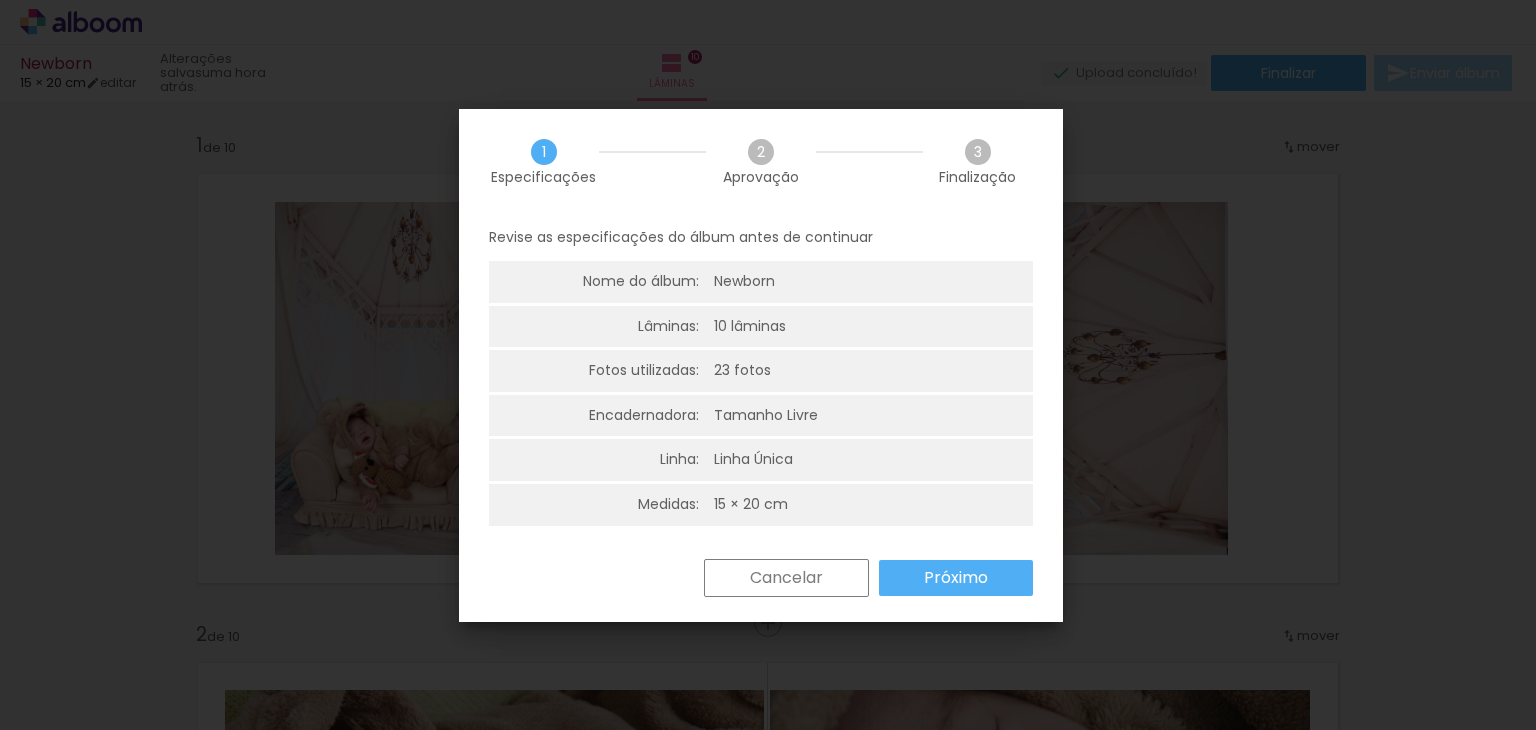 click on "Próximo" at bounding box center [0, 0] 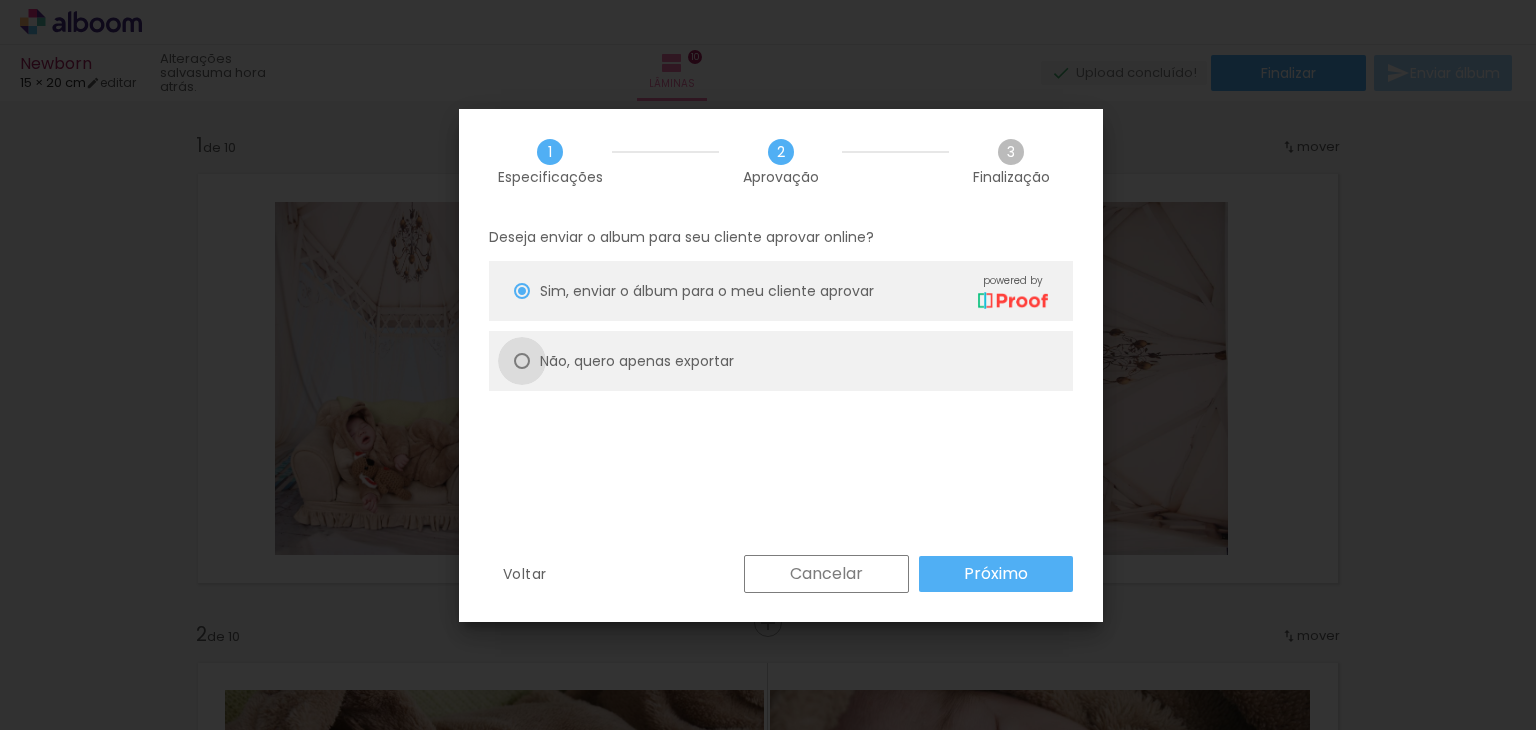 click at bounding box center (522, 291) 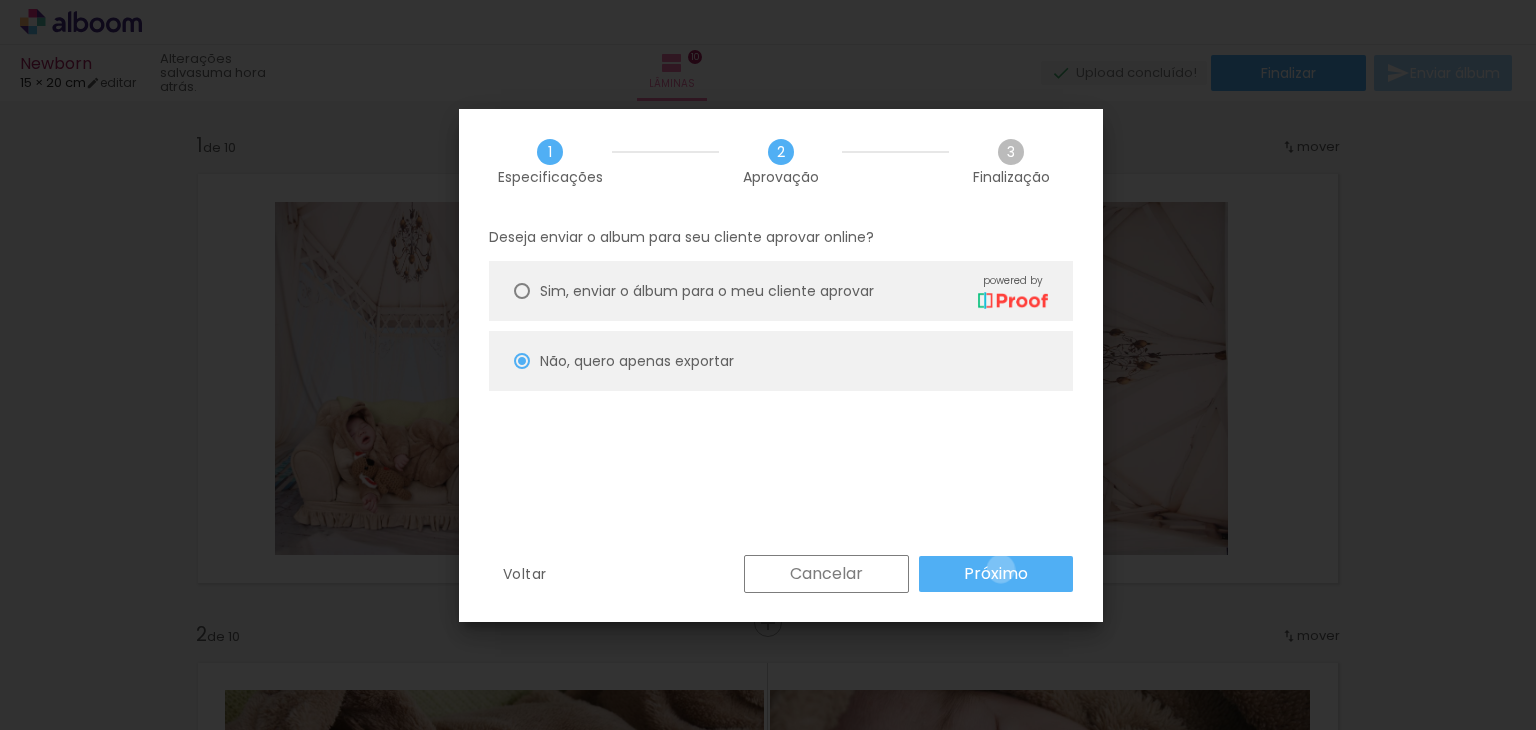 click on "Próximo" at bounding box center (0, 0) 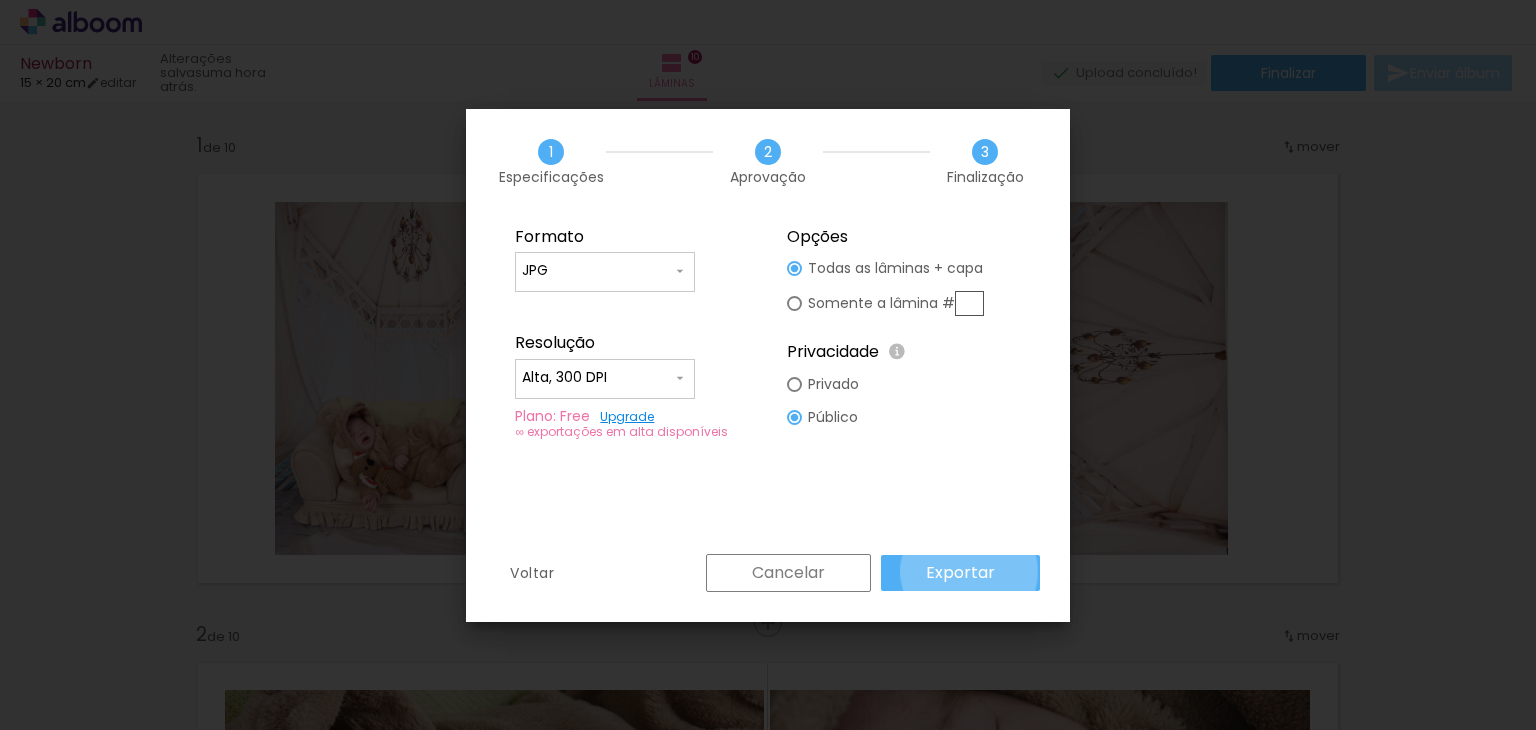 click on "Exportar" at bounding box center [0, 0] 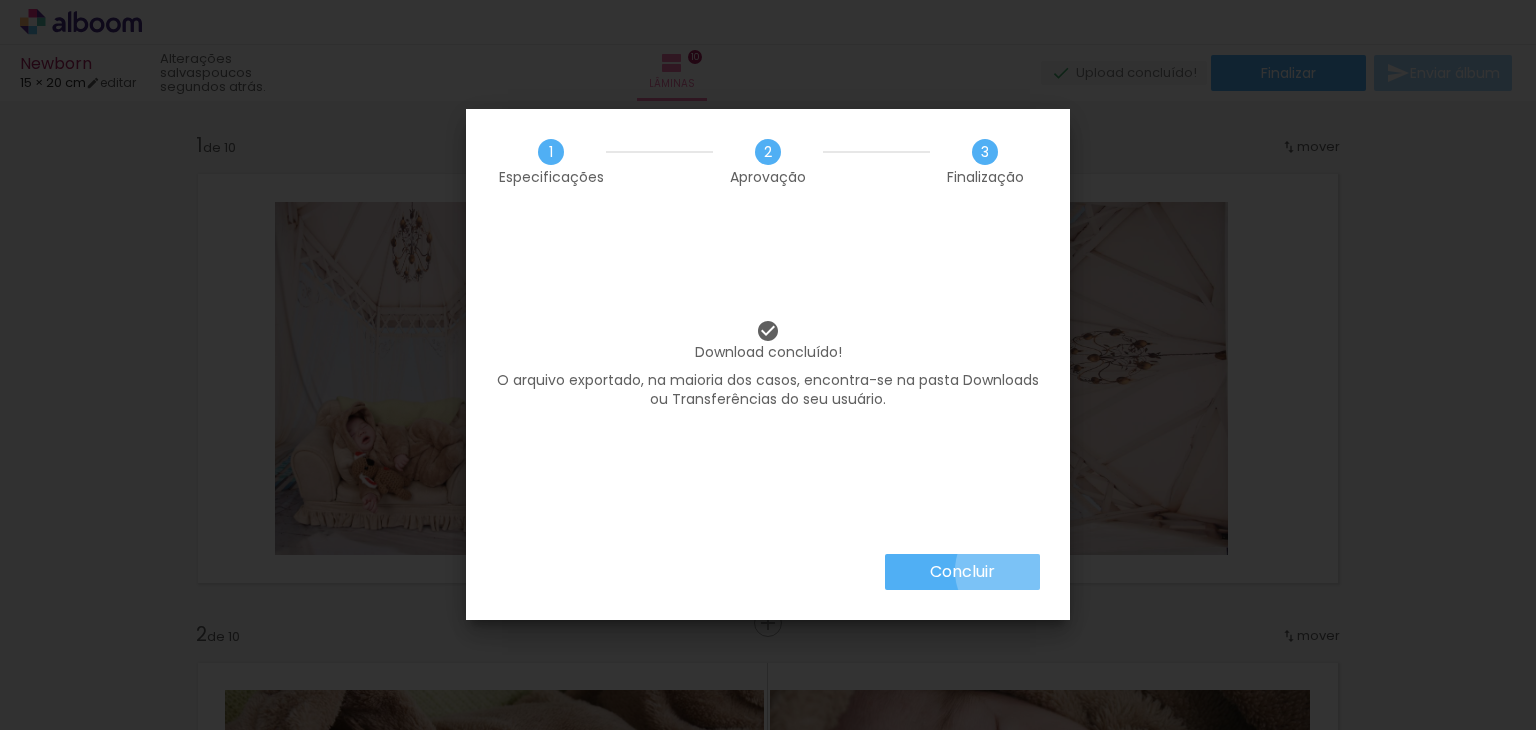 click on "Concluir" at bounding box center (962, 572) 